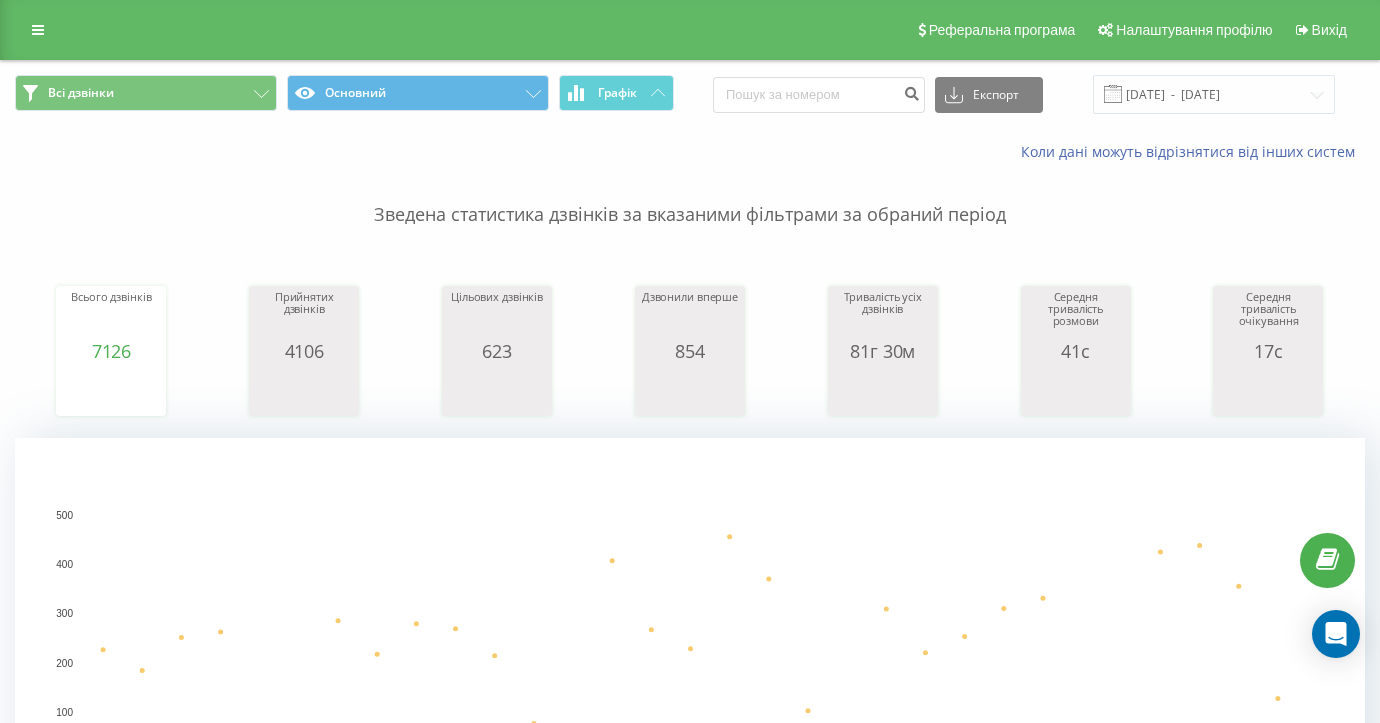 scroll, scrollTop: 67, scrollLeft: 0, axis: vertical 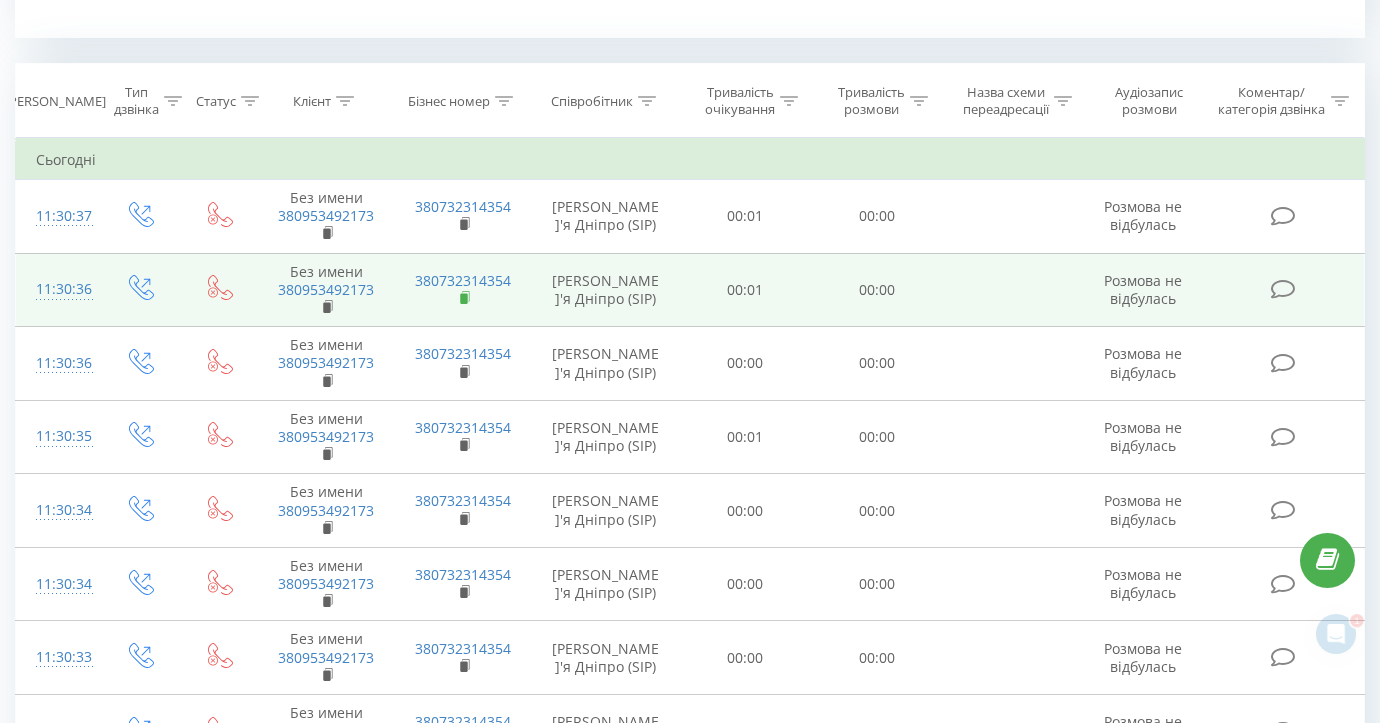 click 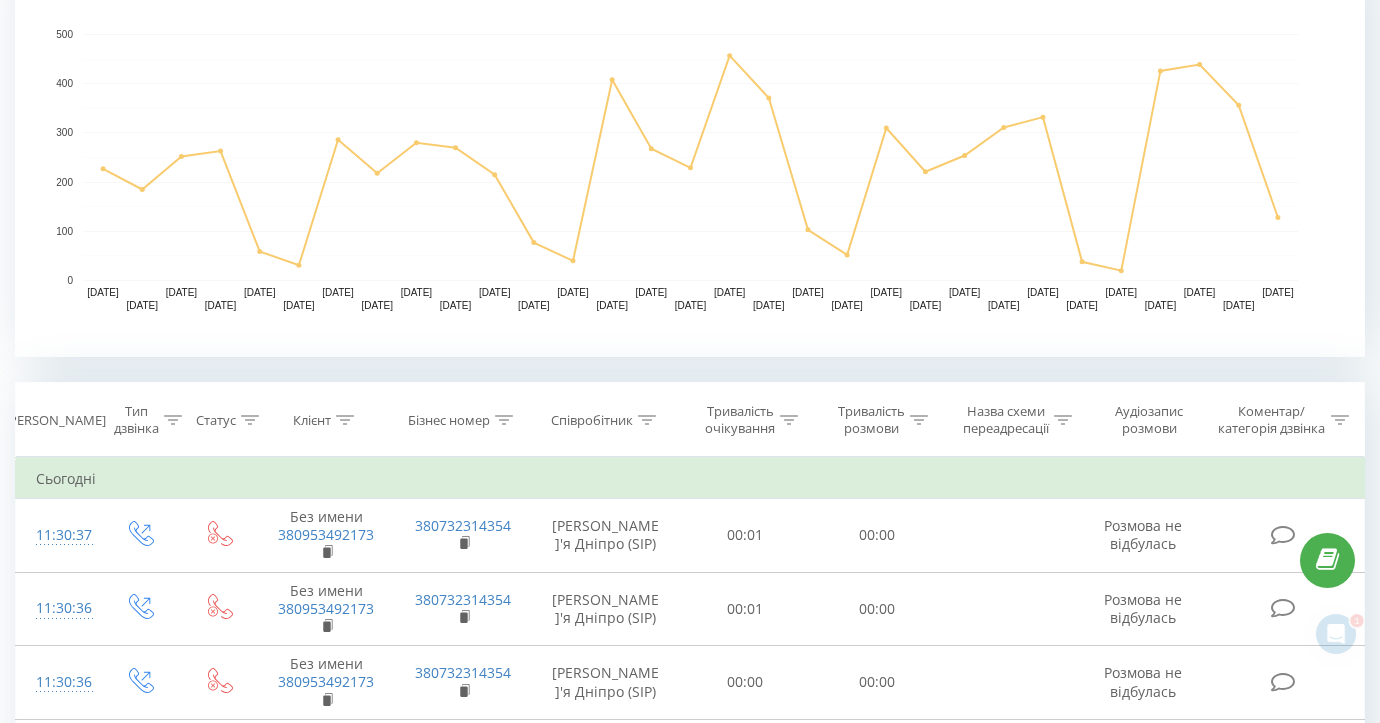 scroll, scrollTop: 665, scrollLeft: 0, axis: vertical 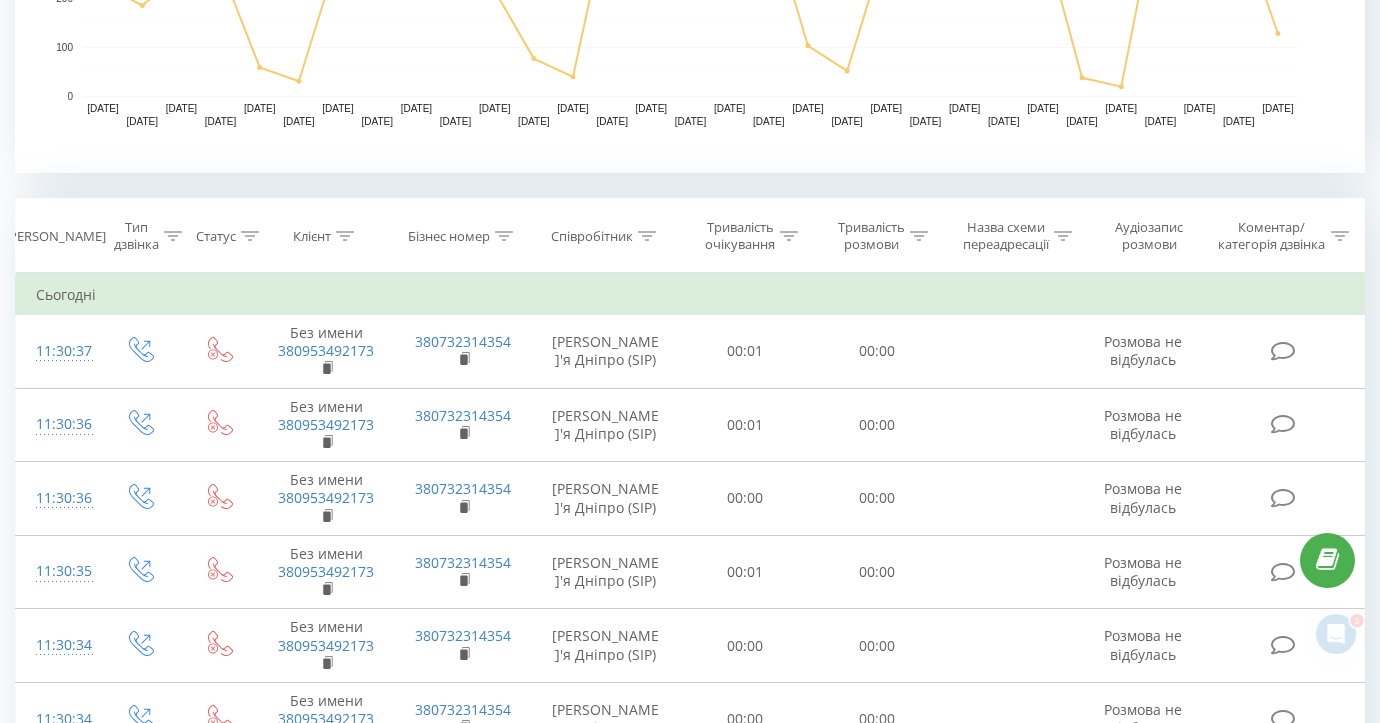click 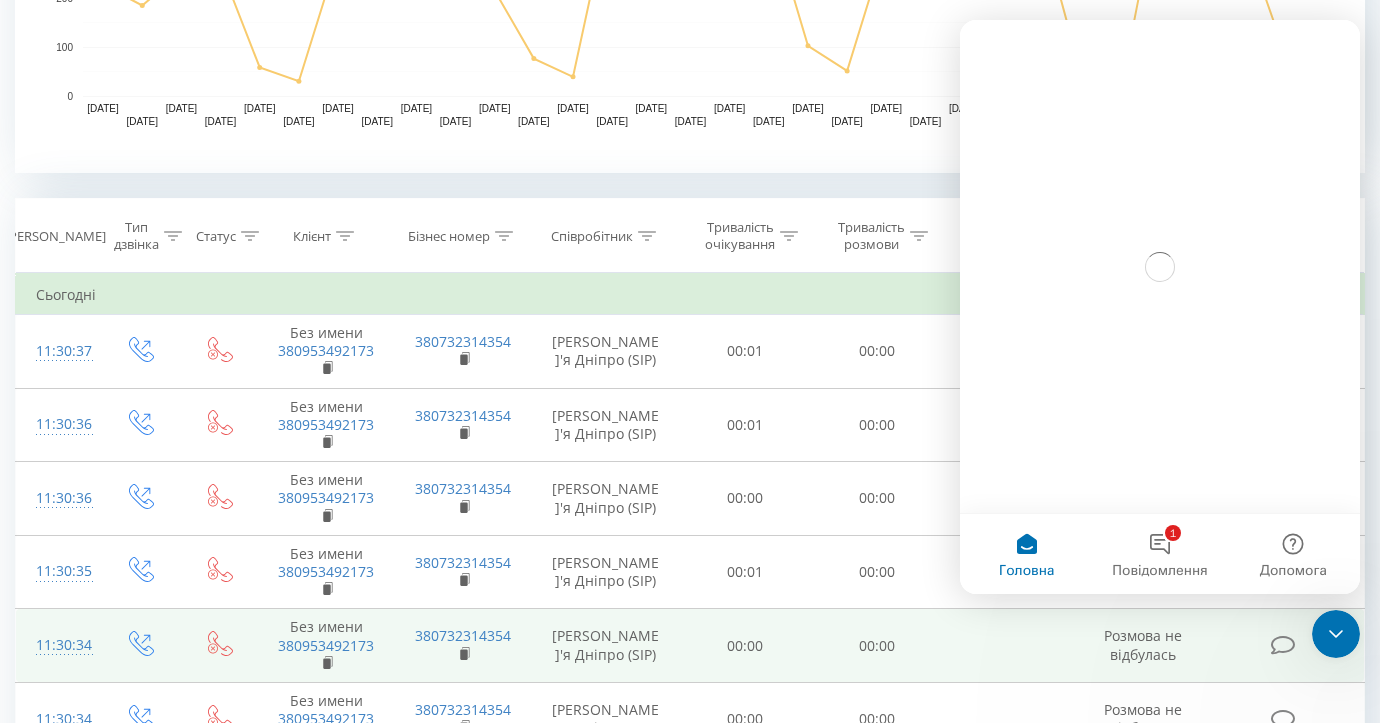 scroll, scrollTop: 0, scrollLeft: 0, axis: both 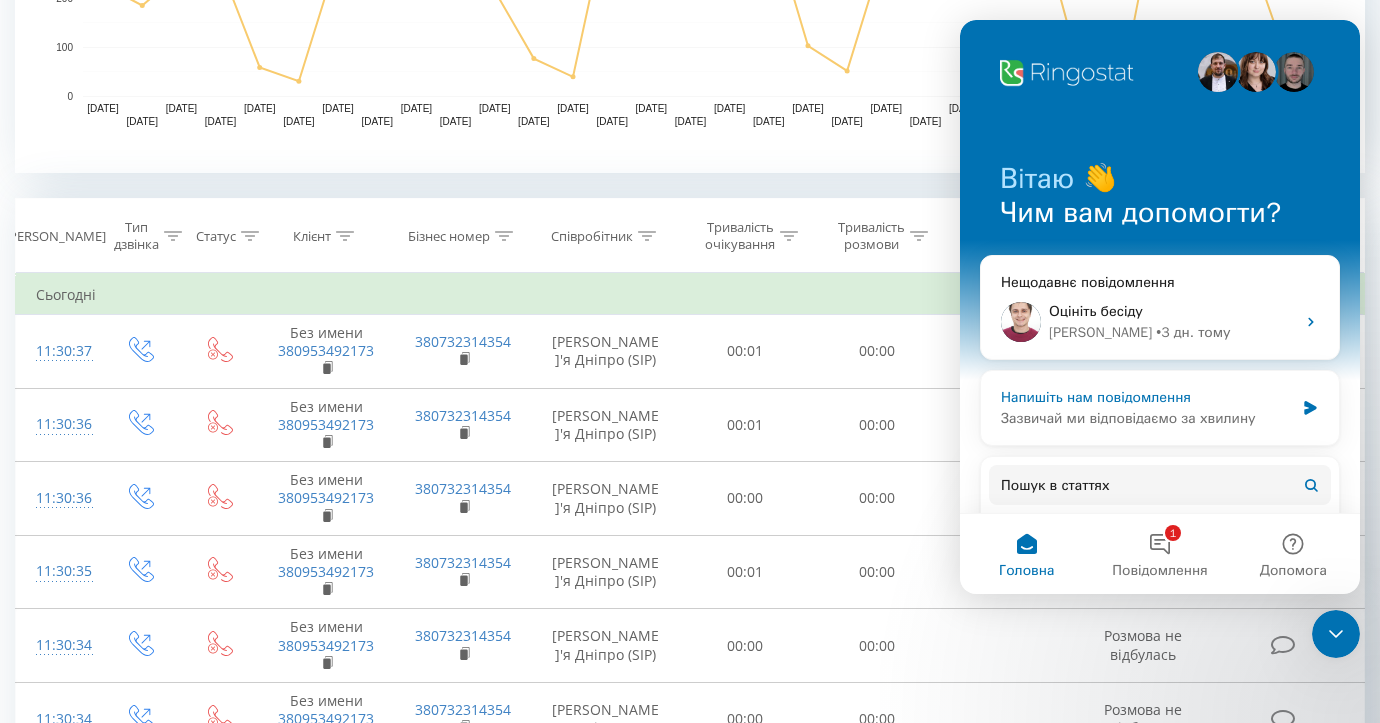 click on "Зазвичай ми відповідаємо за хвилину" at bounding box center [1147, 418] 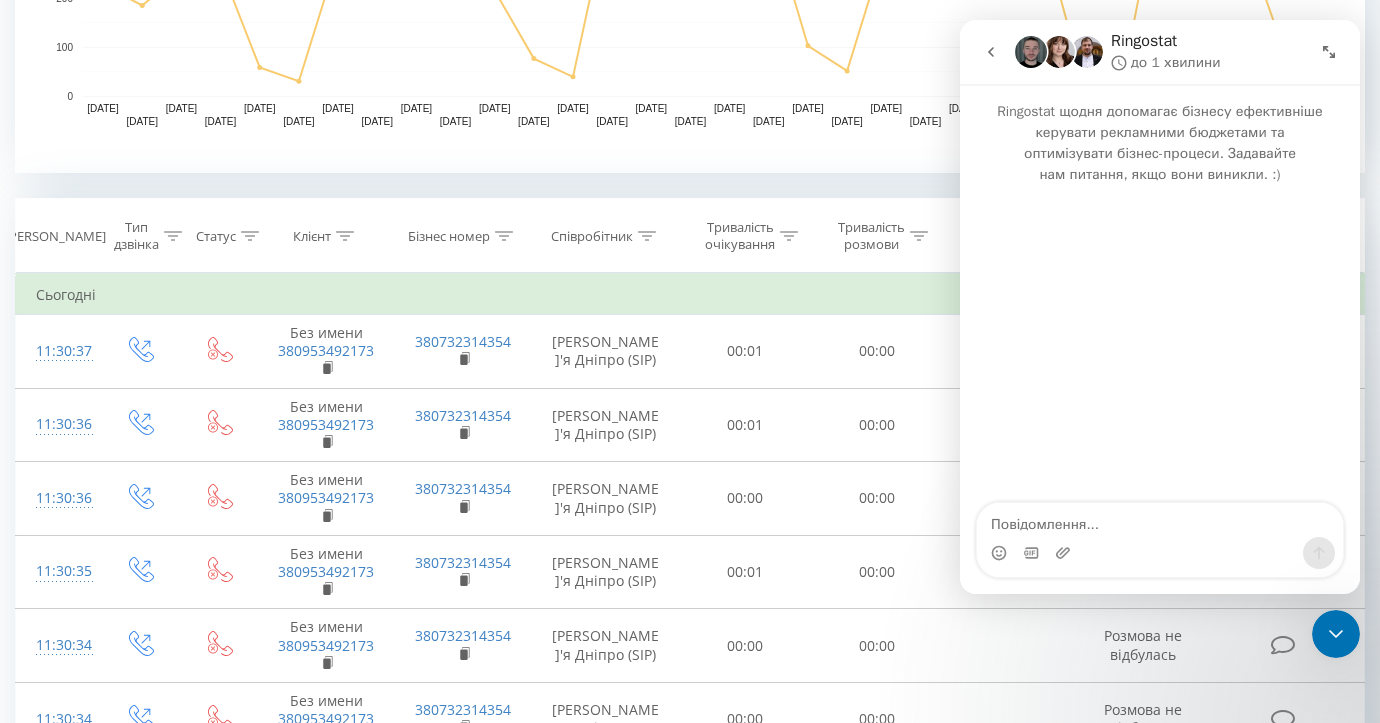 click at bounding box center (1160, 520) 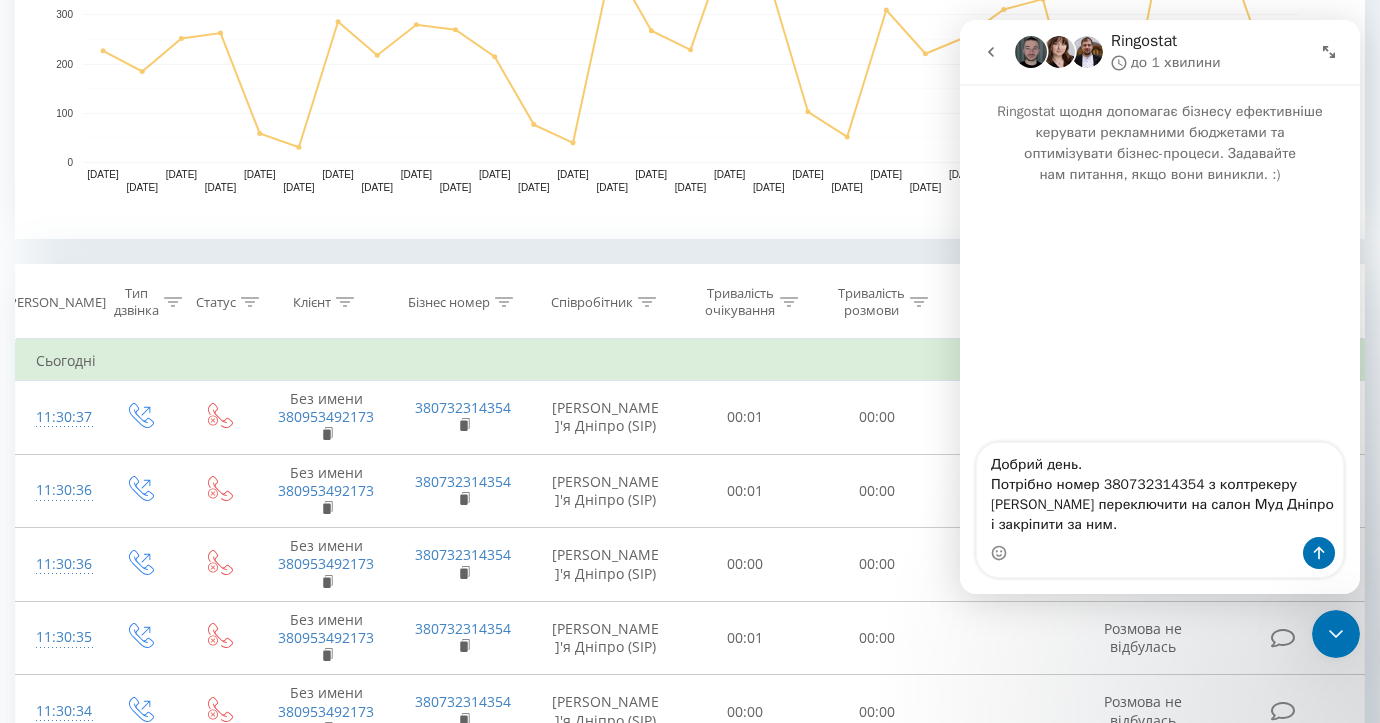 scroll, scrollTop: 565, scrollLeft: 0, axis: vertical 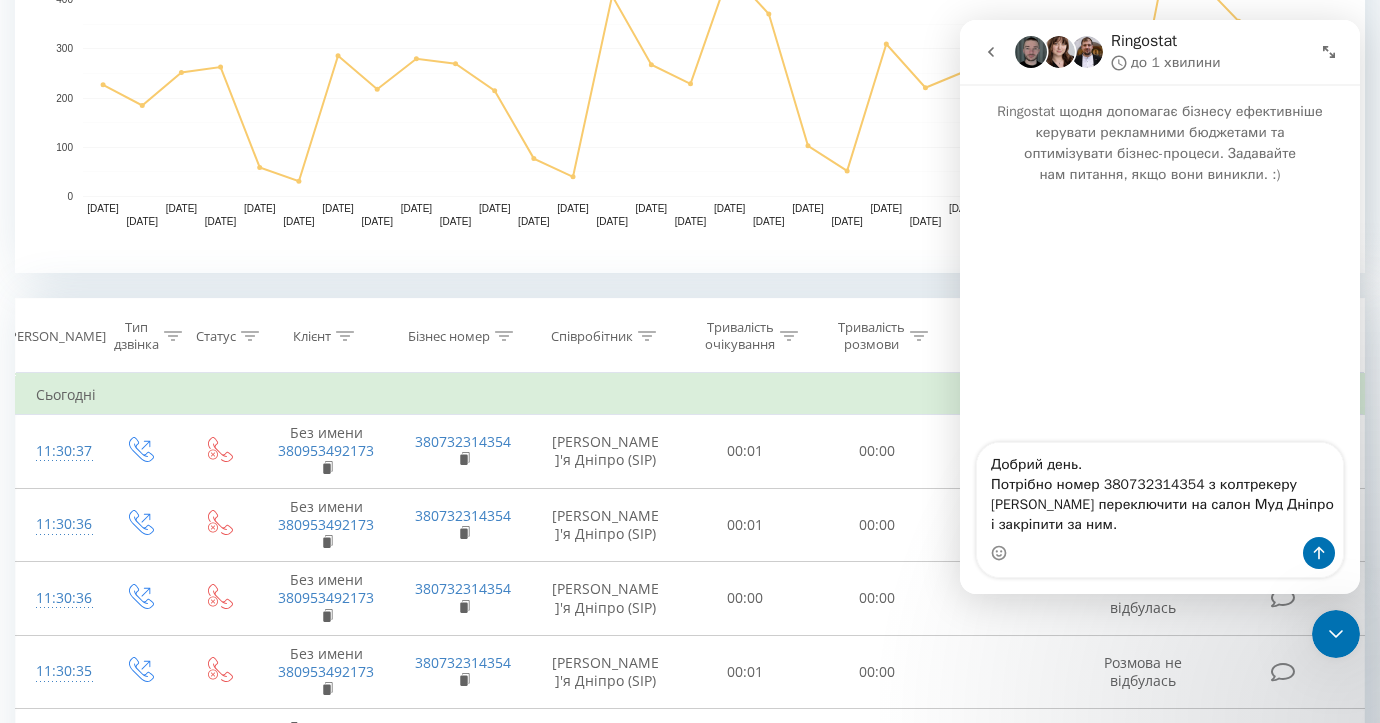 type on "Добрий день.
Потрібно номер 380732314354 з колтрекеру Бланше переключити на салон Муд Дніпро і закріпити за ним." 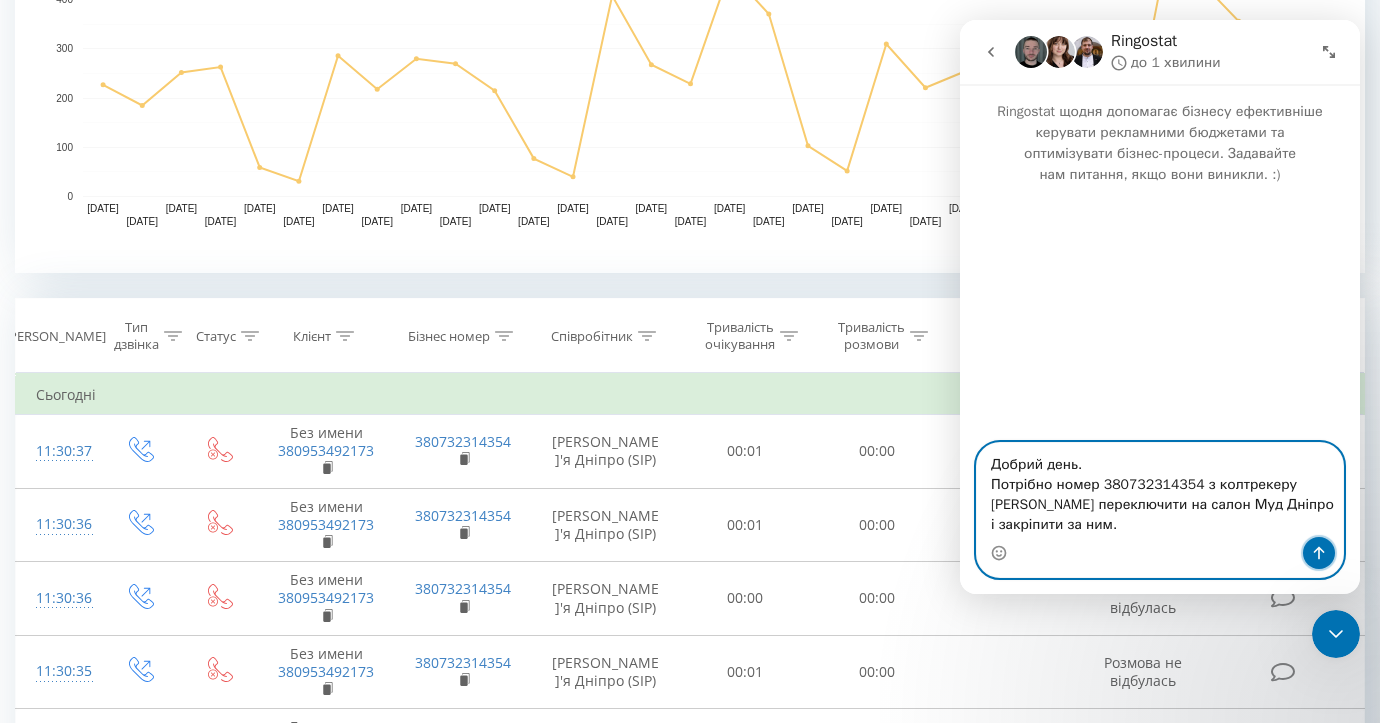 click 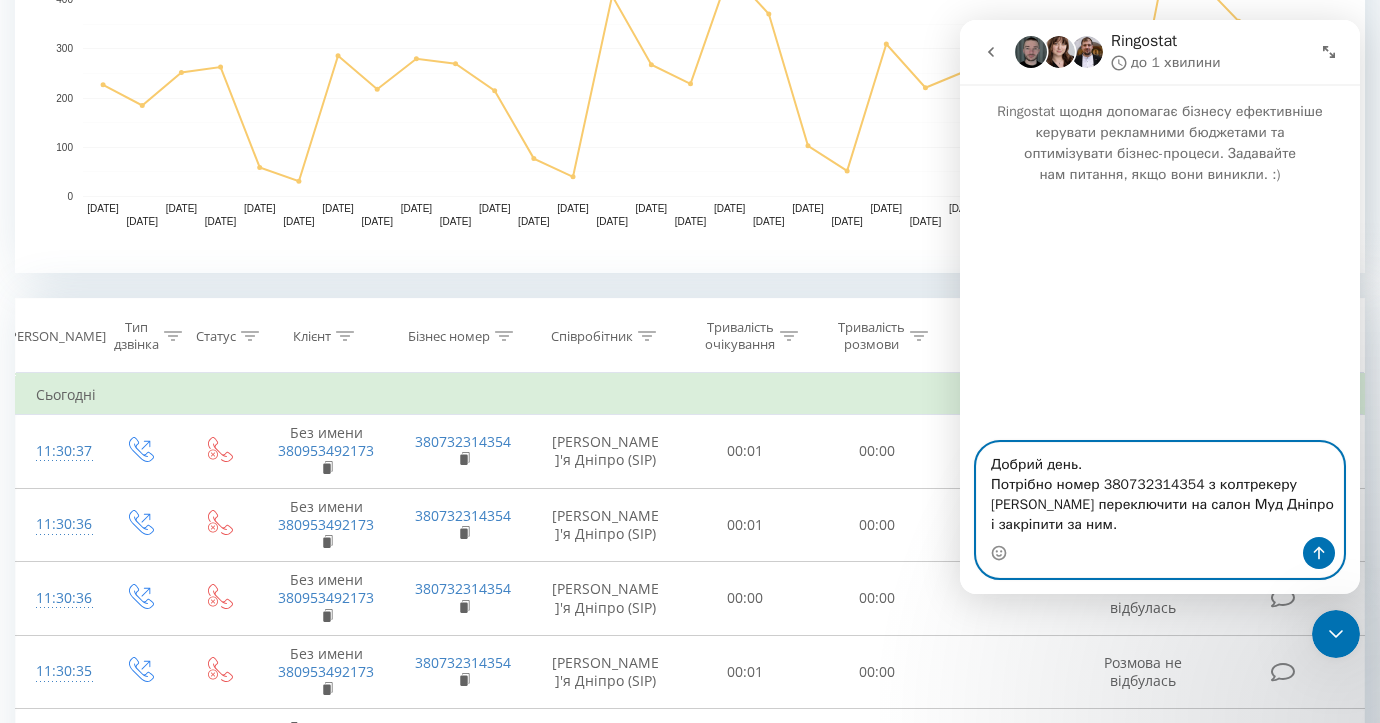 type 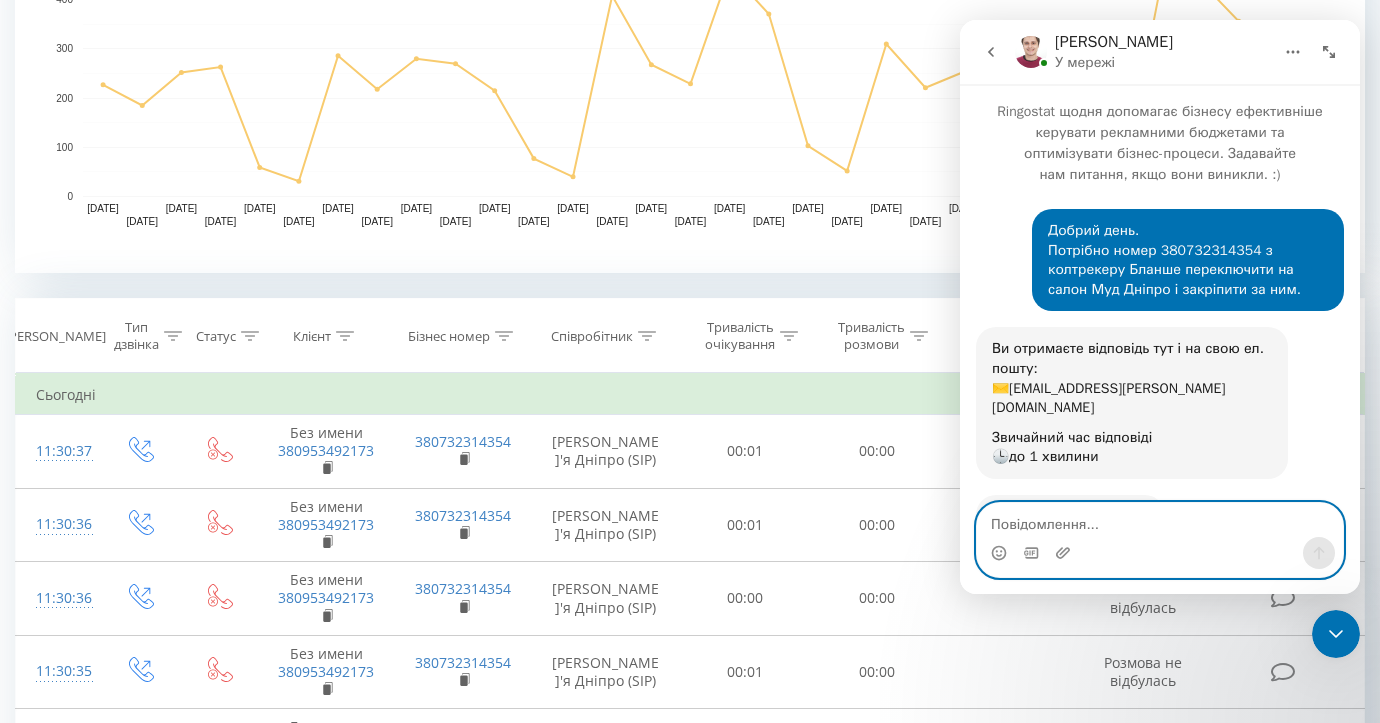 scroll, scrollTop: 96, scrollLeft: 0, axis: vertical 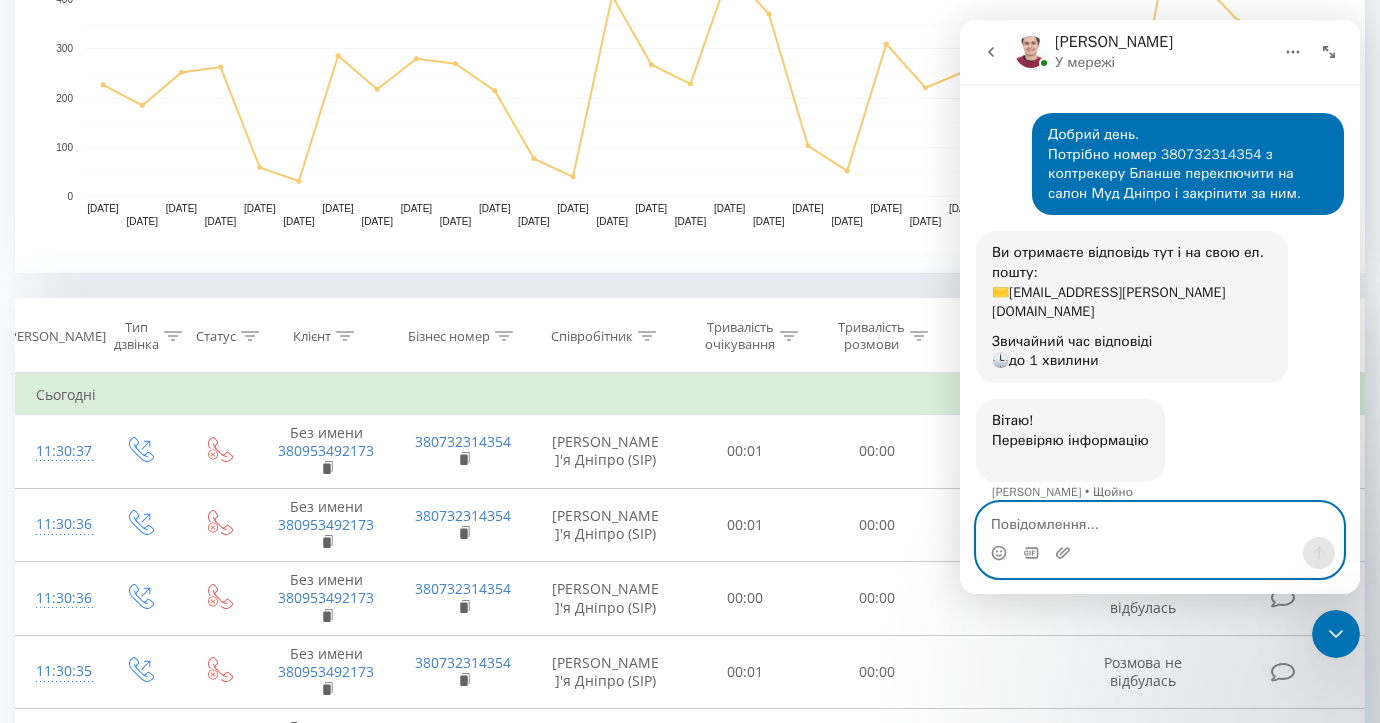 click at bounding box center [1160, 520] 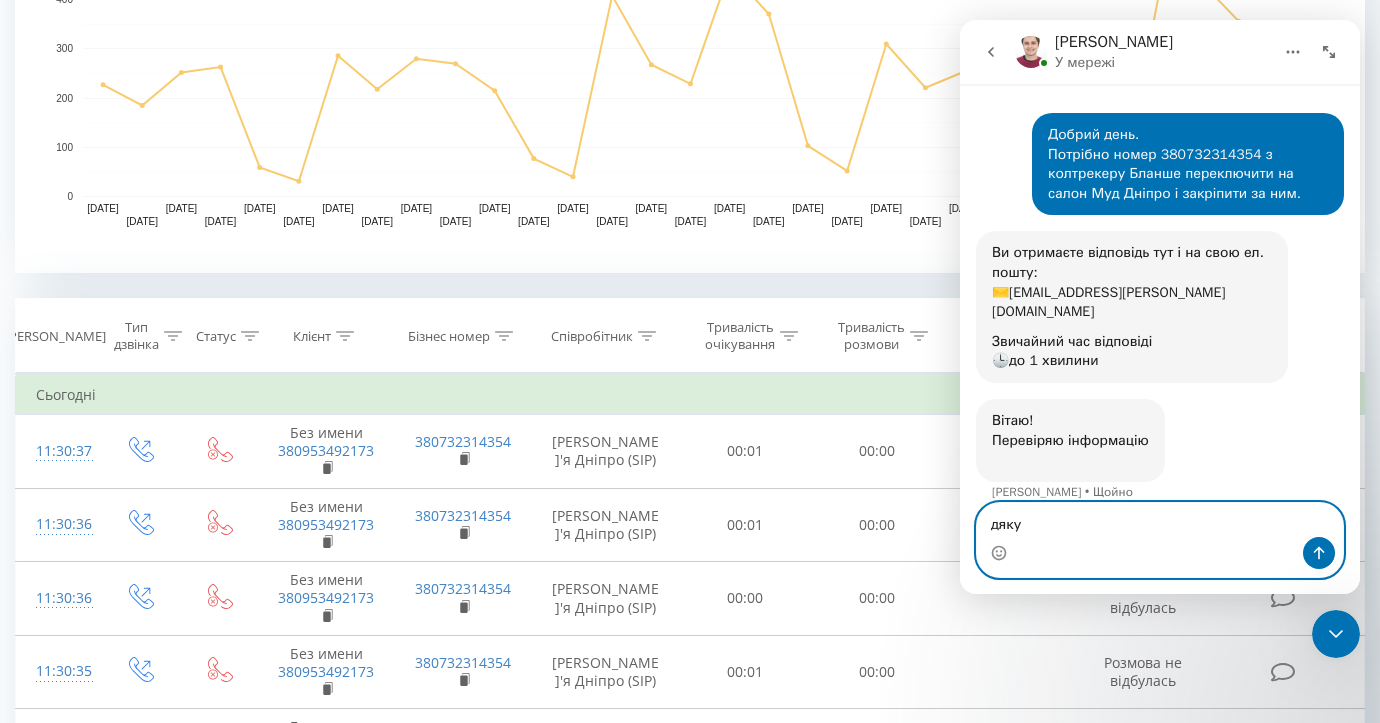 type on "дякую" 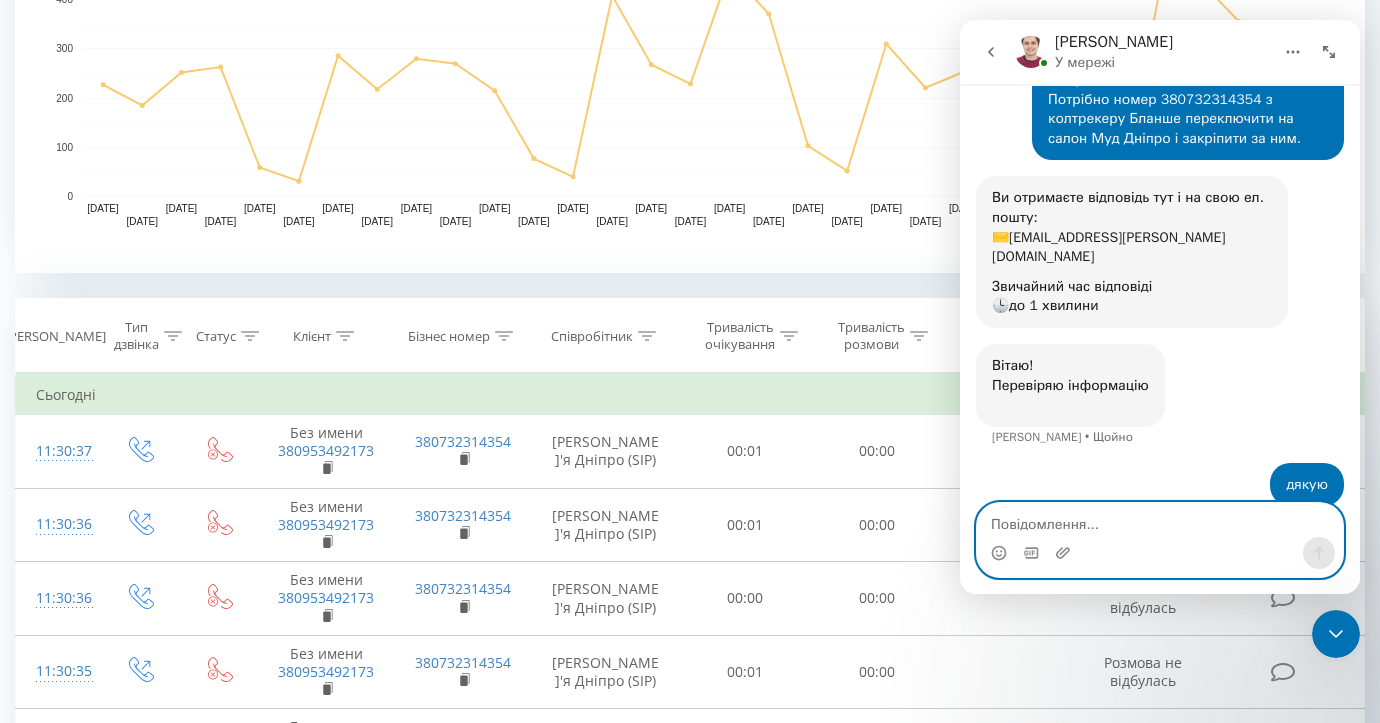 scroll, scrollTop: 155, scrollLeft: 0, axis: vertical 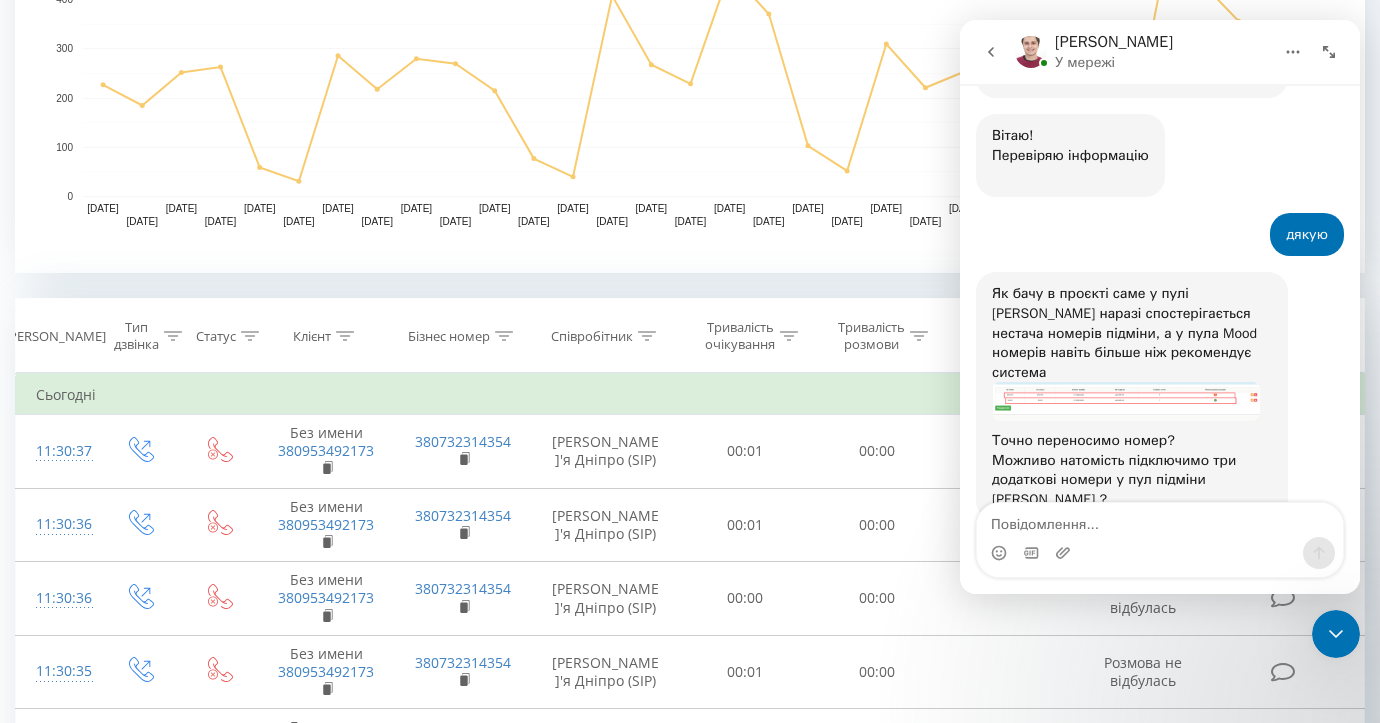 click at bounding box center [1126, 401] 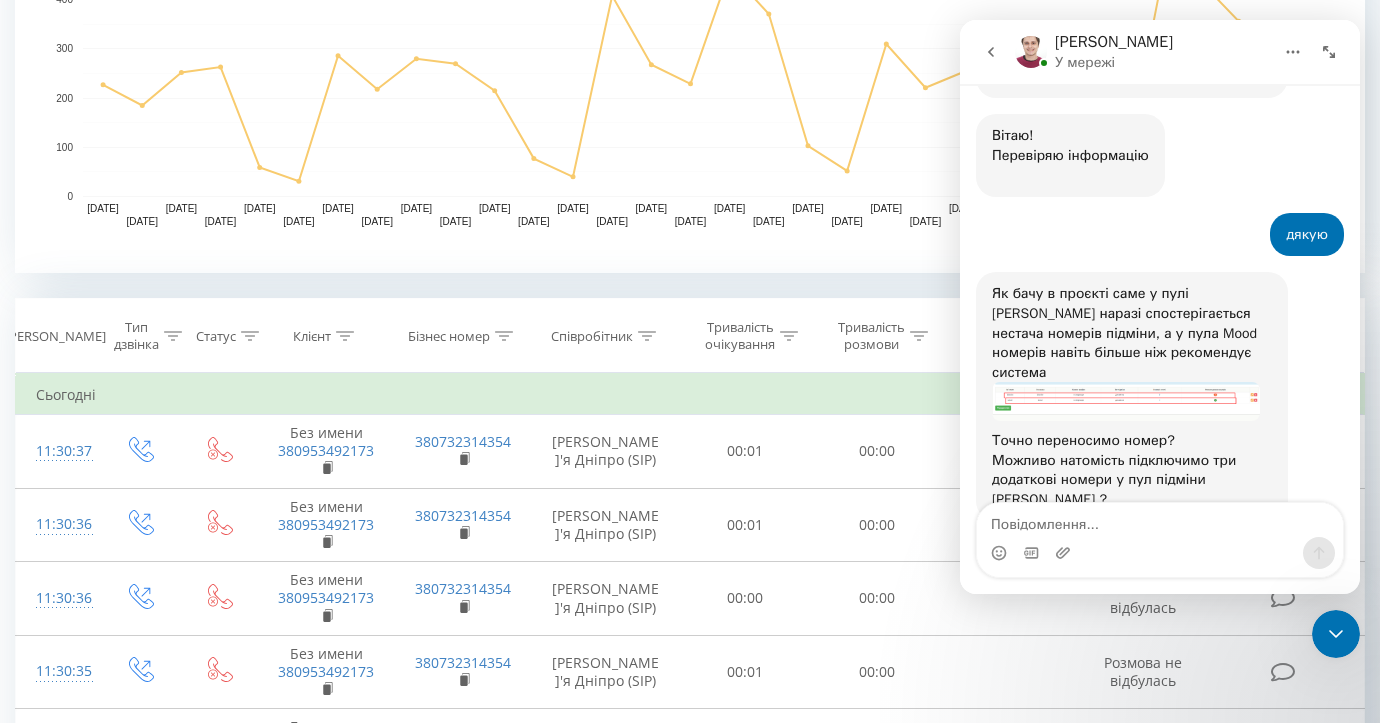 scroll, scrollTop: 0, scrollLeft: 0, axis: both 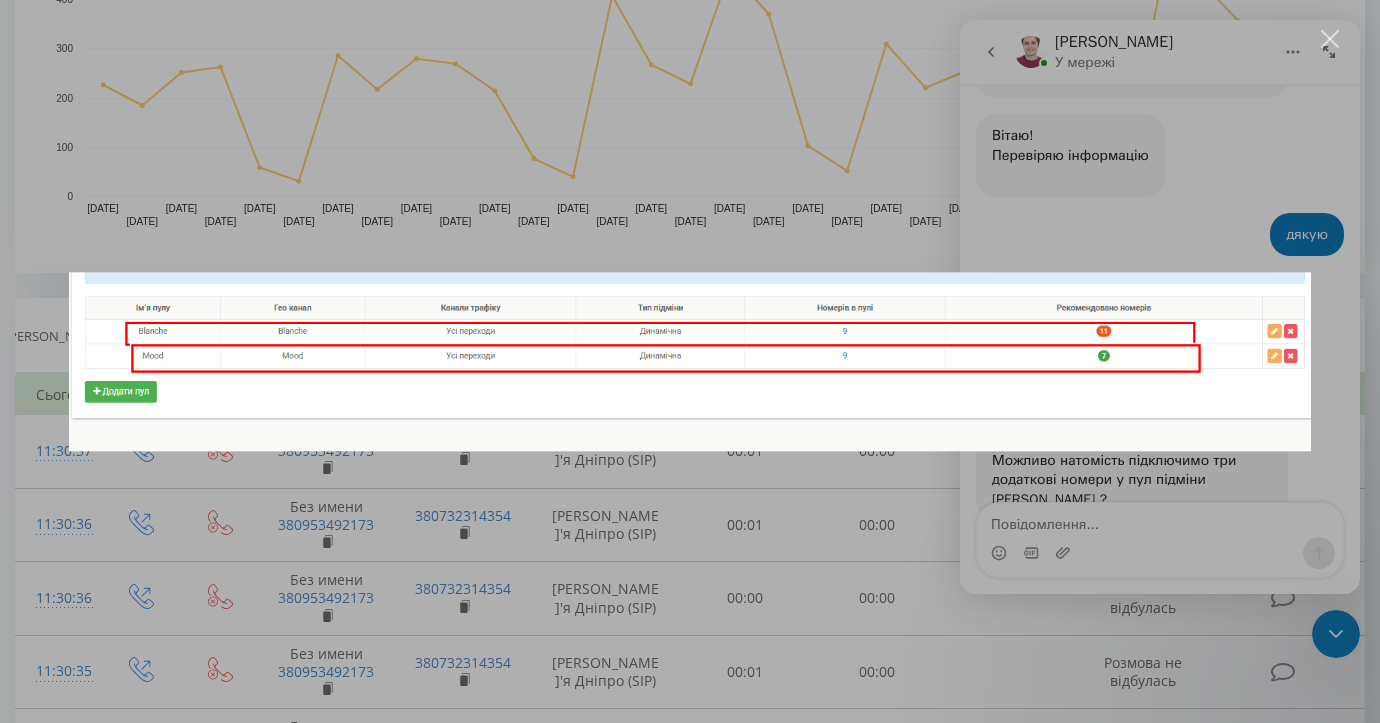 click at bounding box center [1330, 39] 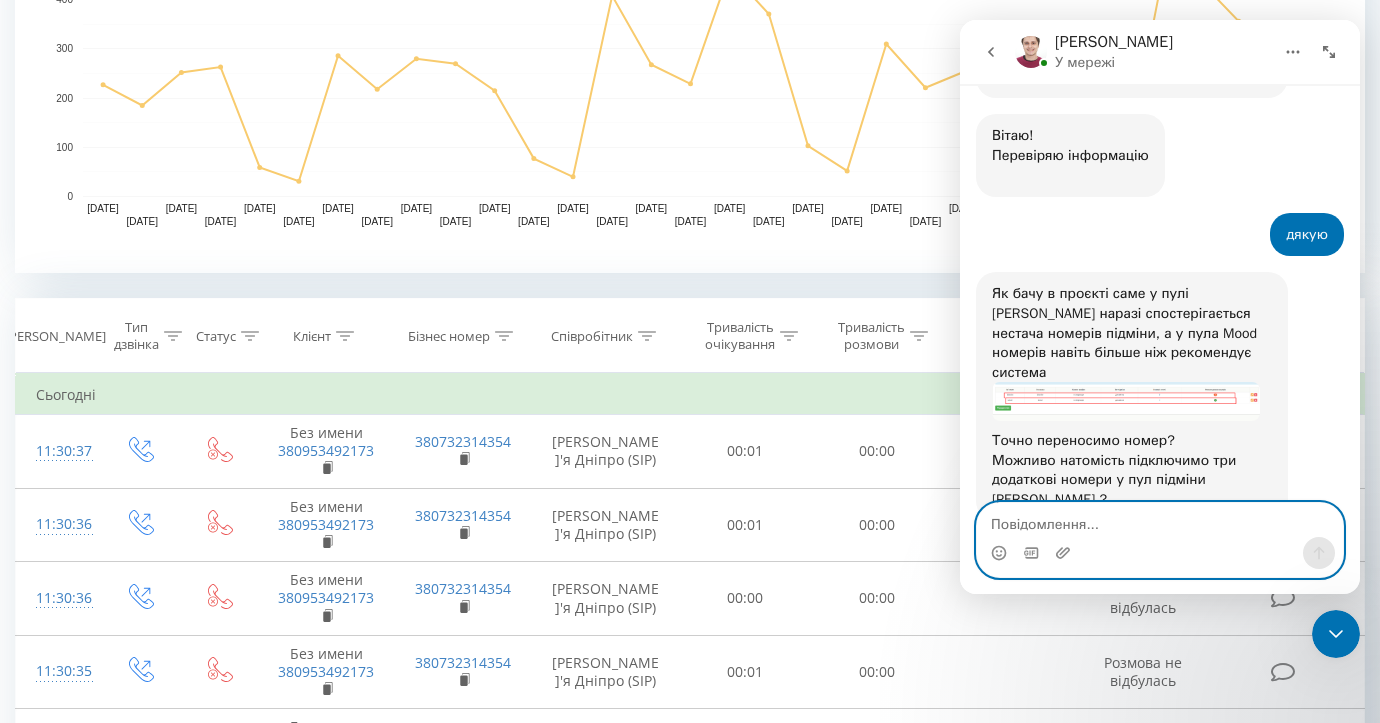 click at bounding box center [1160, 520] 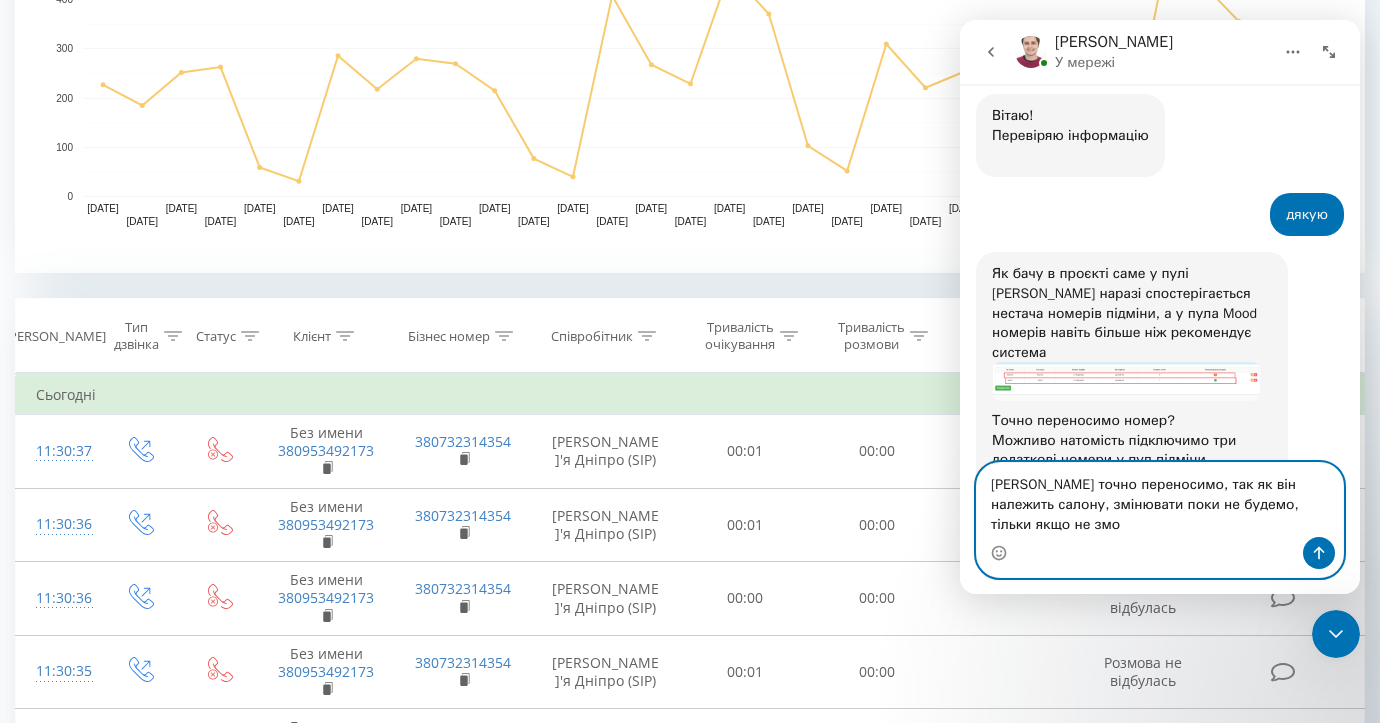 scroll, scrollTop: 421, scrollLeft: 0, axis: vertical 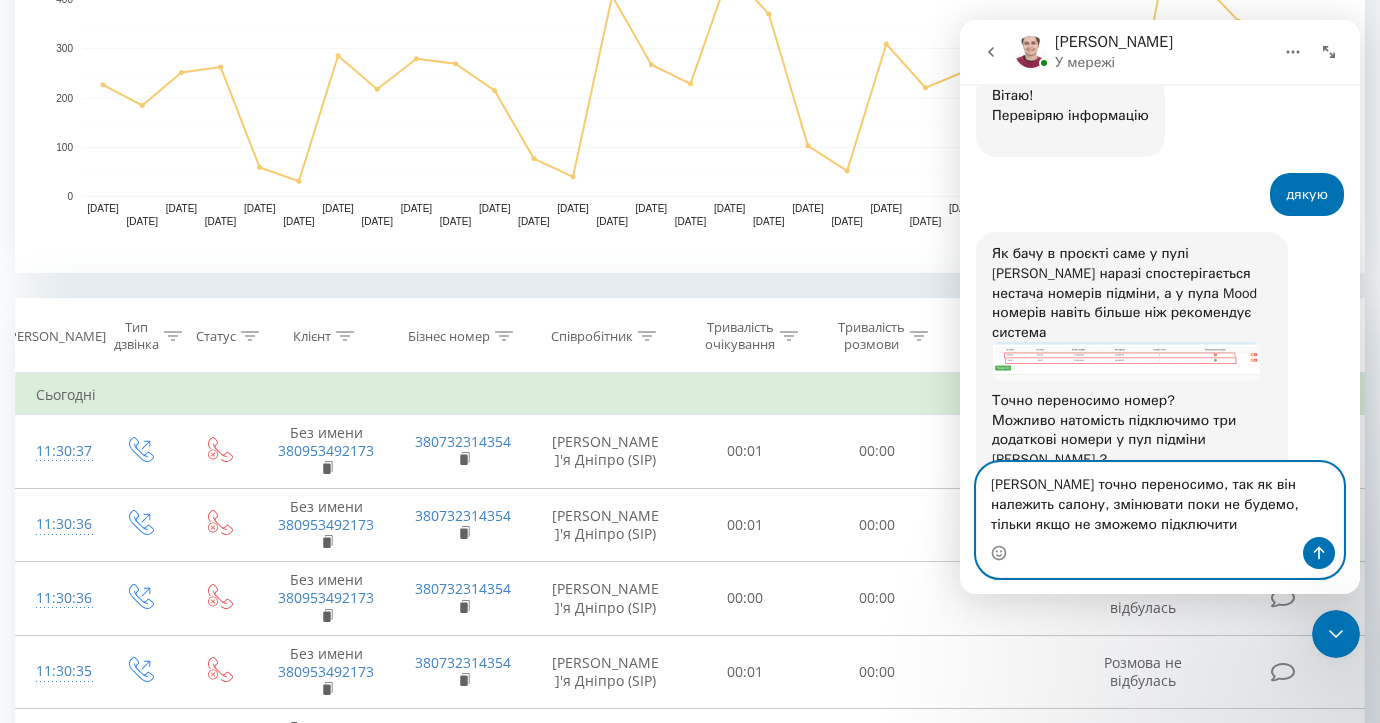 type on "Номер точно переносимо, так як він належить салону, змінювати поки не будемо, тільки якщо не зможемо підключити." 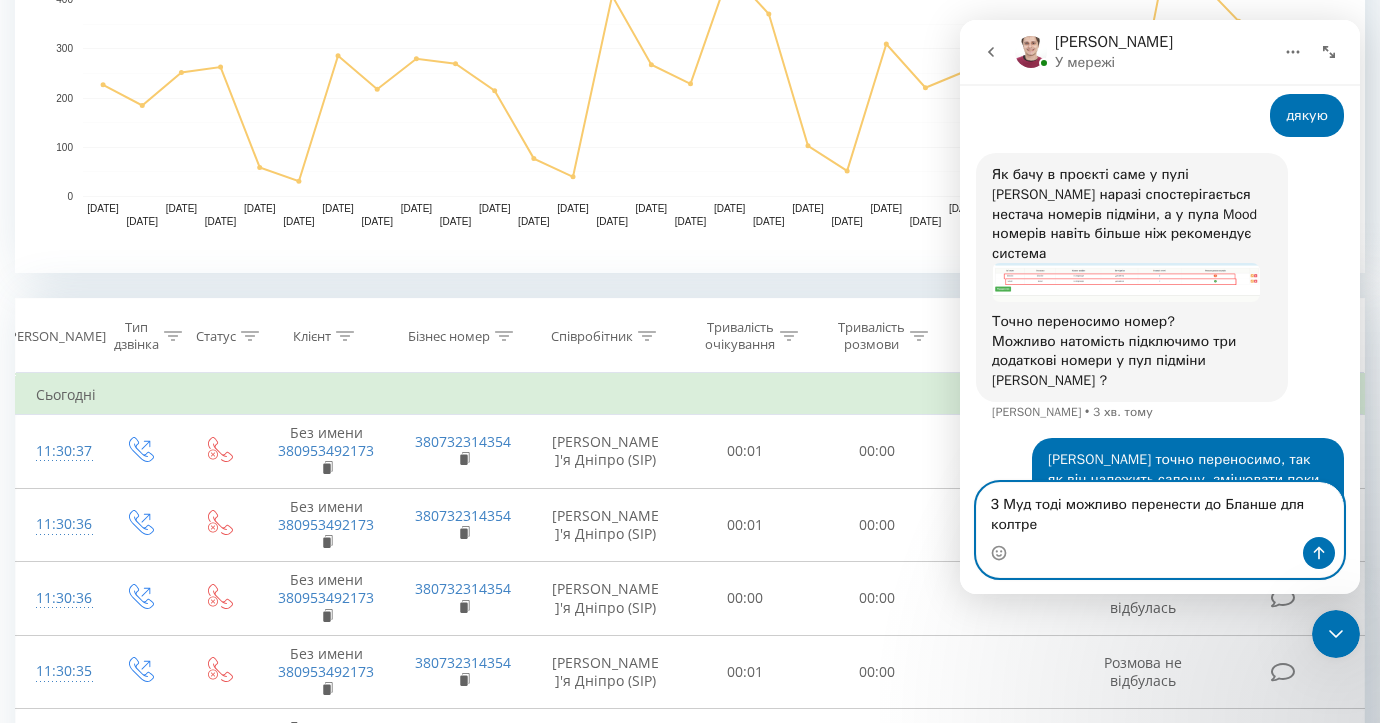 scroll, scrollTop: 520, scrollLeft: 0, axis: vertical 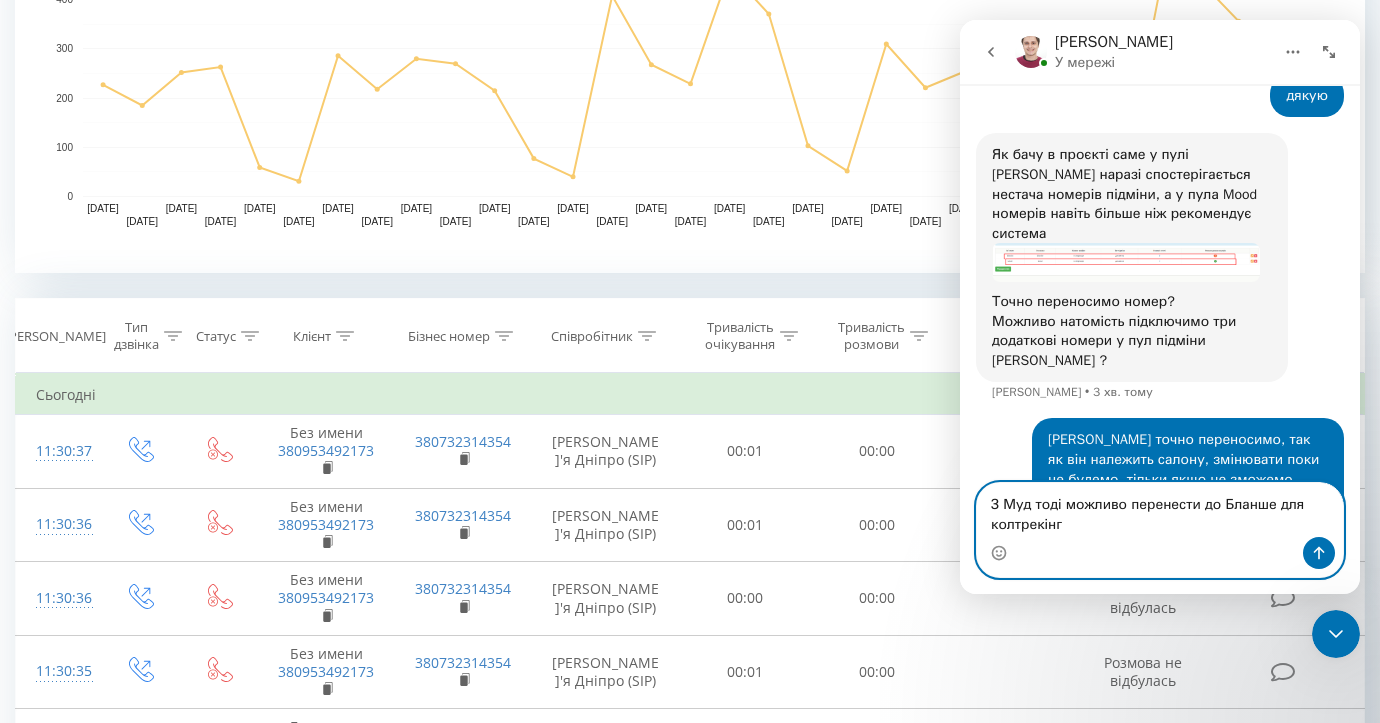 type on "З Муд тоді можливо перенести до Бланше для колтрекінгу" 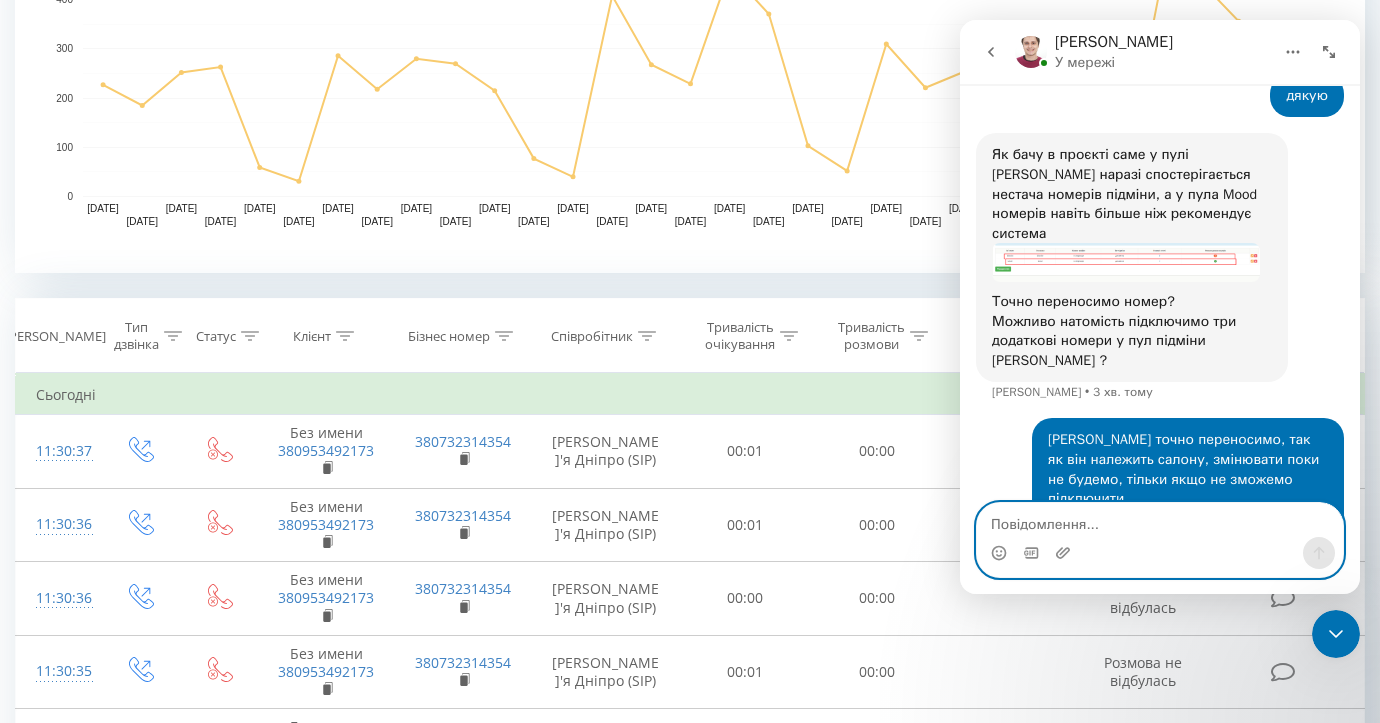scroll, scrollTop: 564, scrollLeft: 0, axis: vertical 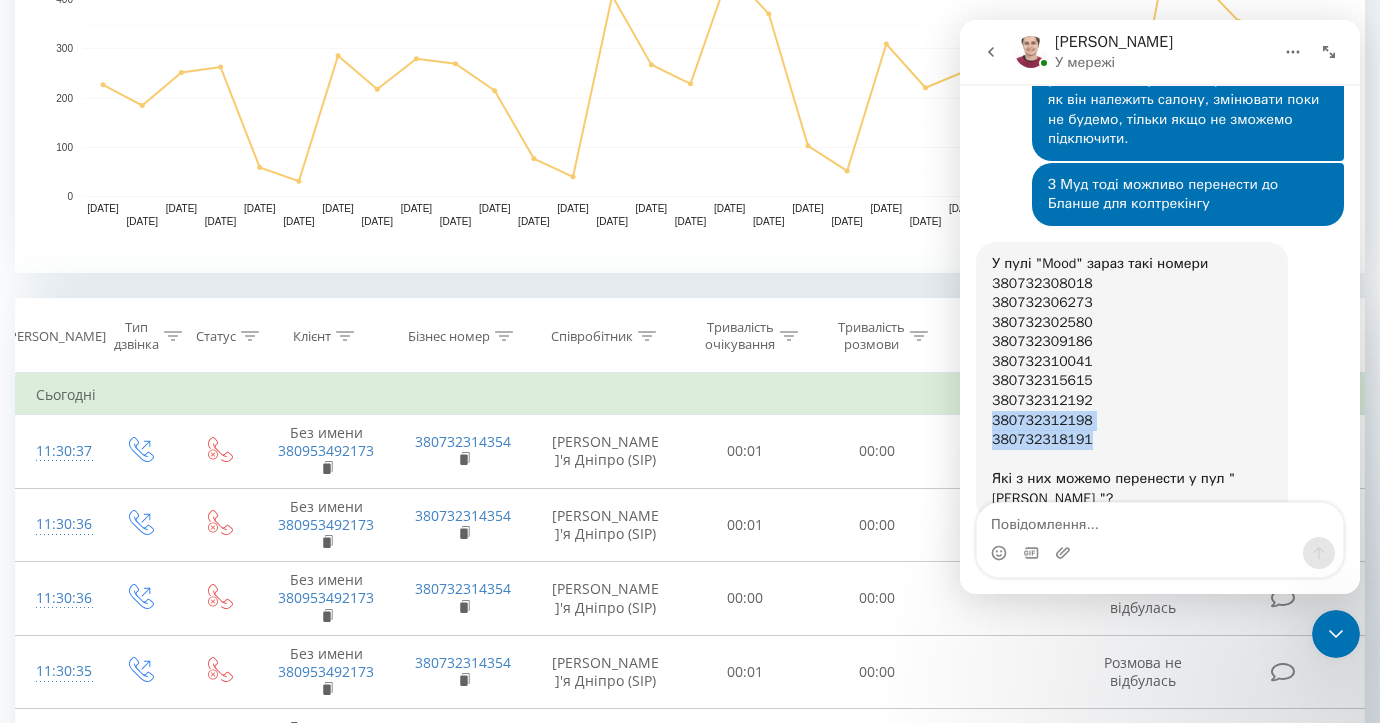 drag, startPoint x: 1093, startPoint y: 379, endPoint x: 990, endPoint y: 366, distance: 103.81715 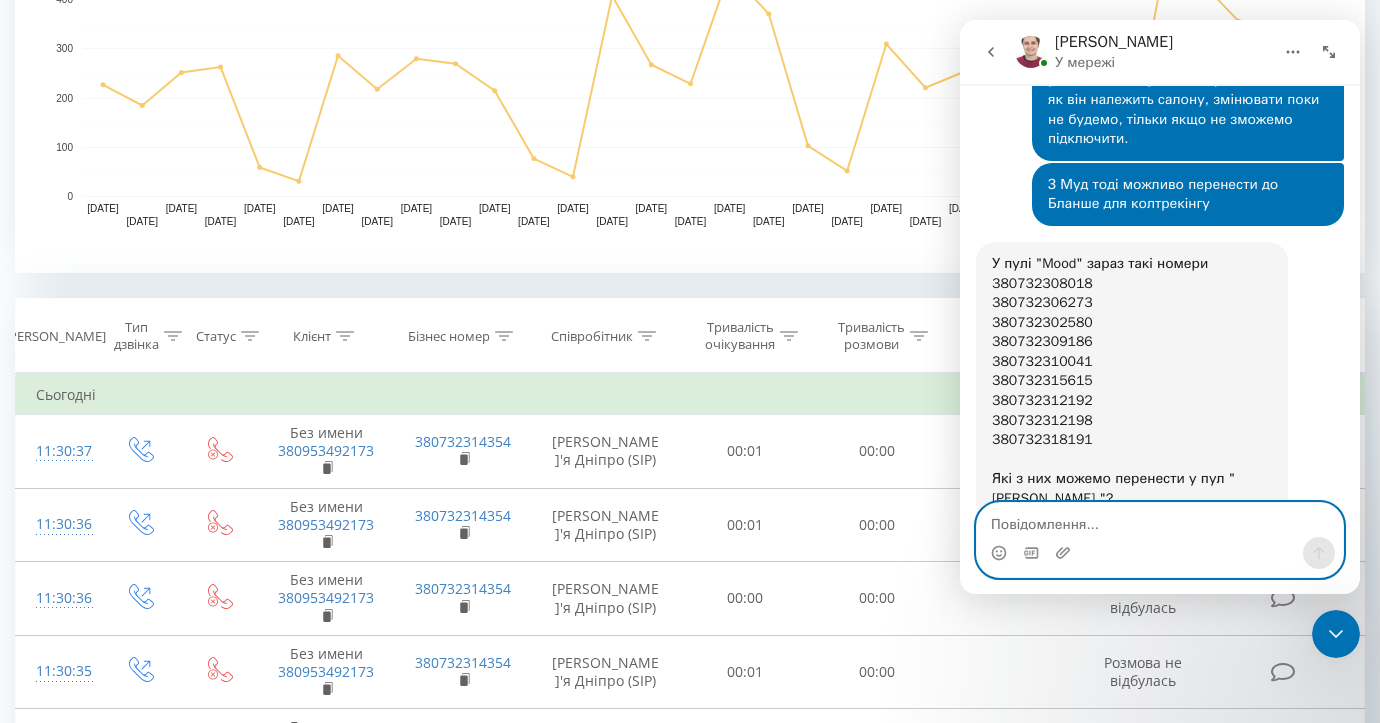 click at bounding box center [1160, 520] 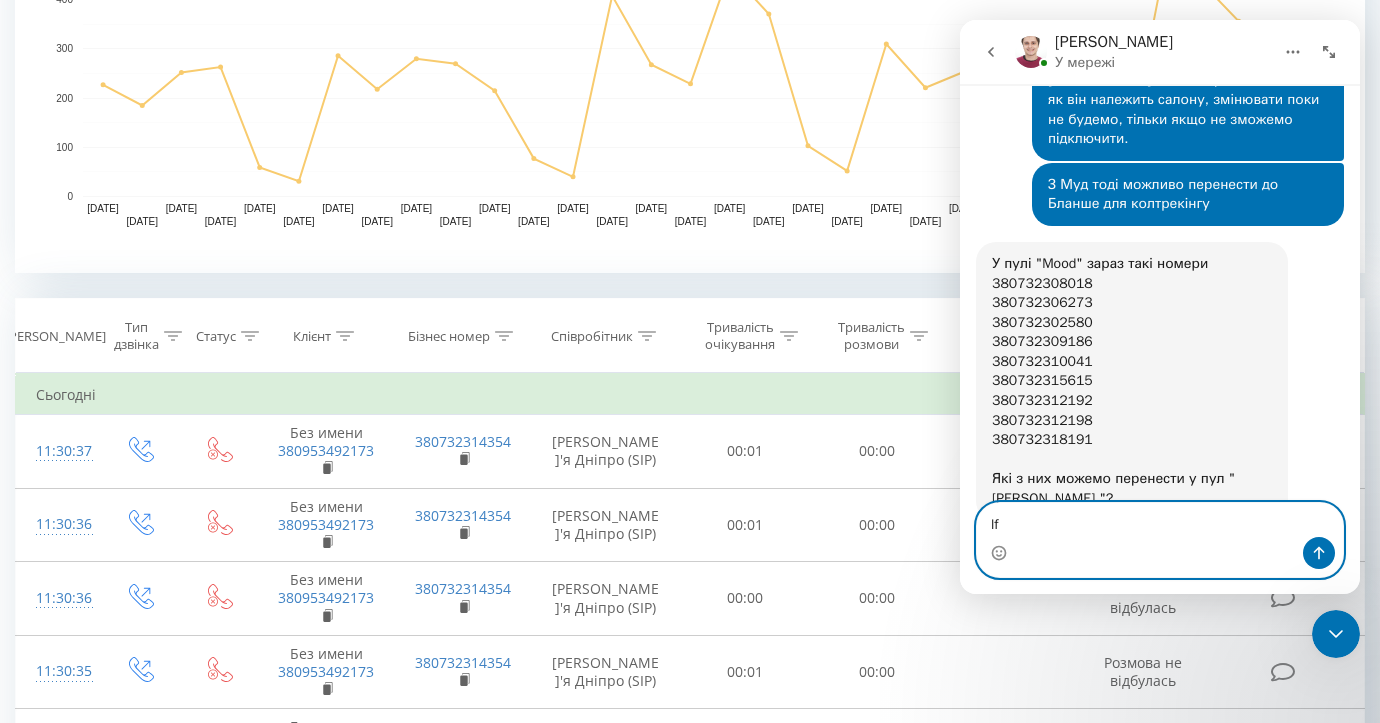 type on "l" 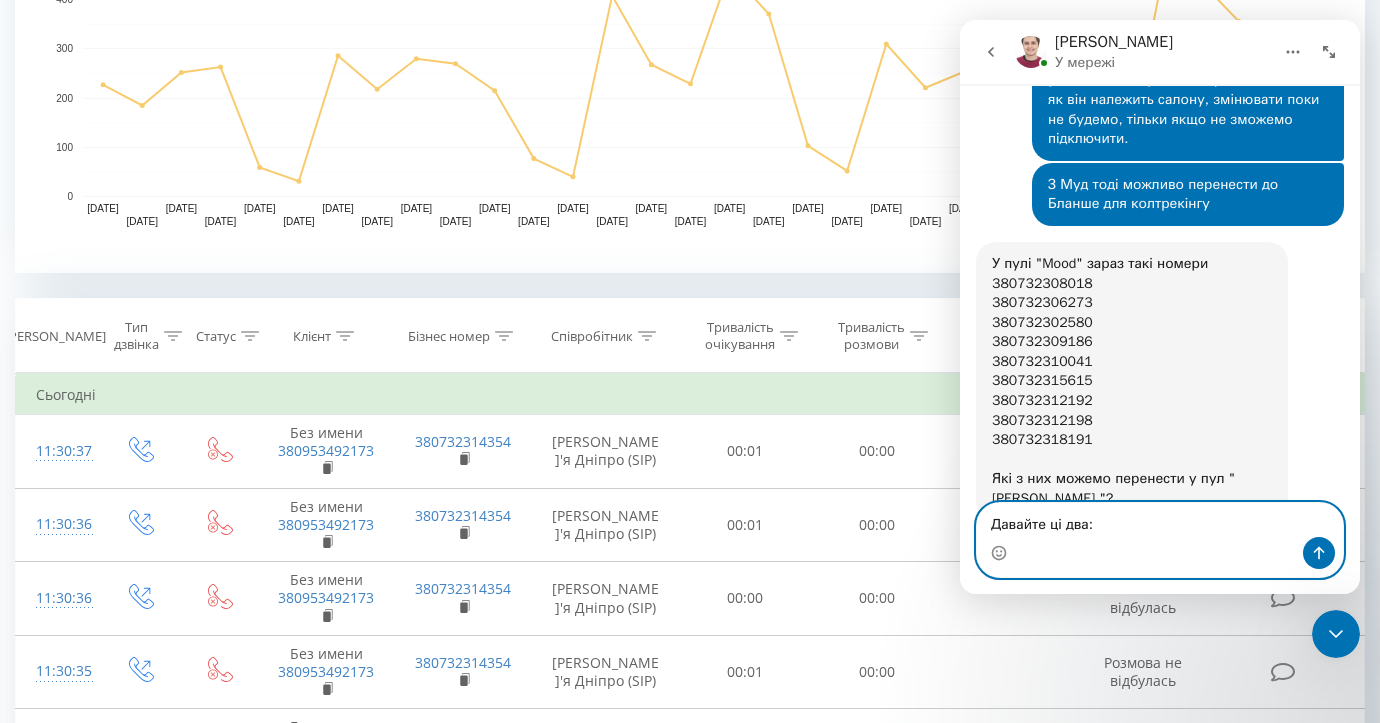 scroll, scrollTop: 880, scrollLeft: 0, axis: vertical 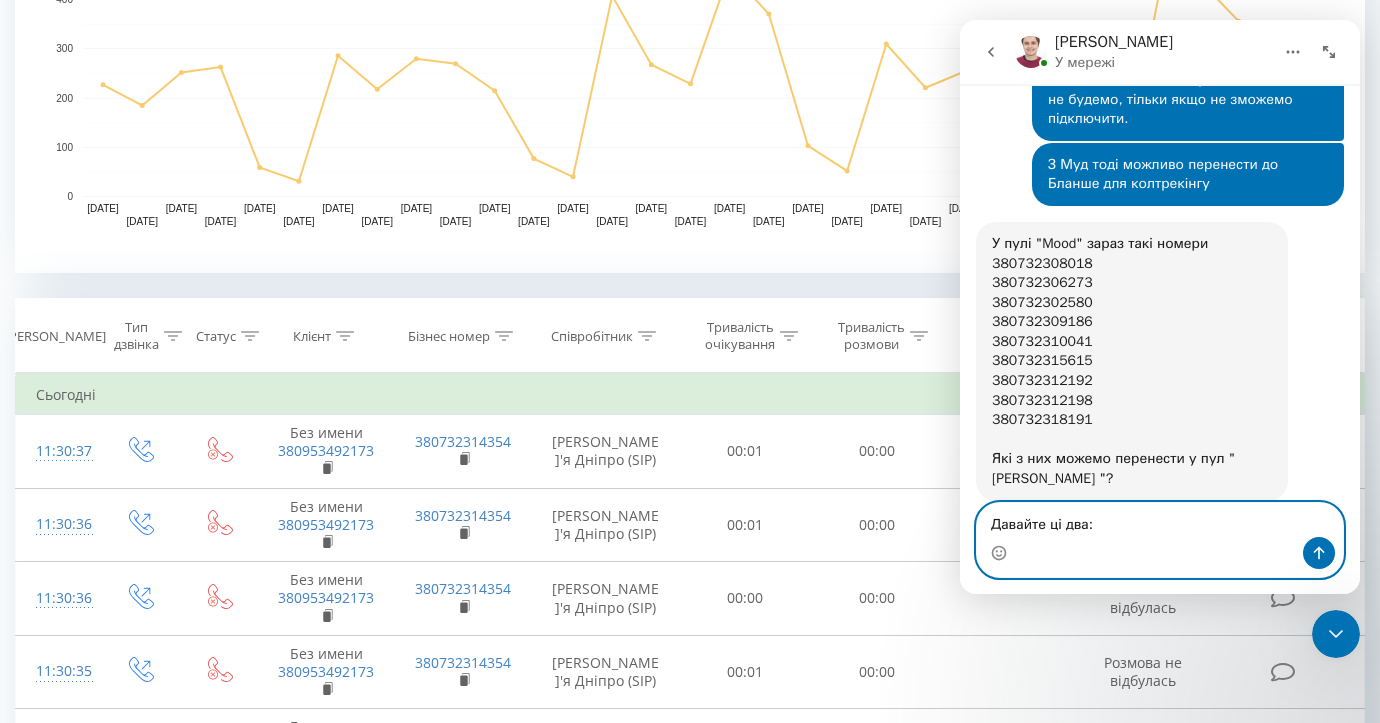 paste on "380732312198
380732318191" 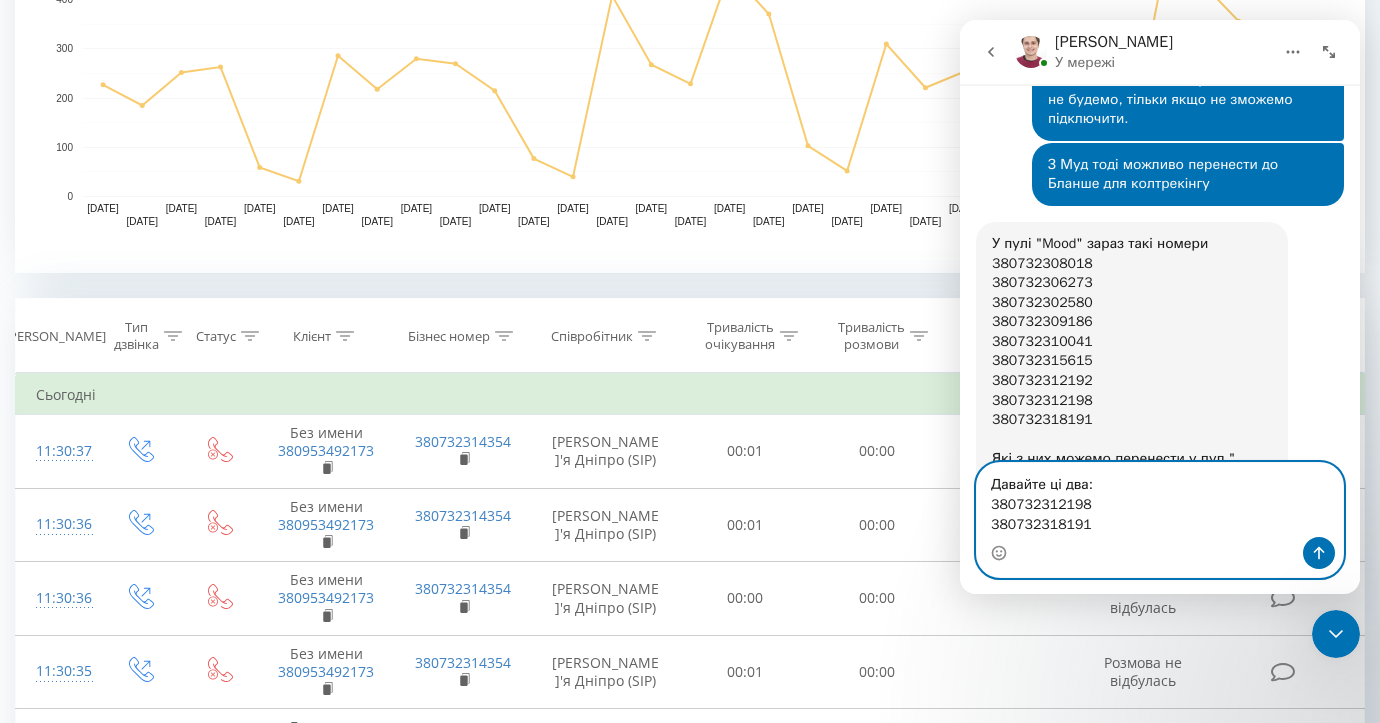 scroll, scrollTop: 900, scrollLeft: 0, axis: vertical 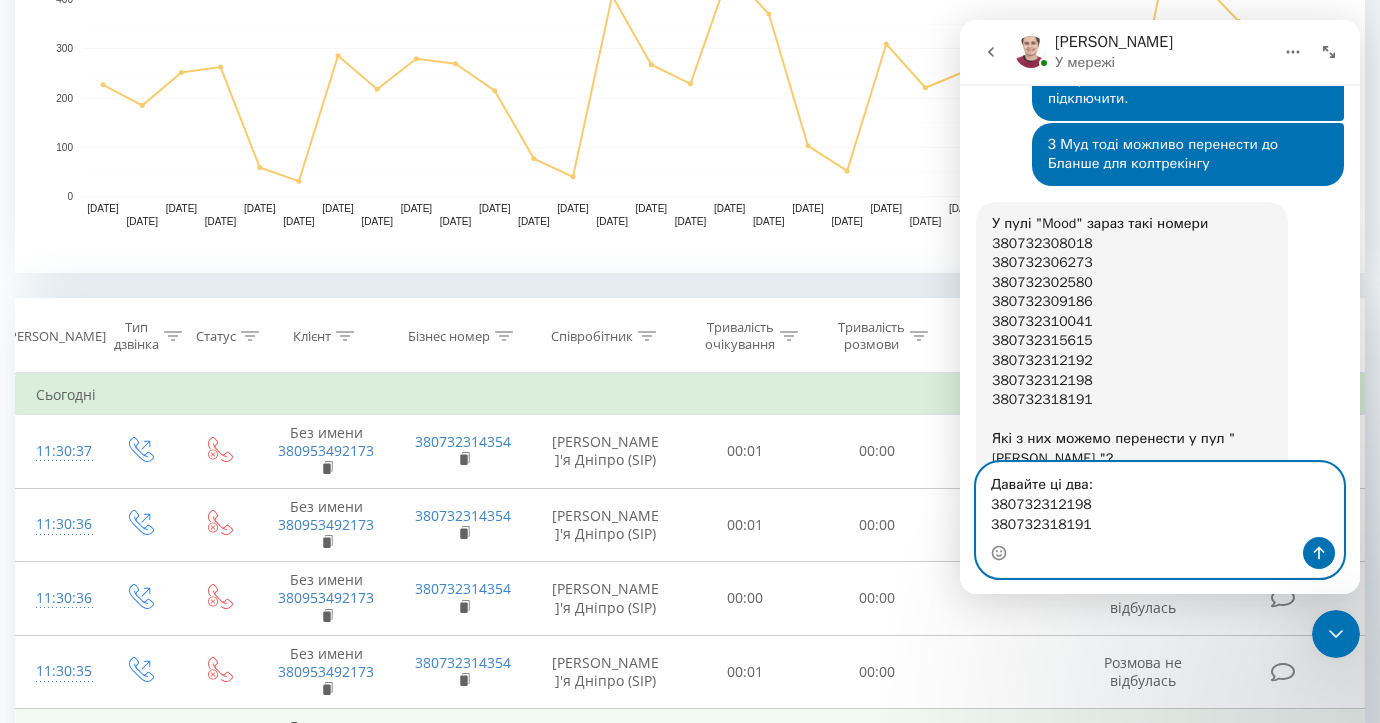 type on "Давайте ці два:
380732312198
380732318191" 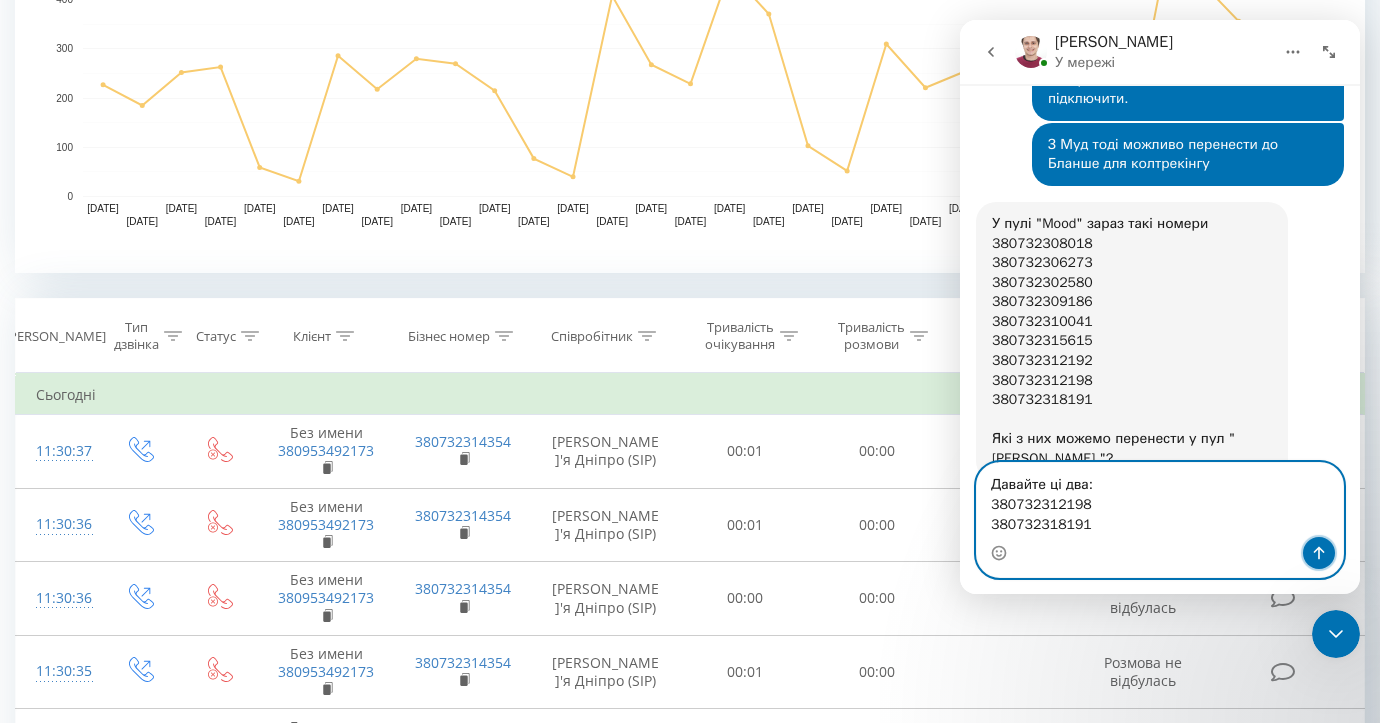 click 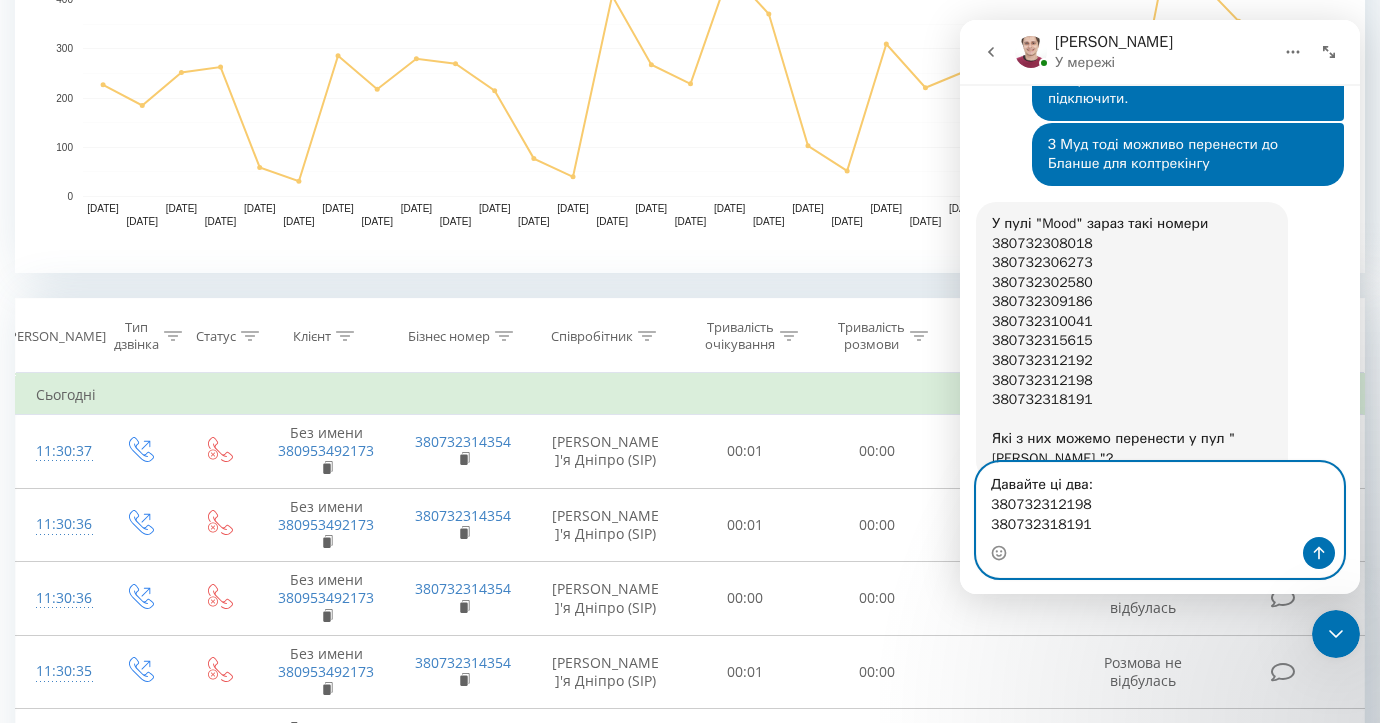 type 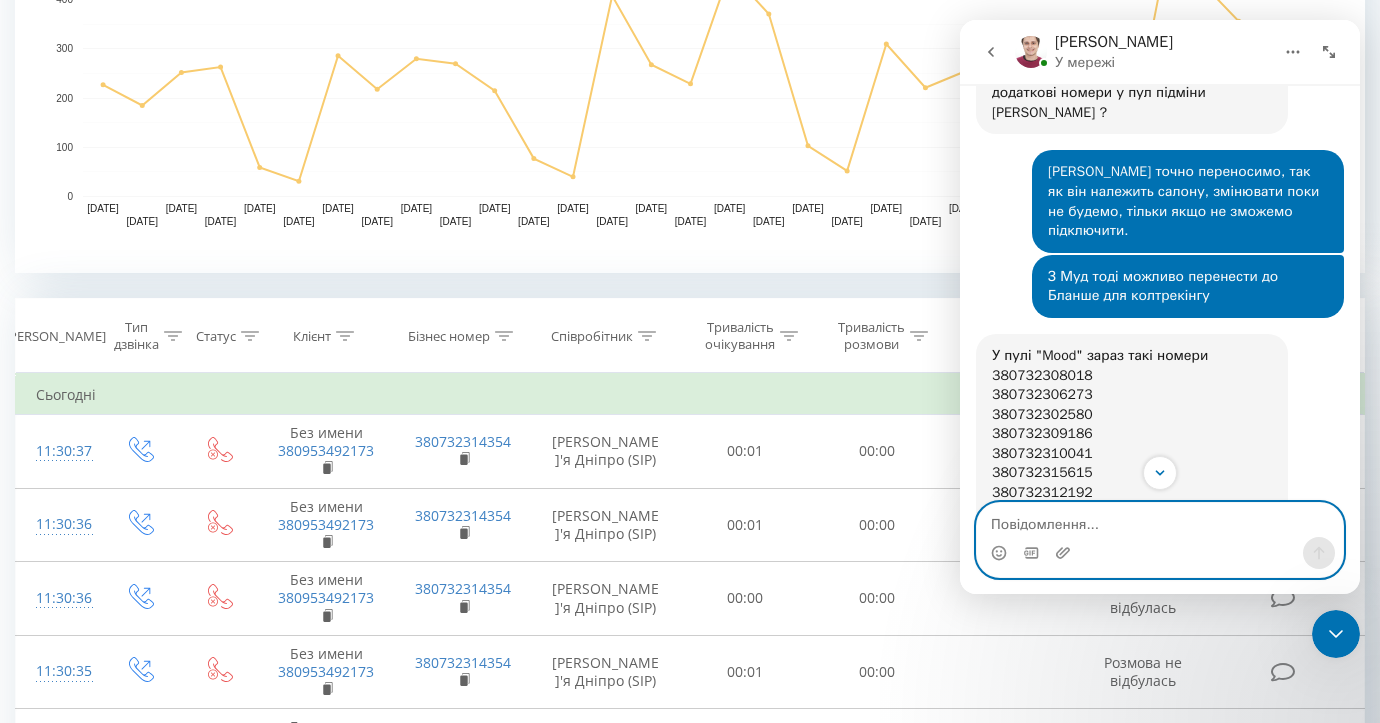 scroll, scrollTop: 958, scrollLeft: 0, axis: vertical 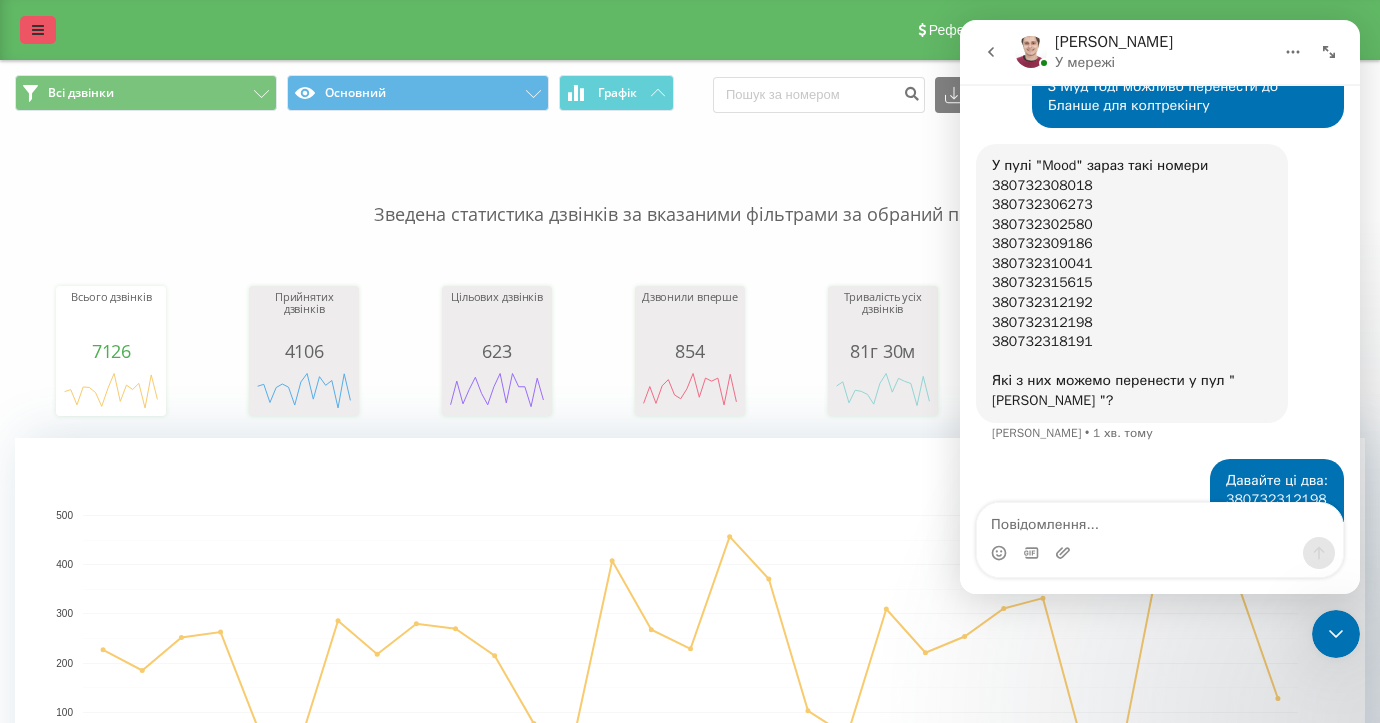 click at bounding box center (38, 30) 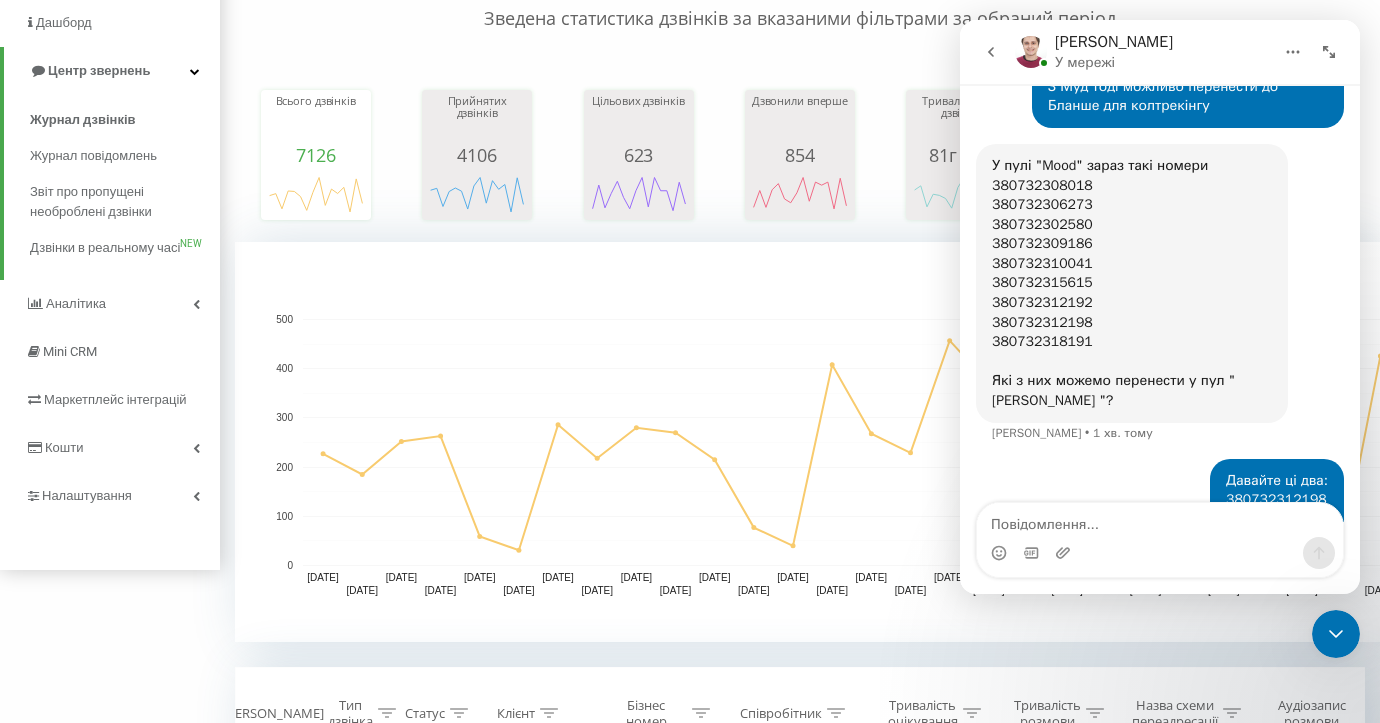 scroll, scrollTop: 200, scrollLeft: 0, axis: vertical 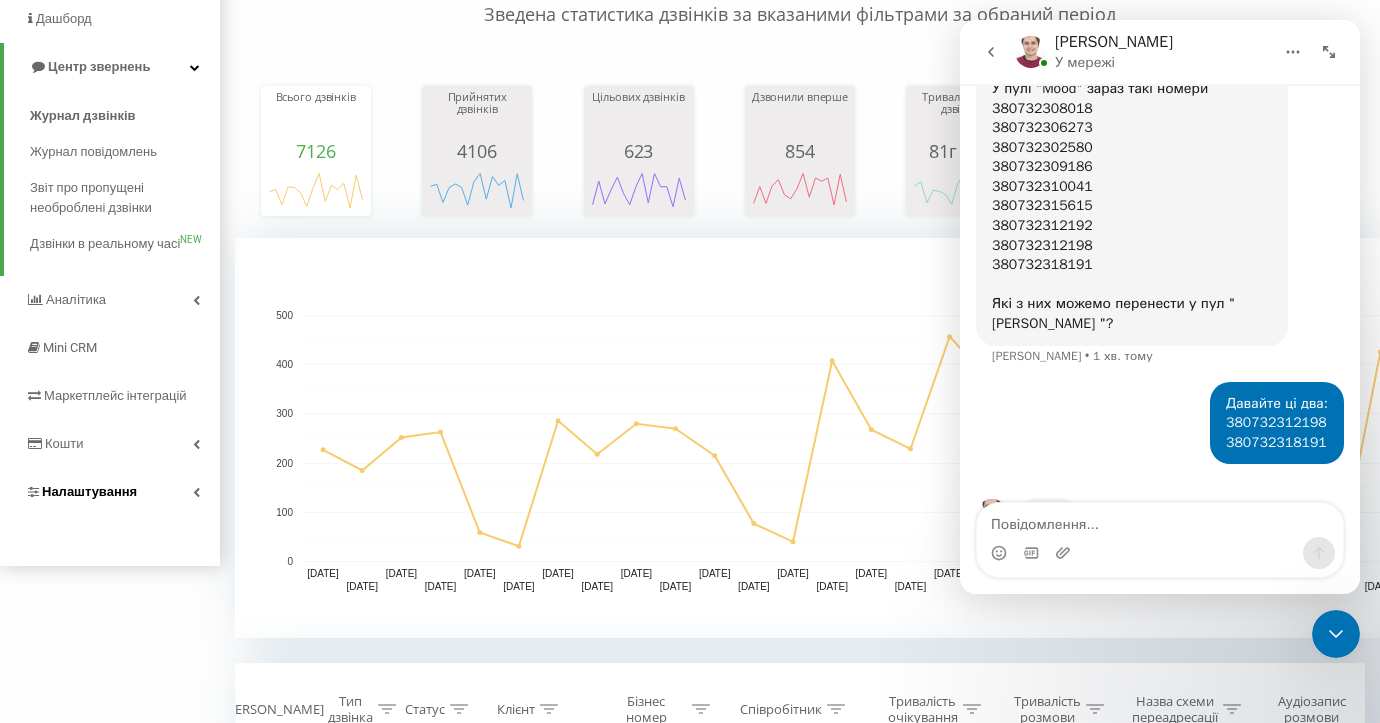 click on "Налаштування" at bounding box center [89, 491] 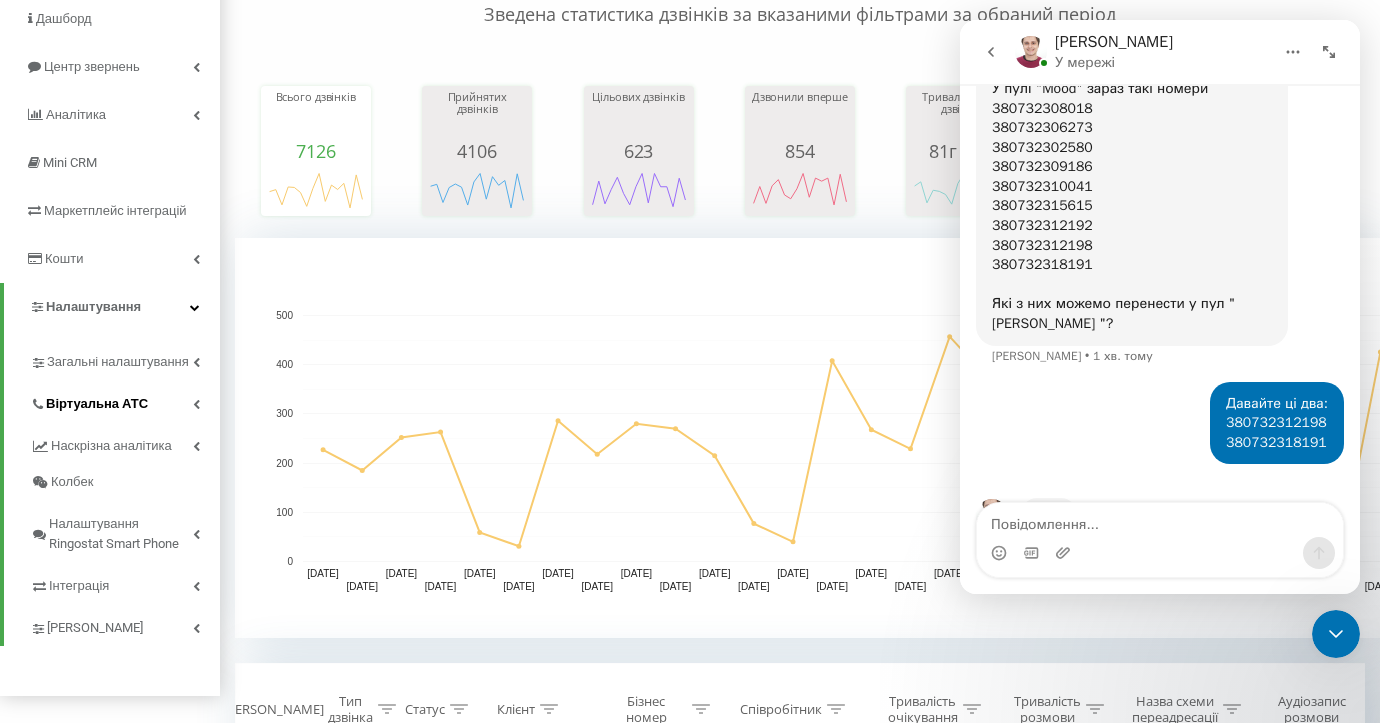 click on "Віртуальна АТС" at bounding box center [97, 404] 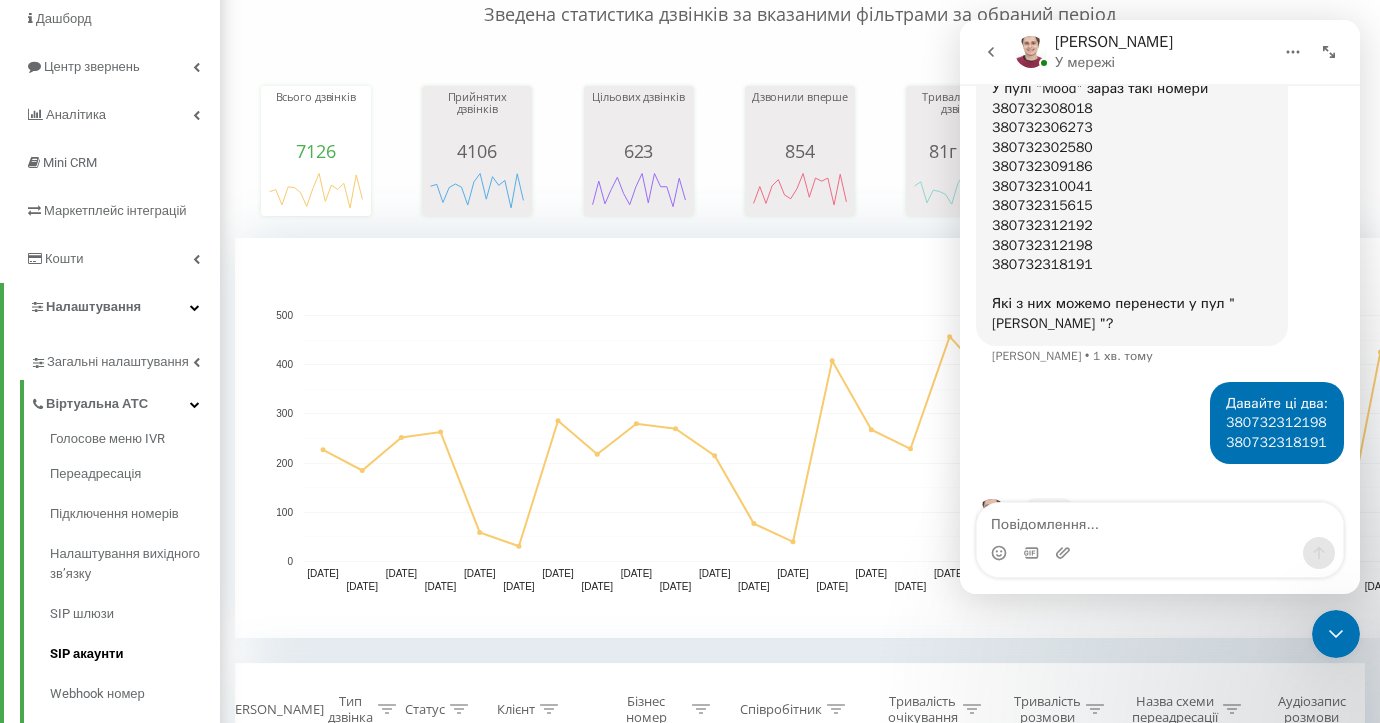 click on "SIP акаунти" at bounding box center [135, 654] 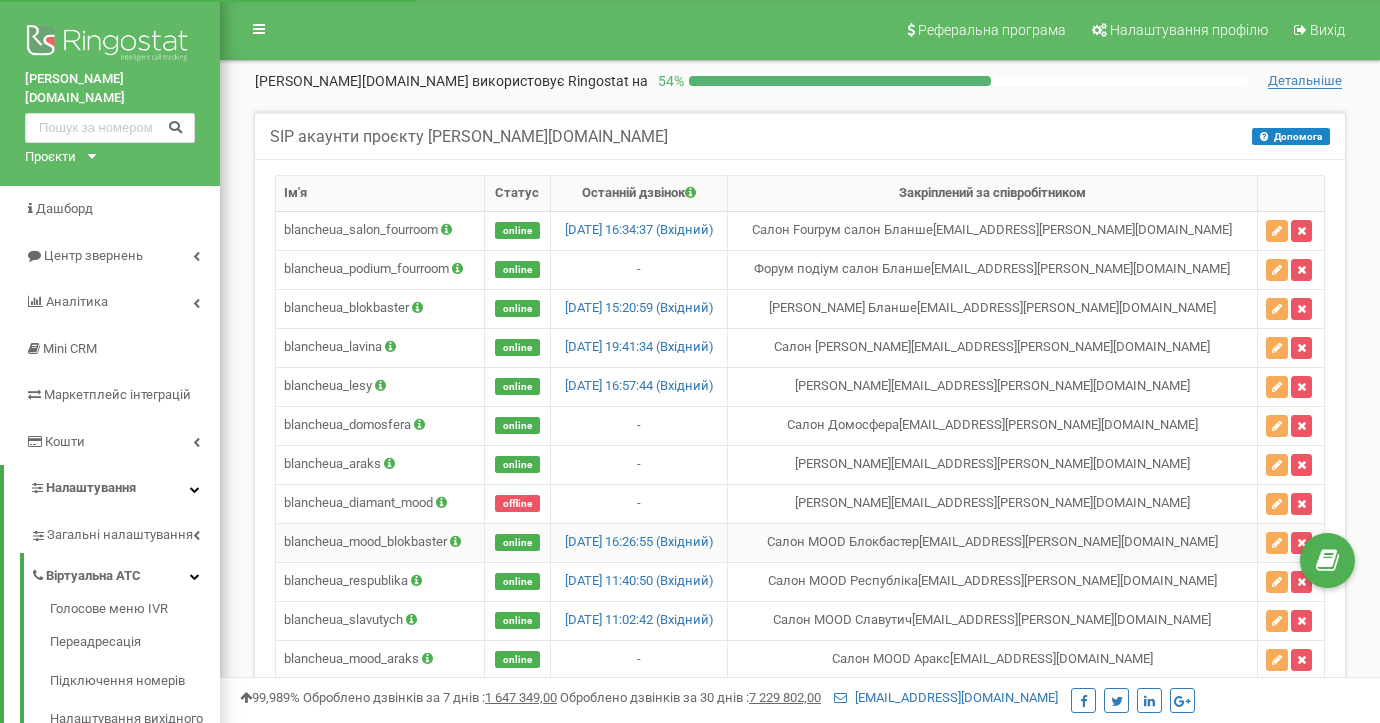 scroll, scrollTop: 0, scrollLeft: 0, axis: both 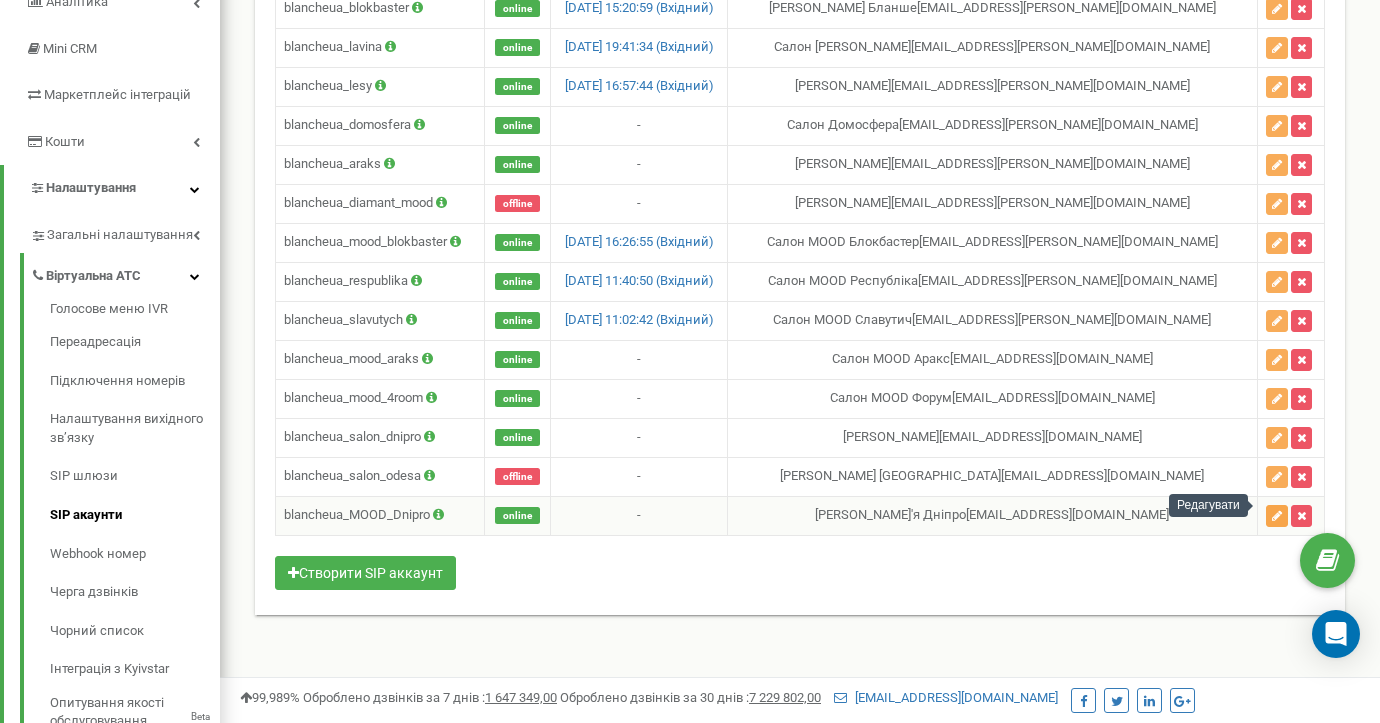 click at bounding box center (1277, 516) 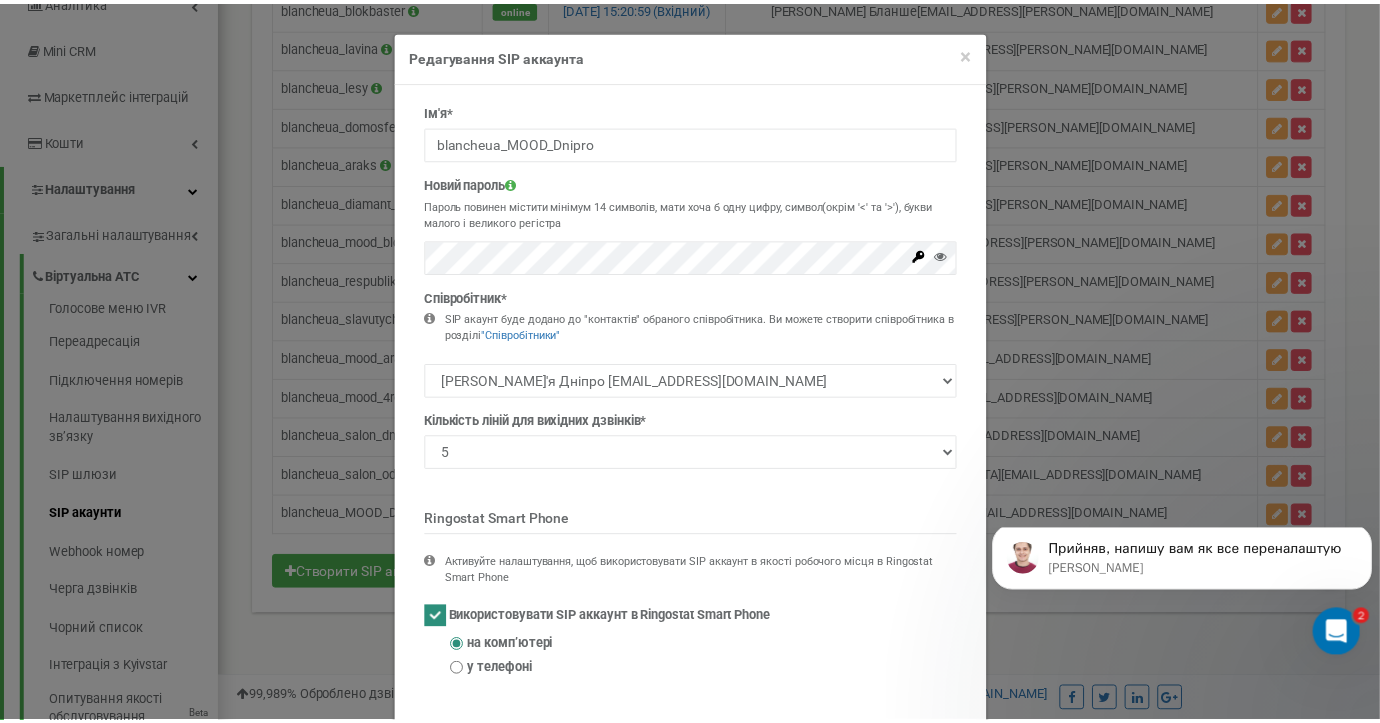 scroll, scrollTop: 0, scrollLeft: 0, axis: both 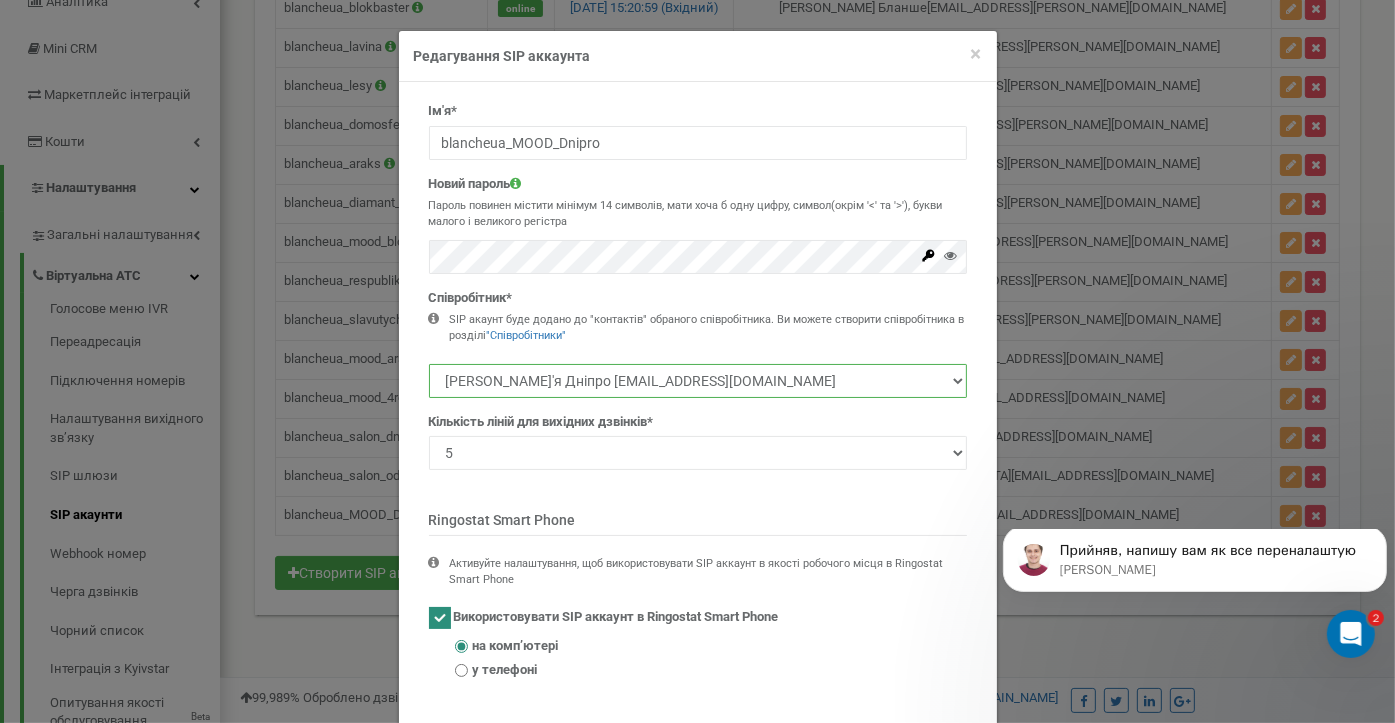 click on "[PERSON_NAME]  [EMAIL_ADDRESS][DOMAIN_NAME]
[PERSON_NAME] [EMAIL_ADDRESS][PERSON_NAME][DOMAIN_NAME]
[PERSON_NAME] [EMAIL_ADDRESS][PERSON_NAME][DOMAIN_NAME]
[PERSON_NAME] [EMAIL_ADDRESS][DOMAIN_NAME]
[PERSON_NAME] [EMAIL_ADDRESS][DOMAIN_NAME]" at bounding box center (698, 381) 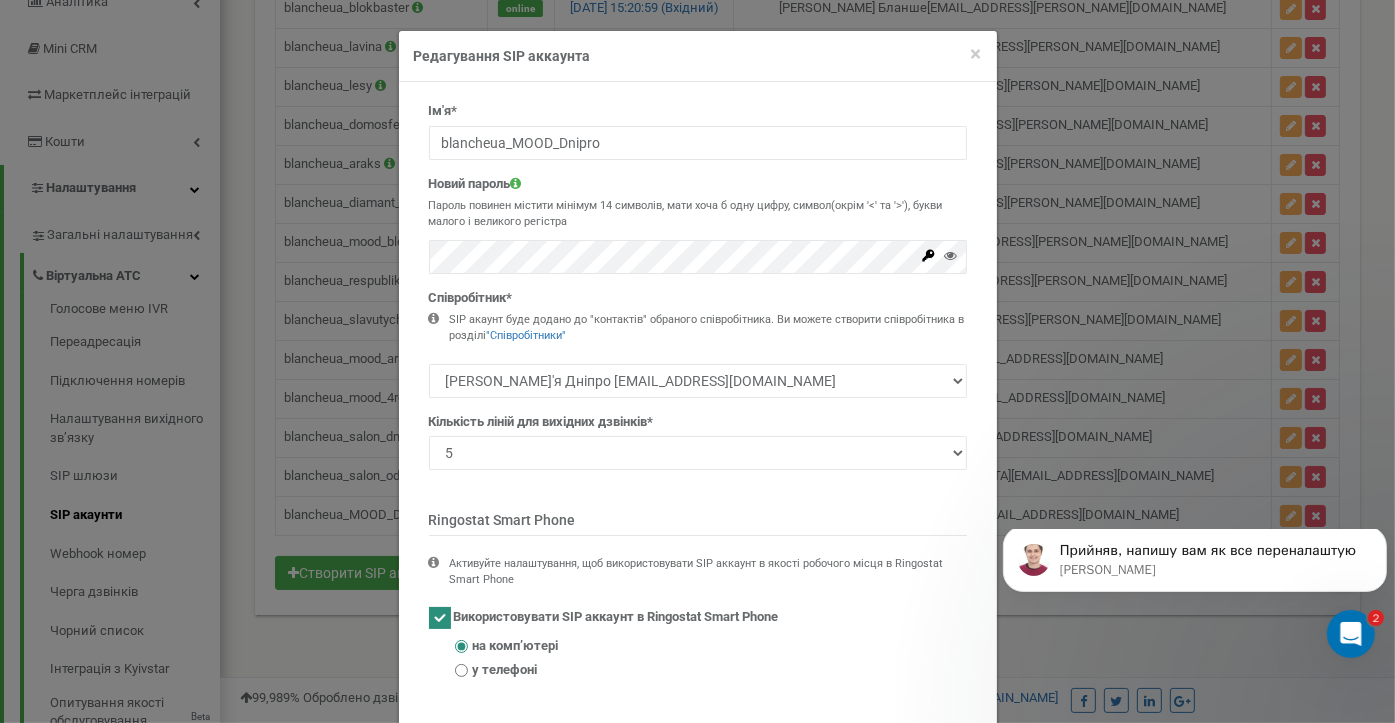 click on "Редагування SIP аккаунта" at bounding box center (698, 56) 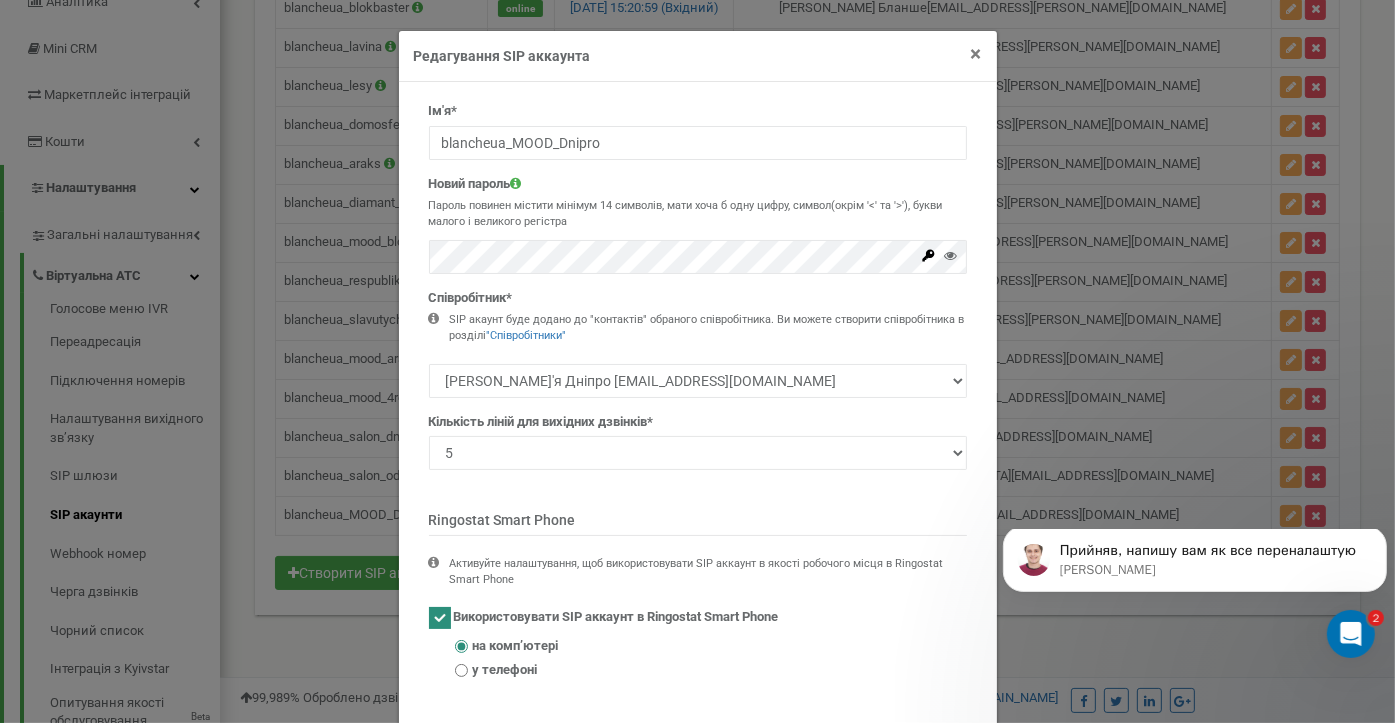 click on "×" at bounding box center (976, 54) 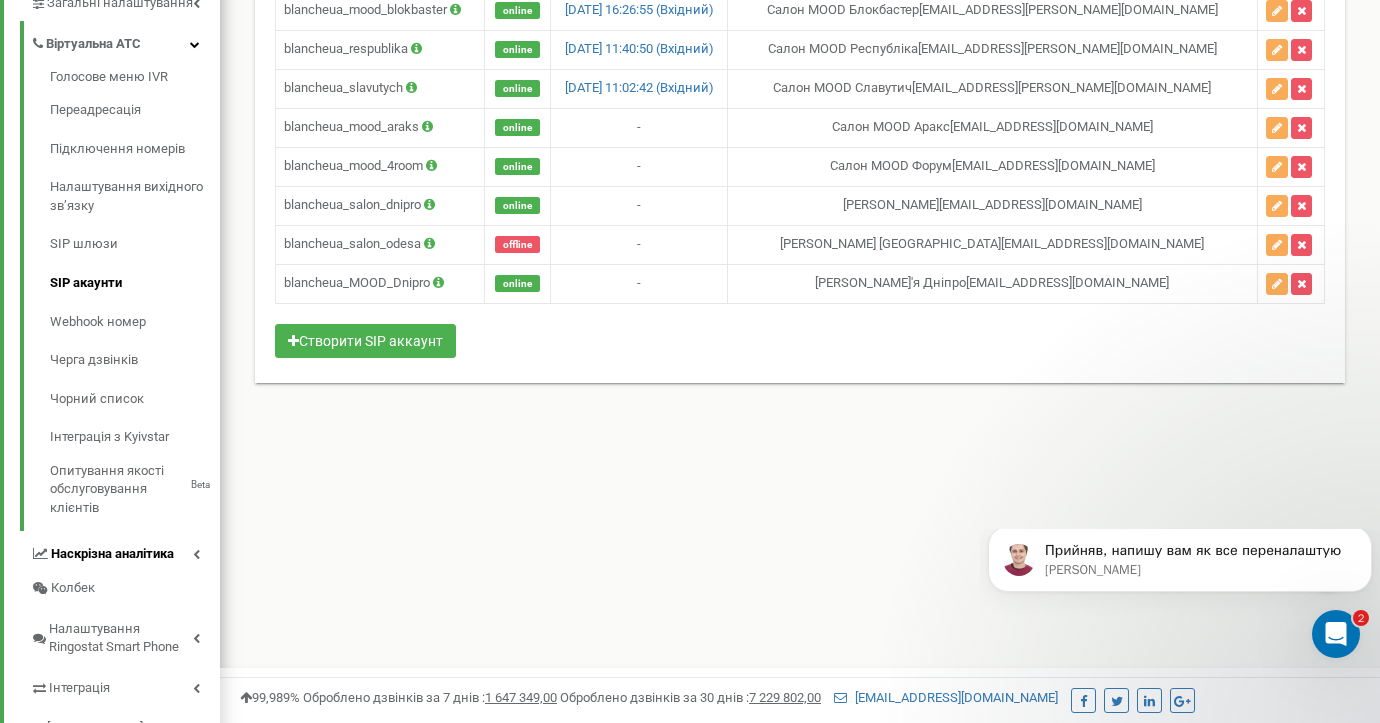scroll, scrollTop: 486, scrollLeft: 0, axis: vertical 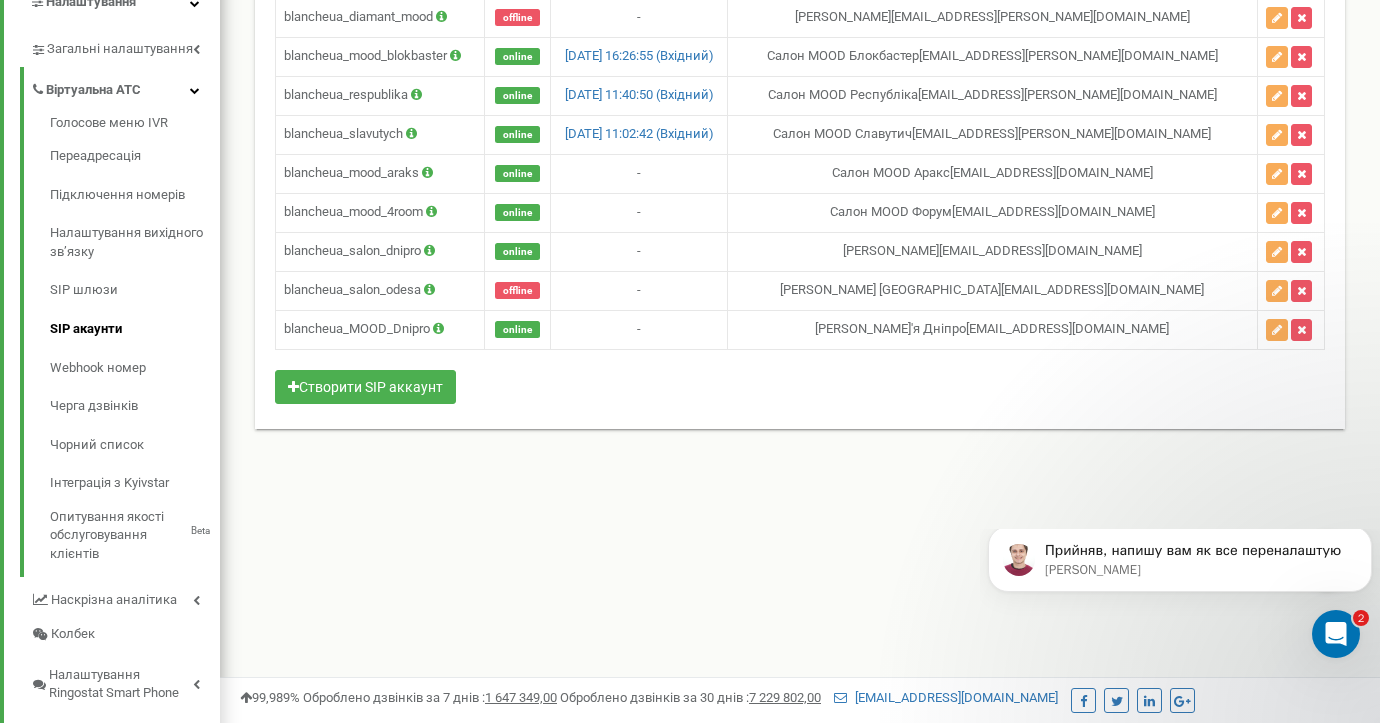 click 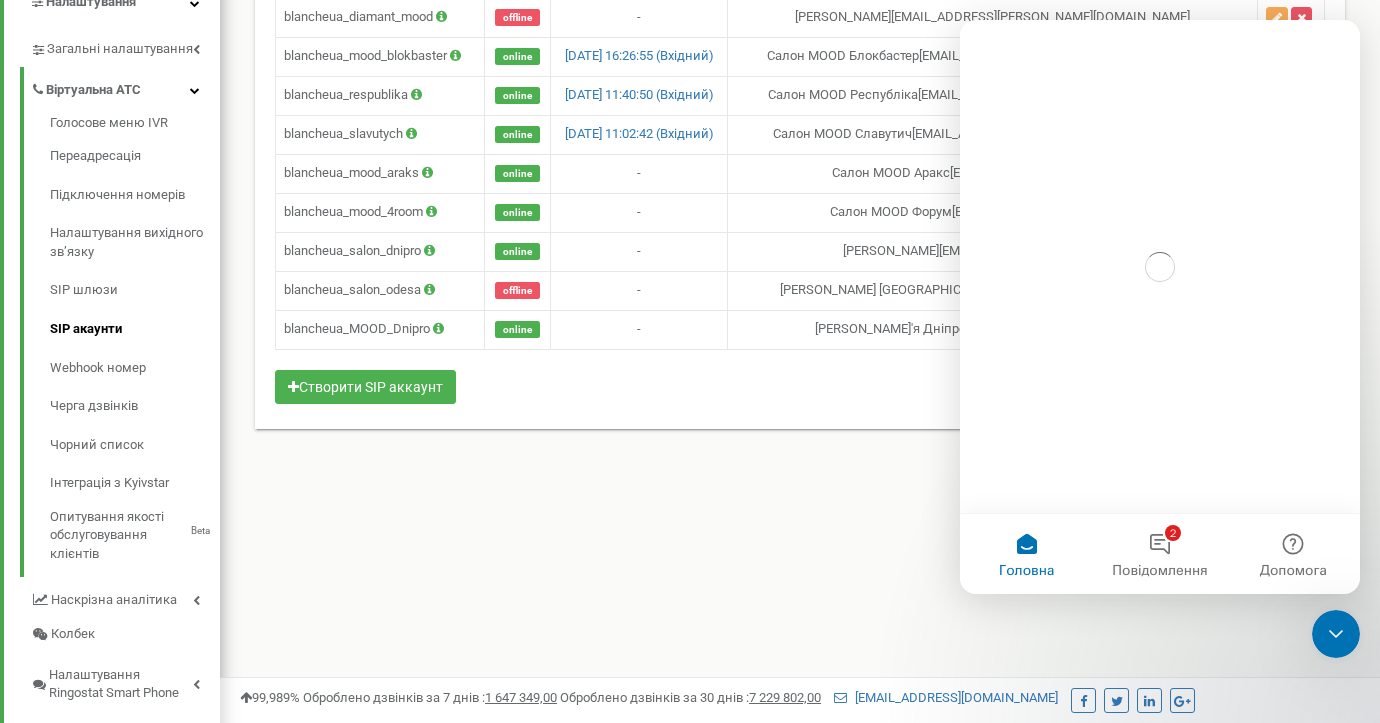 scroll, scrollTop: 0, scrollLeft: 0, axis: both 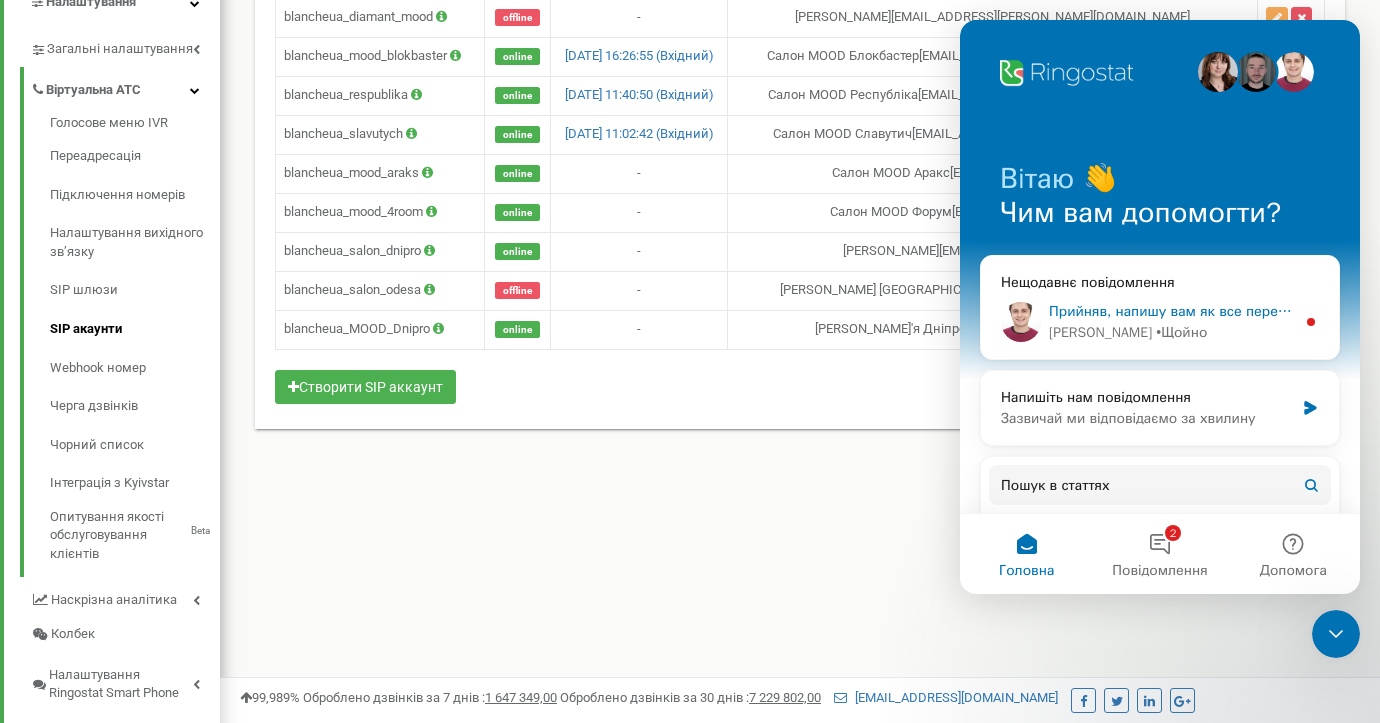 click on "Прийняв, напишу вам як все переналаштую" at bounding box center (1197, 311) 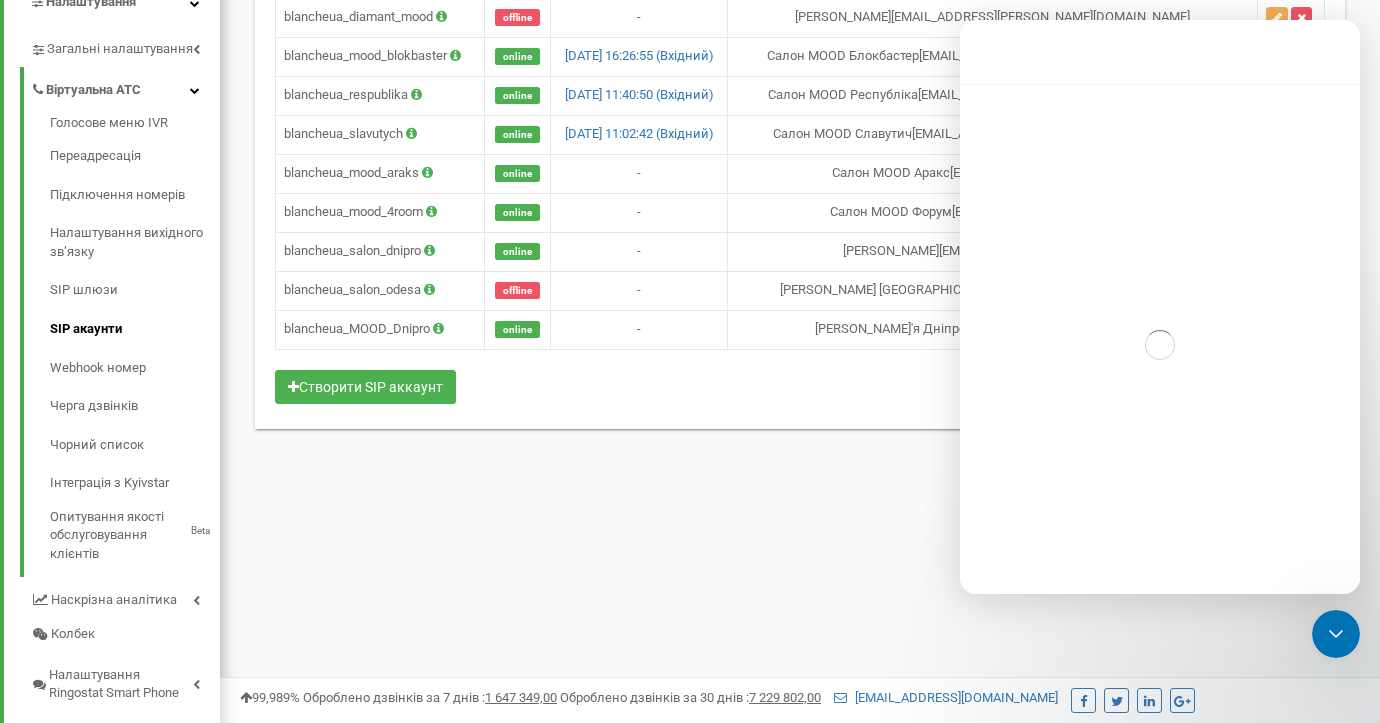 scroll, scrollTop: 3, scrollLeft: 0, axis: vertical 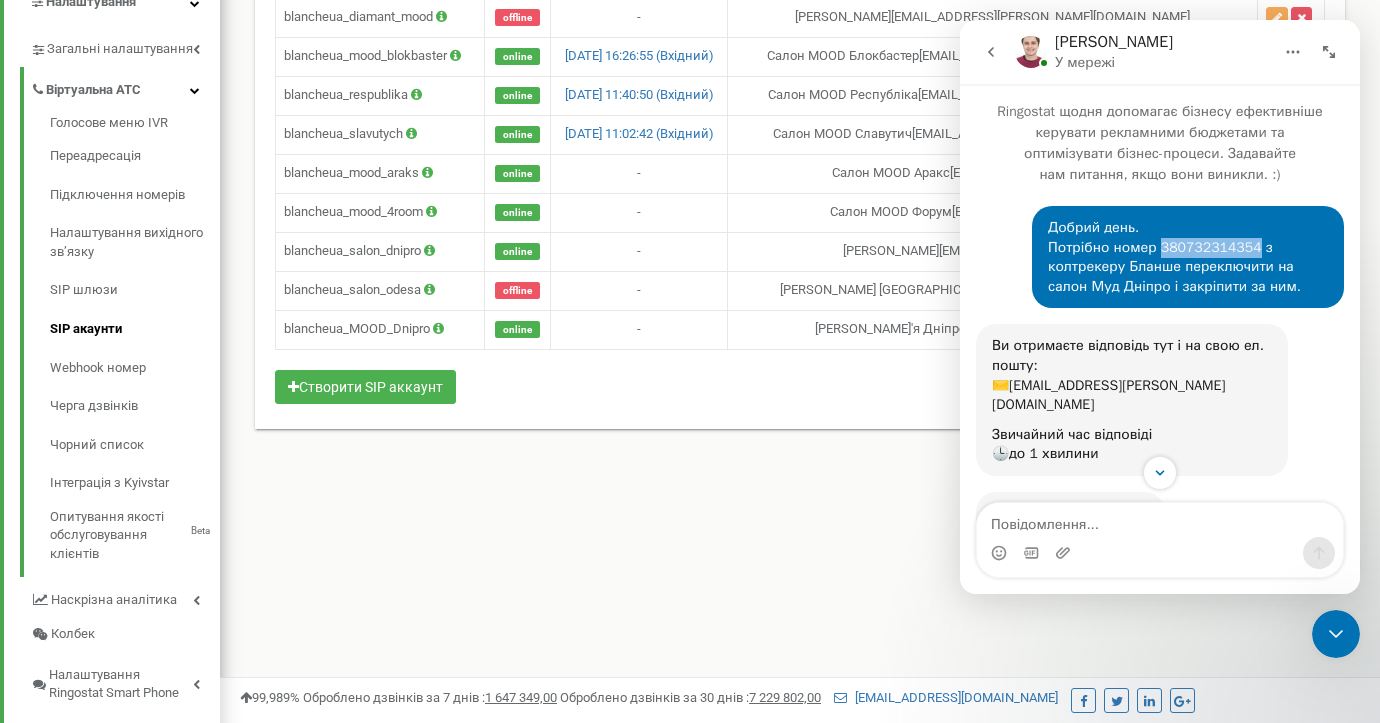 drag, startPoint x: 1150, startPoint y: 241, endPoint x: 1239, endPoint y: 239, distance: 89.02247 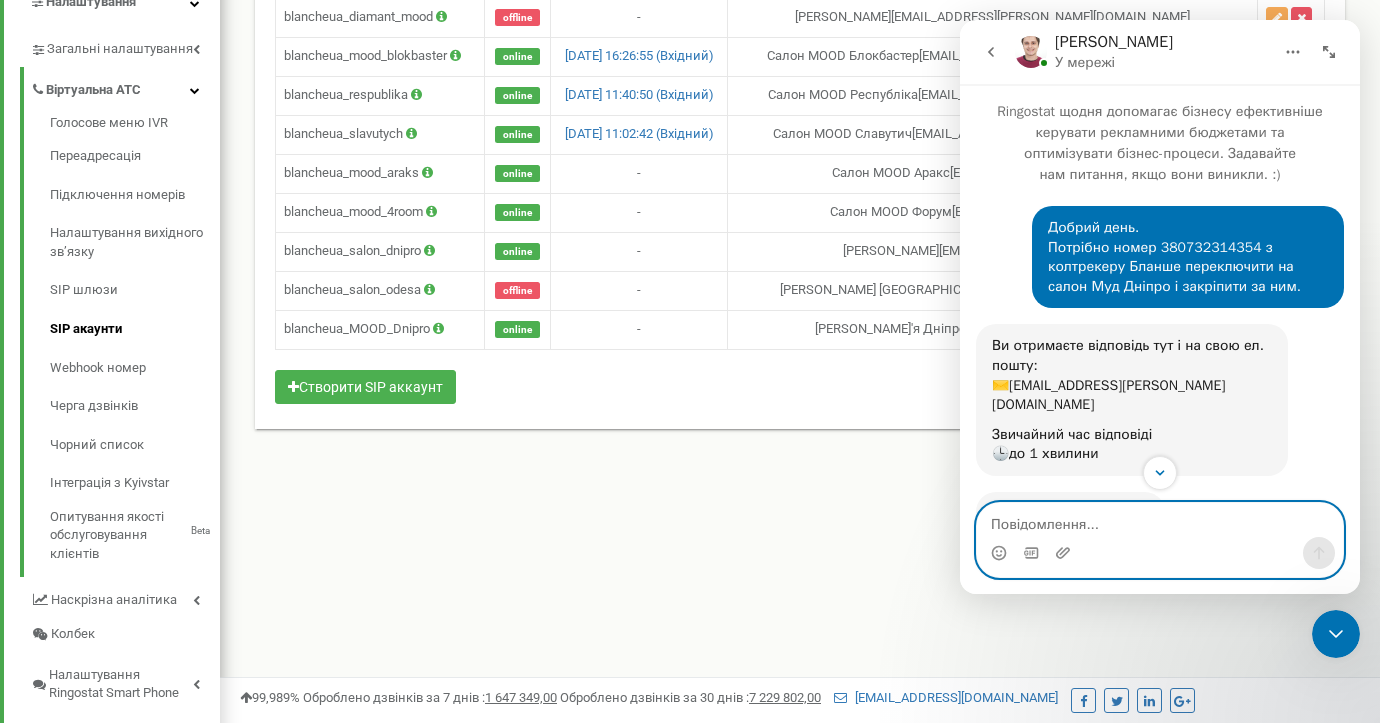 click at bounding box center (1160, 520) 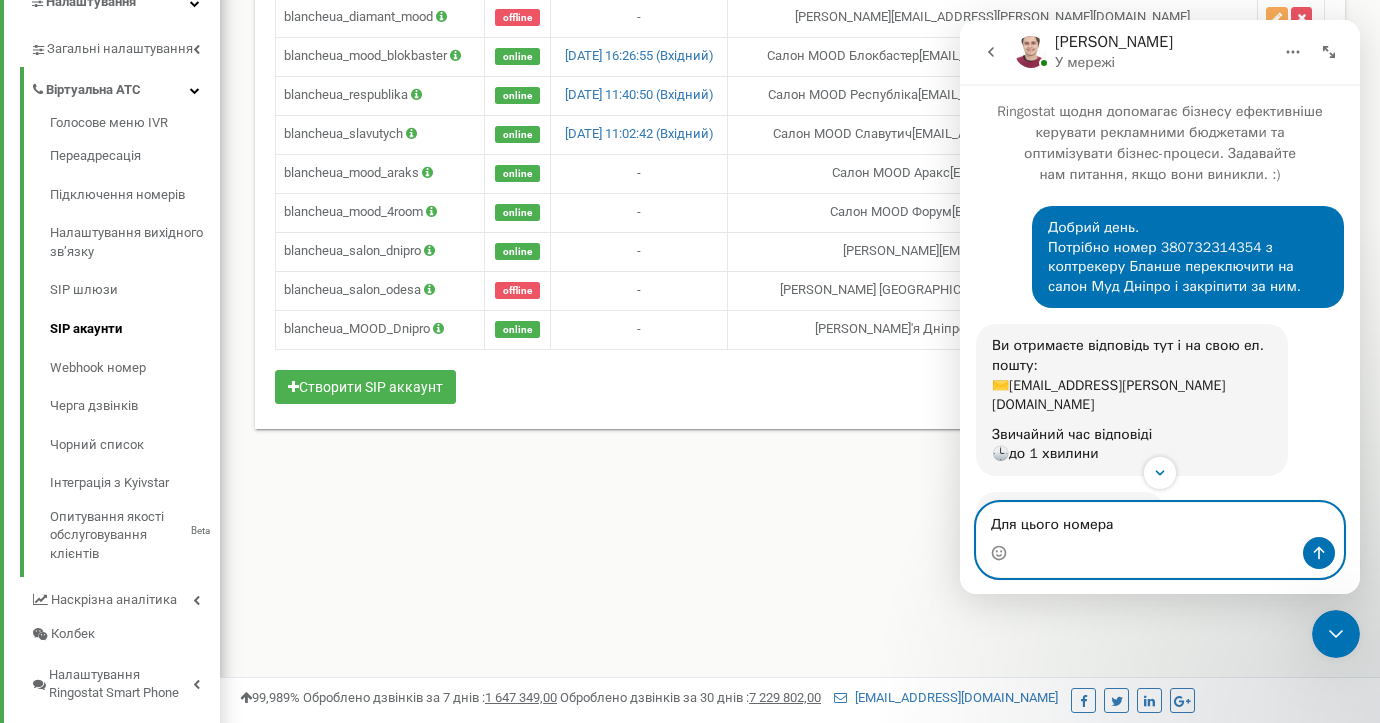 paste on "380732314354" 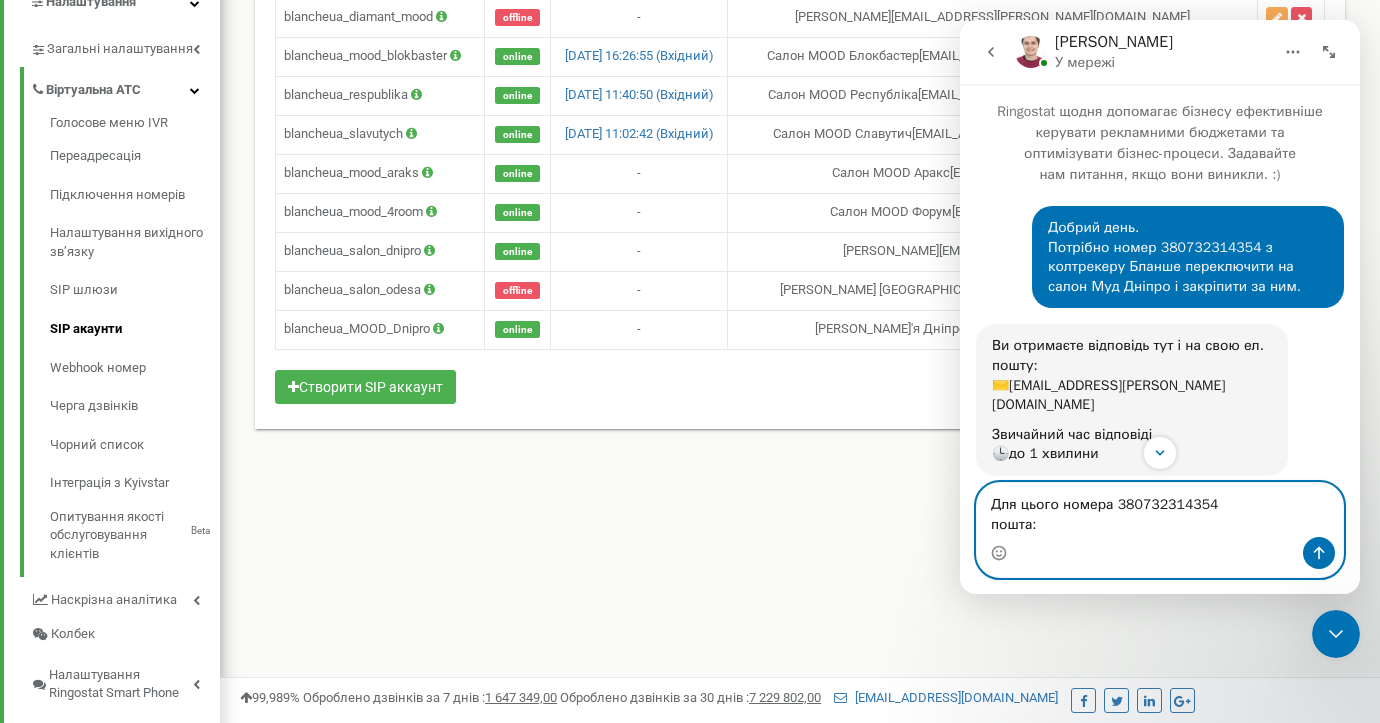 paste on "dnipro.mood@gmail.com" 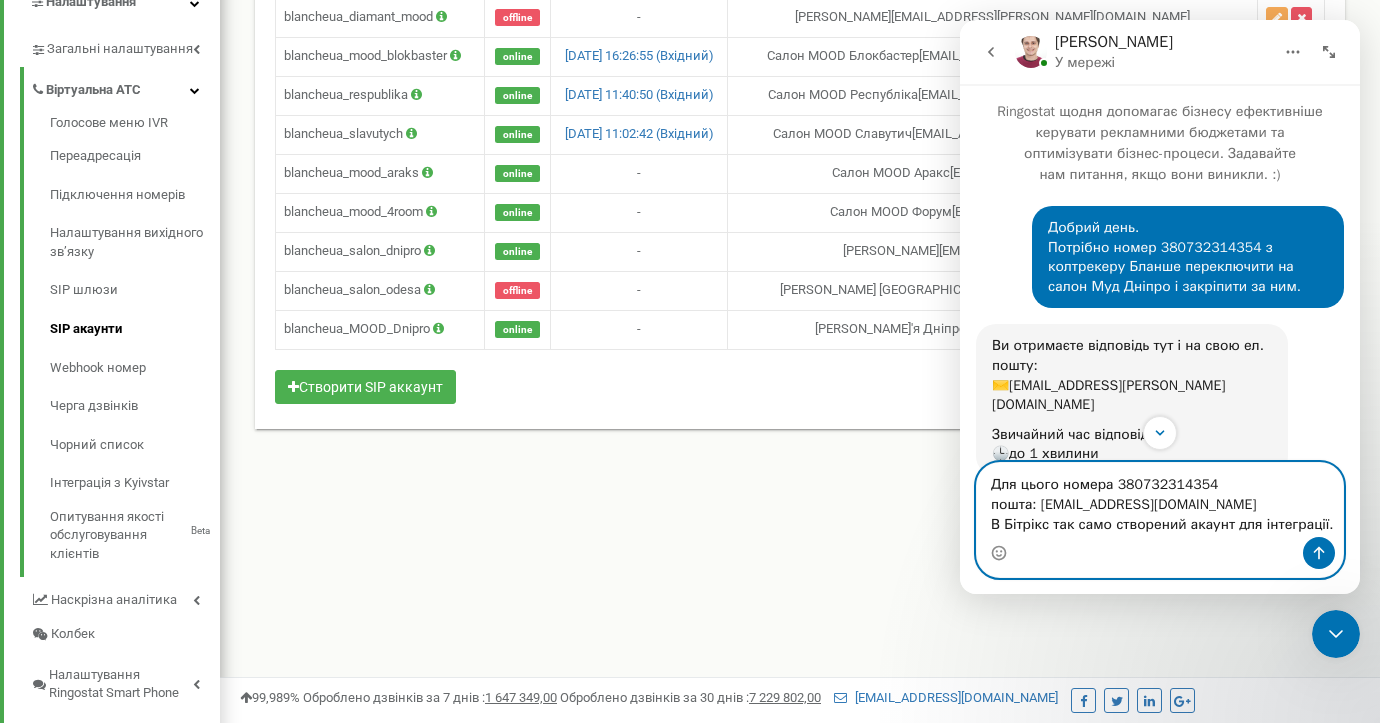 click on "Для цього номера 380732314354
пошта: dnipro.mood@gmail.com
В Бітрікс так само створений акаунт для інтеграції." at bounding box center [1160, 500] 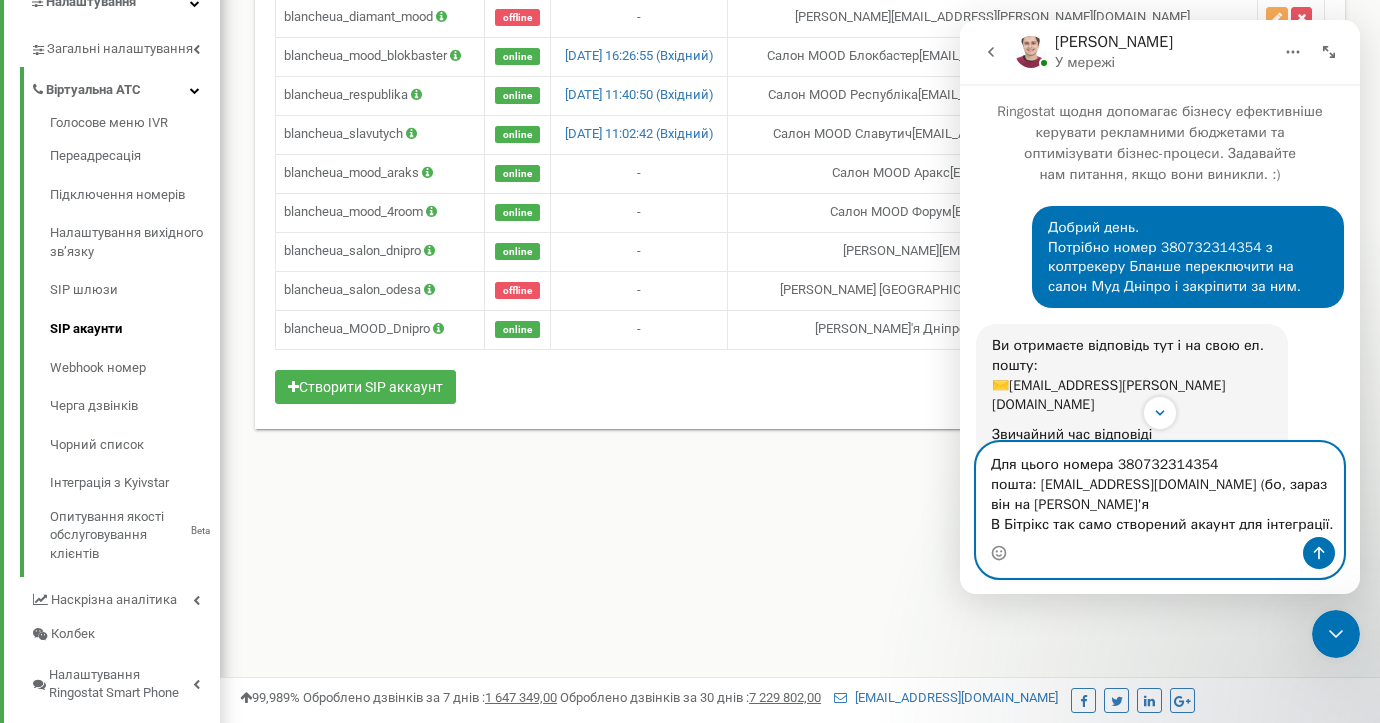 type on "Для цього номера 380732314354
пошта: dnipro.mood@gmail.com (бо, зараз він на Савочка Дар'я)
В Бітрікс так само створений акаунт для інтеграції." 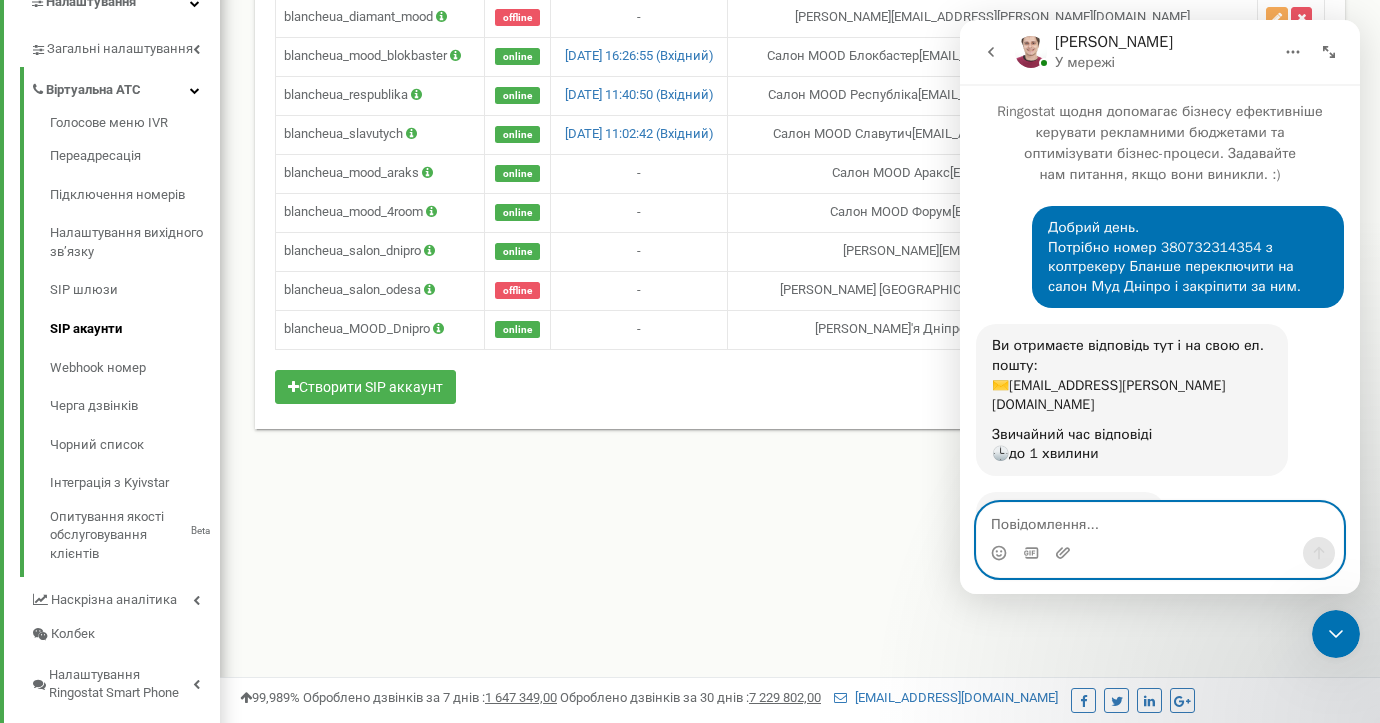 scroll, scrollTop: 2, scrollLeft: 0, axis: vertical 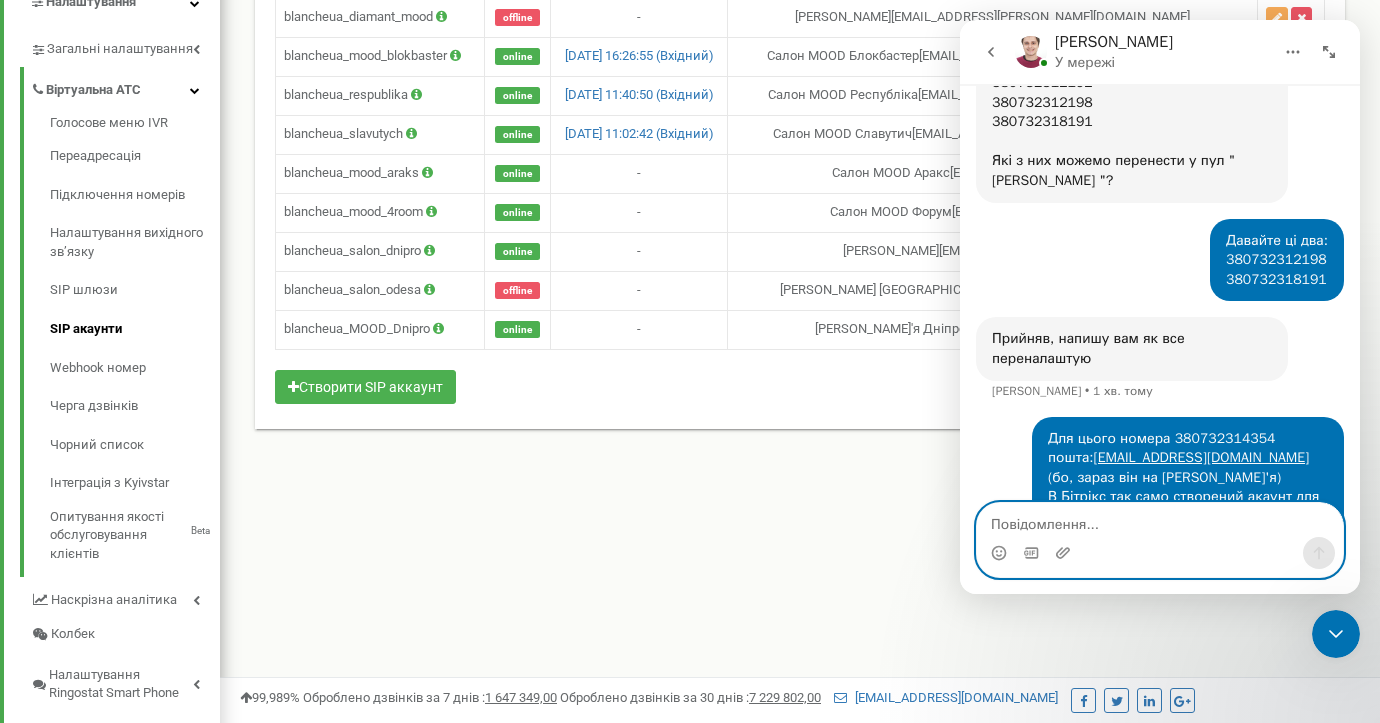 type 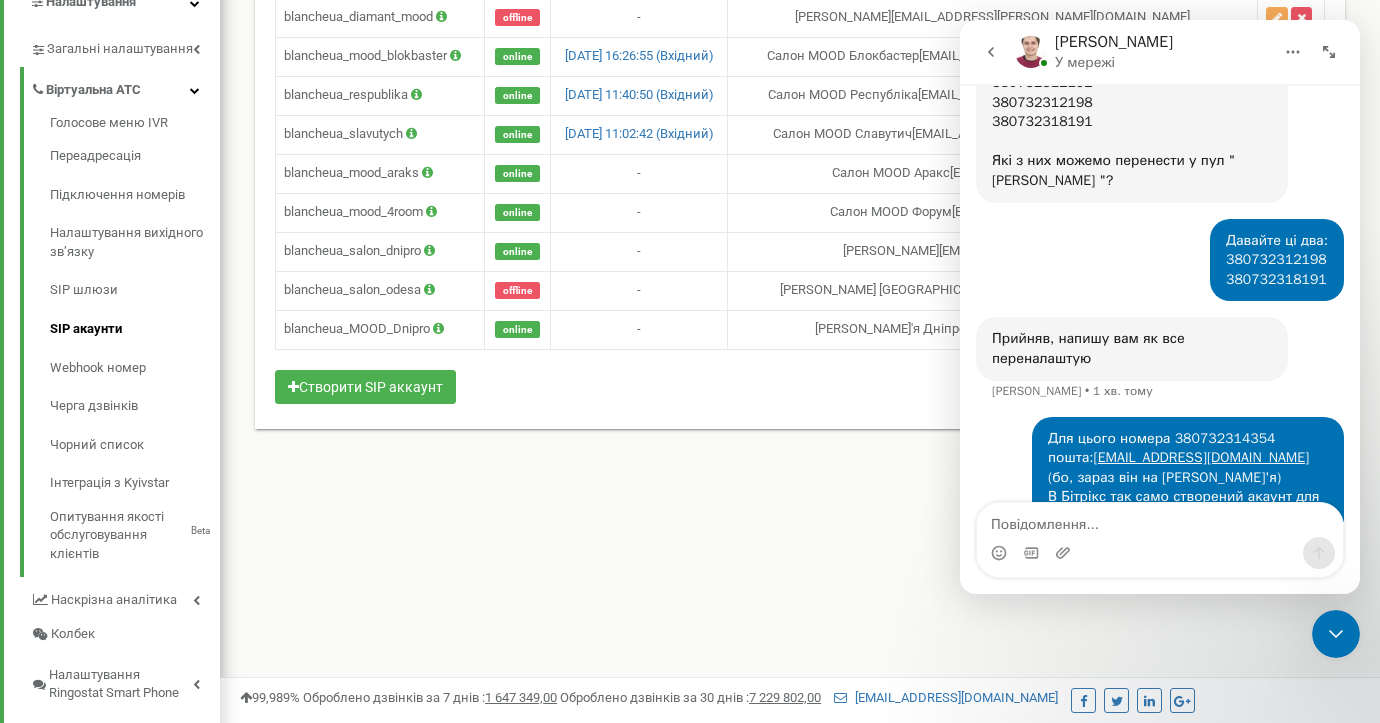 click 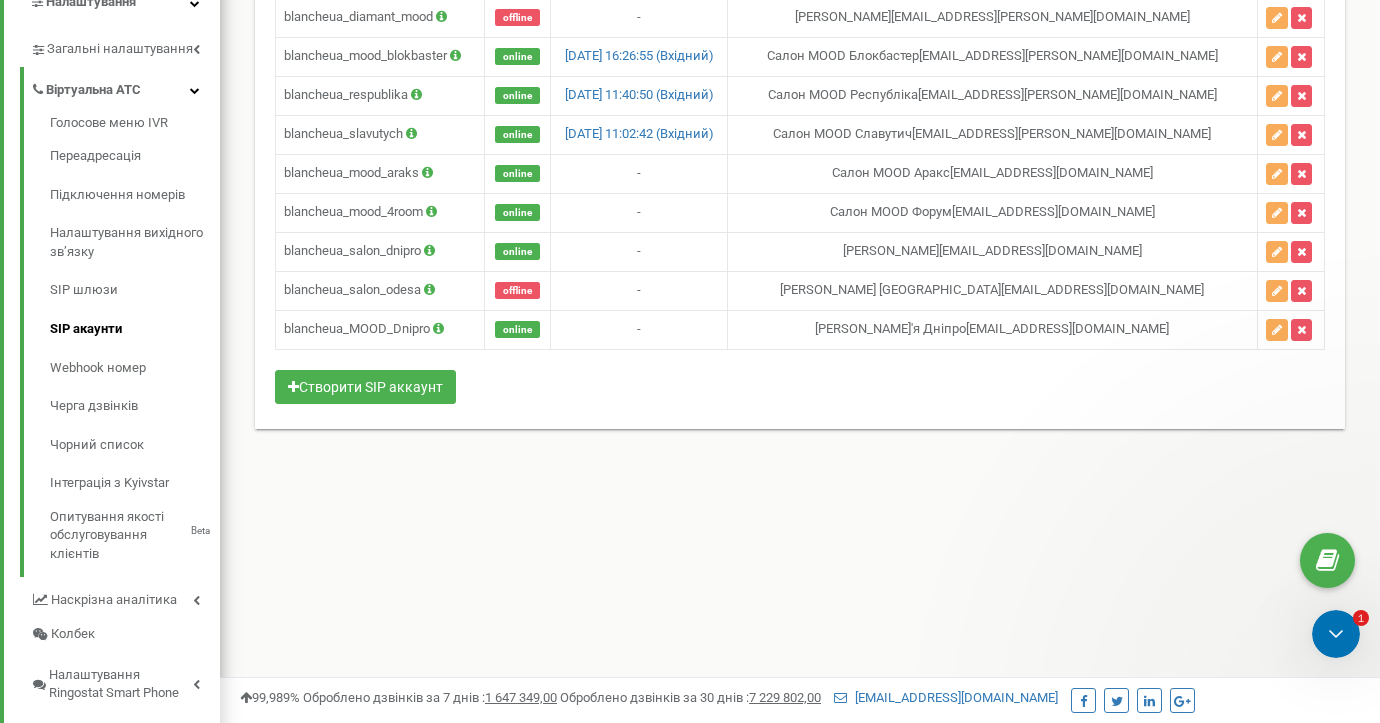 scroll, scrollTop: 0, scrollLeft: 0, axis: both 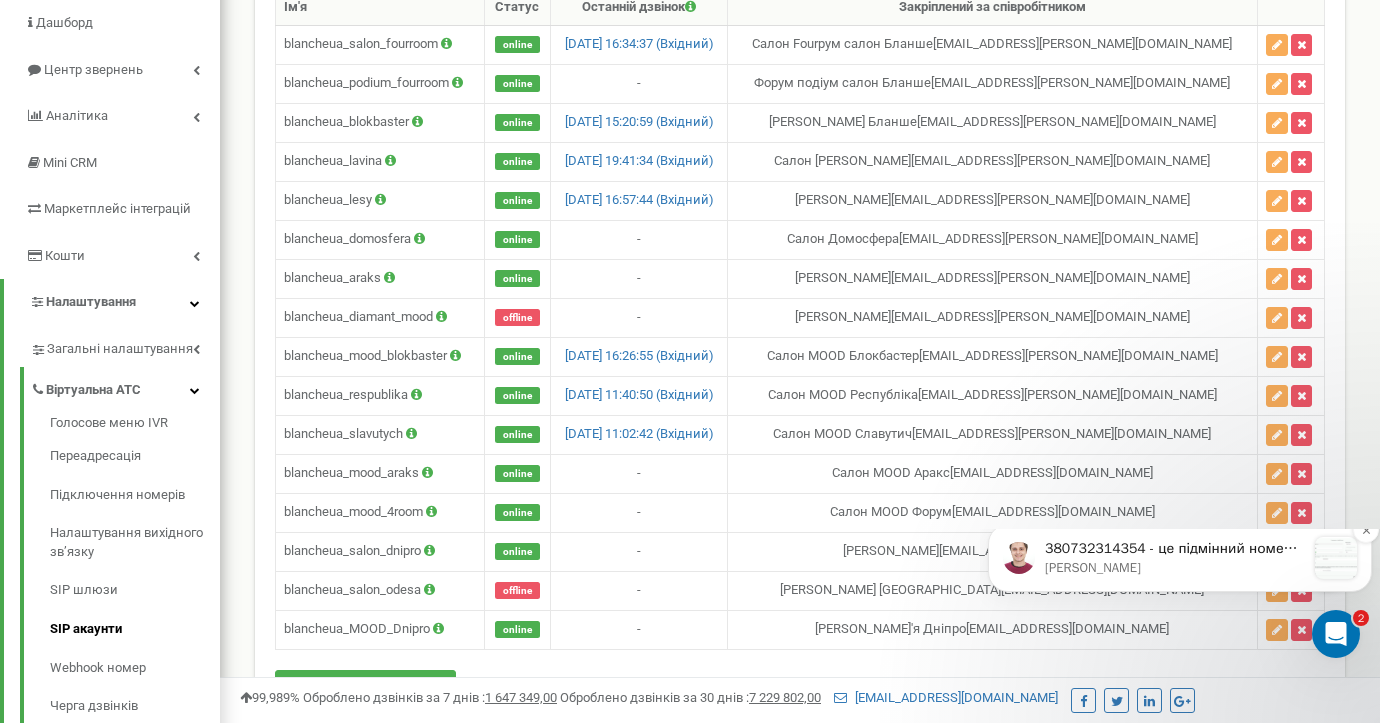 click on "380732314354 - це підмінний номер, його не можна кріпити як контакт для якогось з співробітників.  У співробітника Савочка Дар'я як контактний номер вказано +380632446567" at bounding box center (1175, 549) 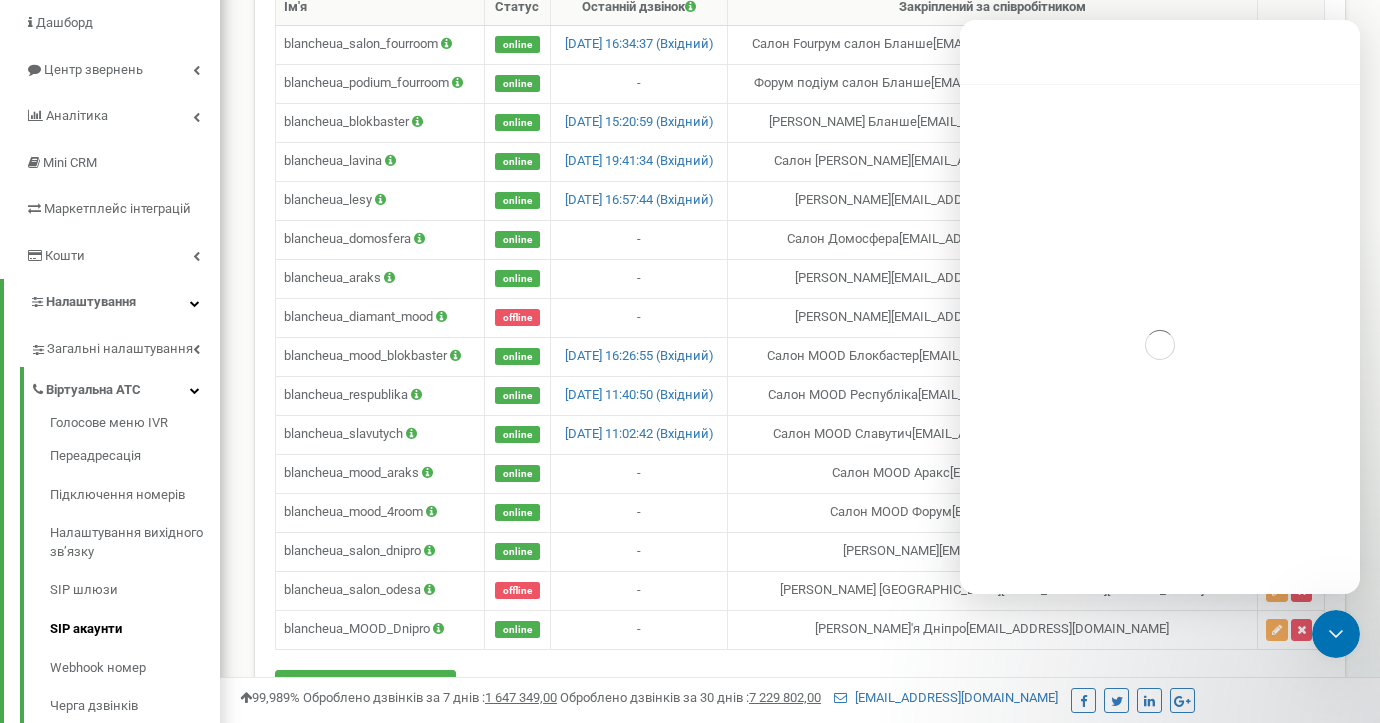 scroll, scrollTop: 3, scrollLeft: 0, axis: vertical 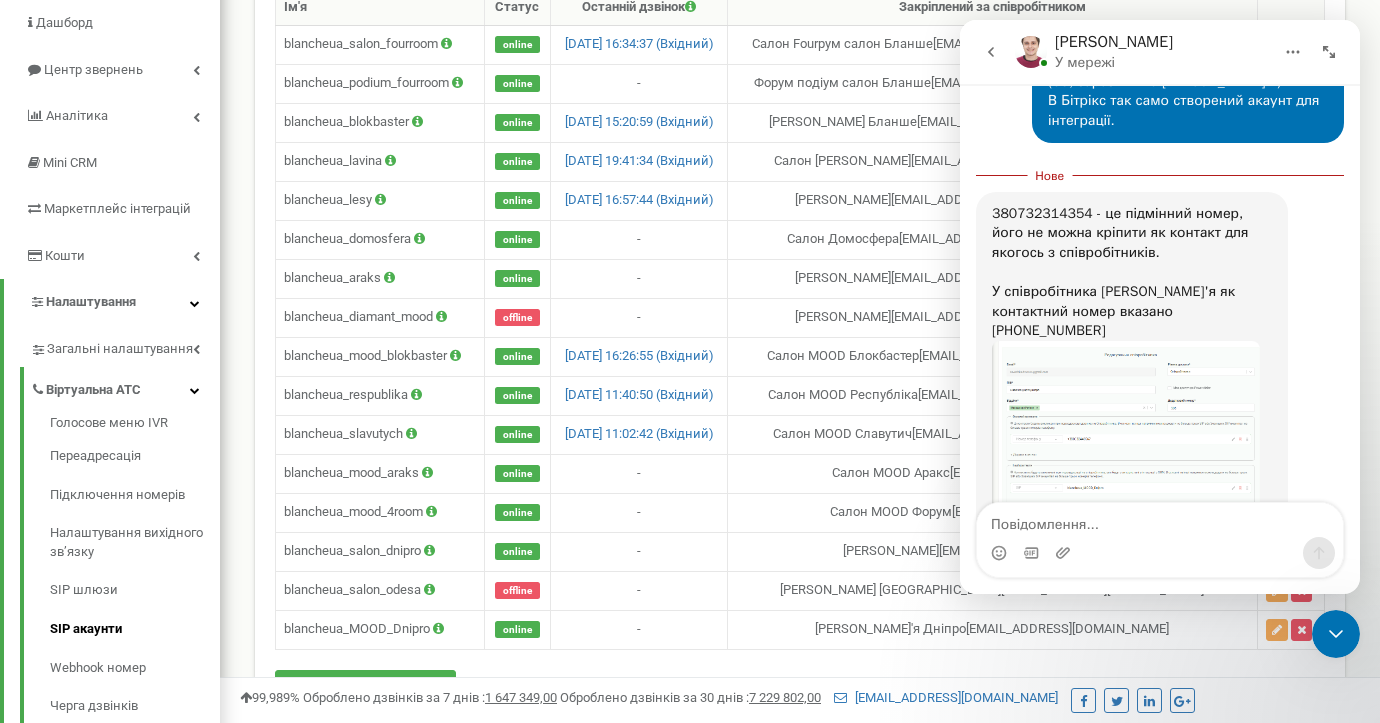 click at bounding box center [1160, 520] 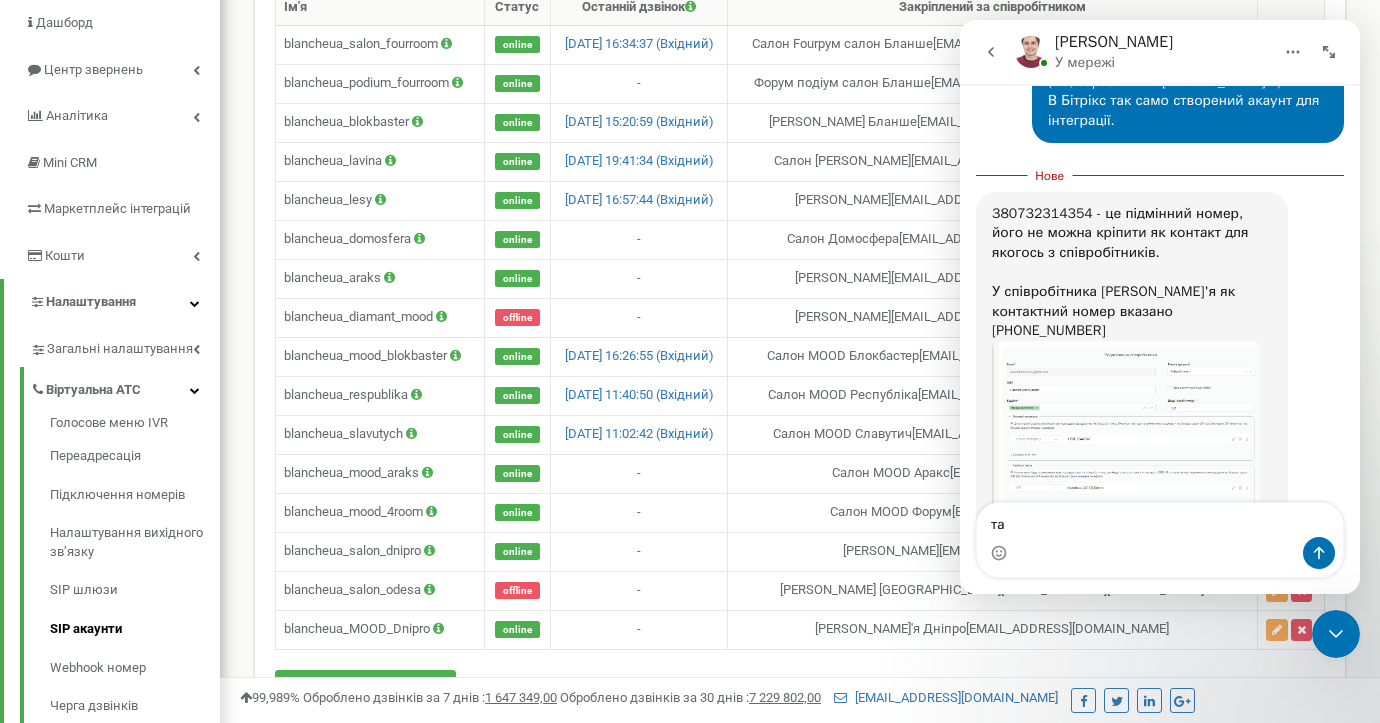 type on "т" 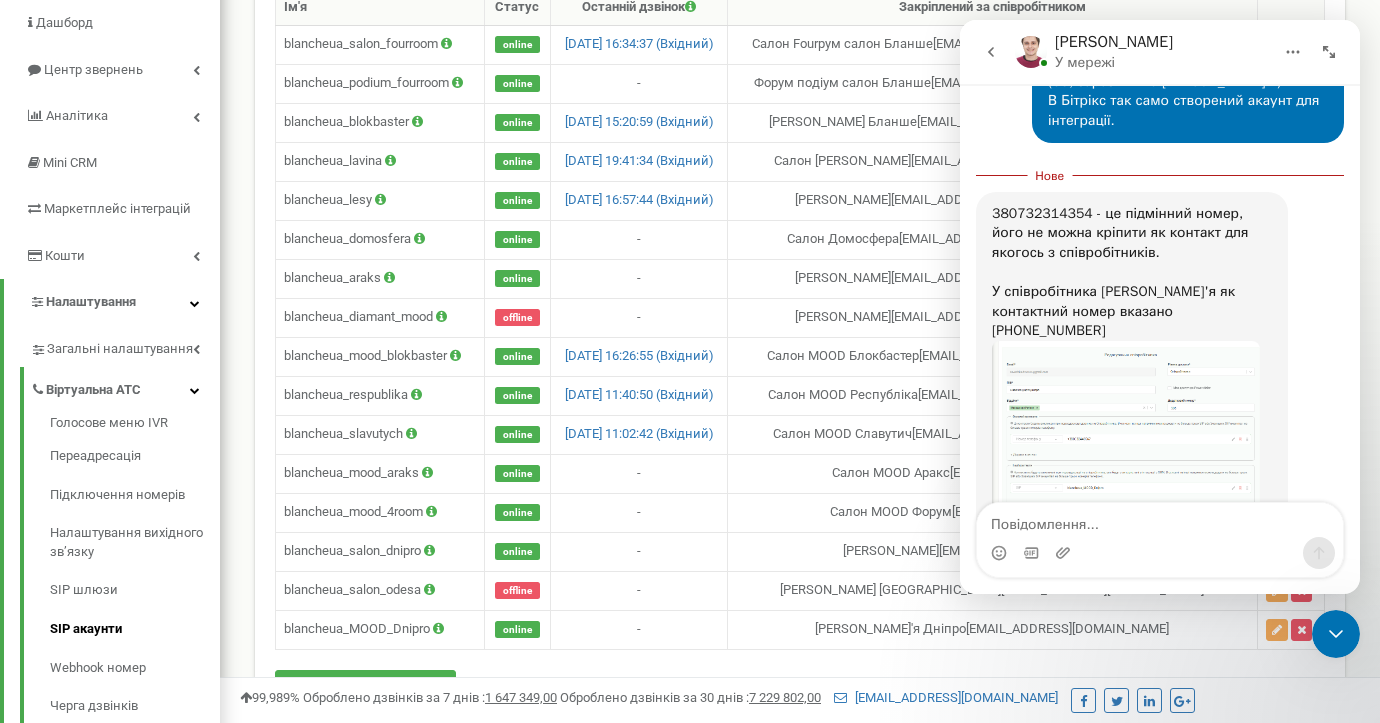 scroll, scrollTop: 2, scrollLeft: 0, axis: vertical 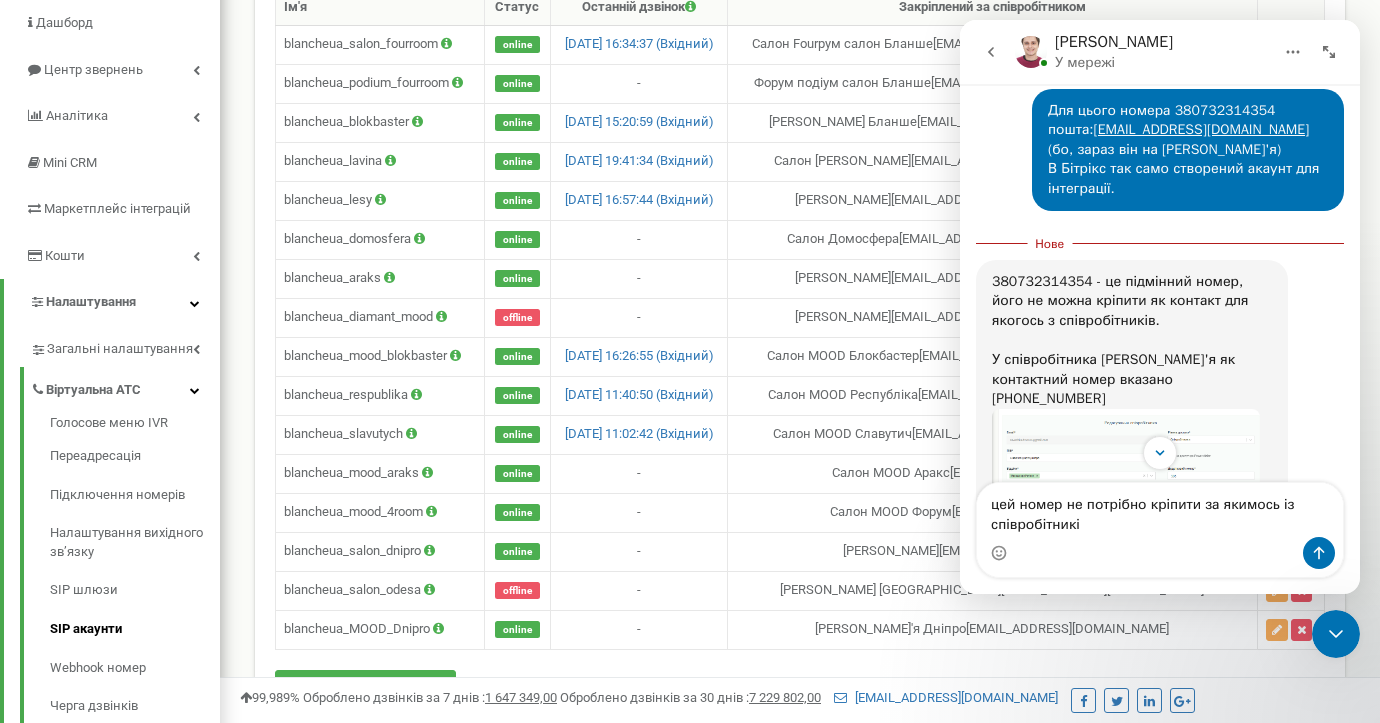 type on "цей номер не потрібно кріпити за якимось із співробітників" 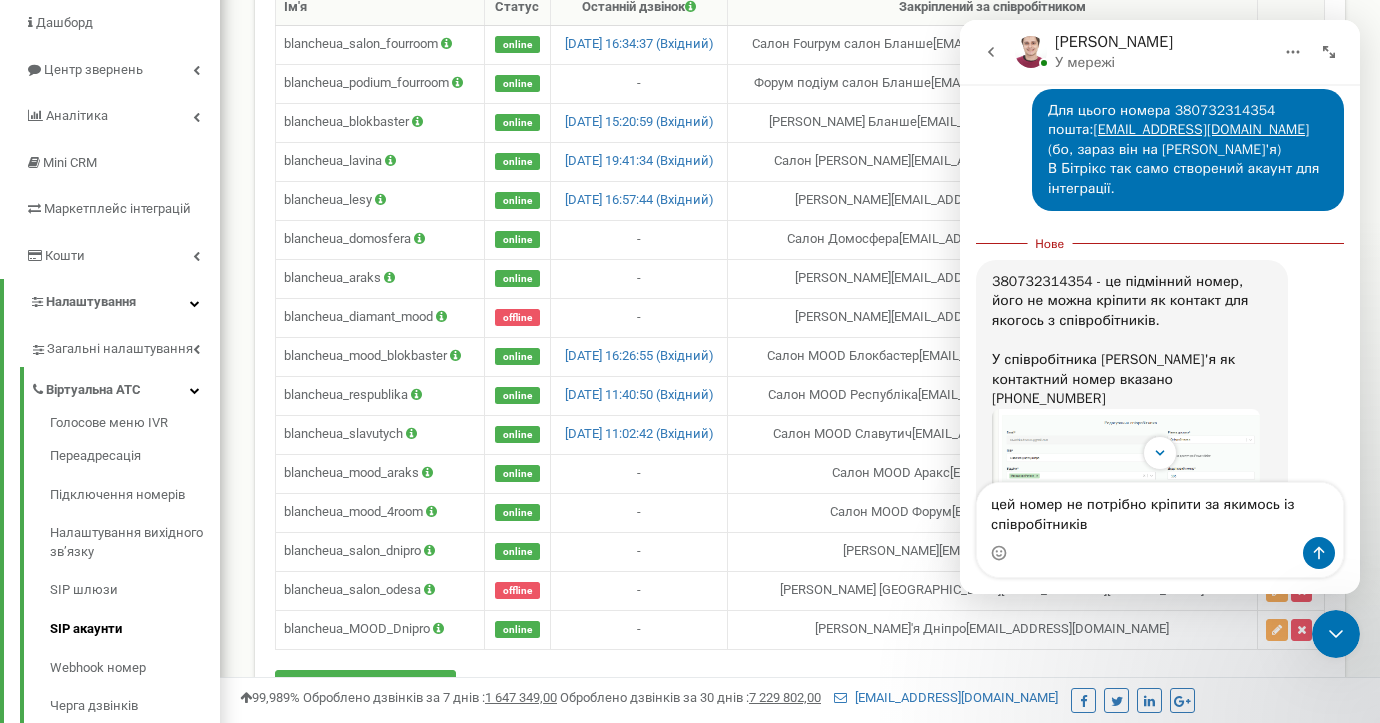 type 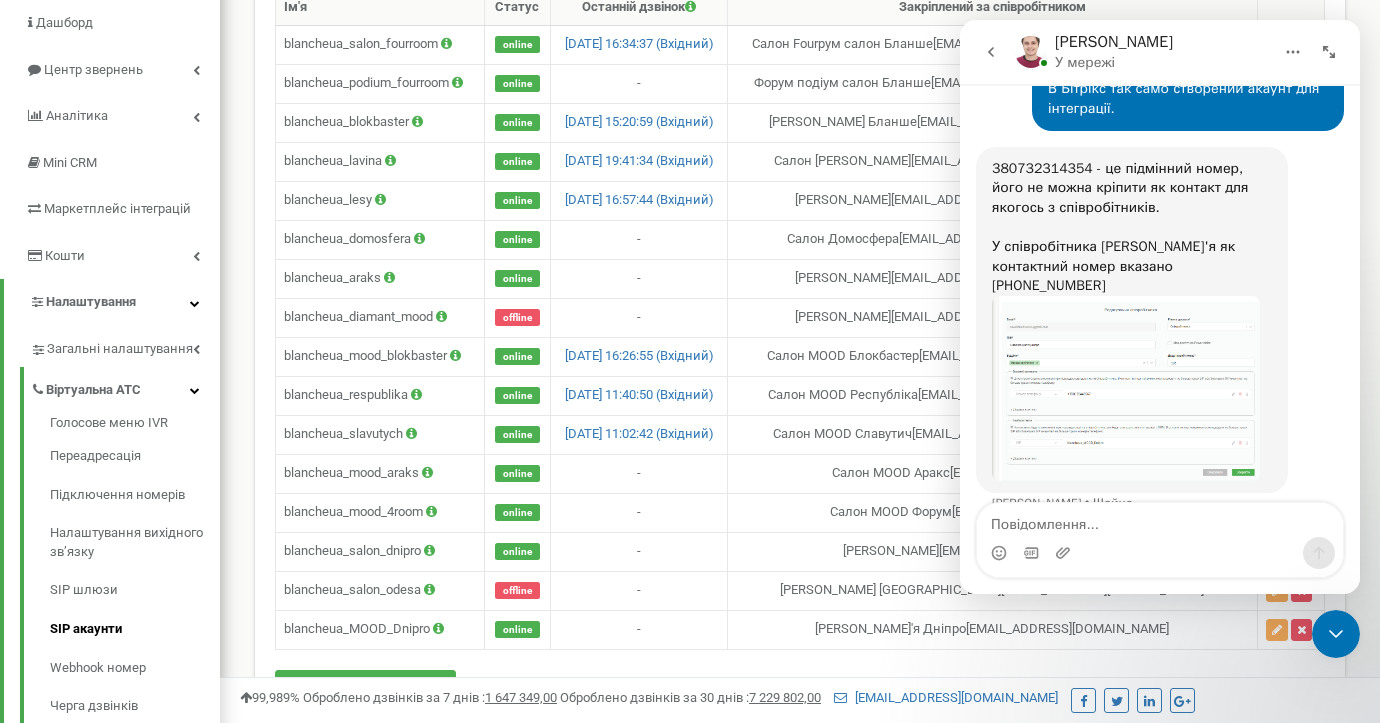 scroll, scrollTop: 1674, scrollLeft: 0, axis: vertical 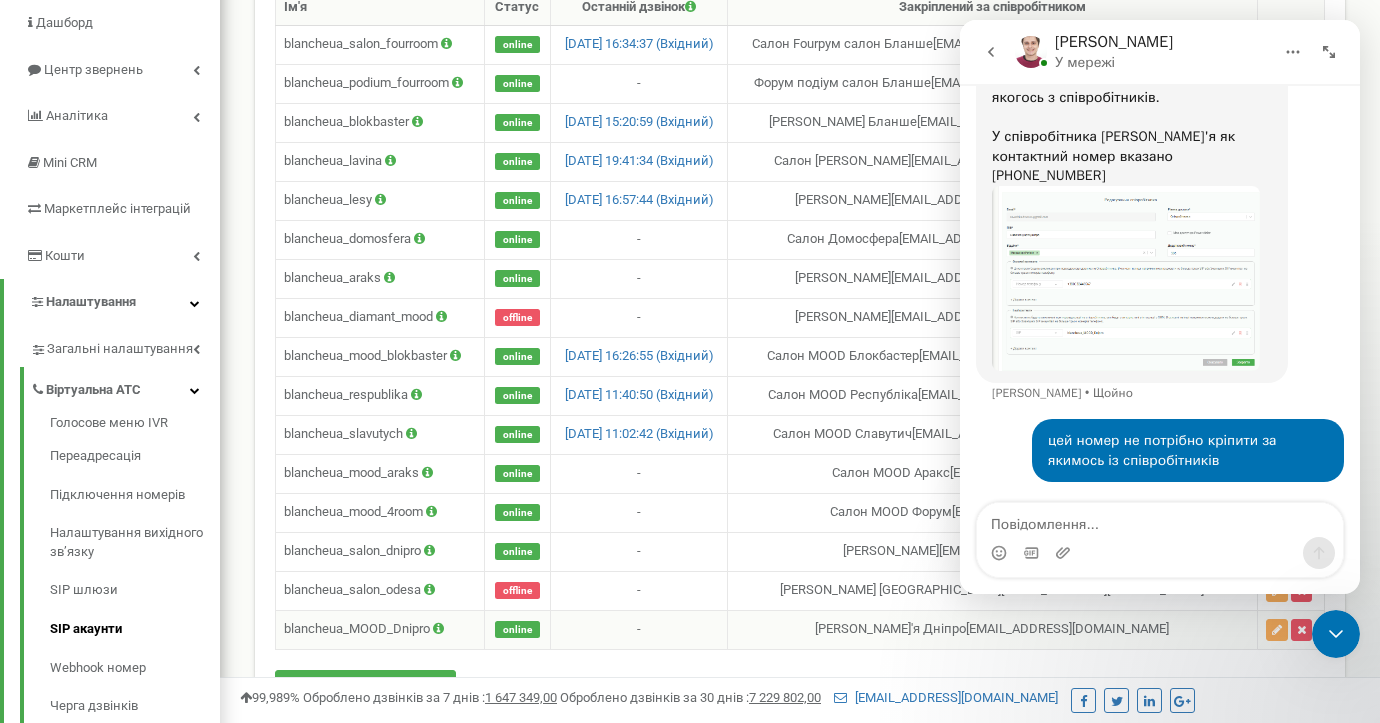 click at bounding box center [1290, 629] 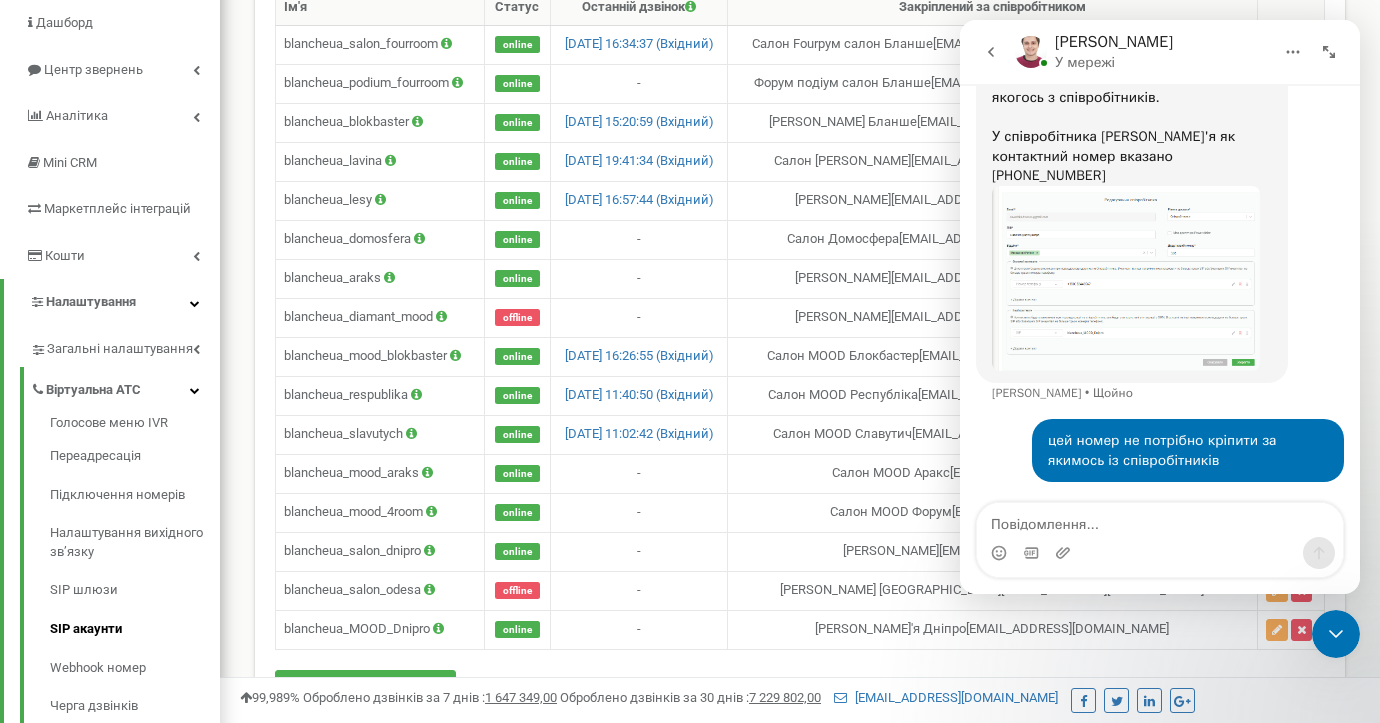 click 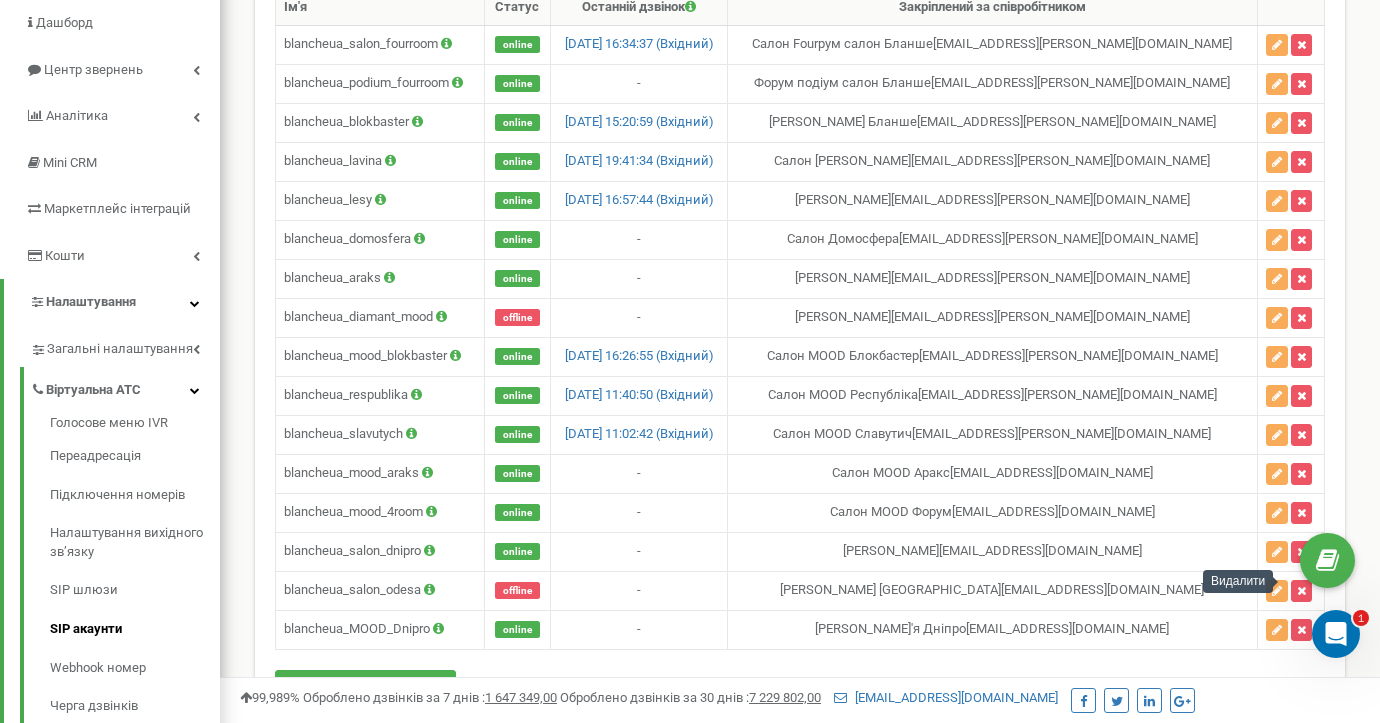 click 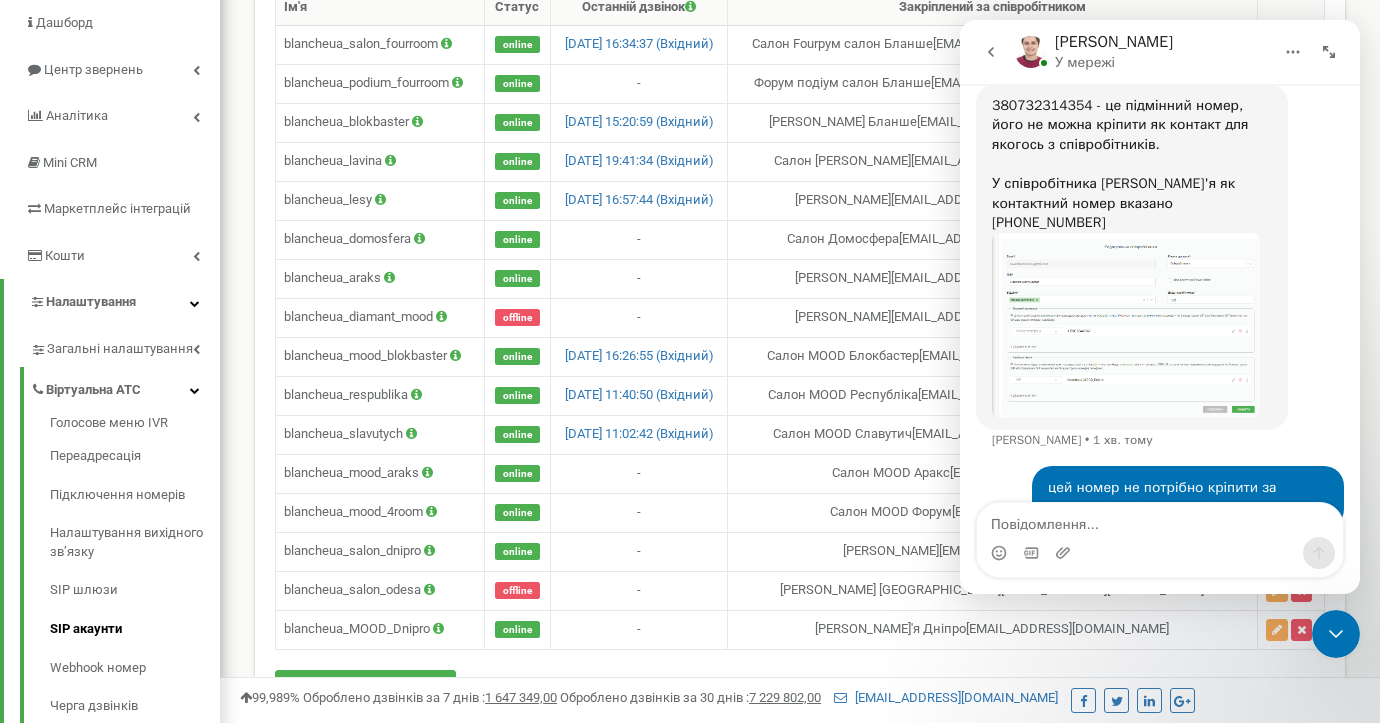 scroll, scrollTop: 1674, scrollLeft: 0, axis: vertical 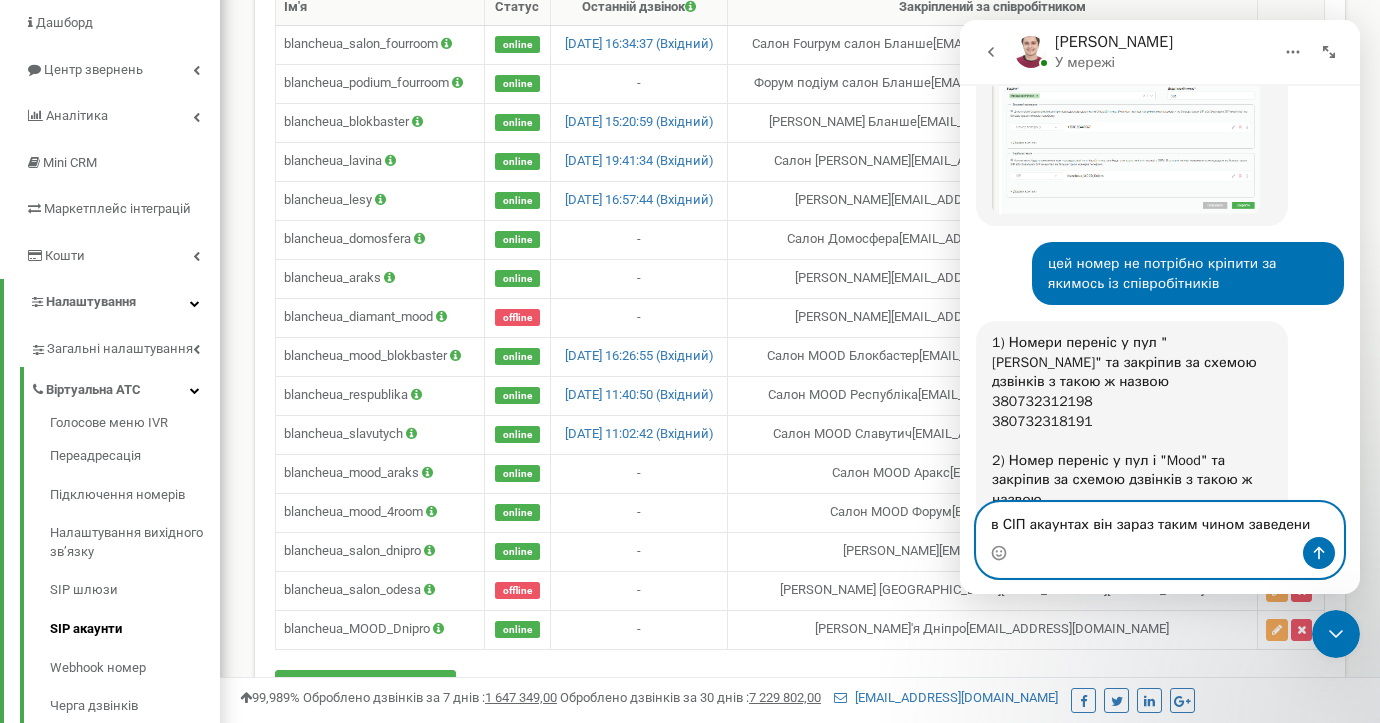 type on "в СІП акаунтах він зараз таким чином заведений" 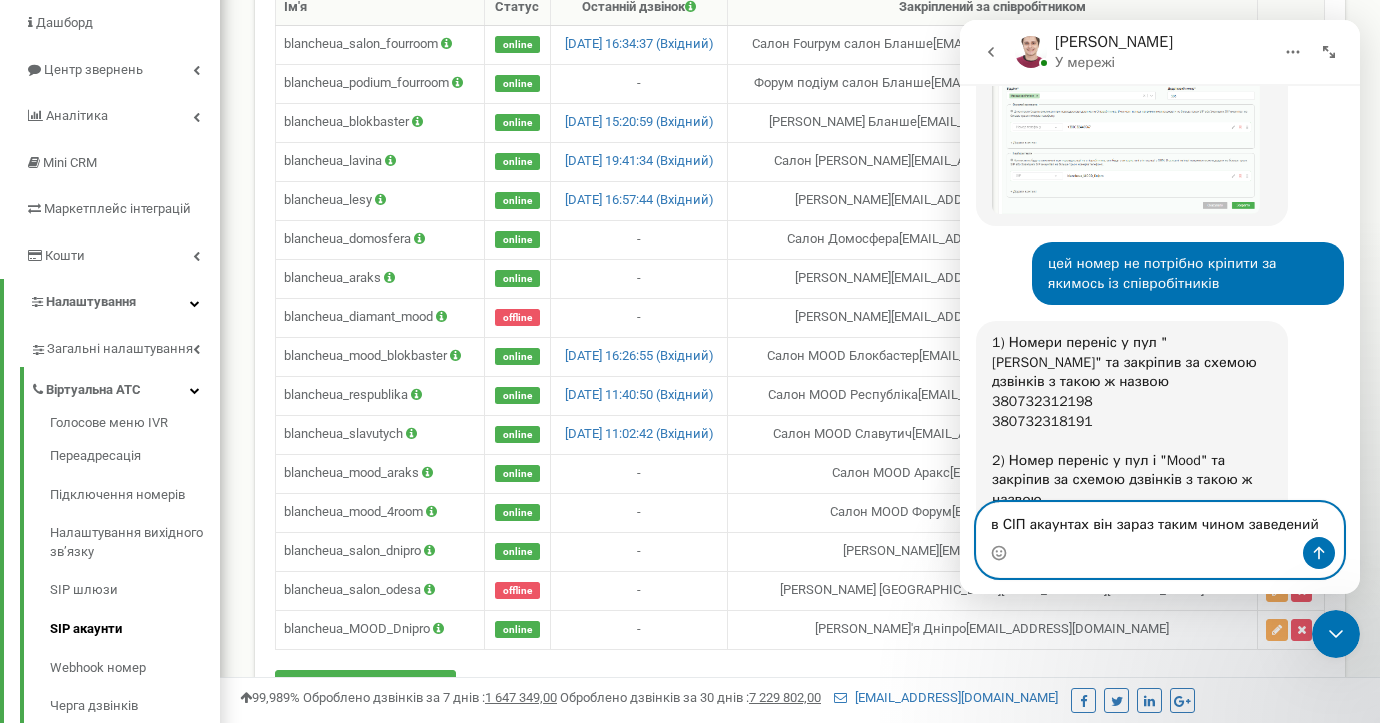 paste 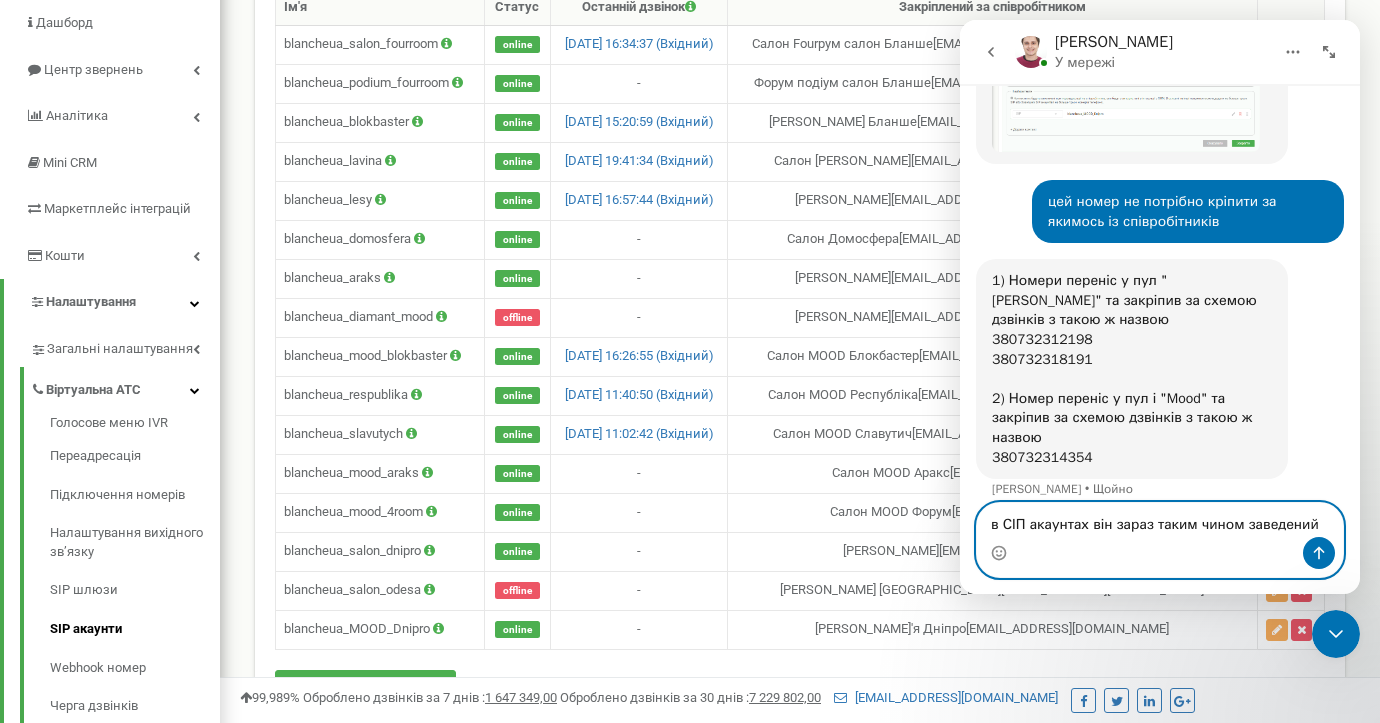 type 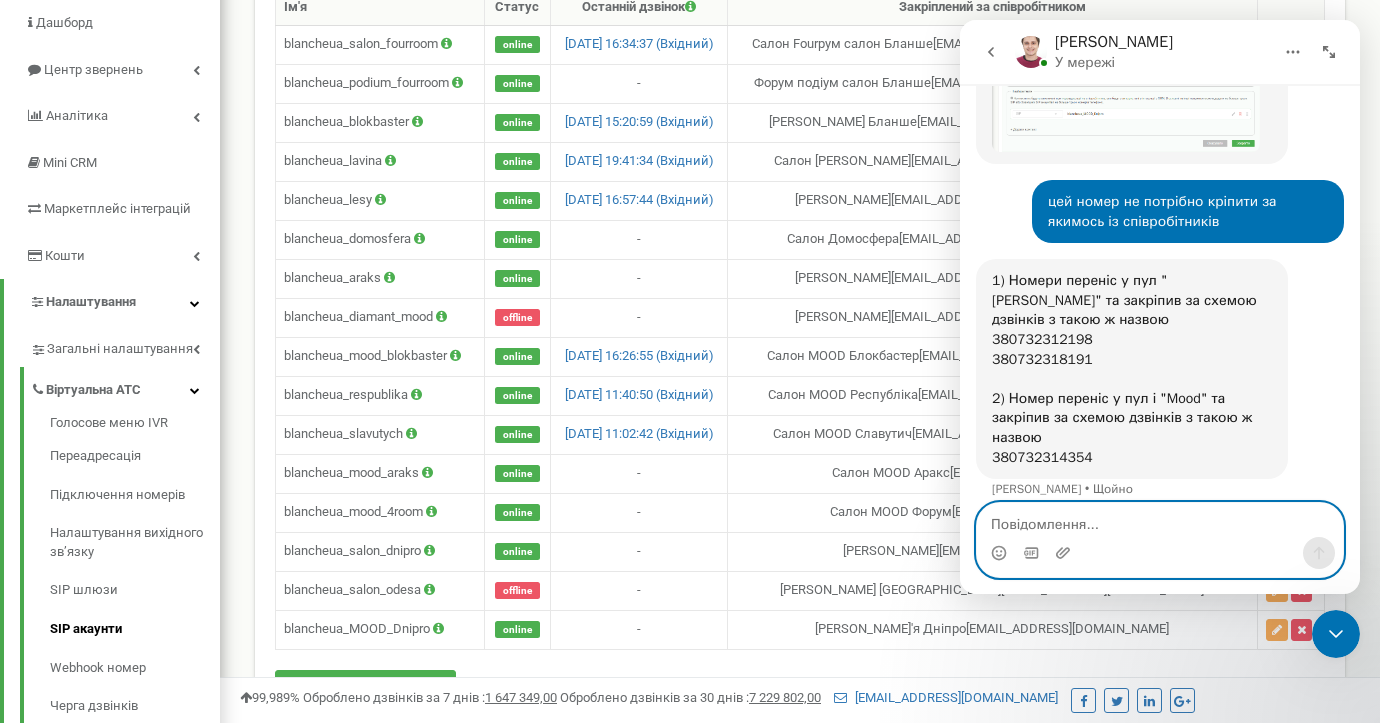 scroll, scrollTop: 1960, scrollLeft: 0, axis: vertical 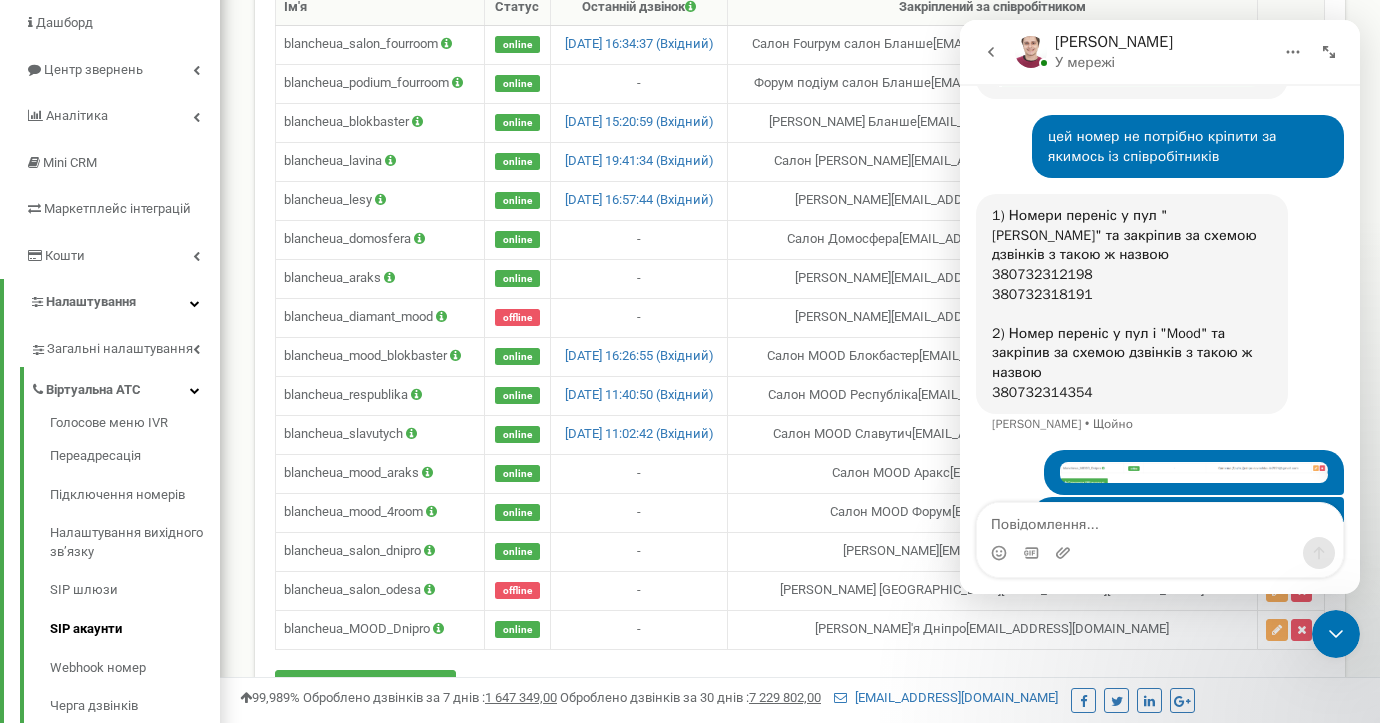 click 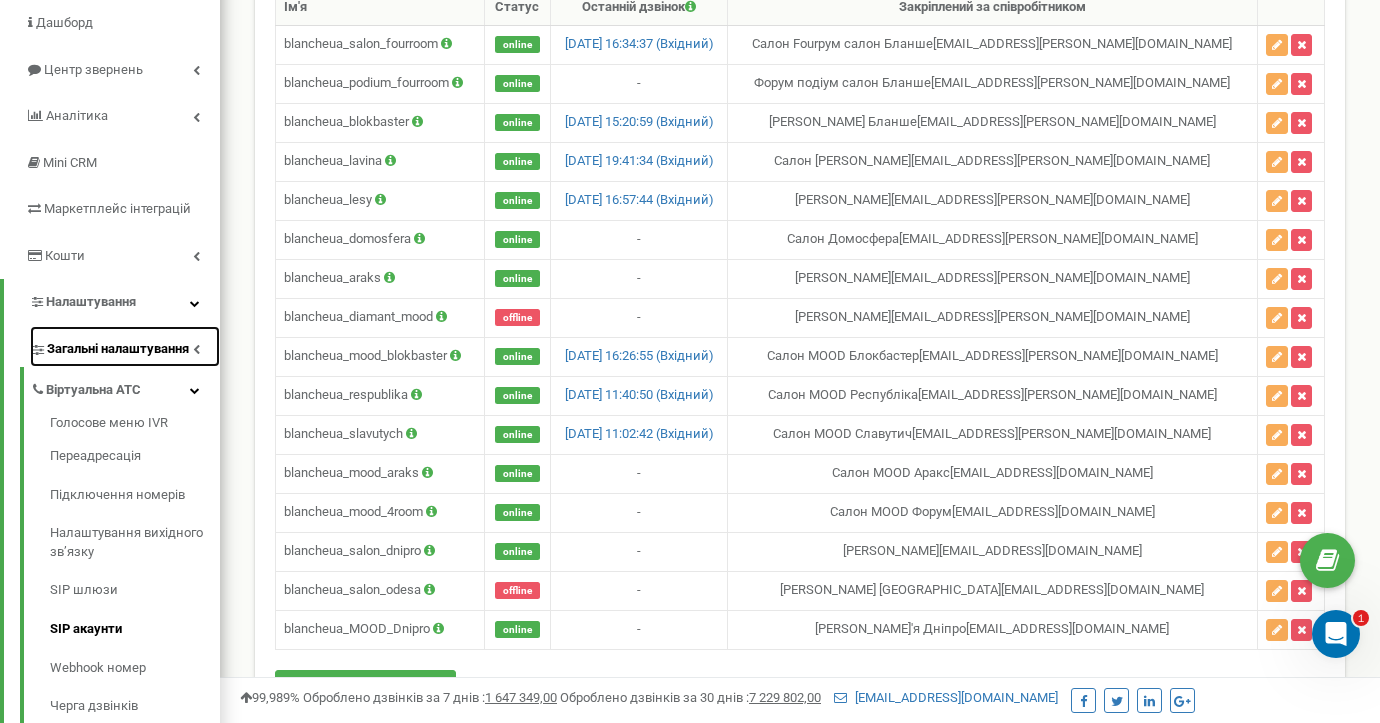 click on "Загальні налаштування" at bounding box center [118, 349] 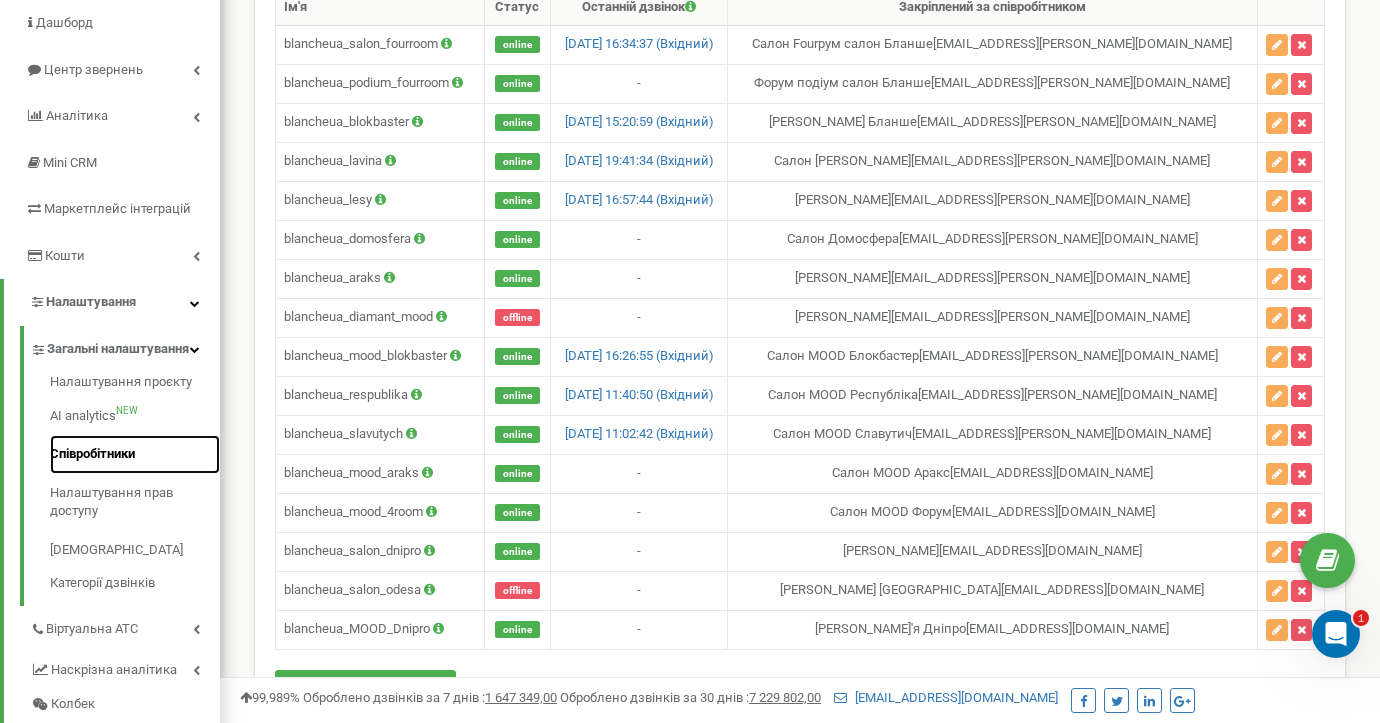 click on "Співробітники" at bounding box center (135, 454) 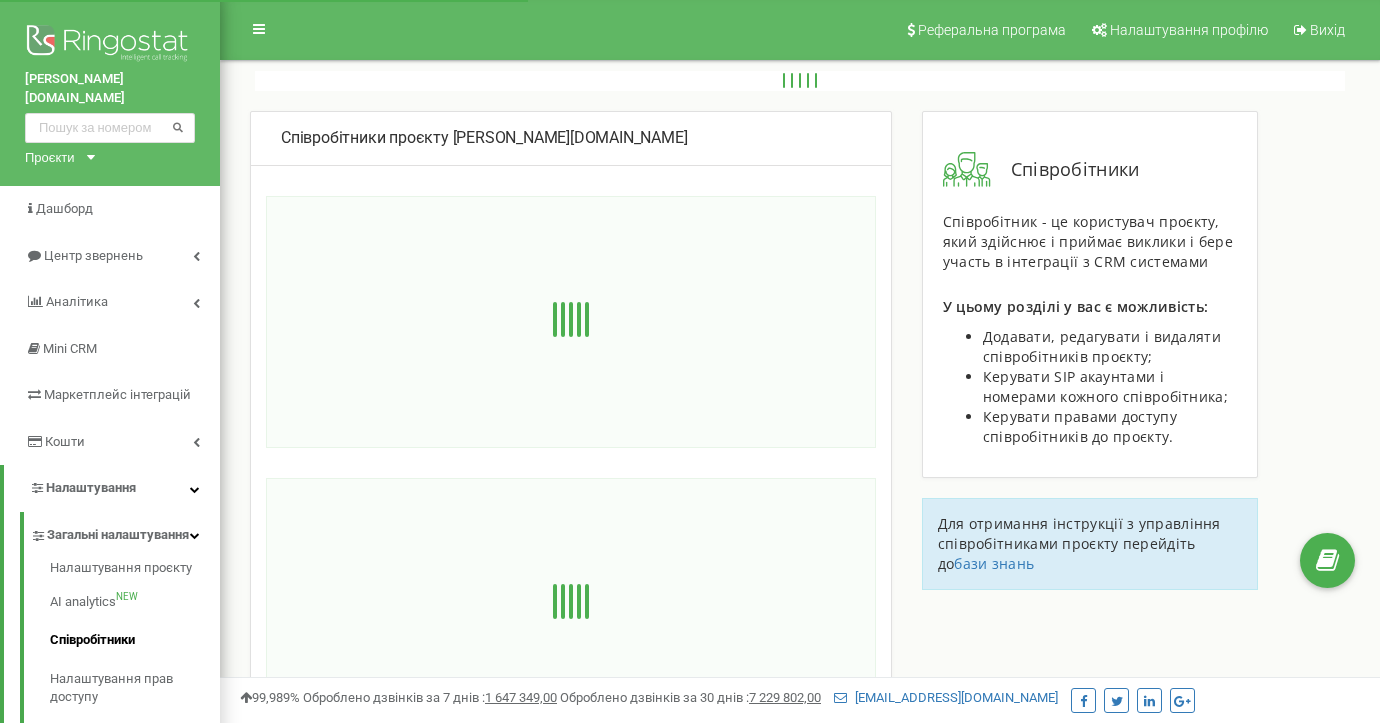 scroll, scrollTop: 88, scrollLeft: 0, axis: vertical 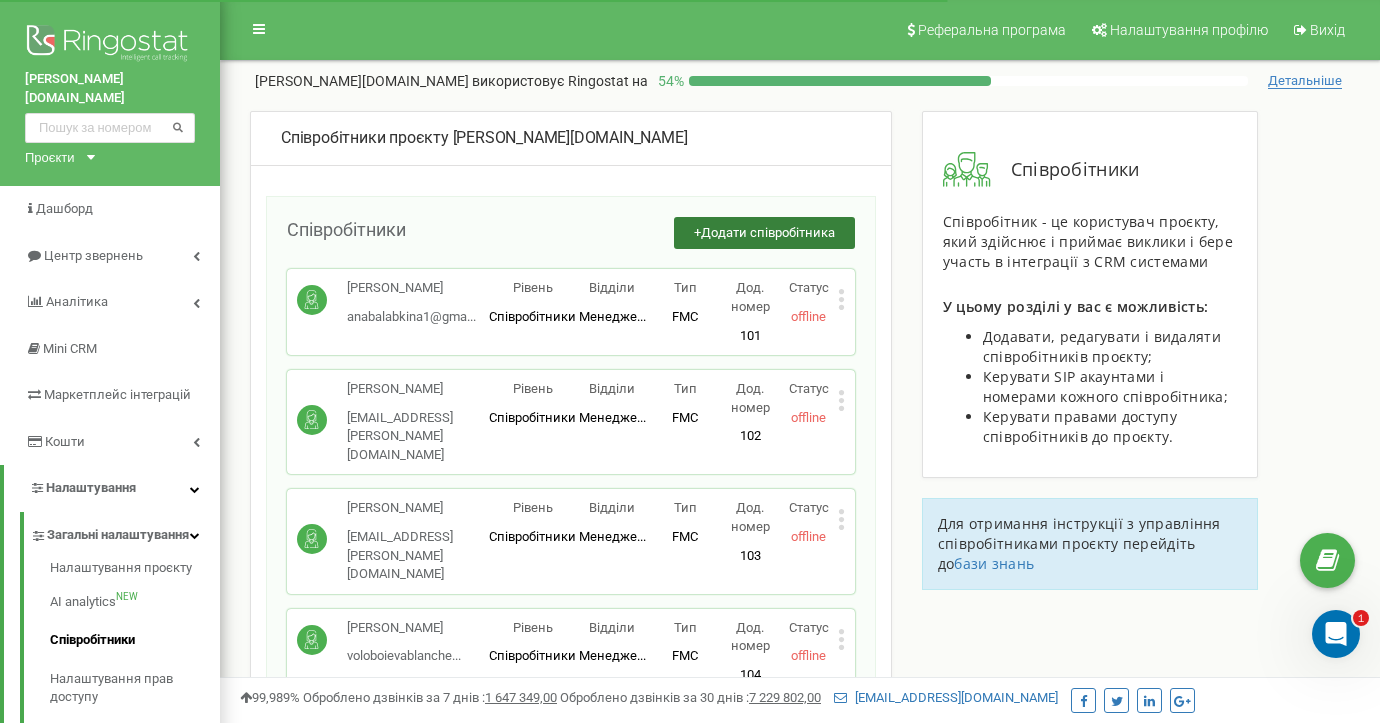 click on "+  Додати співробітника" at bounding box center [764, 233] 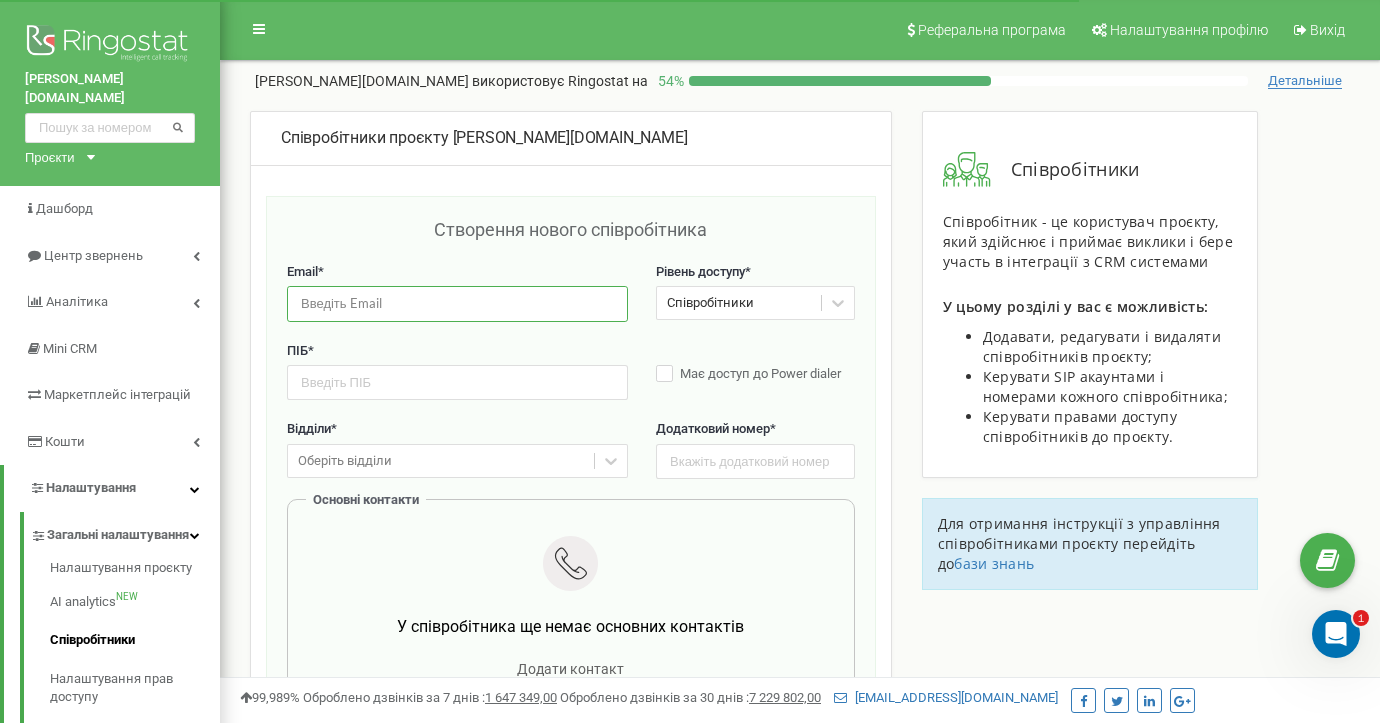 click at bounding box center (457, 303) 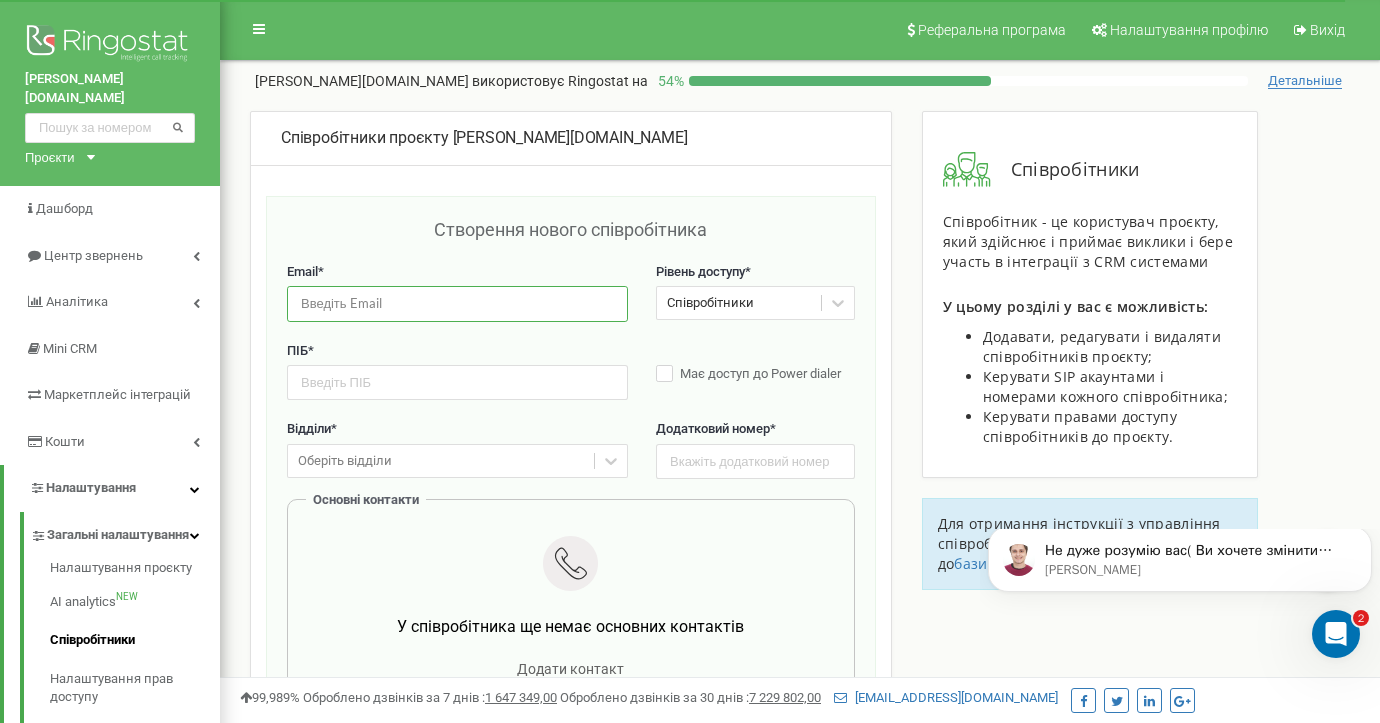 scroll, scrollTop: 0, scrollLeft: 0, axis: both 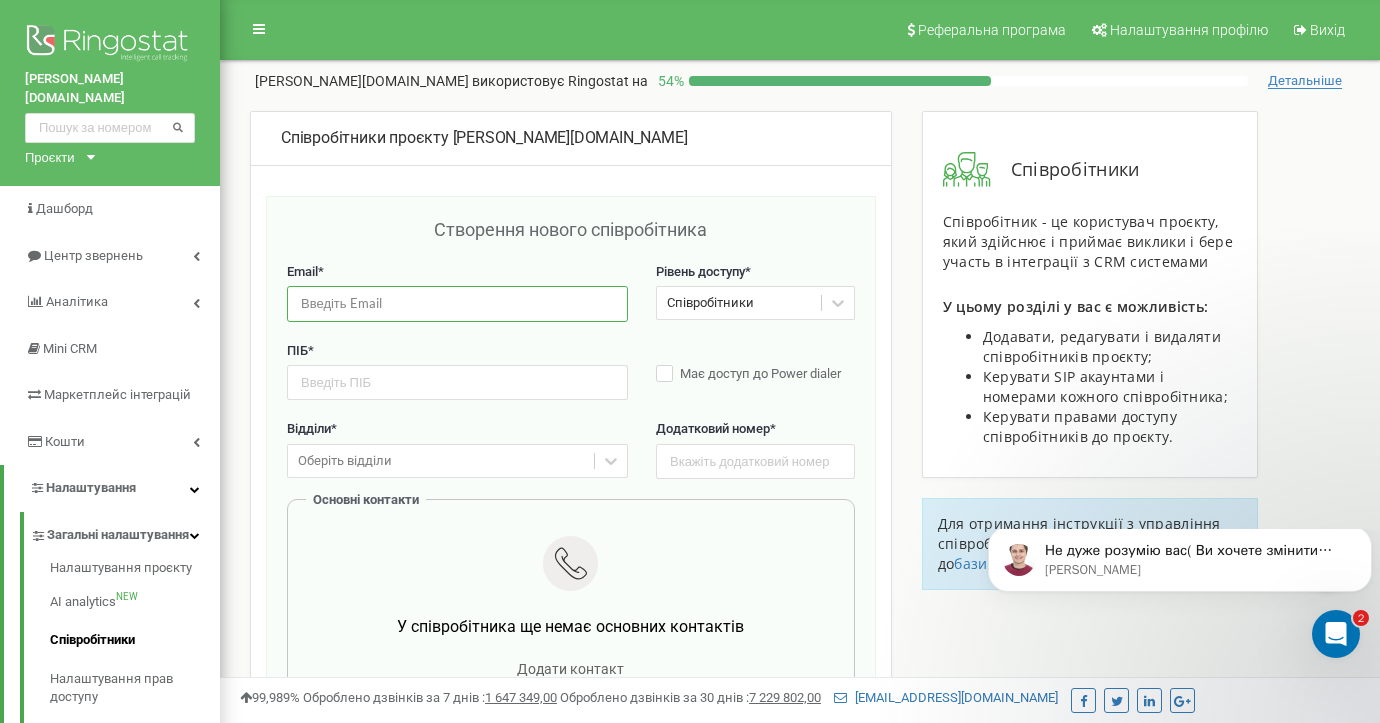 click at bounding box center (457, 303) 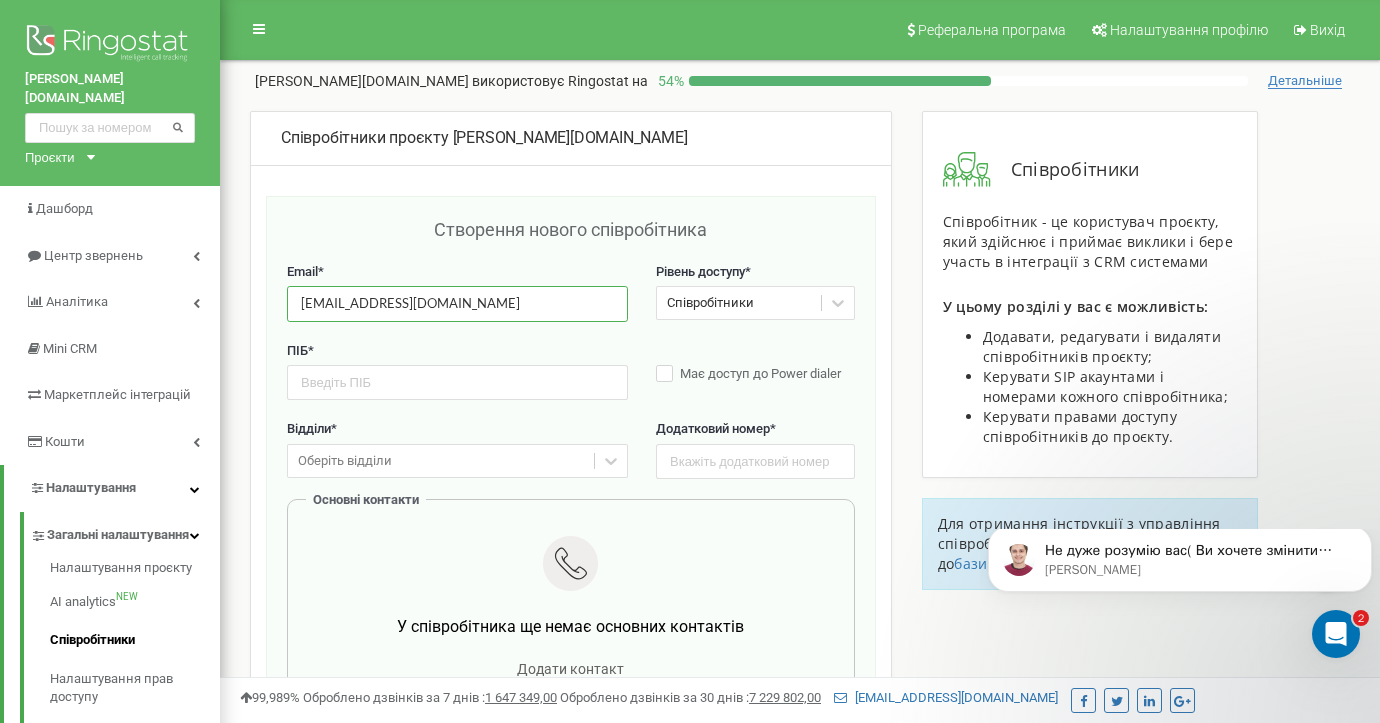 type on "dnipro.mood@gmail.com" 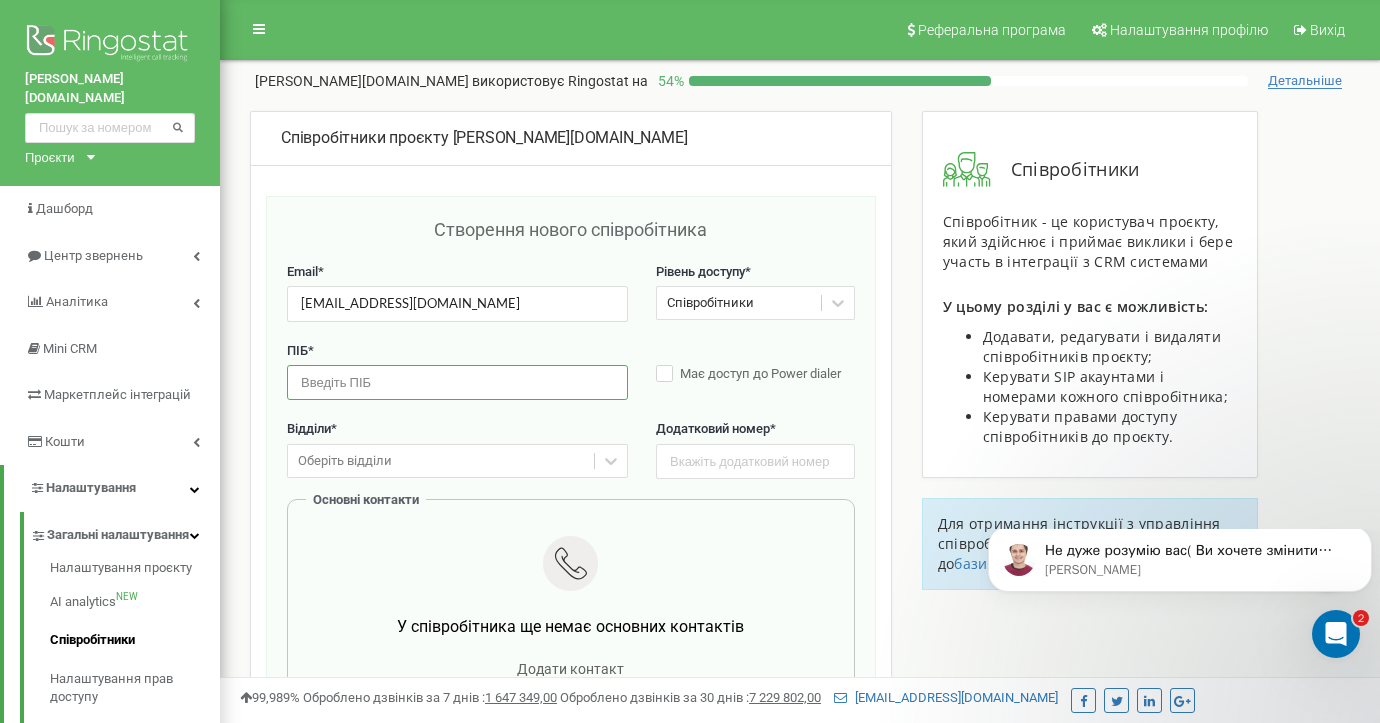 click at bounding box center (457, 382) 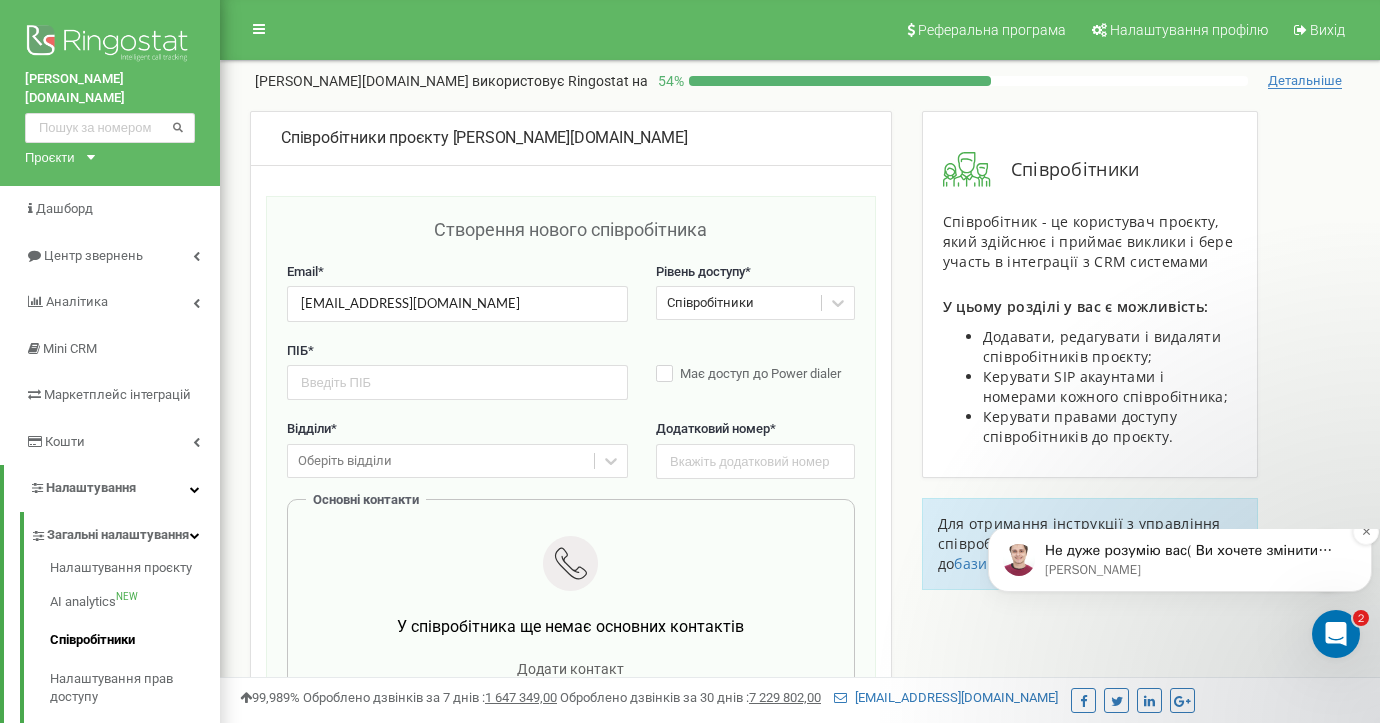 click on "Artur • Щойно" at bounding box center [1196, 570] 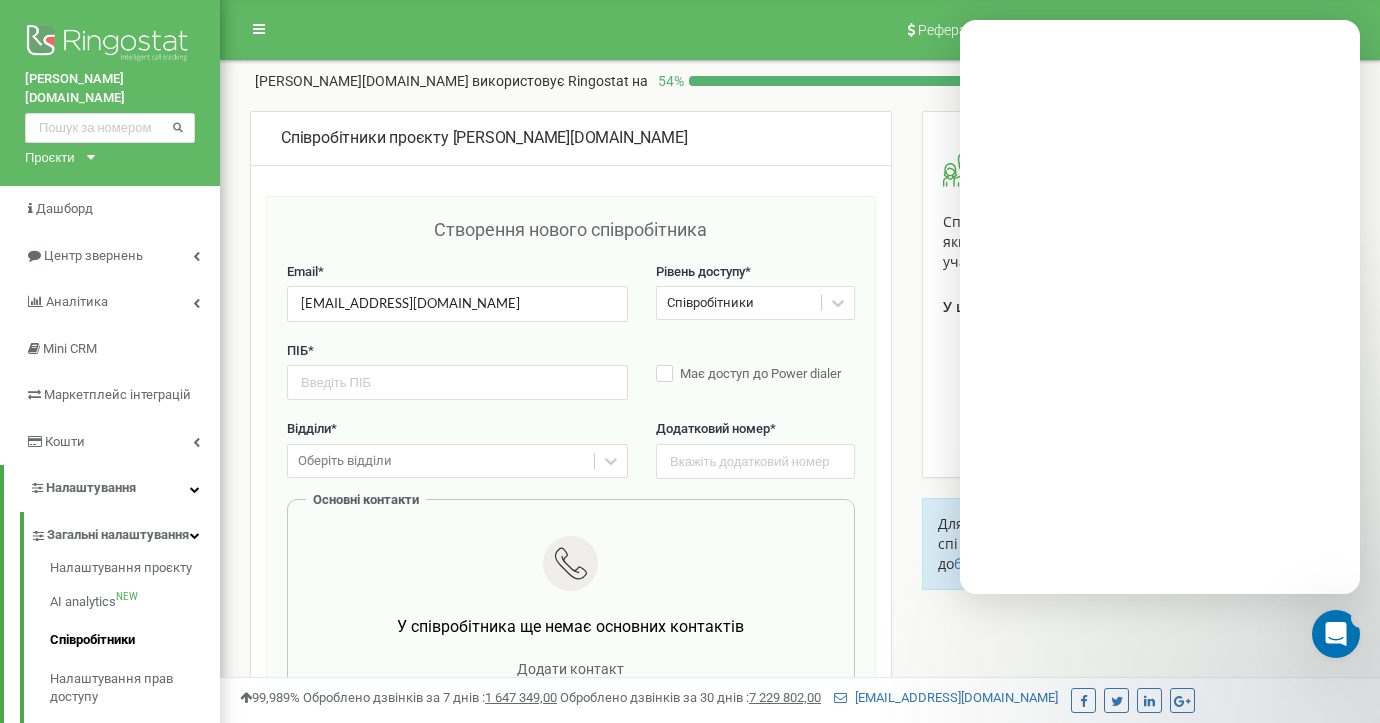 scroll, scrollTop: 0, scrollLeft: 0, axis: both 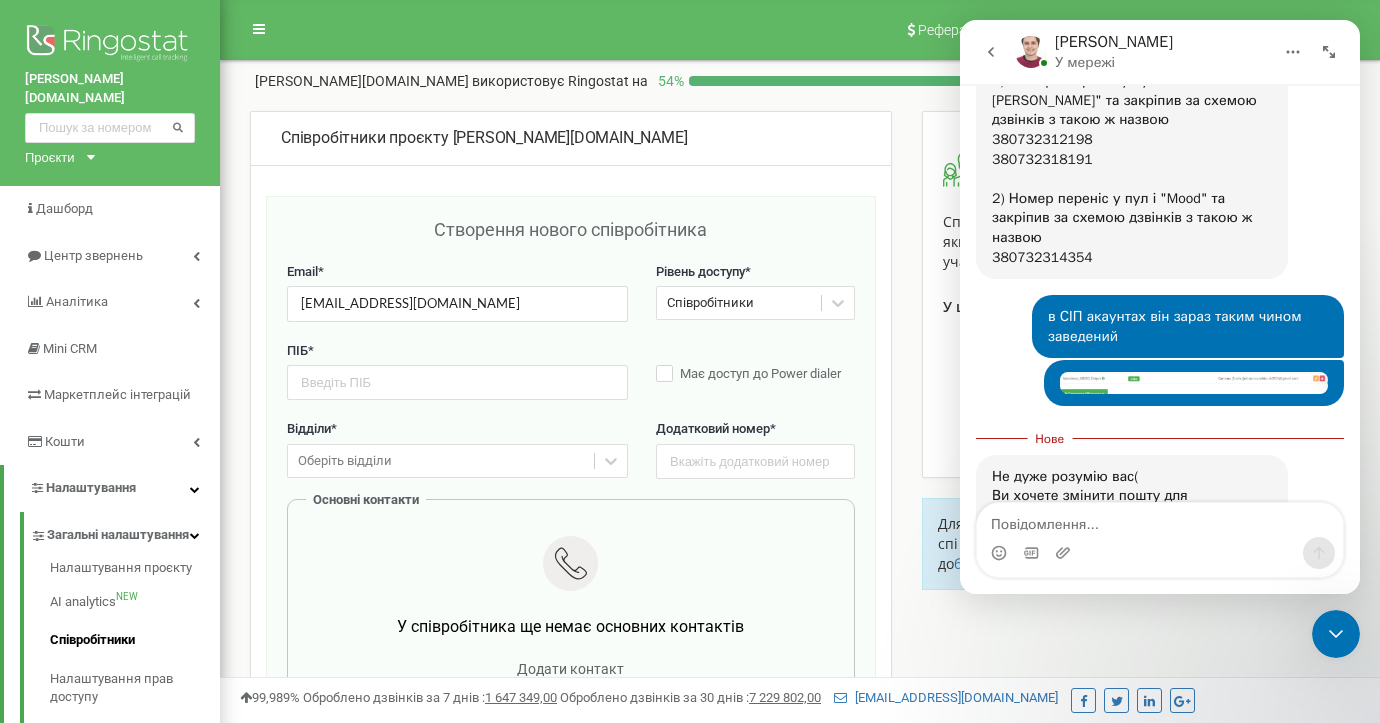 click at bounding box center (1160, 520) 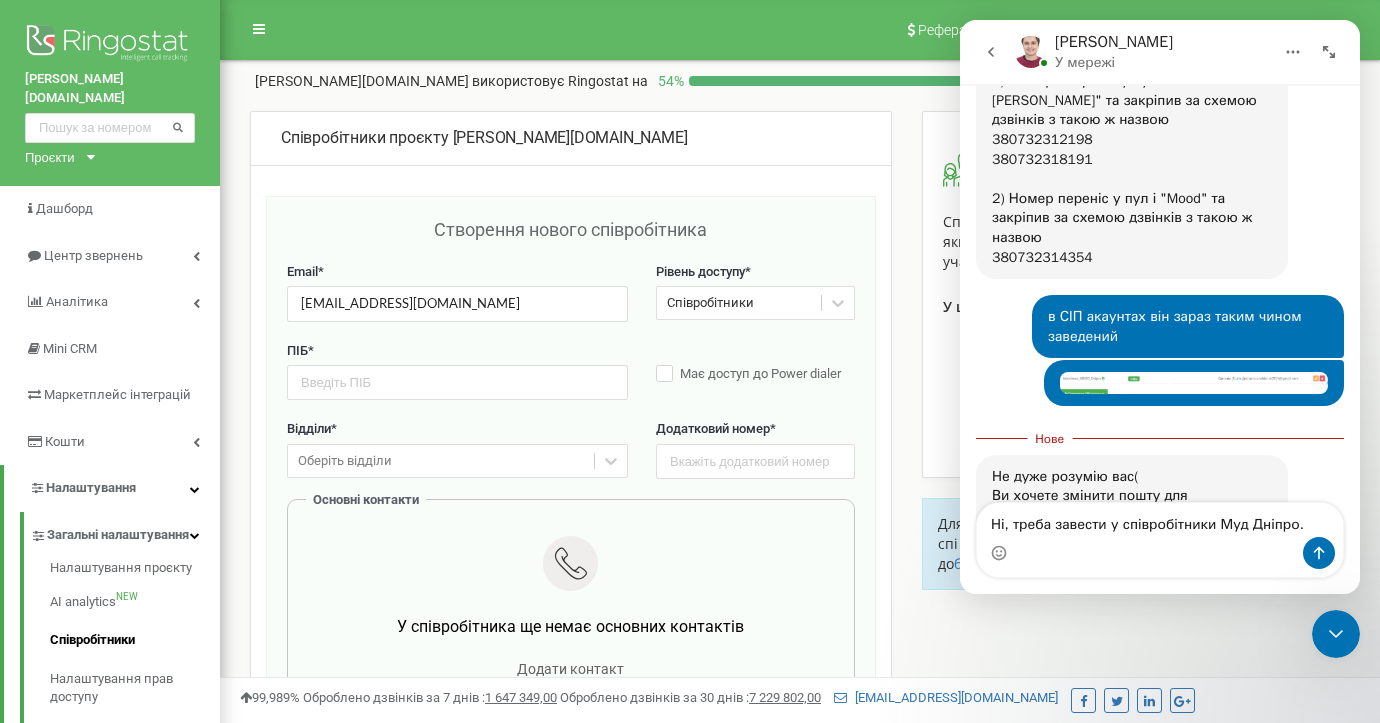 scroll, scrollTop: 2112, scrollLeft: 0, axis: vertical 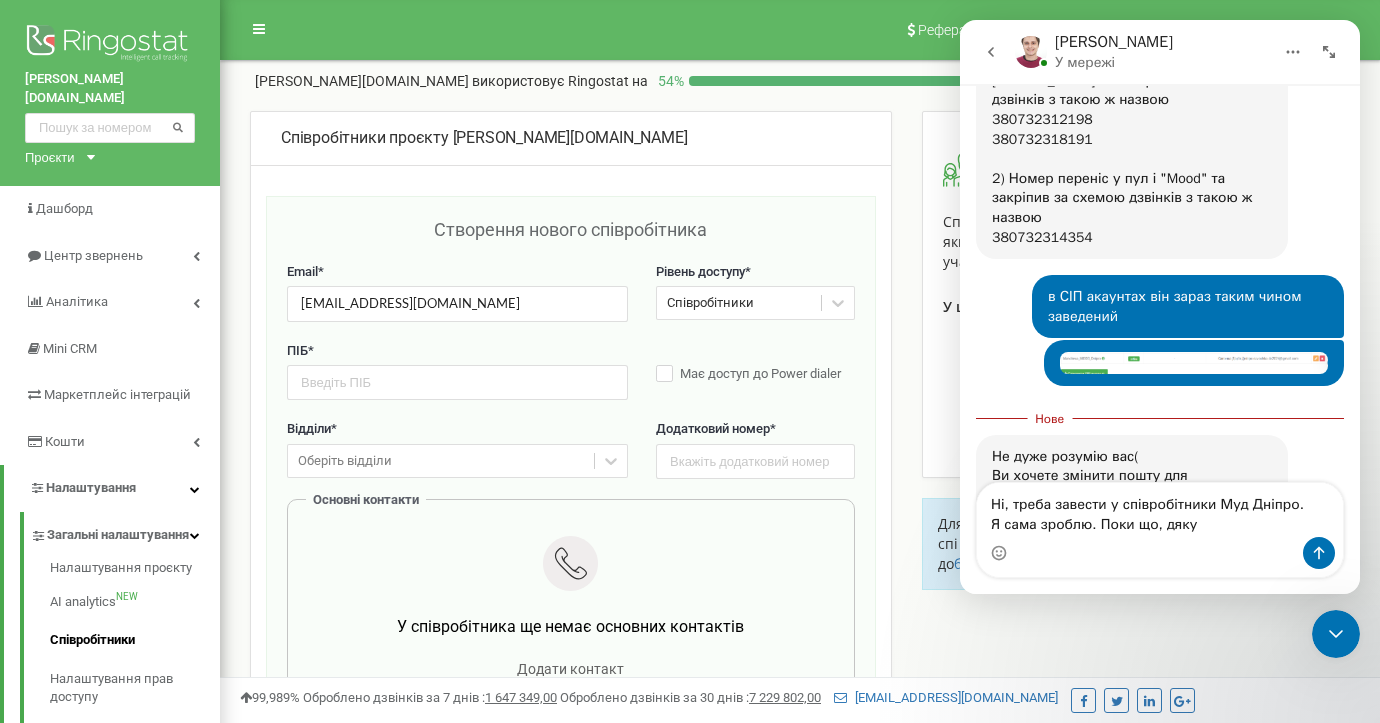 type on "Ні, треба завести у співробітники Муд Дніпро.
Я сама зроблю. Поки що, дякую" 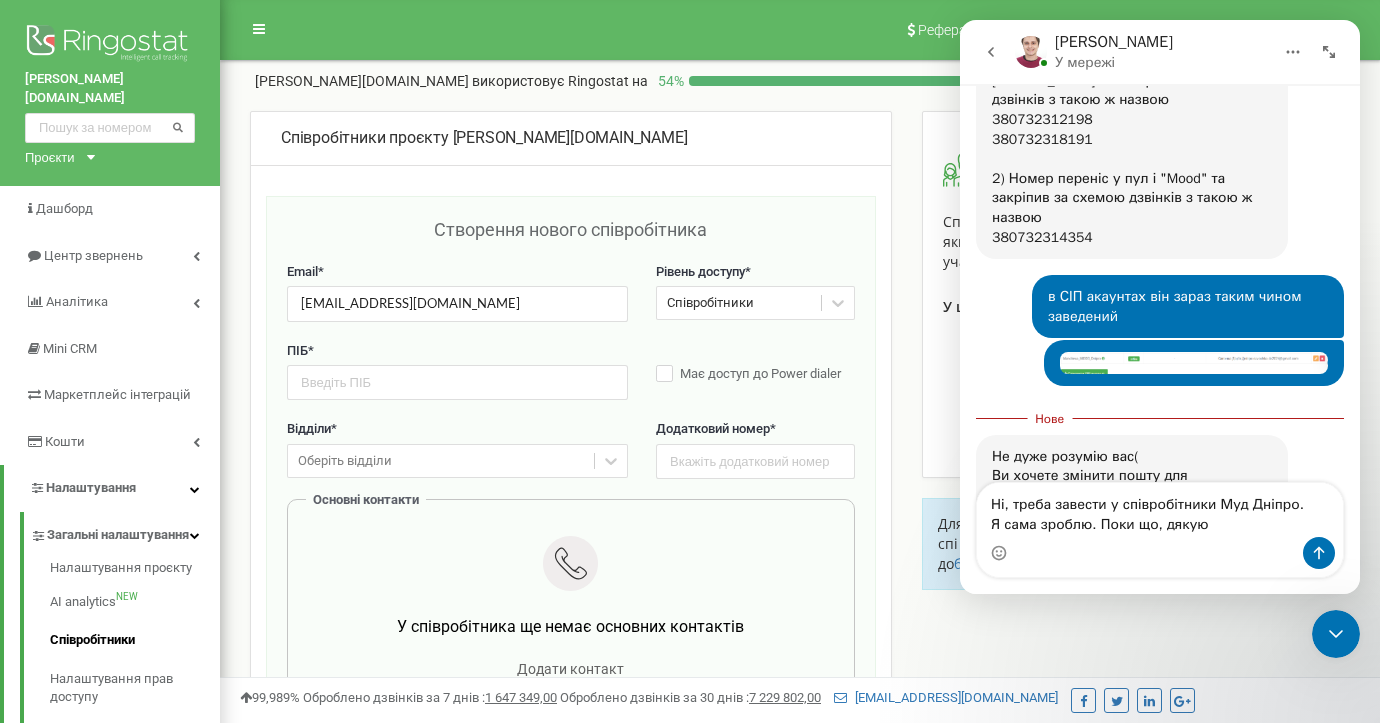 type 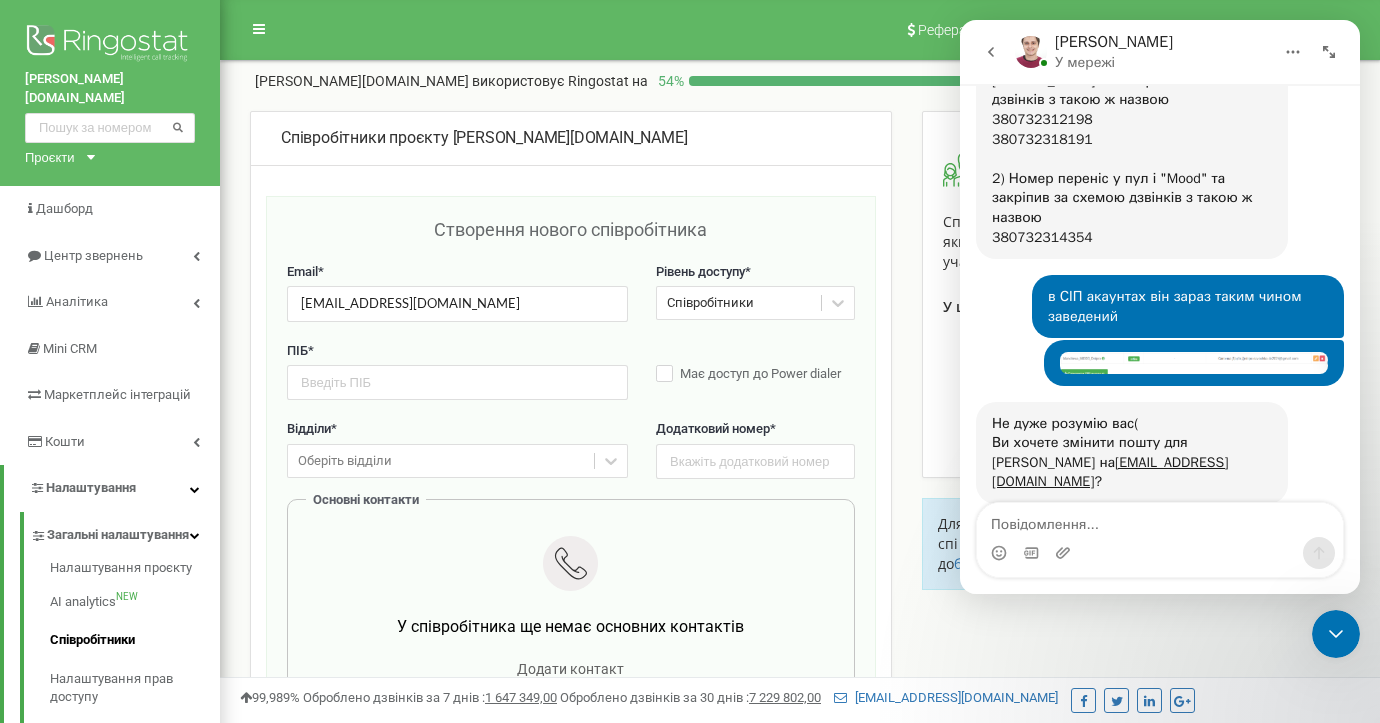 scroll, scrollTop: 2157, scrollLeft: 0, axis: vertical 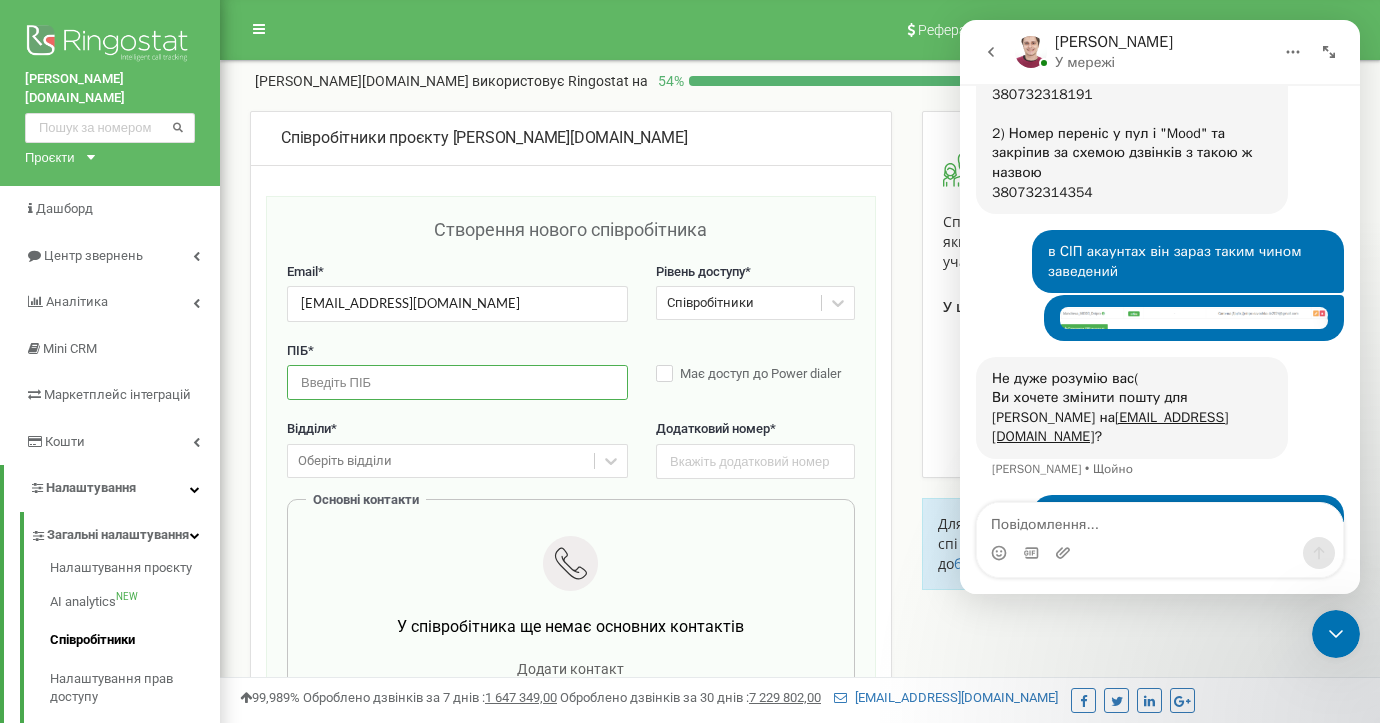 click at bounding box center [457, 382] 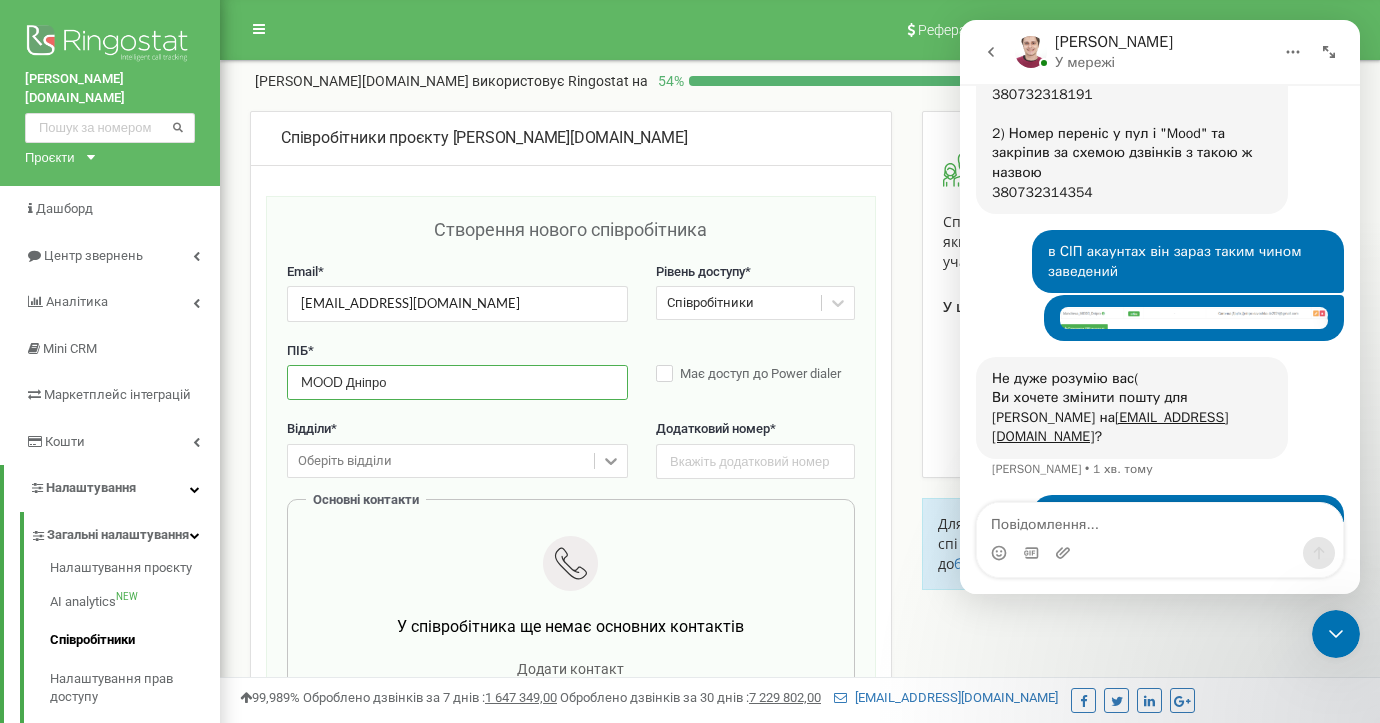 type on "MOOD Дніпро" 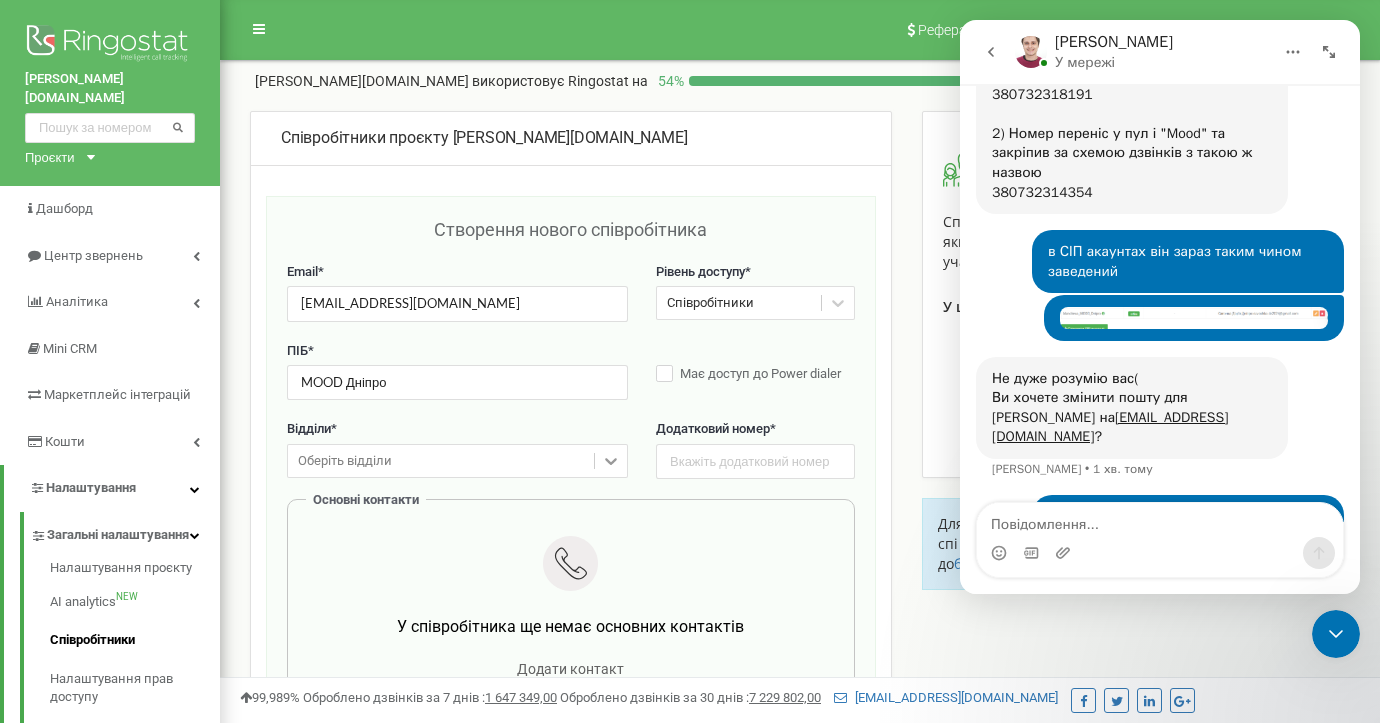 click 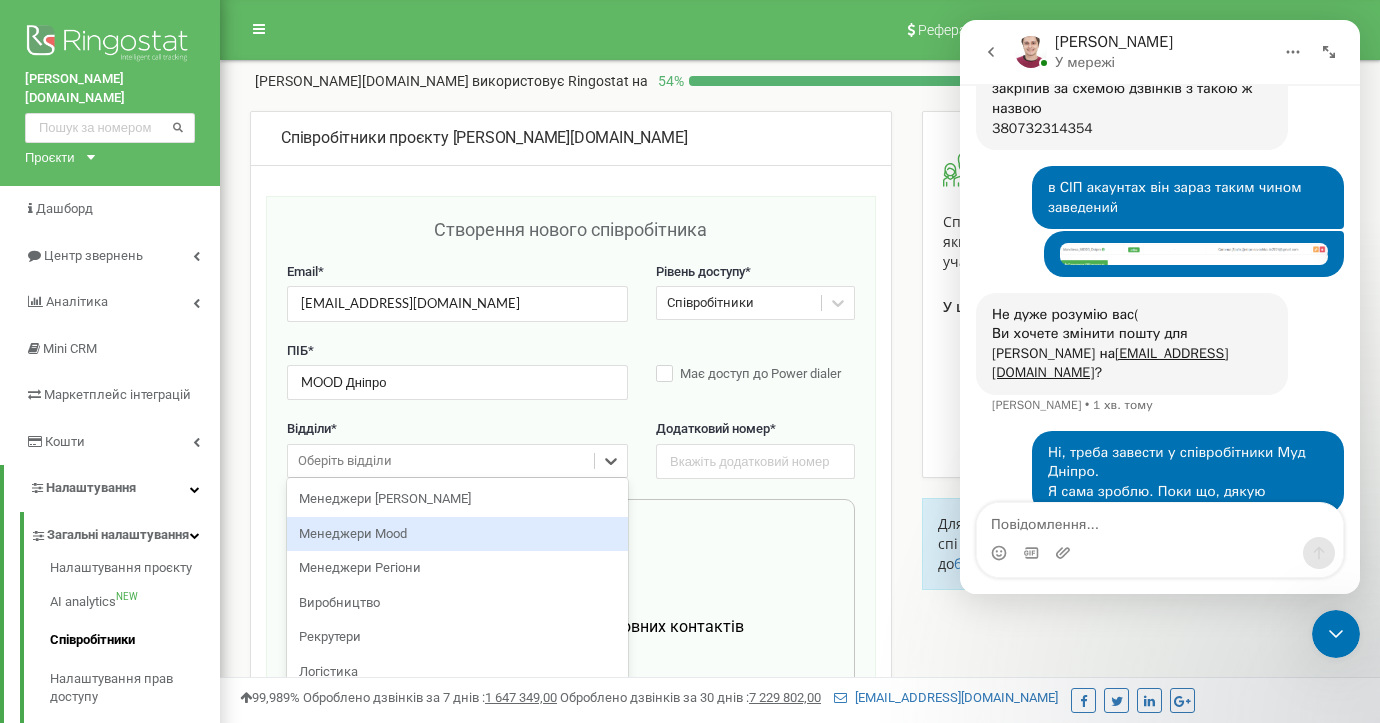 scroll, scrollTop: 2234, scrollLeft: 0, axis: vertical 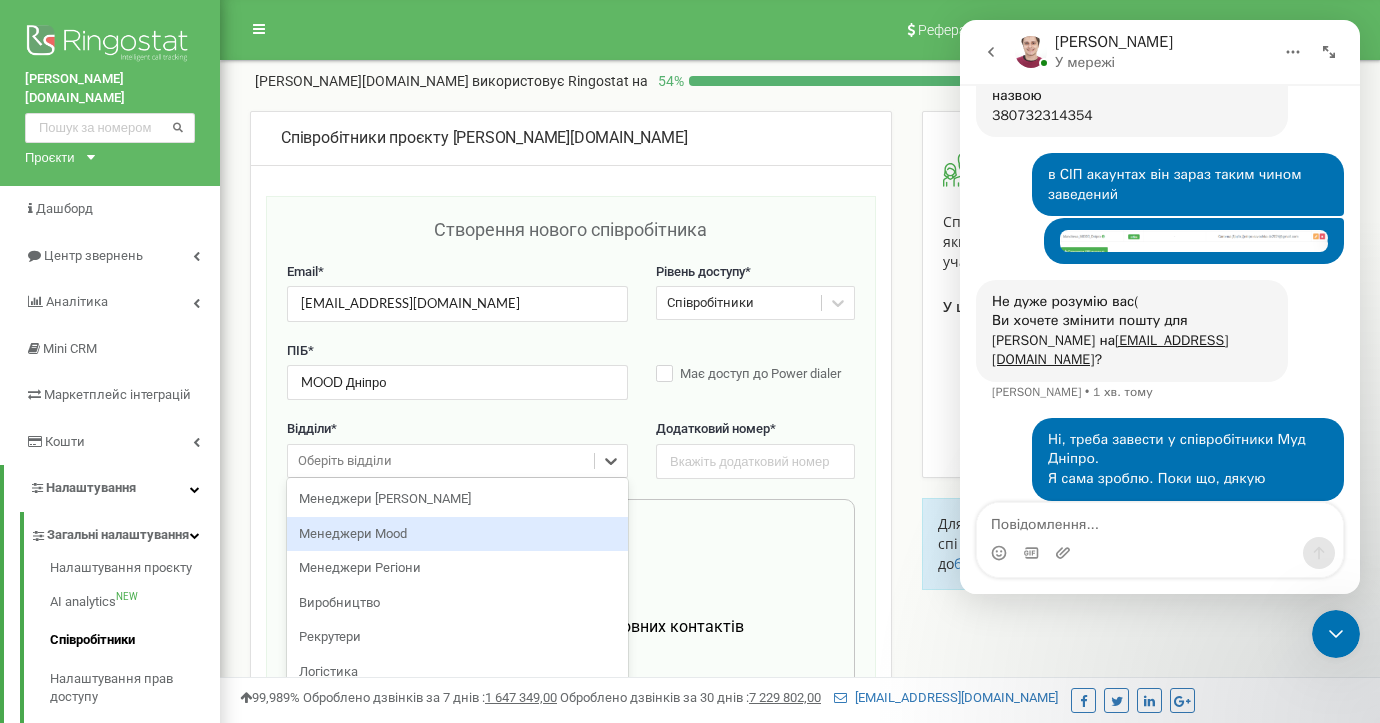 click on "Менеджери Mood" at bounding box center [457, 534] 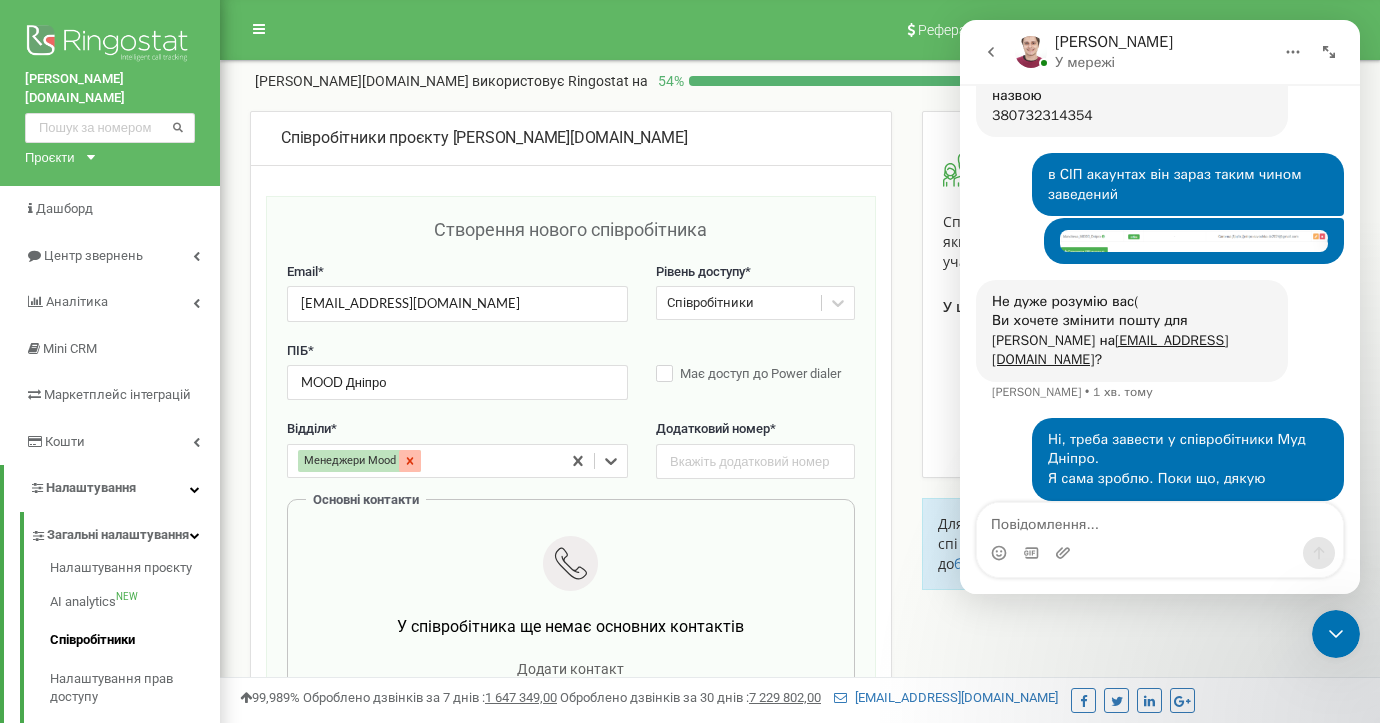 click 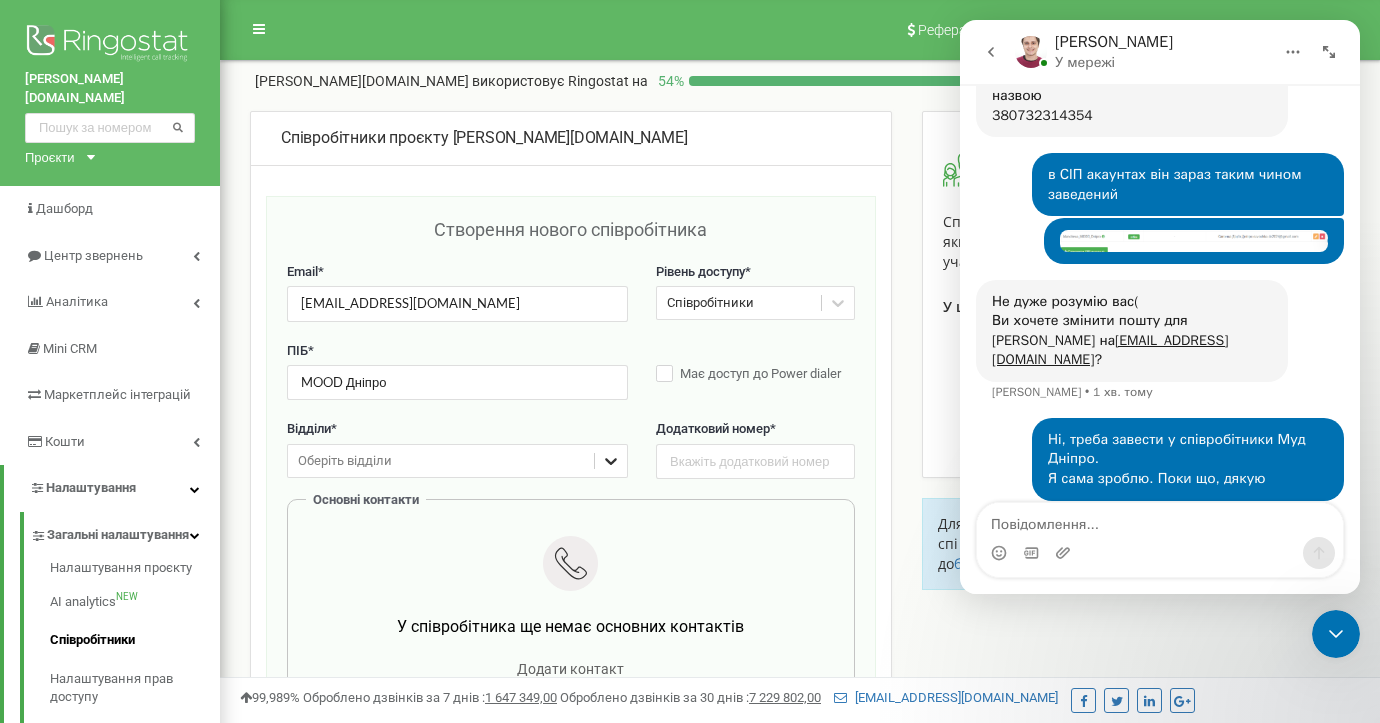 click 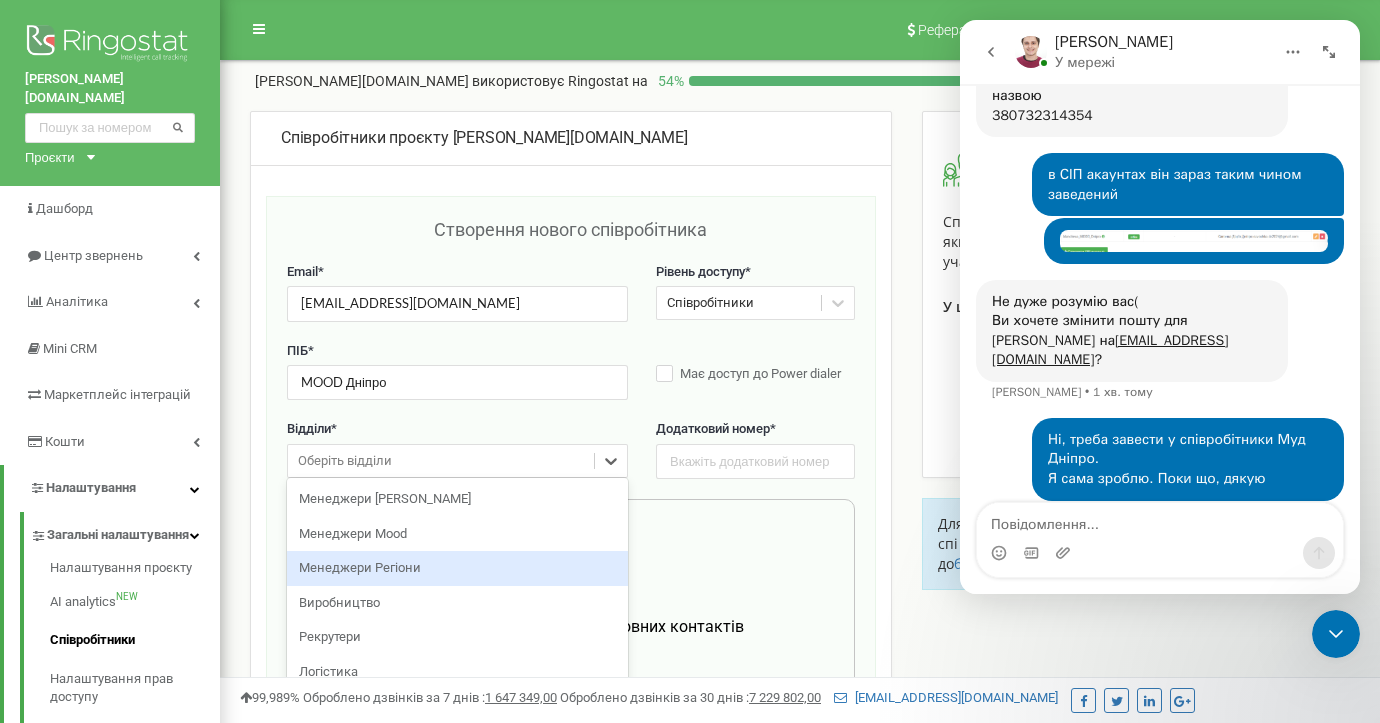 click on "Менеджери Регіони" at bounding box center (457, 568) 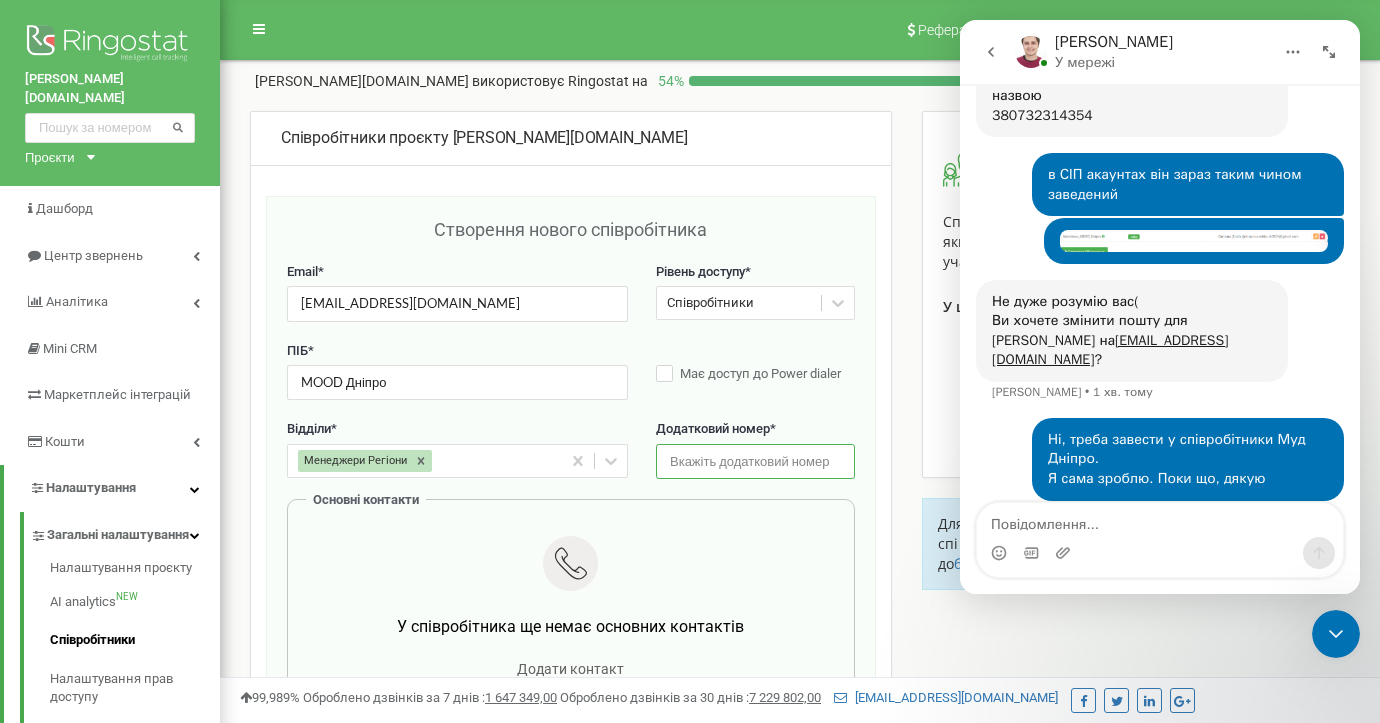 click at bounding box center [755, 461] 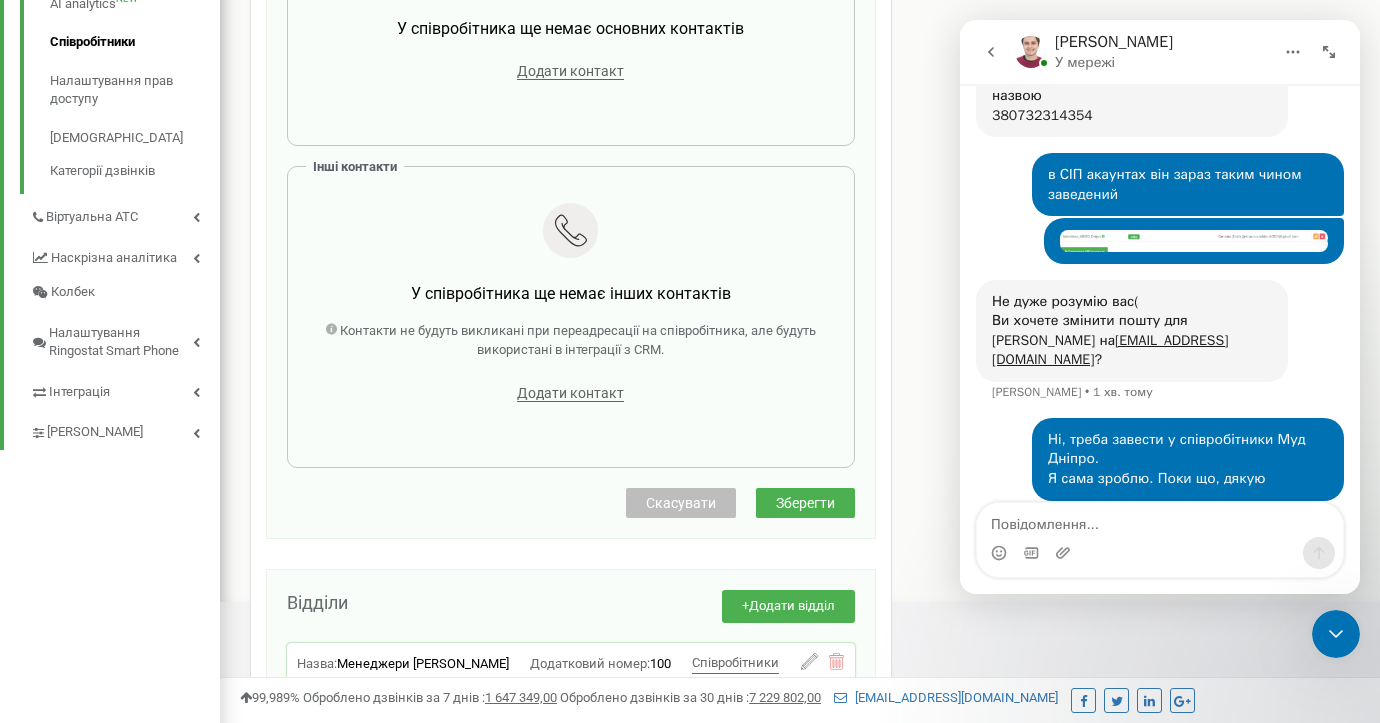 scroll, scrollTop: 600, scrollLeft: 0, axis: vertical 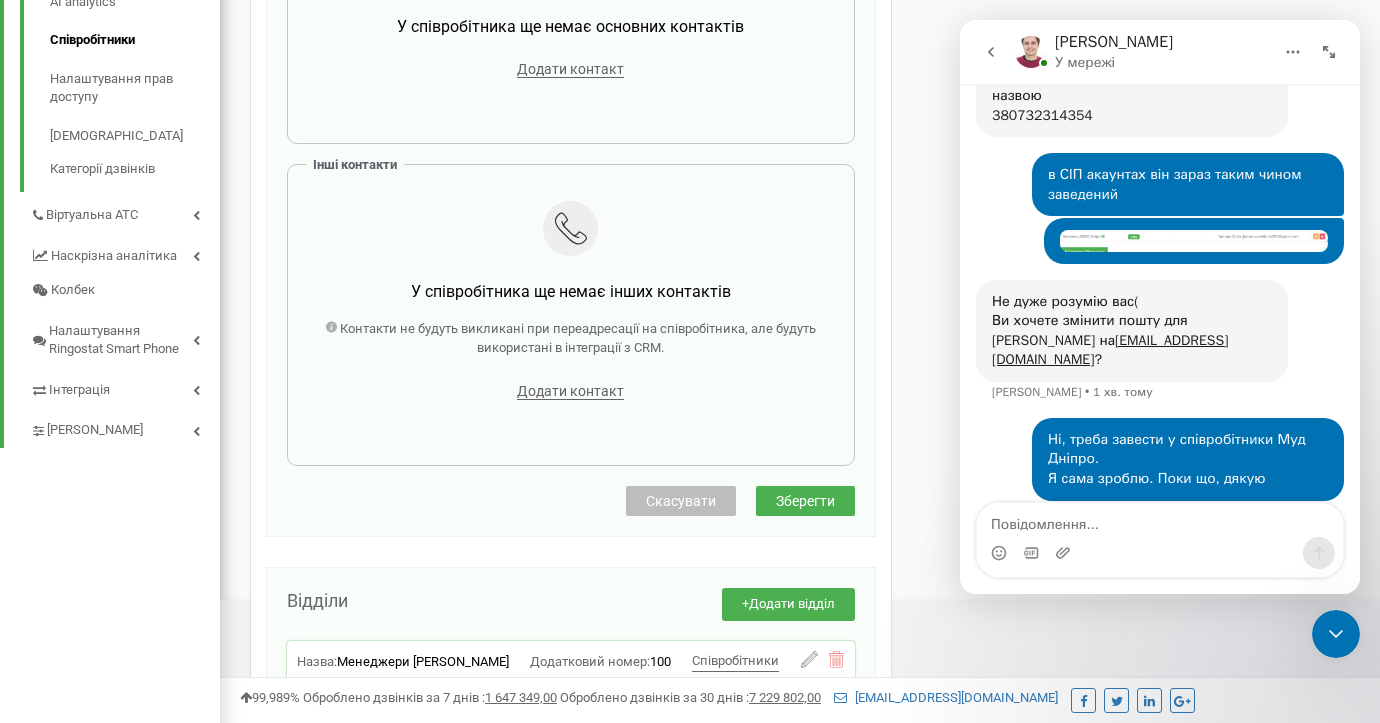 type on "911" 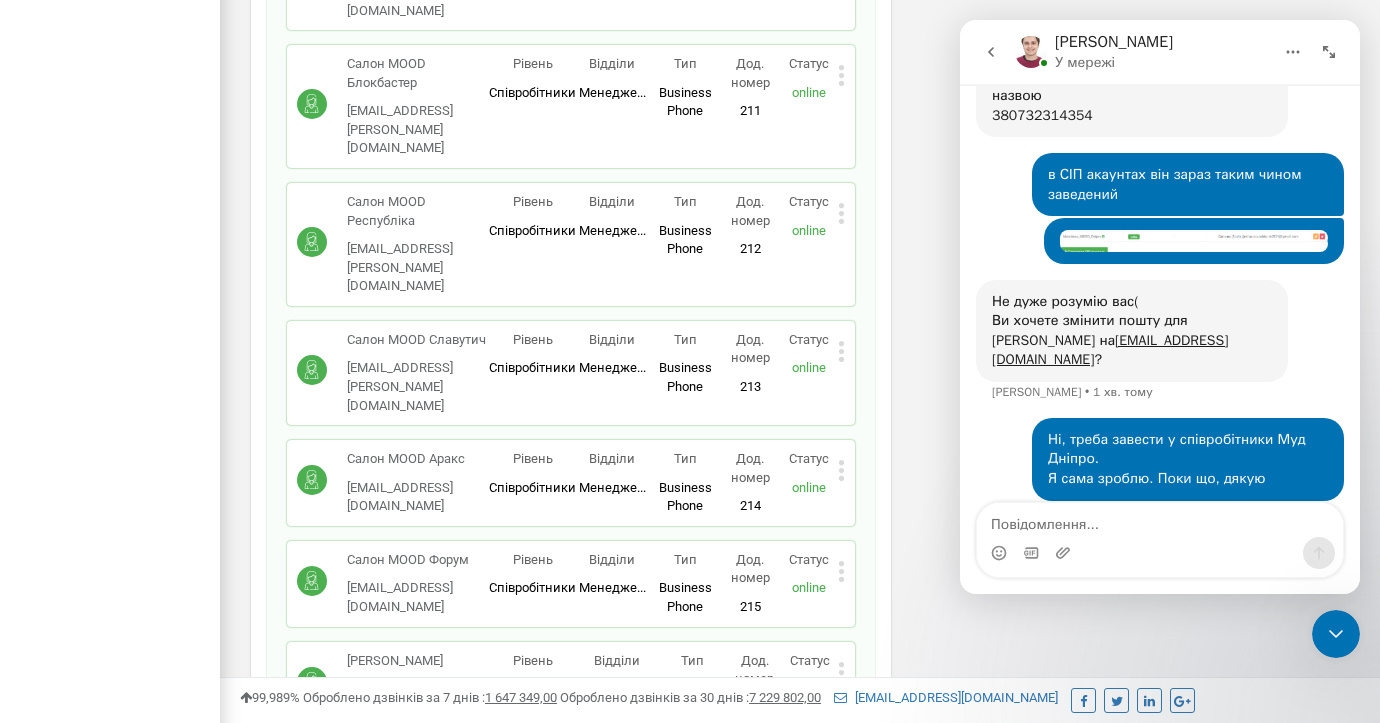 scroll, scrollTop: 6542, scrollLeft: 0, axis: vertical 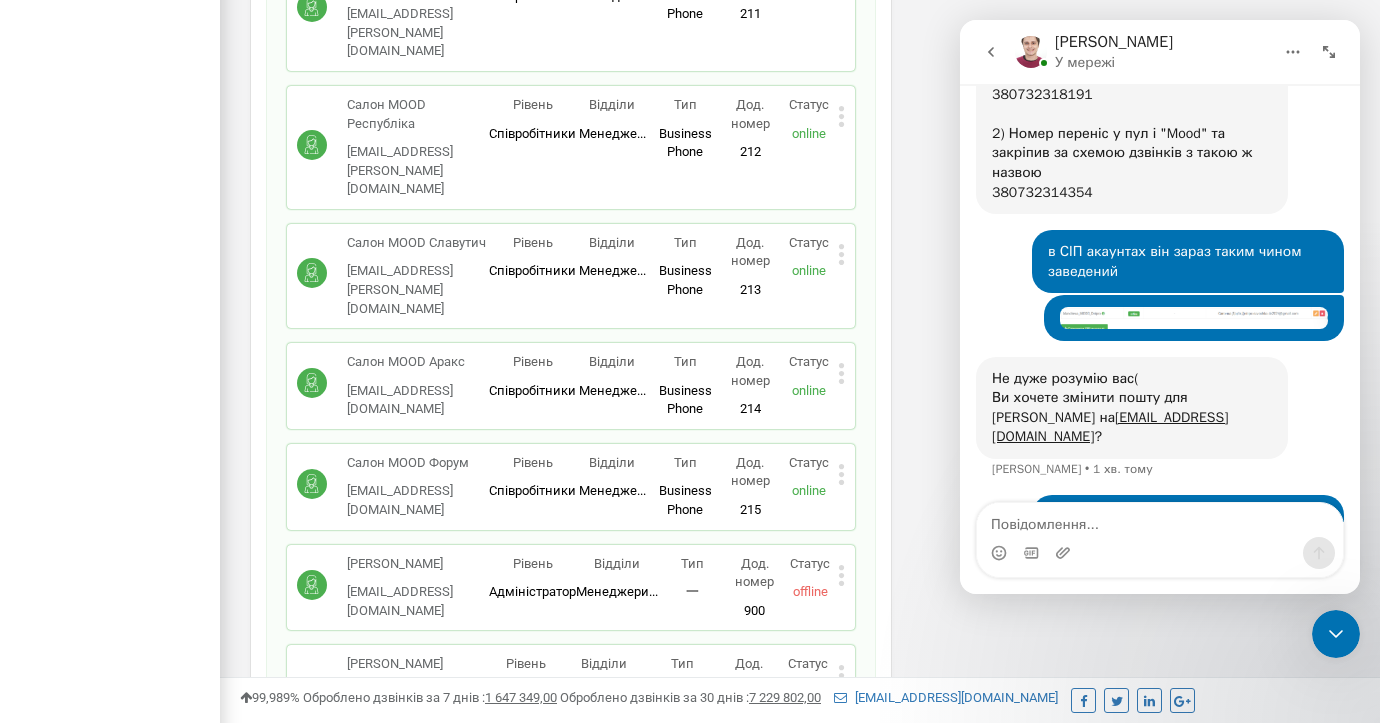 click on "MOOD Дніпро dnipro.mood@gmail... dnipro.mood@gmail.com Рівень Співробітники Відділи Менедже... Менеджери Регіони Тип 一 Дод. номер 911 Статус offline Редагувати   Видалити співробітника Копіювати Email Копіювати ID ( 469661 )" at bounding box center (571, 1330) 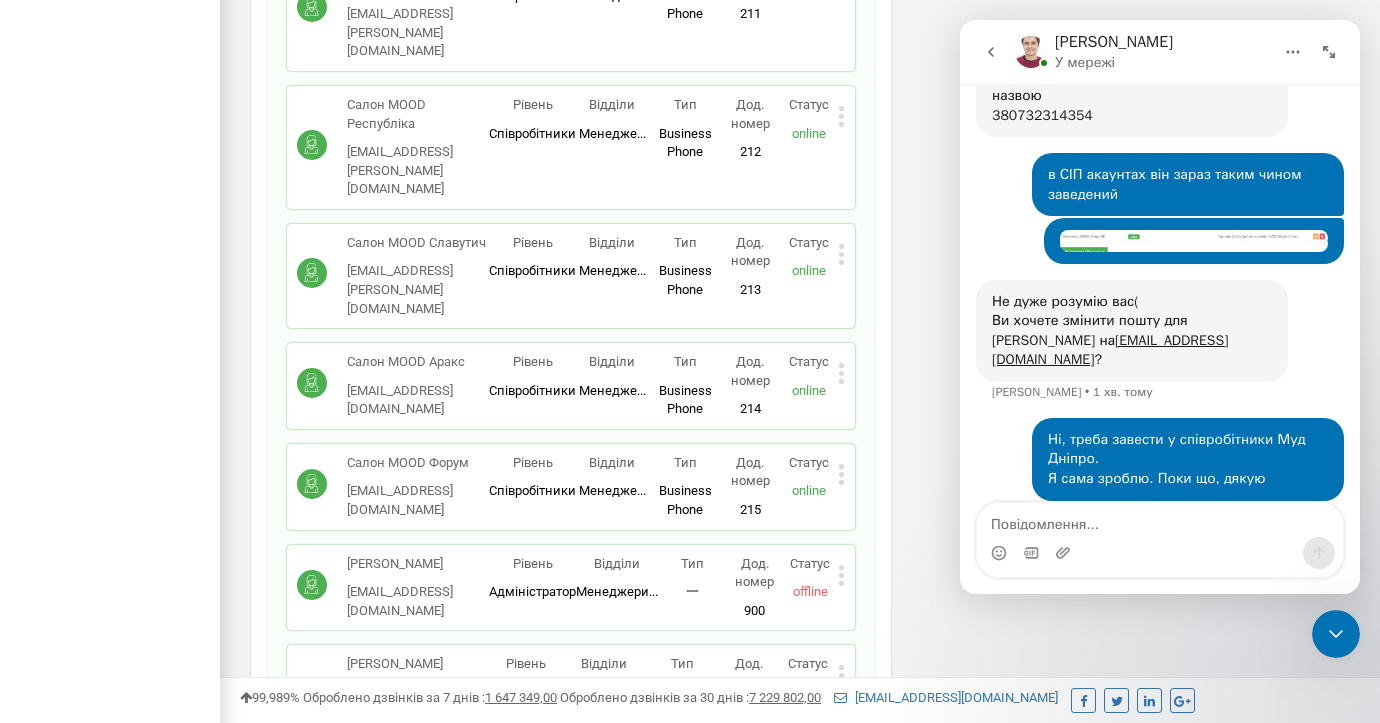 click 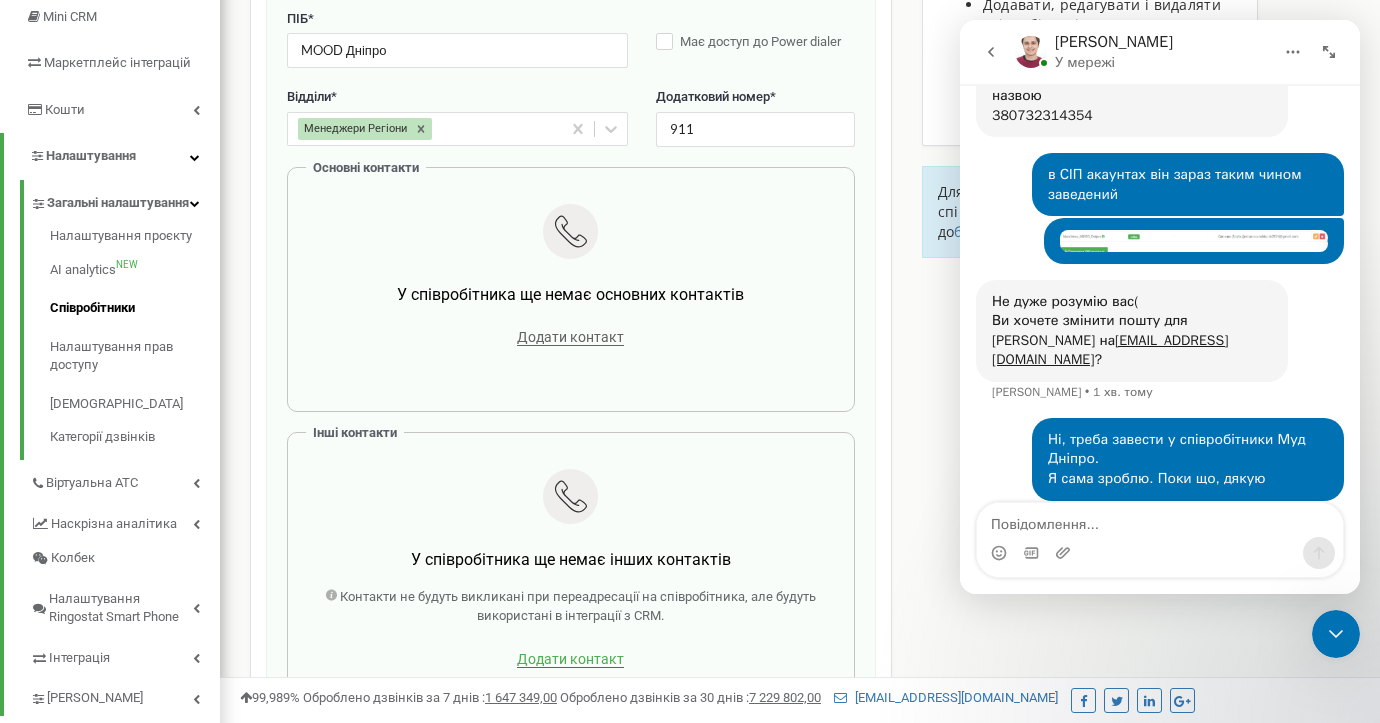scroll, scrollTop: 300, scrollLeft: 0, axis: vertical 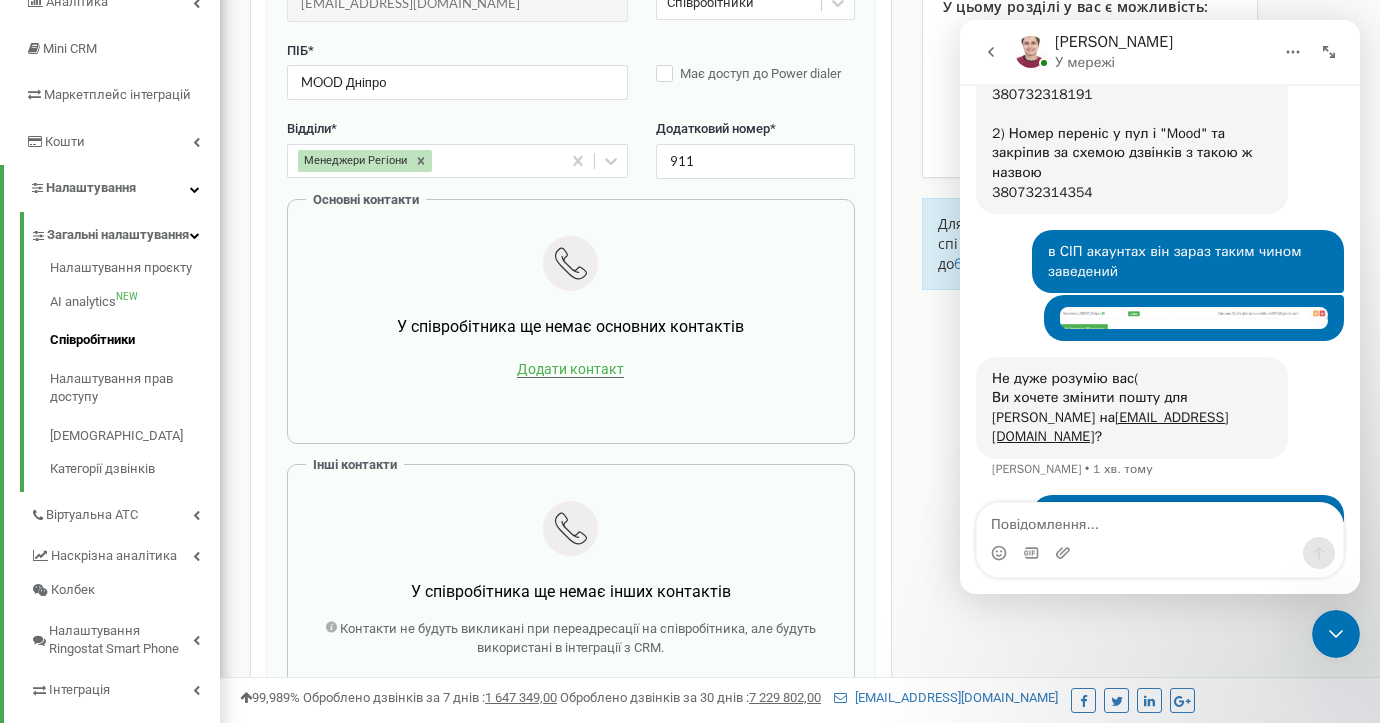 click on "Додати контакт" at bounding box center (570, 369) 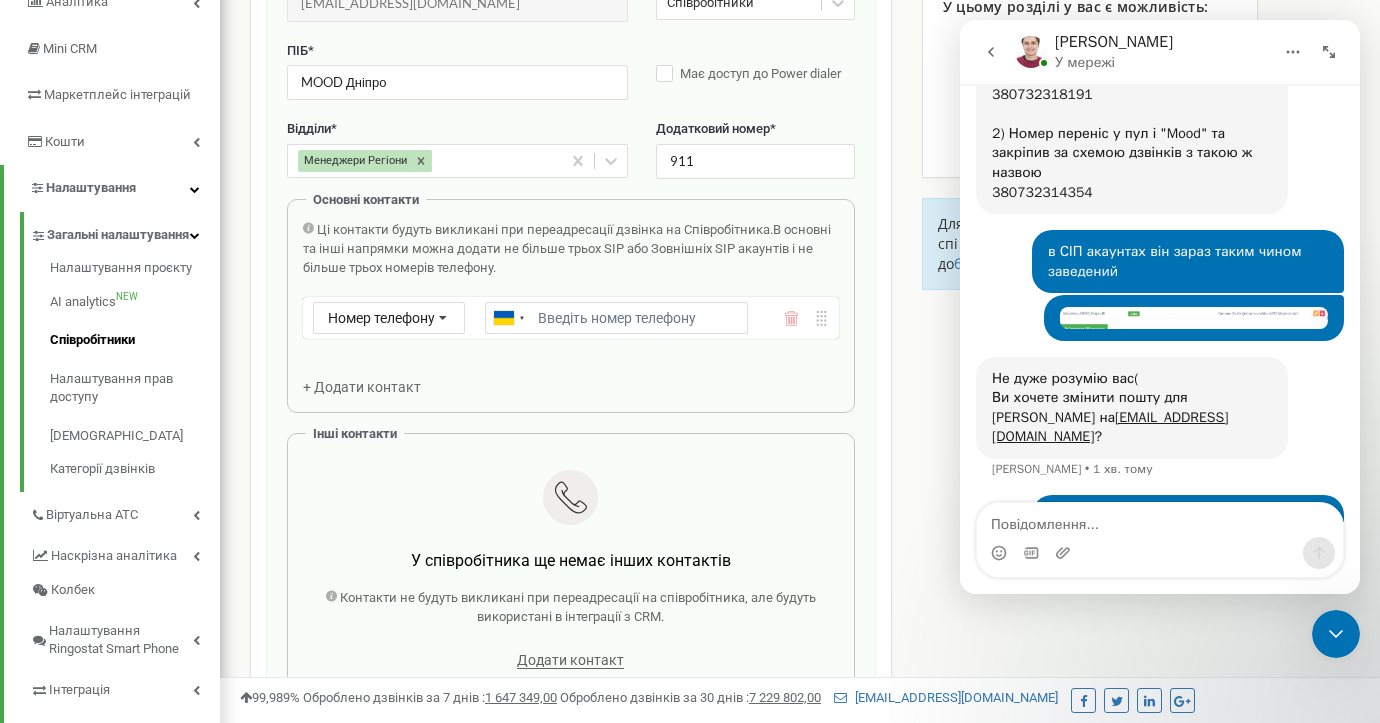 click on "Email *" at bounding box center [616, 318] 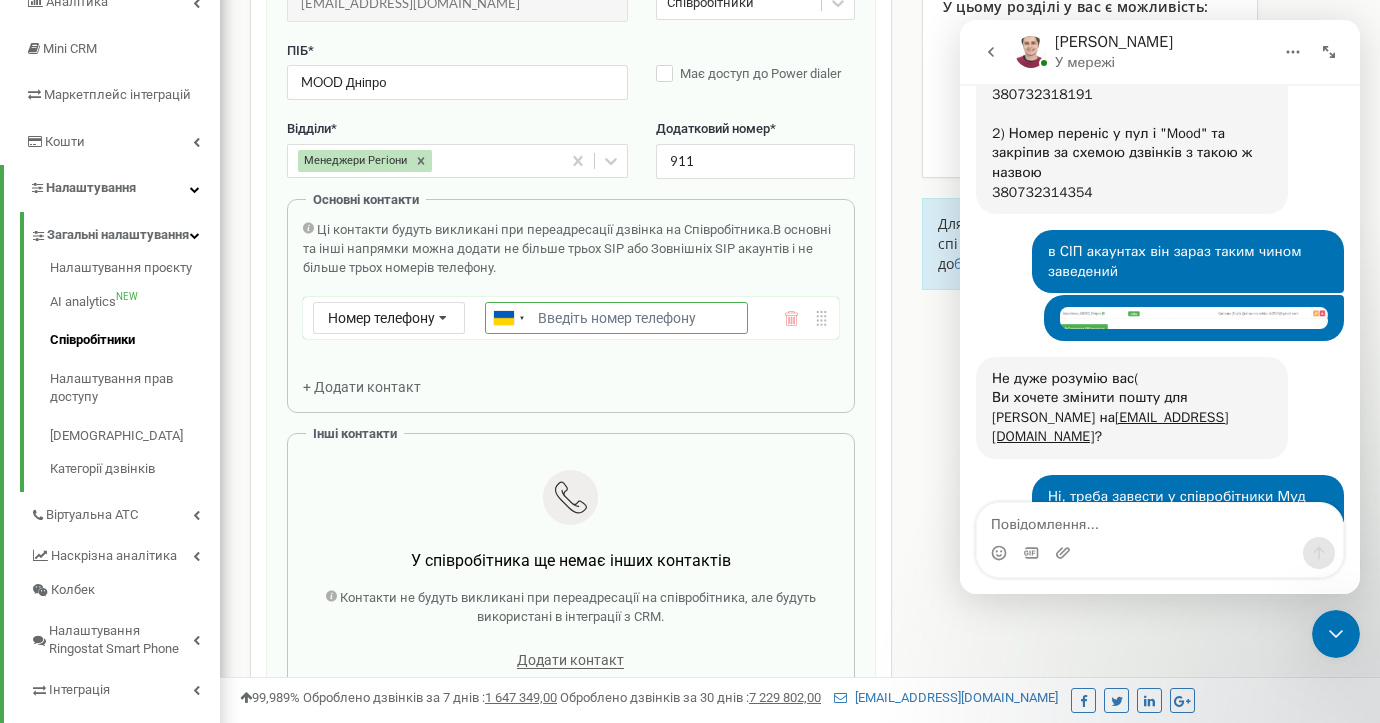 scroll, scrollTop: 2234, scrollLeft: 0, axis: vertical 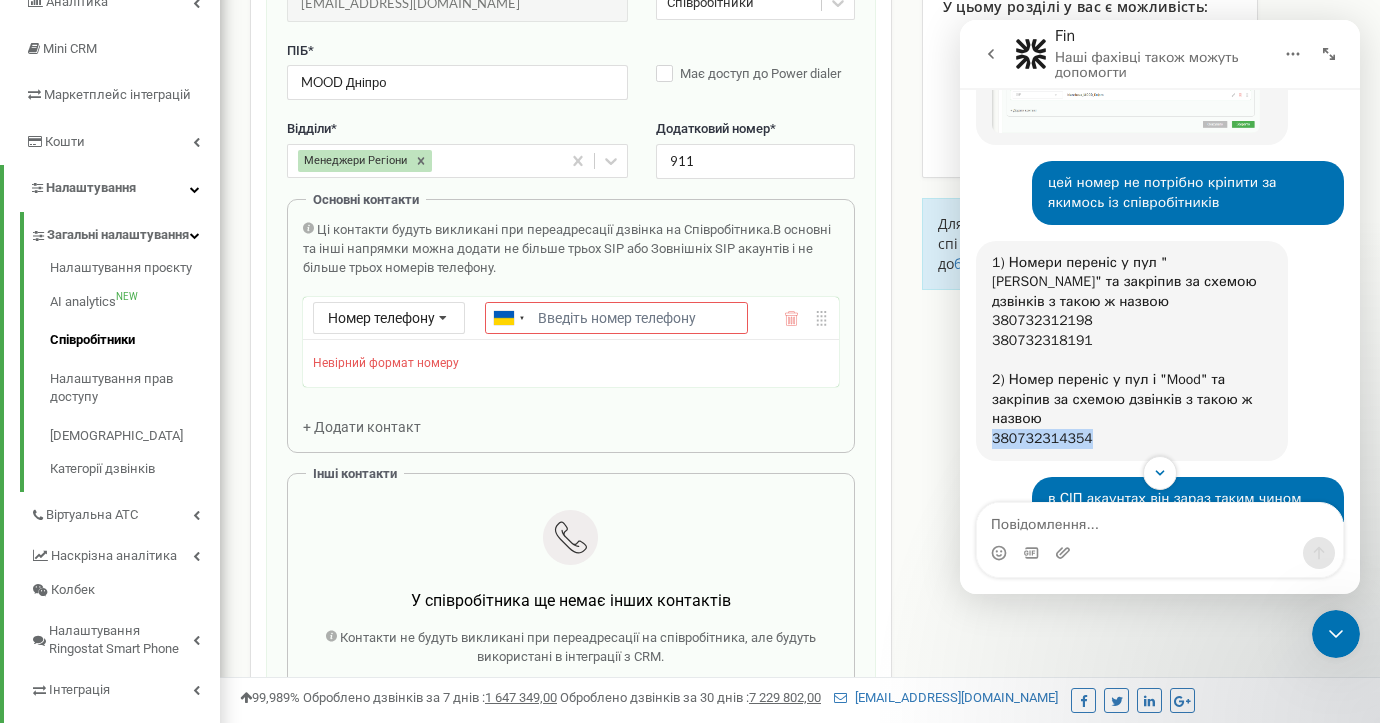 drag, startPoint x: 1106, startPoint y: 353, endPoint x: 988, endPoint y: 361, distance: 118.270874 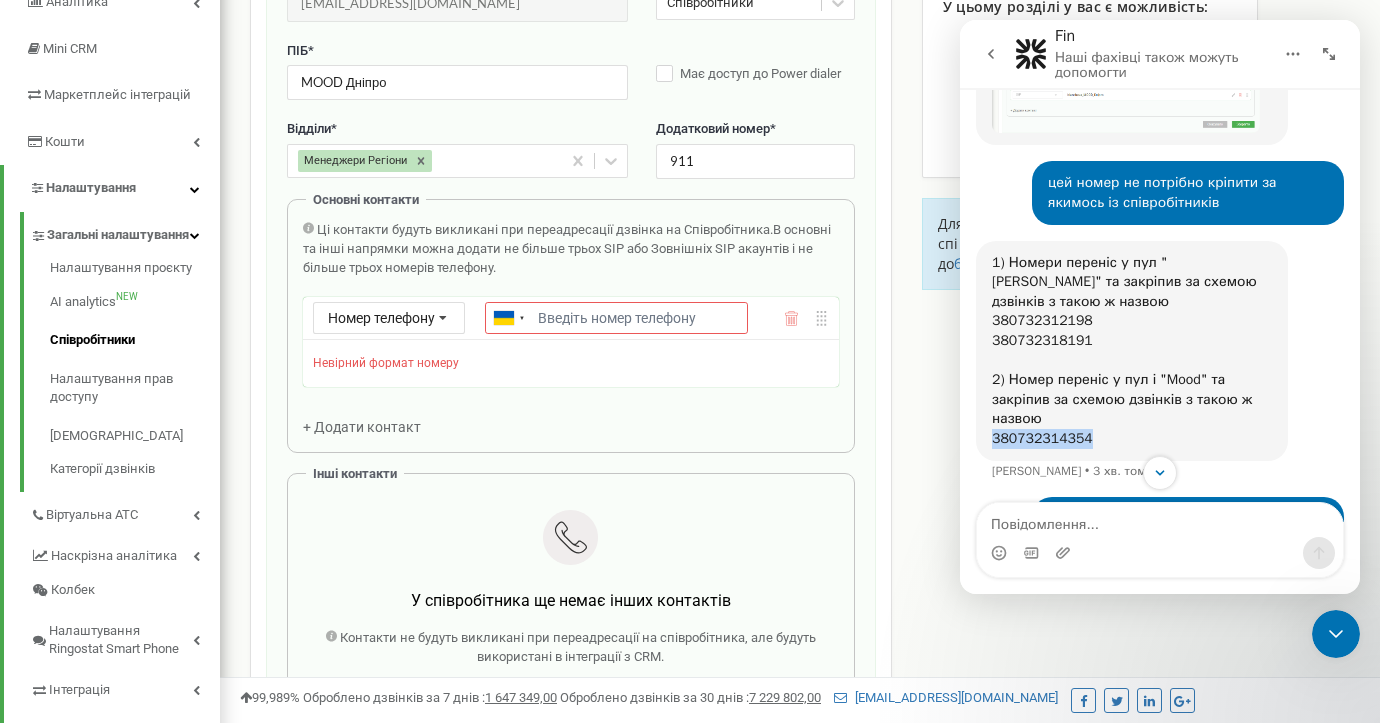 copy on "380732314354" 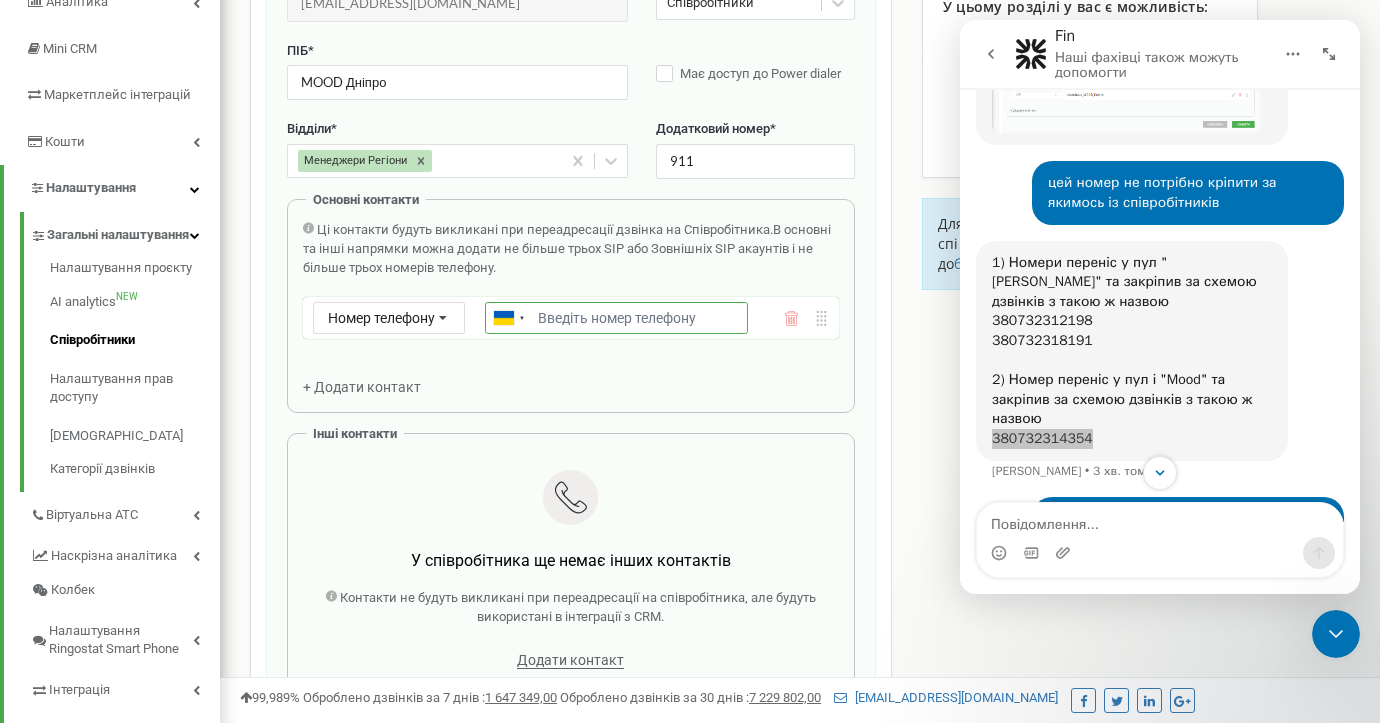 click on "Email *" at bounding box center (616, 318) 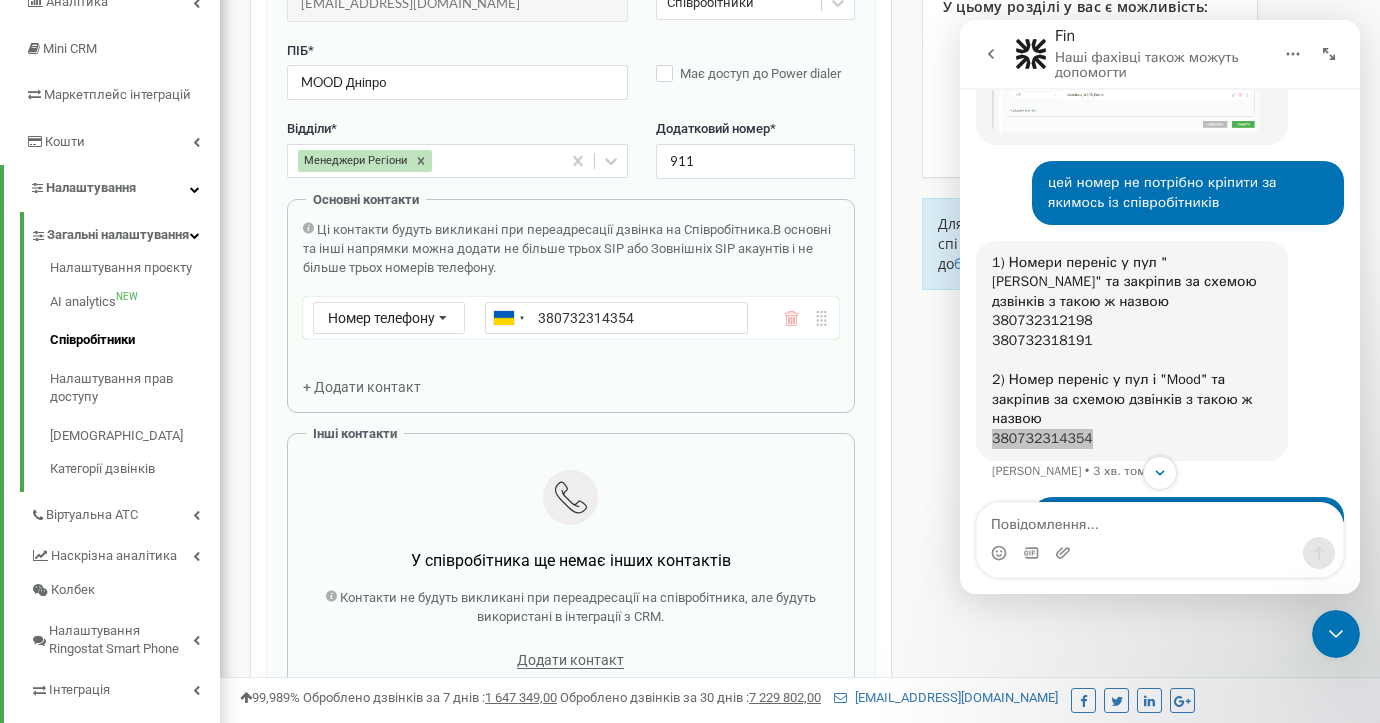 click on "Ці контакти будуть викликані при переадресації дзвінка на Співробітника.  В основні та інші напрямки можна додати не більше трьох SIP або Зовнішніх SIP акаунтів і не більше трьох номерів телефону. Номер телефону Номер телефону SIP Зовнішній SIP Ukraine (Україна) + 380 Afghanistan (‫افغانستان‬‎) + 93 Albania (Shqipëri) + 355 Algeria (‫الجزائر‬‎) + 213 American Samoa + 1684 Andorra + 376 Angola + 244 Anguilla + 1264 Antigua and Barbuda + 1268 Argentina + 54 Armenia (Հայաստան) + 374 Aruba + 297 Australia + 61 Austria (Österreich) + 43 Azerbaijan (Azərbaycan) + 994 Bahamas + 1242 Bahrain (‫البحرين‬‎) + 973 Bangladesh (বাংলাদেশ) + 880 Barbados + 1246 Belarus (Беларусь) + 375 Belgium (België) + 32 Belize + 501 Benin (Bénin) + 229 Bermuda + 55" at bounding box center (571, 309) 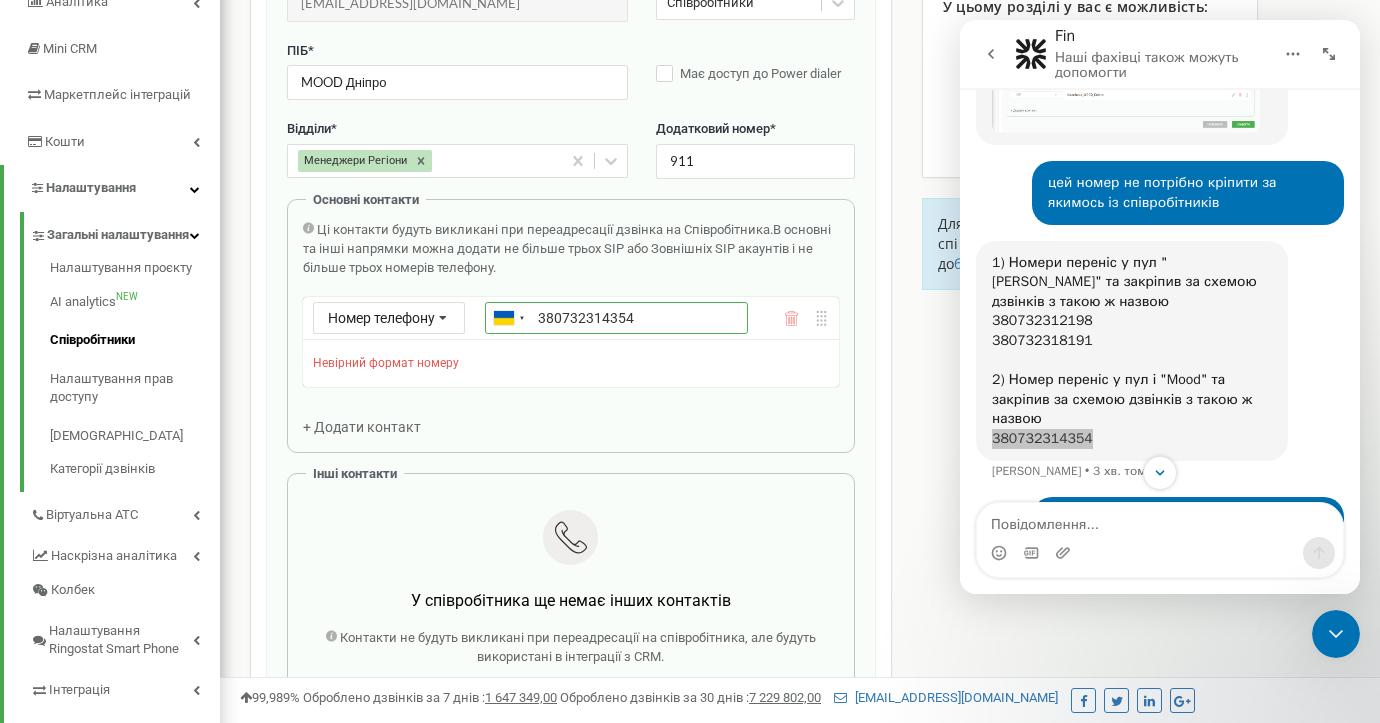 click on "380732314354" at bounding box center (616, 318) 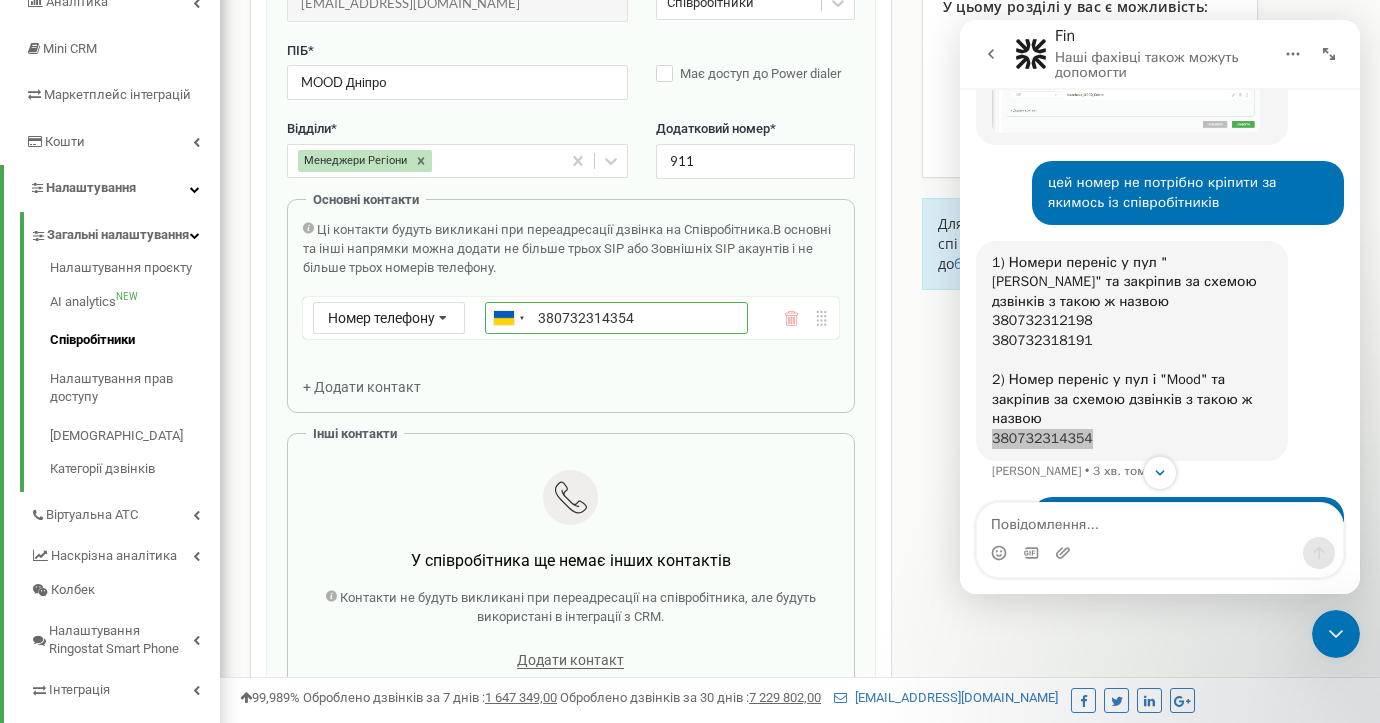 click on "380732314354" at bounding box center [616, 318] 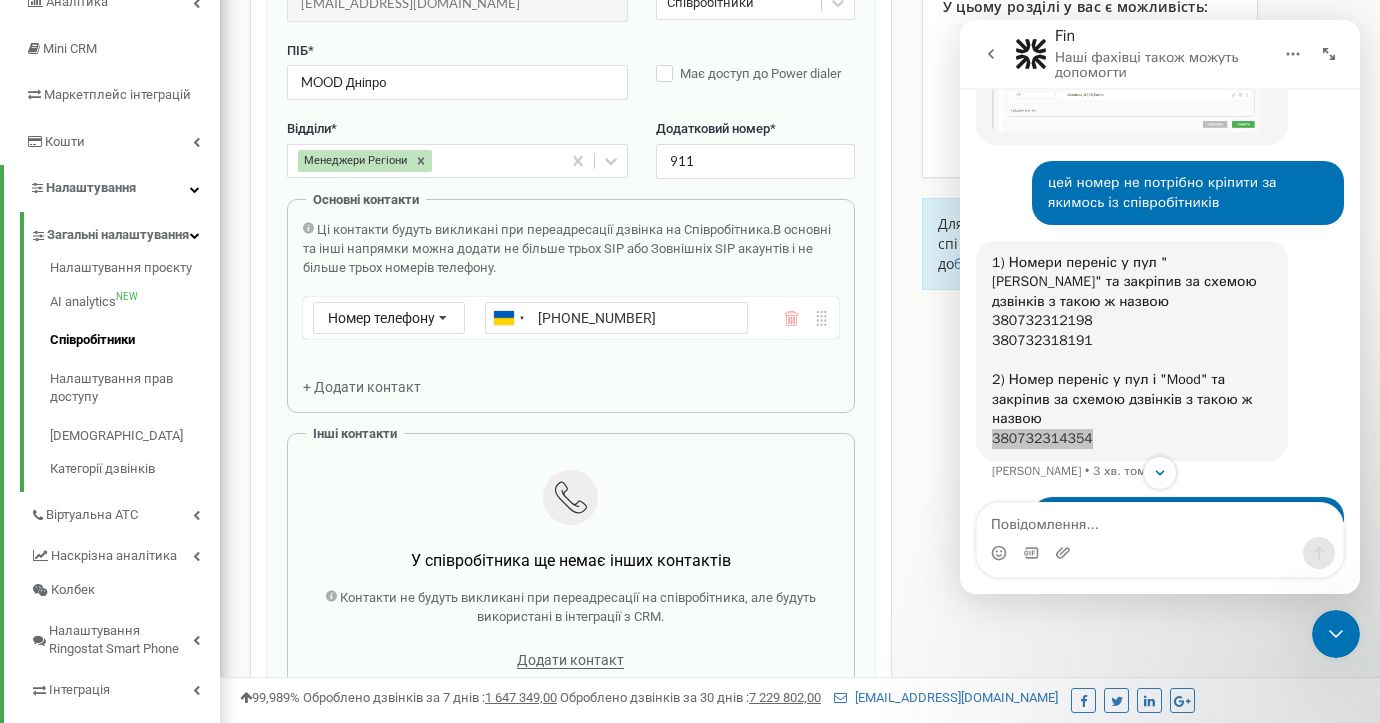 click on "Ці контакти будуть викликані при переадресації дзвінка на Співробітника.  В основні та інші напрямки можна додати не більше трьох SIP або Зовнішніх SIP акаунтів і не більше трьох номерів телефону. Номер телефону Номер телефону SIP Зовнішній SIP Ukraine (Україна) + 380 Afghanistan (‫افغانستان‬‎) + 93 Albania (Shqipëri) + 355 Algeria (‫الجزائر‬‎) + 213 American Samoa + 1684 Andorra + 376 Angola + 244 Anguilla + 1264 Antigua and Barbuda + 1268 Argentina + 54 Armenia (Հայաստան) + 374 Aruba + 297 Australia + 61 Austria (Österreich) + 43 Azerbaijan (Azərbaycan) + 994 Bahamas + 1242 Bahrain (‫البحرين‬‎) + 973 Bangladesh (বাংলাদেশ) + 880 Barbados + 1246 Belarus (Беларусь) + 375 Belgium (België) + 32 Belize + 501 Benin (Bénin) + 229 Bermuda + 55" at bounding box center (571, 309) 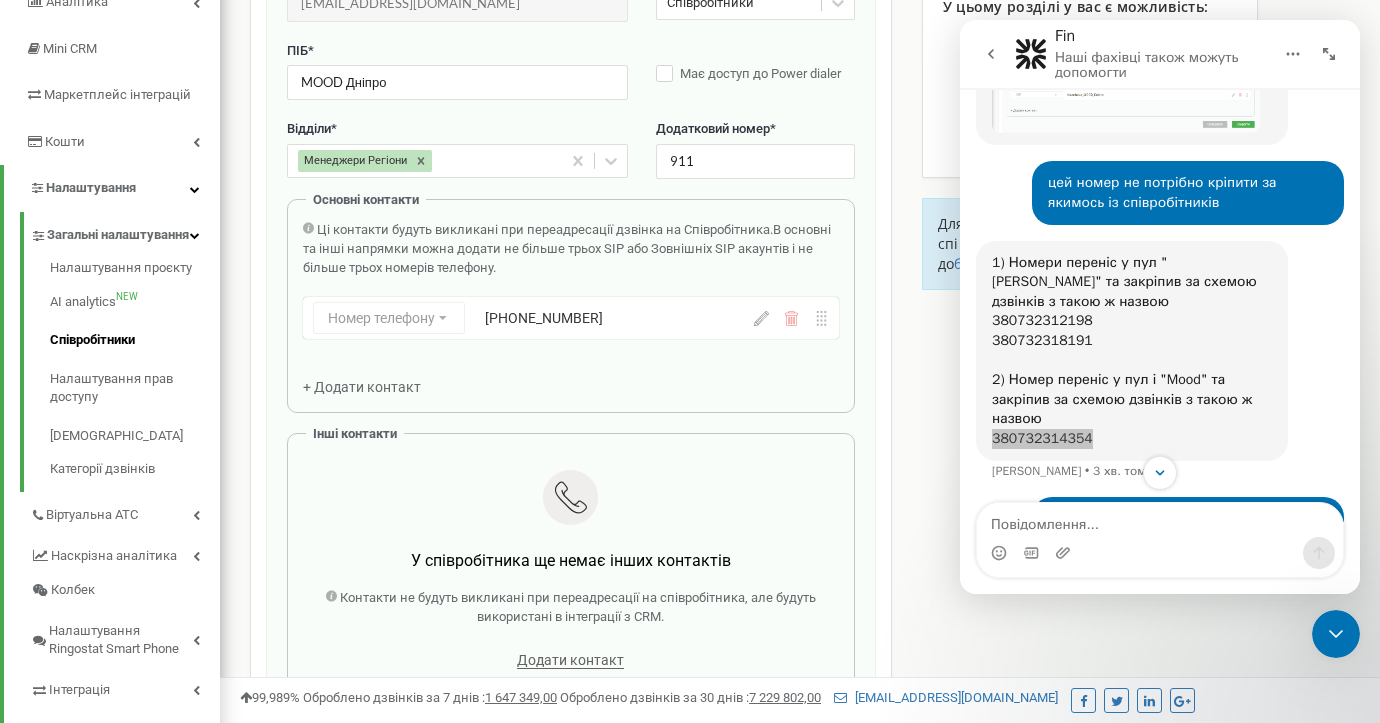click on "Номер телефону Номер телефону SIP Зовнішній SIP +380732314354" at bounding box center (532, 318) 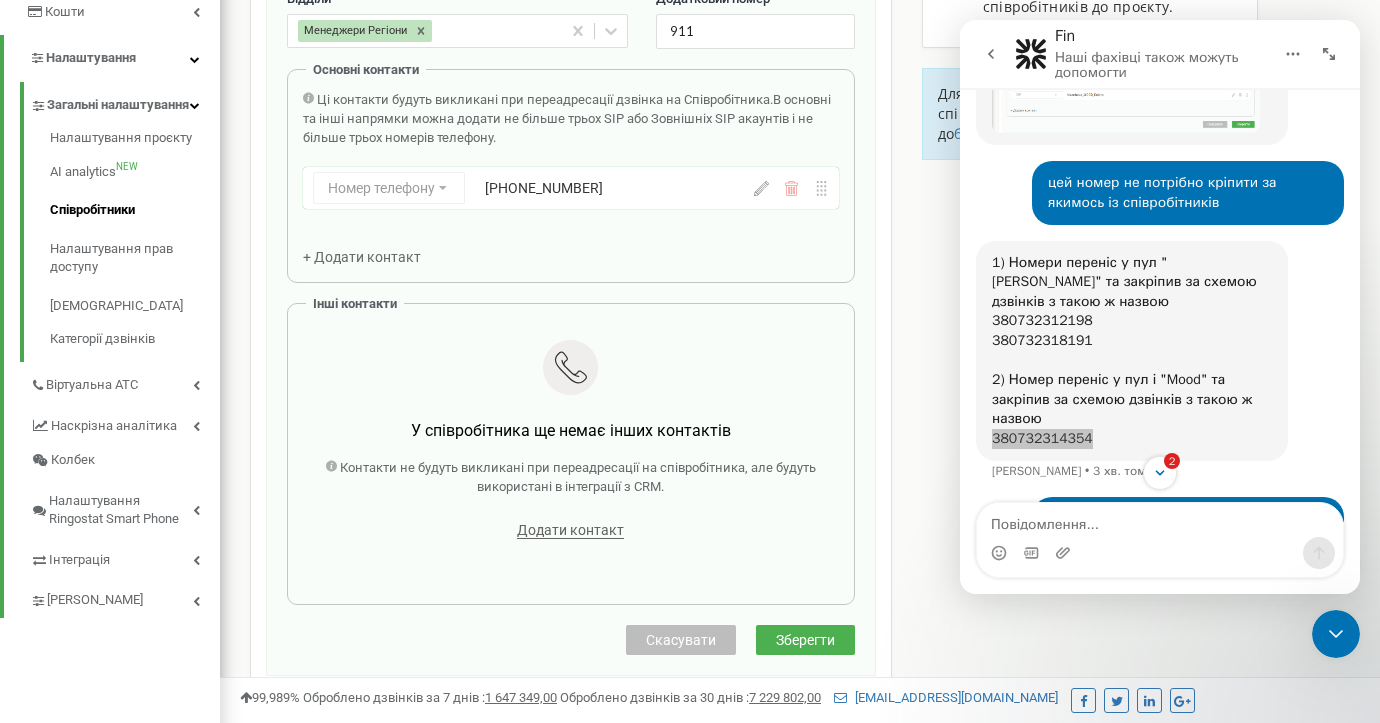 scroll, scrollTop: 400, scrollLeft: 0, axis: vertical 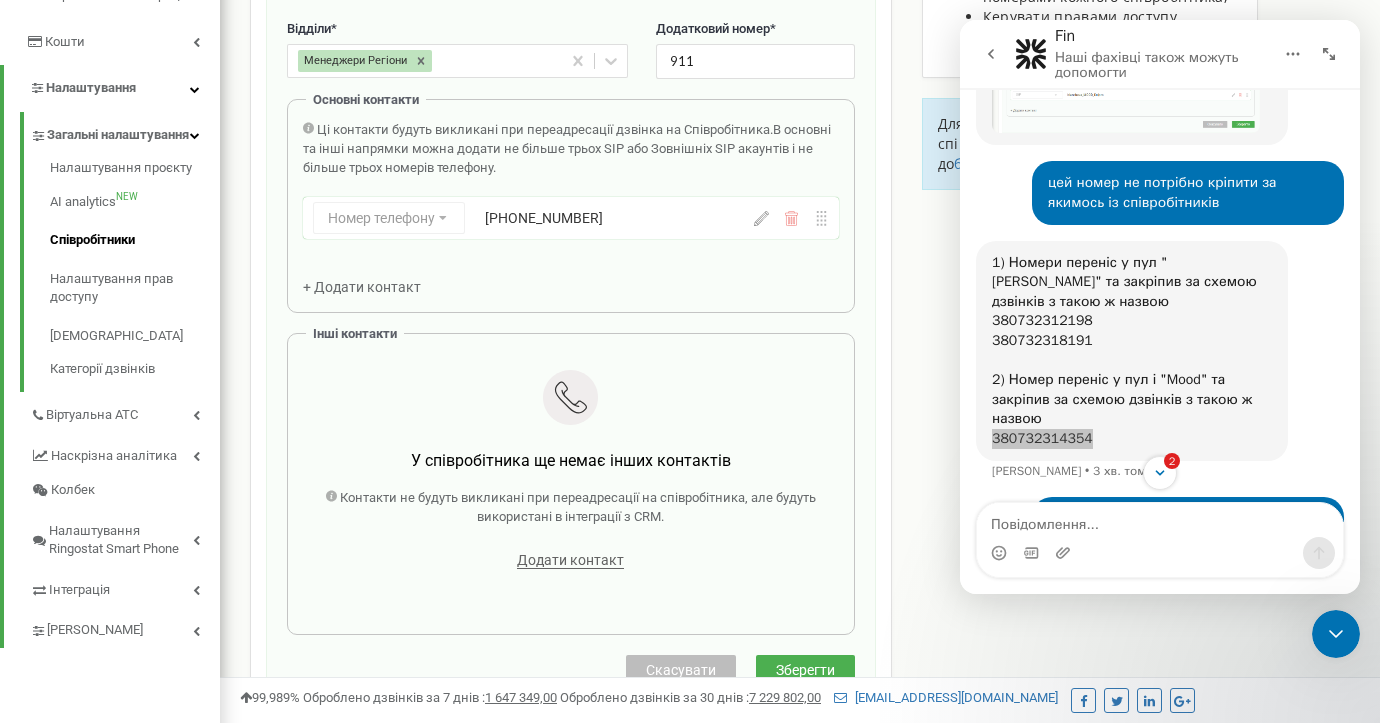 click on "+380732314354" at bounding box center [616, 218] 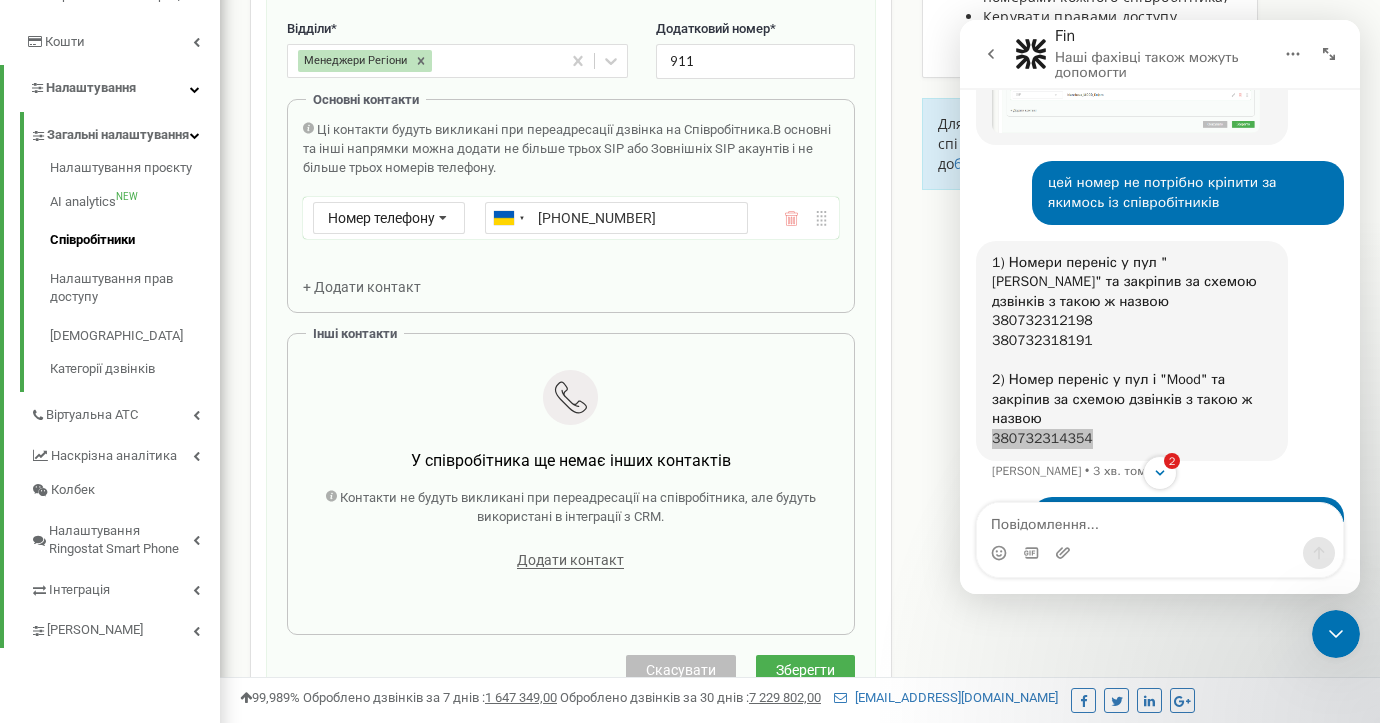 drag, startPoint x: 561, startPoint y: 215, endPoint x: 537, endPoint y: 217, distance: 24.083189 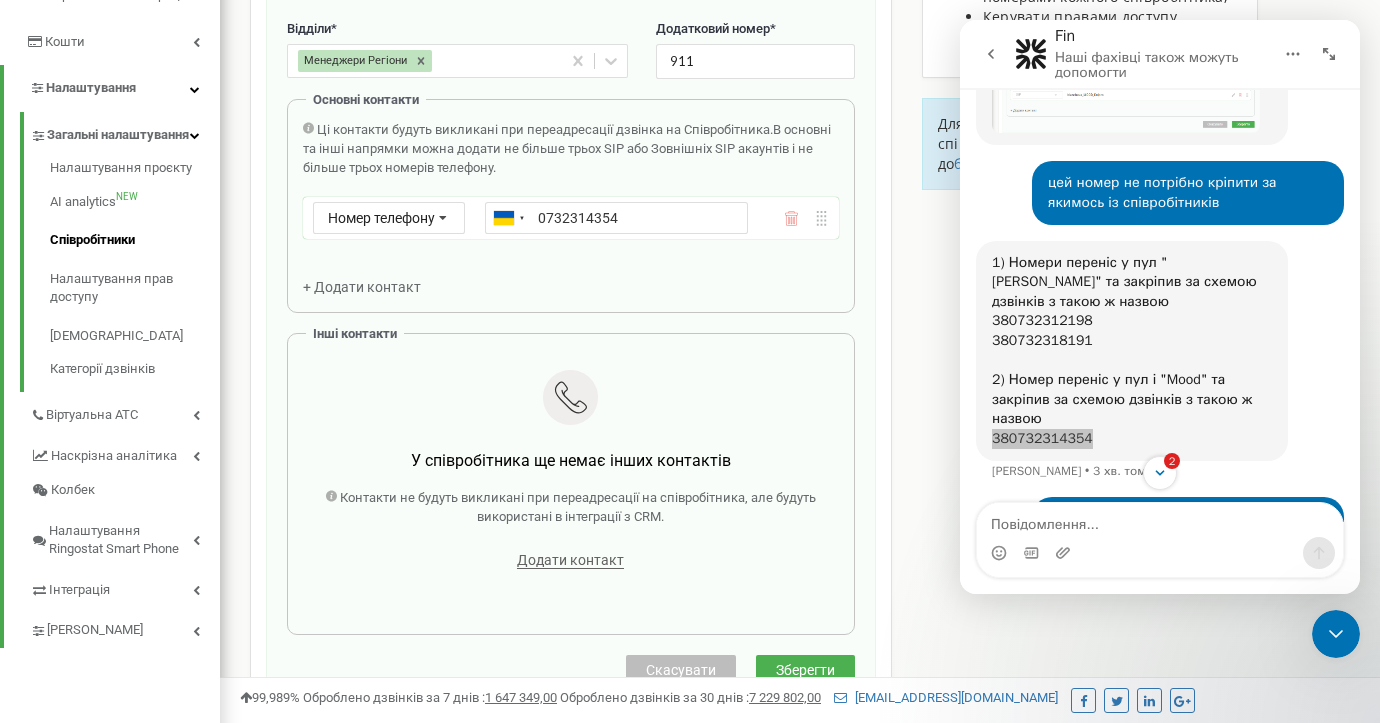 click on "Ці контакти будуть викликані при переадресації дзвінка на Співробітника.  В основні та інші напрямки можна додати не більше трьох SIP або Зовнішніх SIP акаунтів і не більше трьох номерів телефону. Номер телефону Номер телефону SIP Зовнішній SIP Ukraine (Україна) + 380 Afghanistan (‫افغانستان‬‎) + 93 Albania (Shqipëri) + 355 Algeria (‫الجزائر‬‎) + 213 American Samoa + 1684 Andorra + 376 Angola + 244 Anguilla + 1264 Antigua and Barbuda + 1268 Argentina + 54 Armenia (Հայաստան) + 374 Aruba + 297 Australia + 61 Austria (Österreich) + 43 Azerbaijan (Azərbaycan) + 994 Bahamas + 1242 Bahrain (‫البحرين‬‎) + 973 Bangladesh (বাংলাদেশ) + 880 Barbados + 1246 Belarus (Беларусь) + 375 Belgium (België) + 32 Belize + 501 Benin (Bénin) + 229 Bermuda + 55" at bounding box center (571, 209) 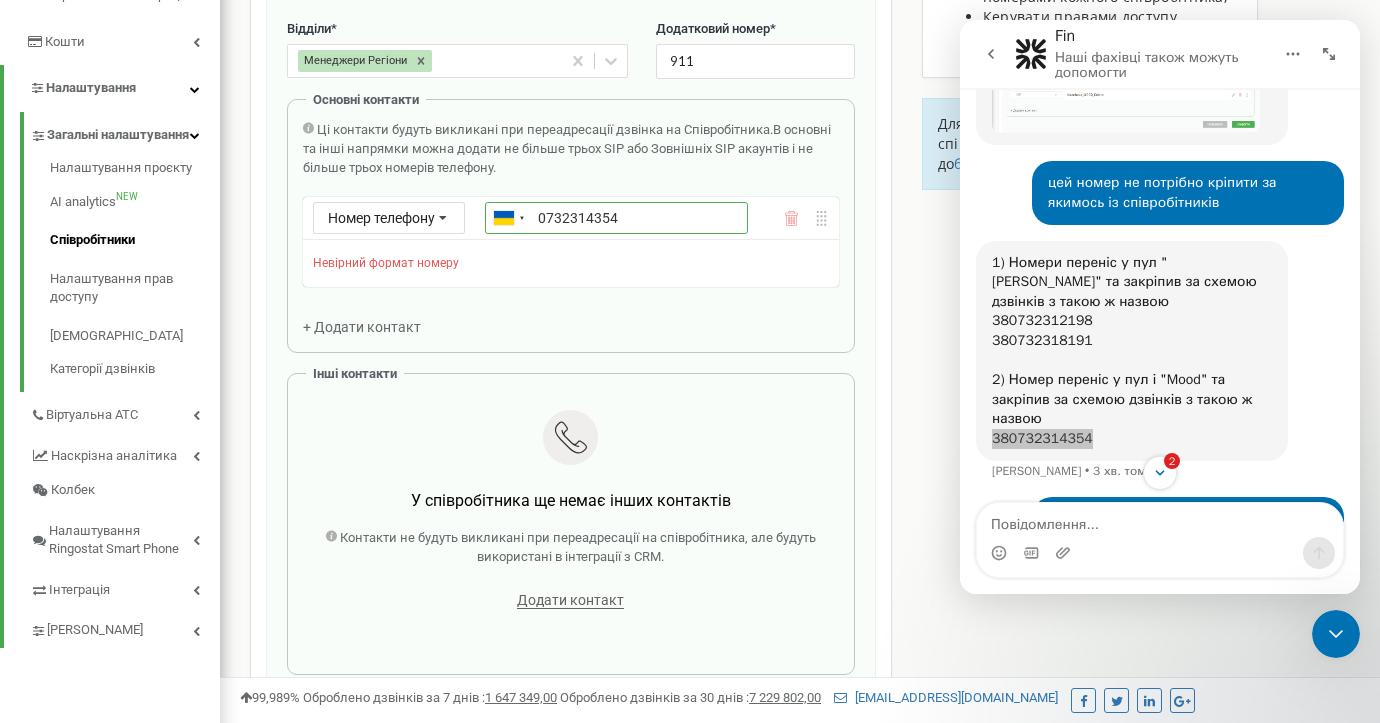 click on "0732314354" at bounding box center [616, 218] 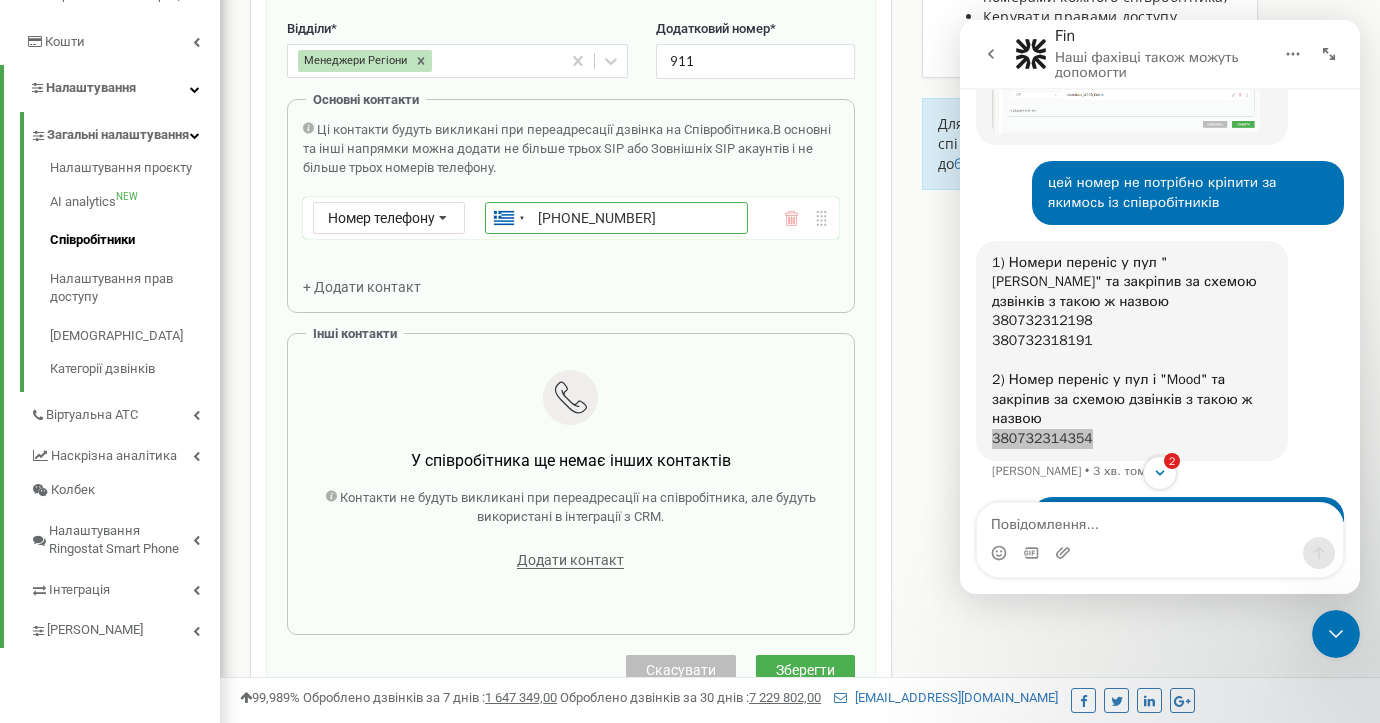 type on "+380732314354" 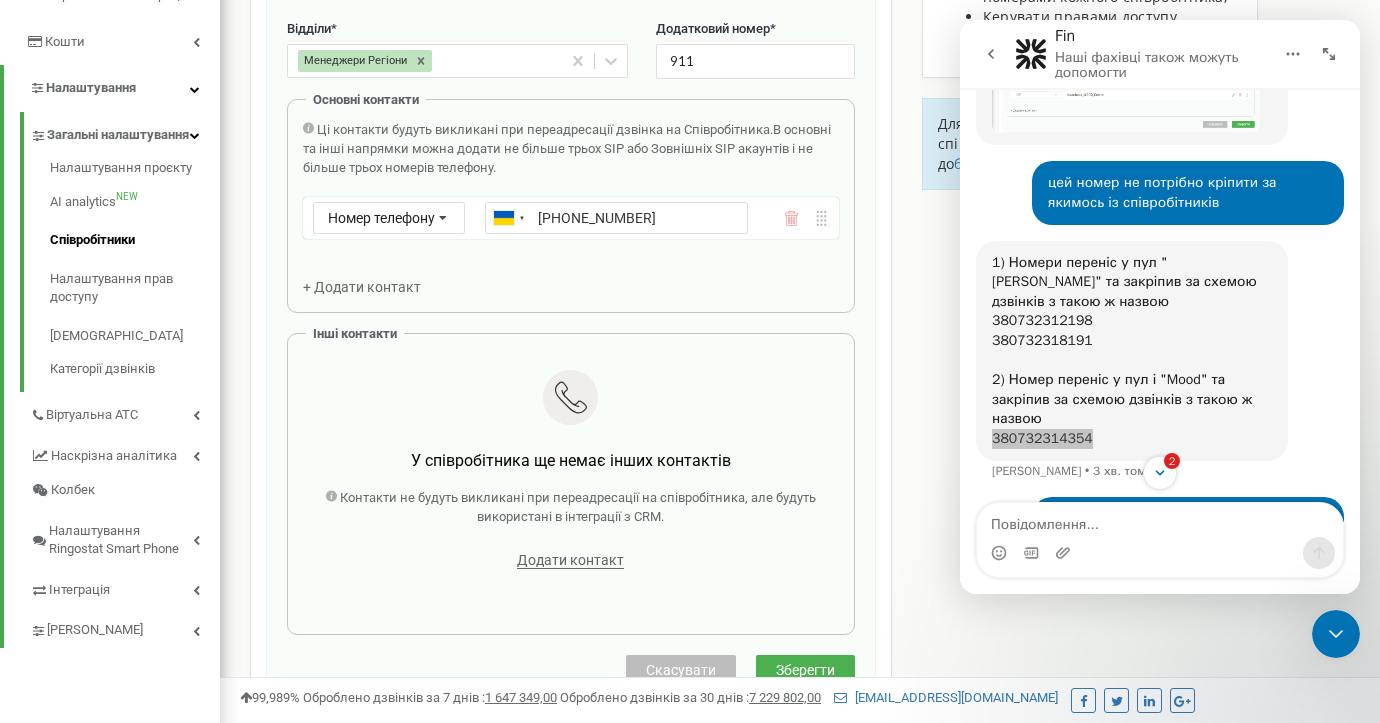 click on "Ці контакти будуть викликані при переадресації дзвінка на Співробітника.  В основні та інші напрямки можна додати не більше трьох SIP або Зовнішніх SIP акаунтів і не більше трьох номерів телефону. Номер телефону Номер телефону SIP Зовнішній SIP Ukraine (Україна) + 380 Afghanistan (‫افغانستان‬‎) + 93 Albania (Shqipëri) + 355 Algeria (‫الجزائر‬‎) + 213 American Samoa + 1684 Andorra + 376 Angola + 244 Anguilla + 1264 Antigua and Barbuda + 1268 Argentina + 54 Armenia (Հայաստան) + 374 Aruba + 297 Australia + 61 Austria (Österreich) + 43 Azerbaijan (Azərbaycan) + 994 Bahamas + 1242 Bahrain (‫البحرين‬‎) + 973 Bangladesh (বাংলাদেশ) + 880 Barbados + 1246 Belarus (Беларусь) + 375 Belgium (België) + 32 Belize + 501 Benin (Bénin) + 229 Bermuda + 55" at bounding box center [571, 209] 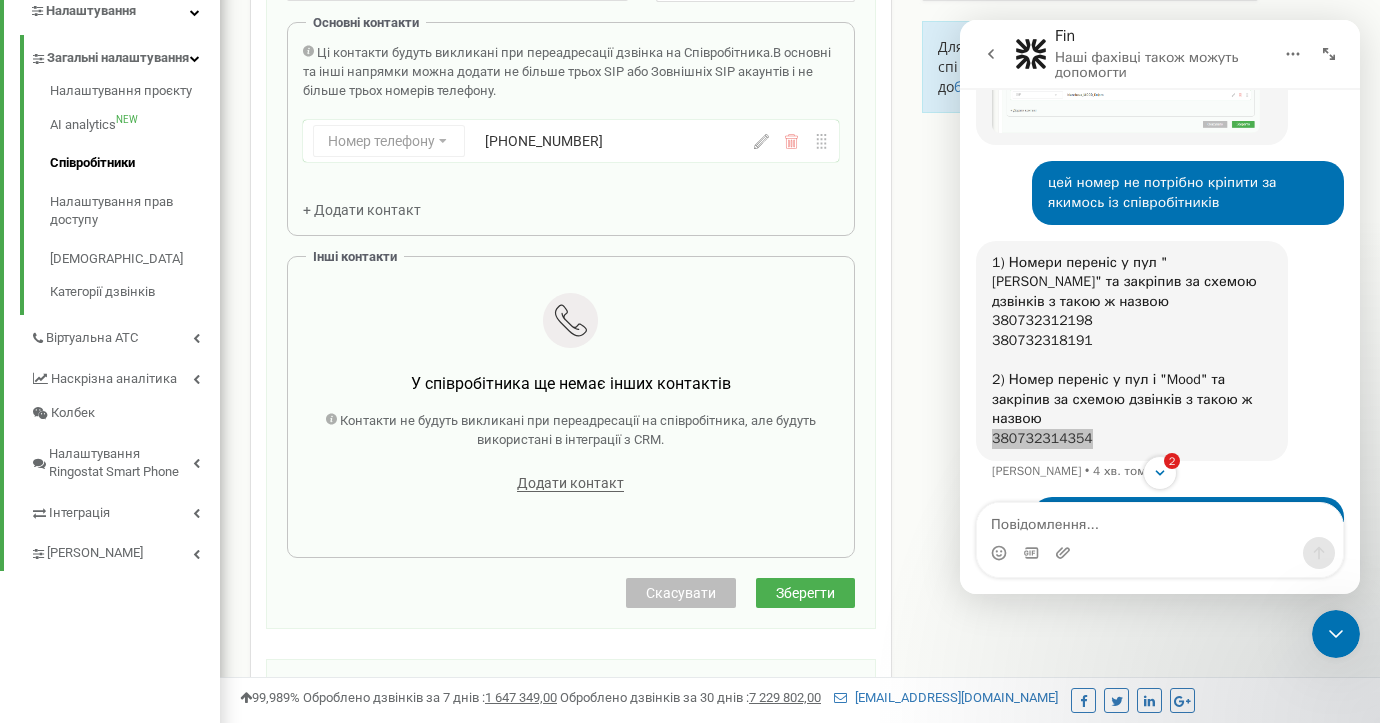 scroll, scrollTop: 600, scrollLeft: 0, axis: vertical 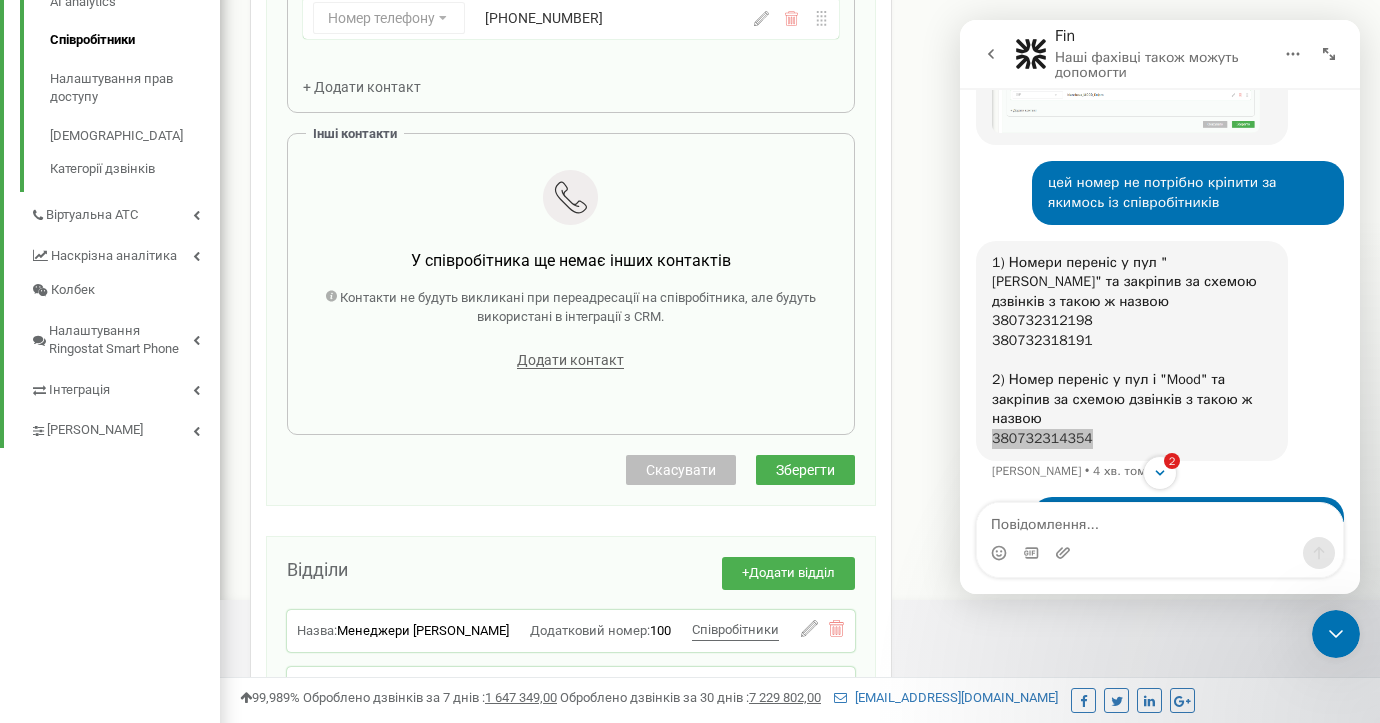 click on "Зберегти" at bounding box center [805, 470] 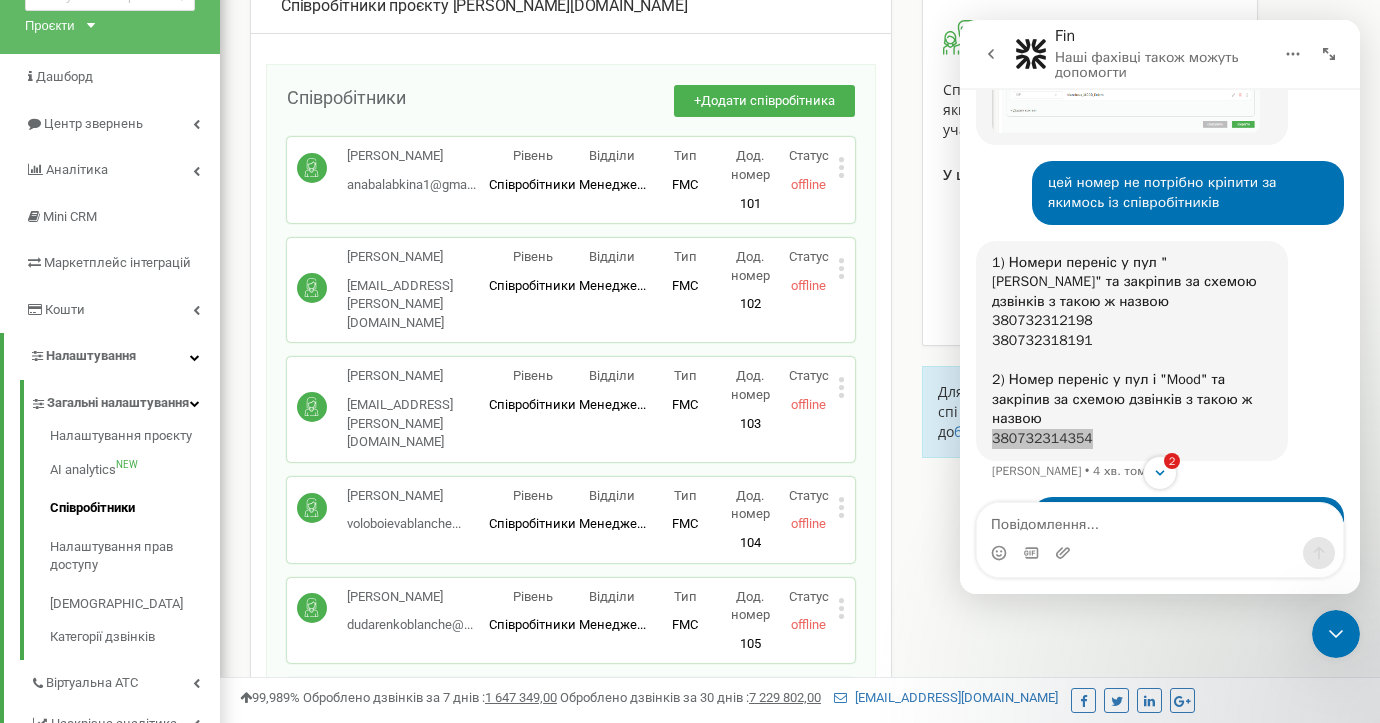 scroll, scrollTop: 400, scrollLeft: 0, axis: vertical 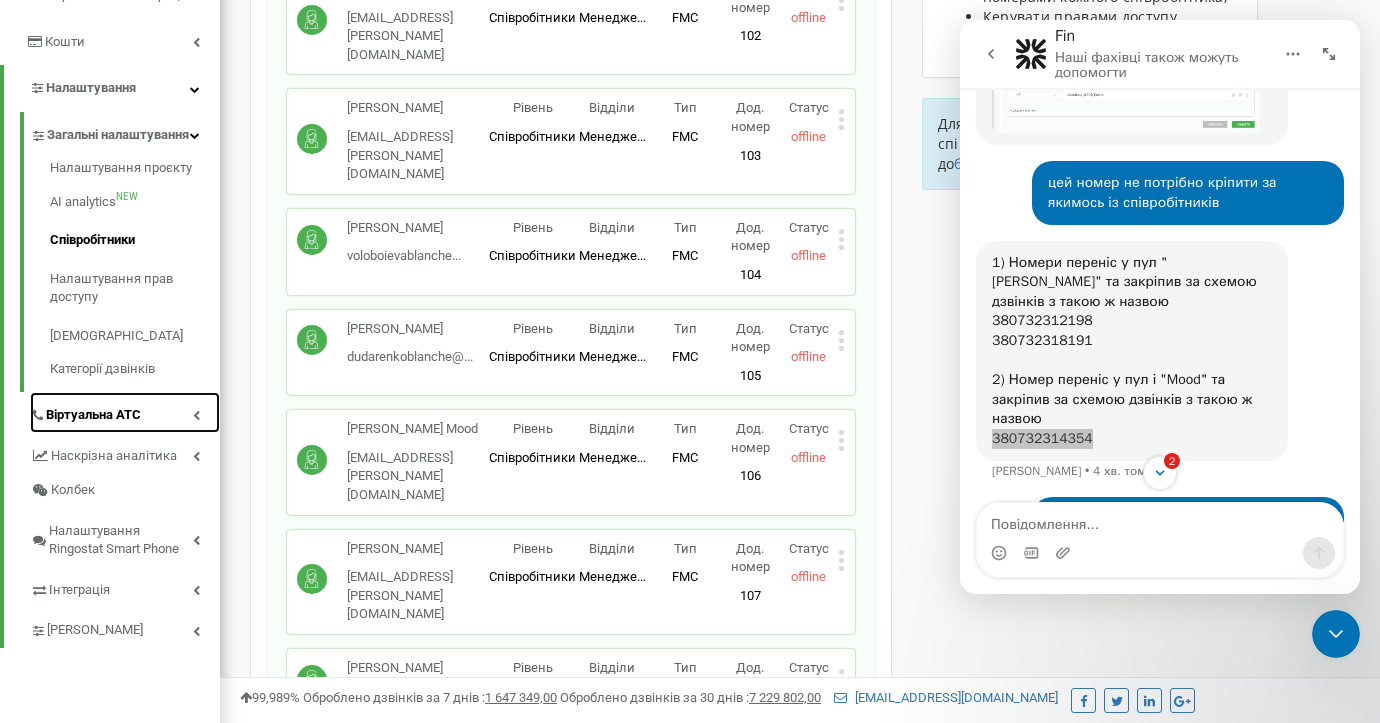 click on "Віртуальна АТС" at bounding box center [125, 412] 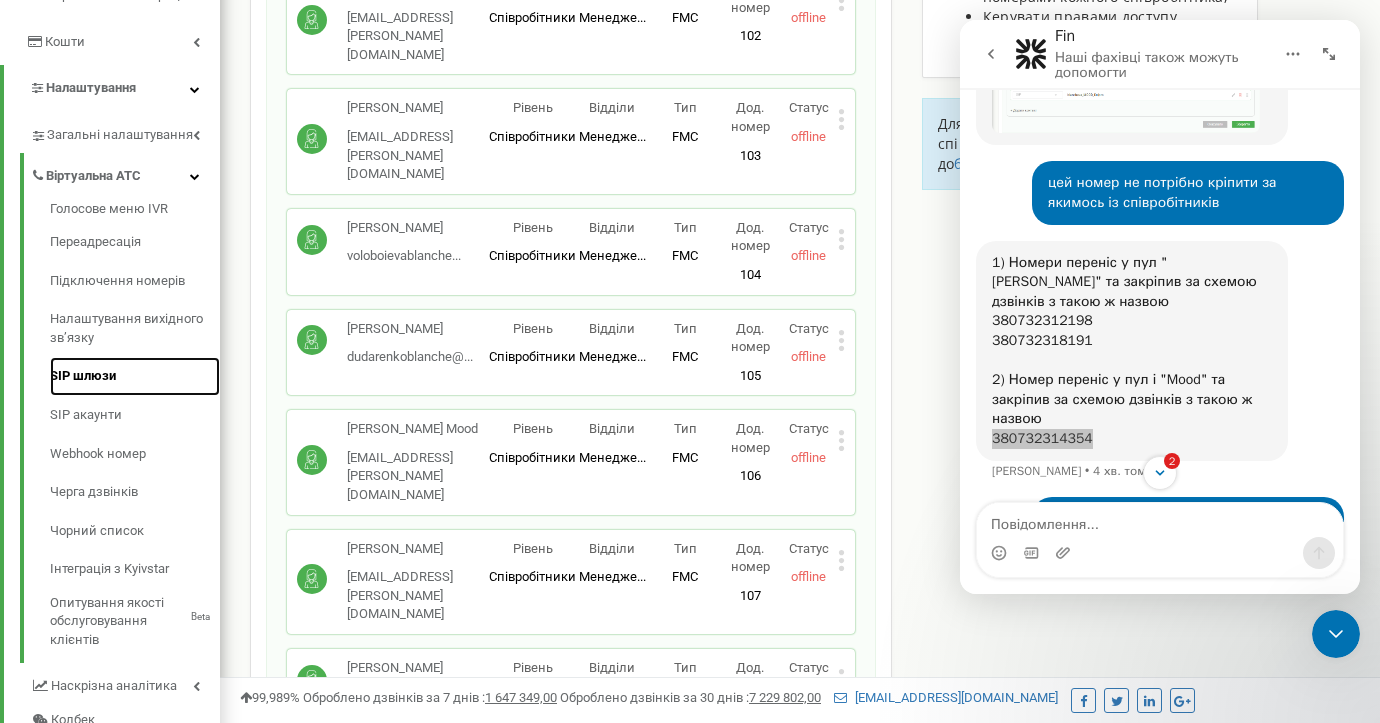 click on "SIP шлюзи" at bounding box center [135, 376] 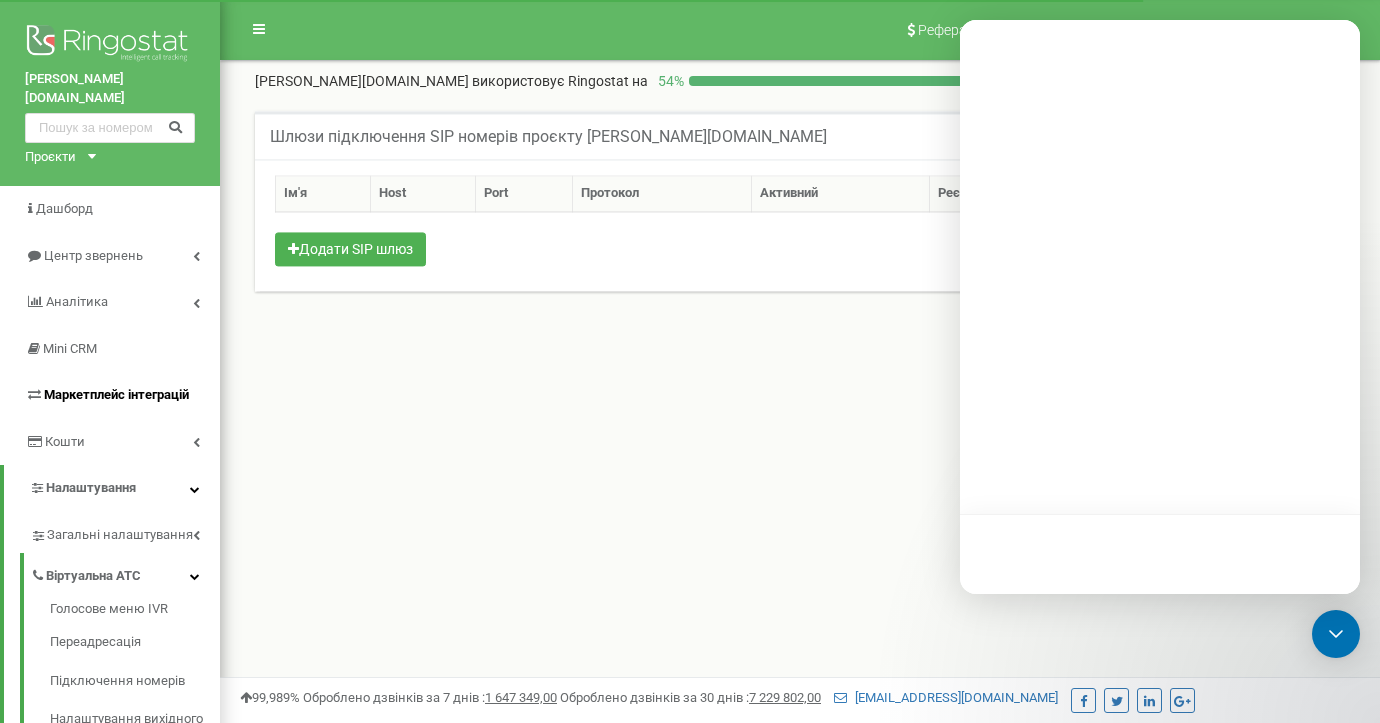 scroll, scrollTop: 0, scrollLeft: 0, axis: both 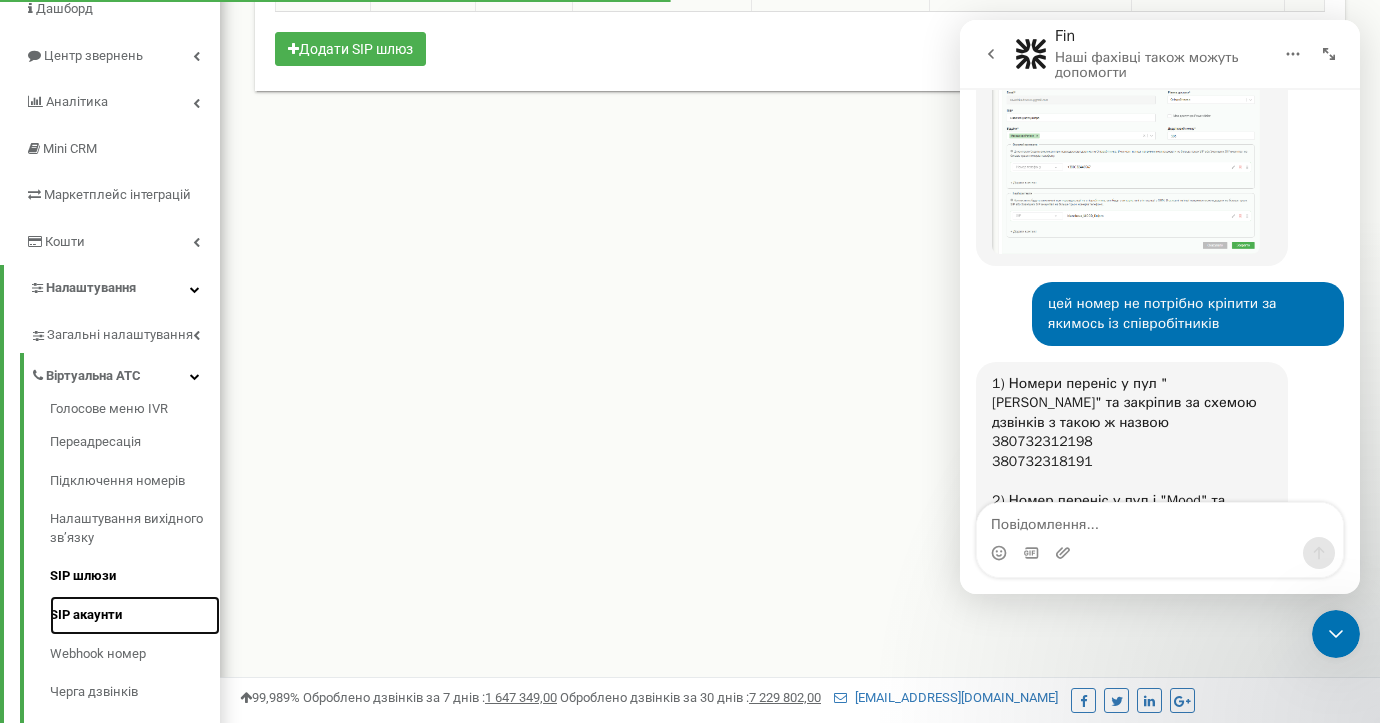 click on "SIP акаунти" at bounding box center (135, 615) 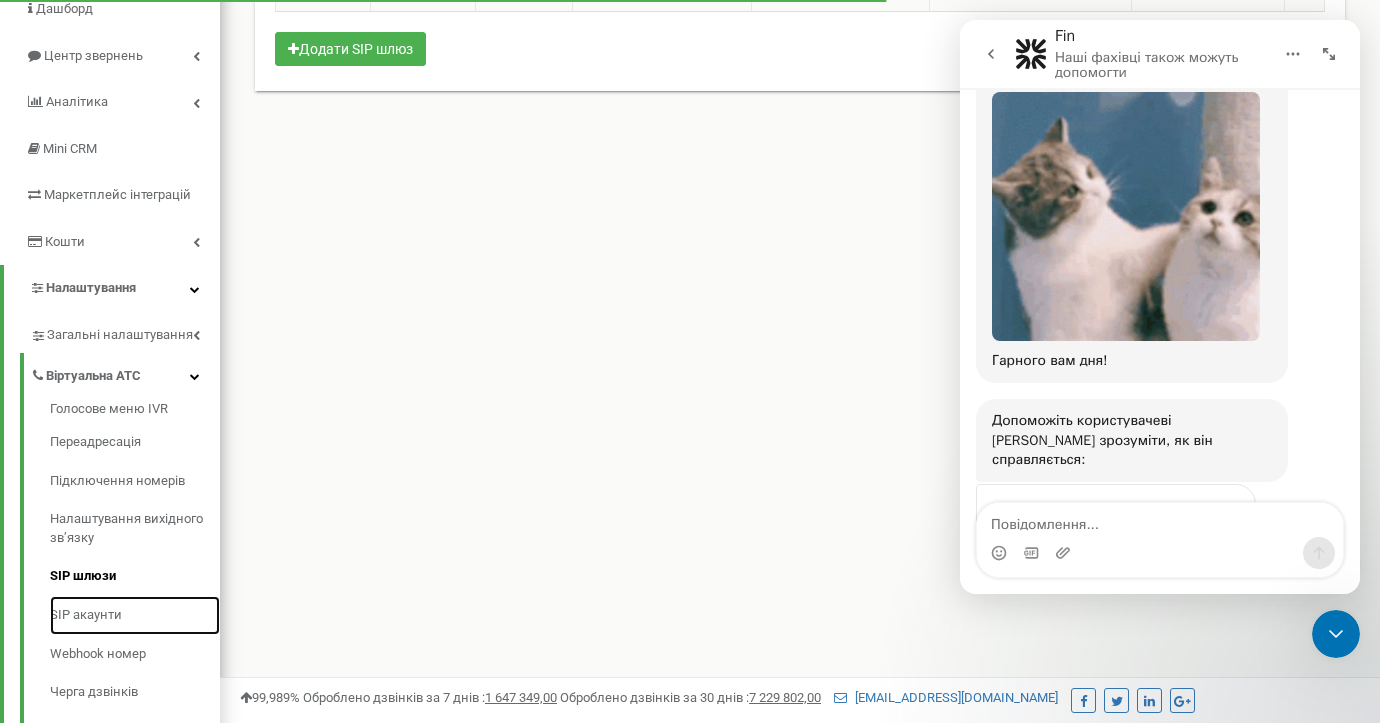 scroll, scrollTop: 2699, scrollLeft: 0, axis: vertical 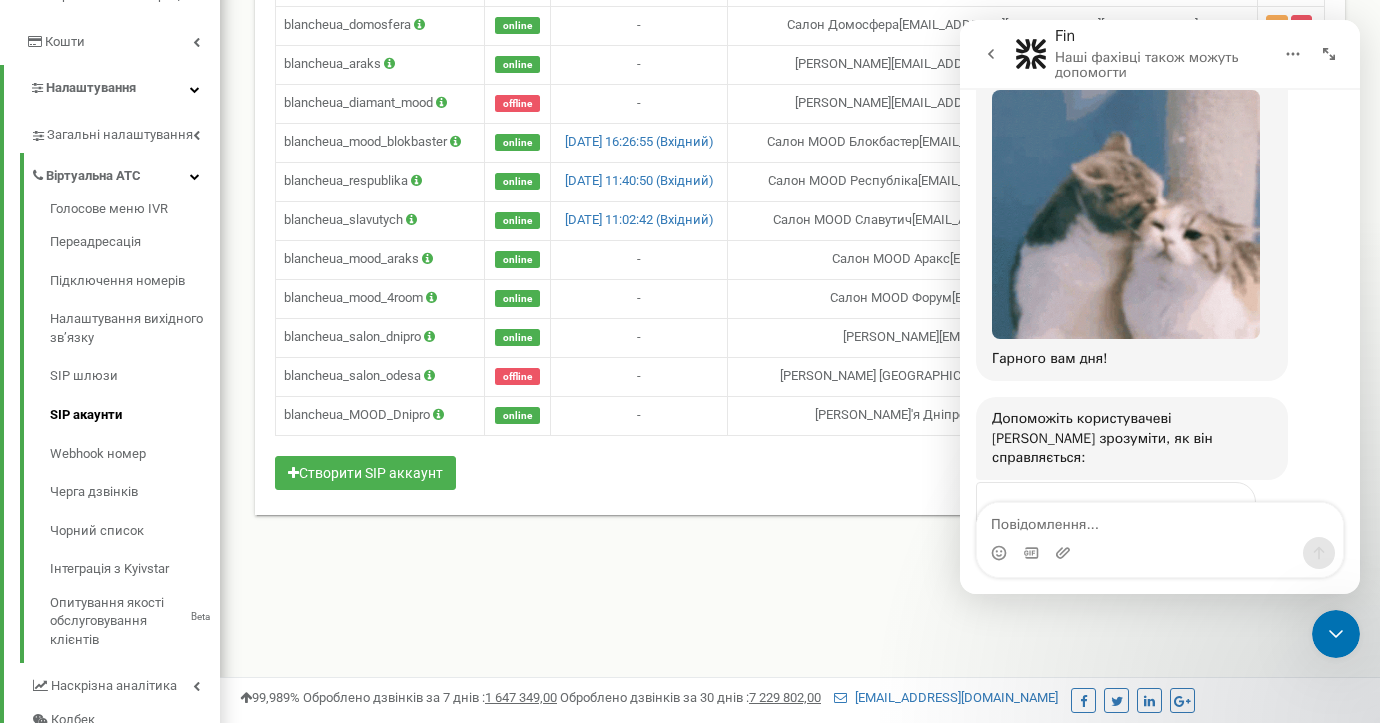 click 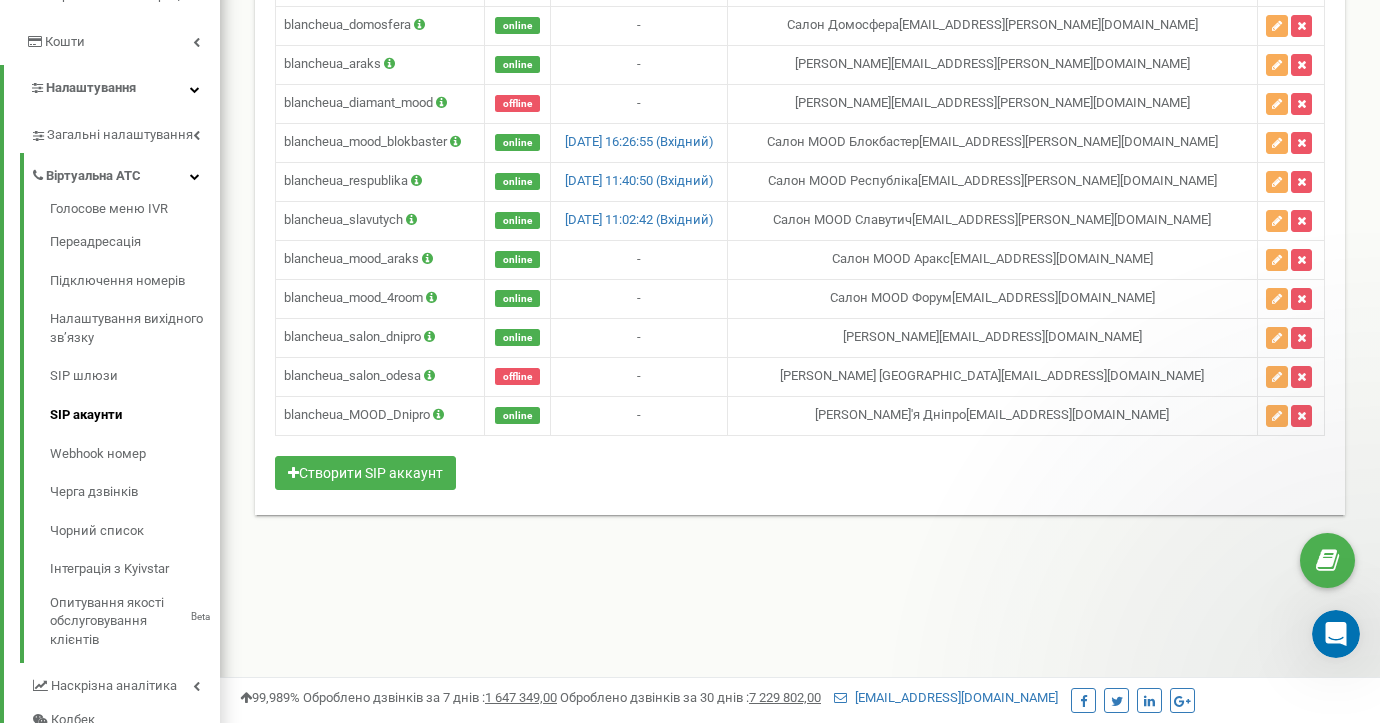 scroll, scrollTop: 0, scrollLeft: 0, axis: both 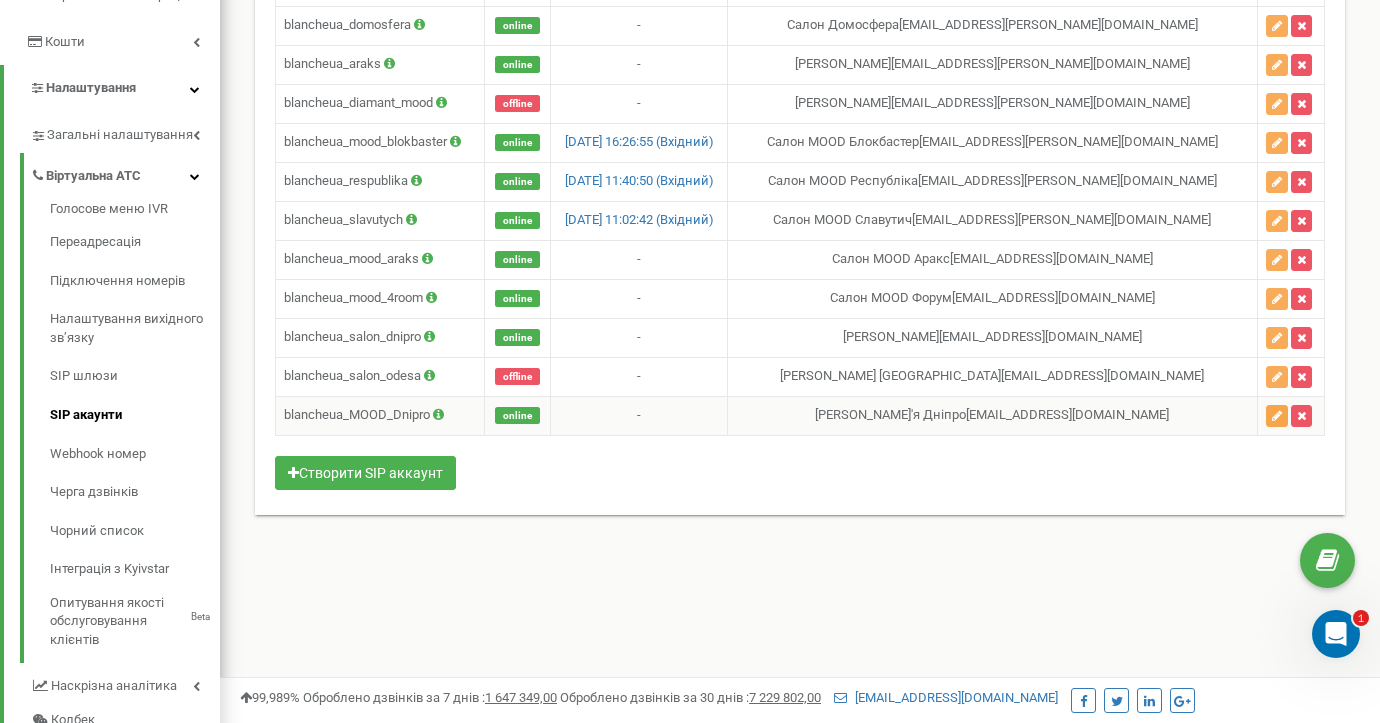 click at bounding box center [1277, 416] 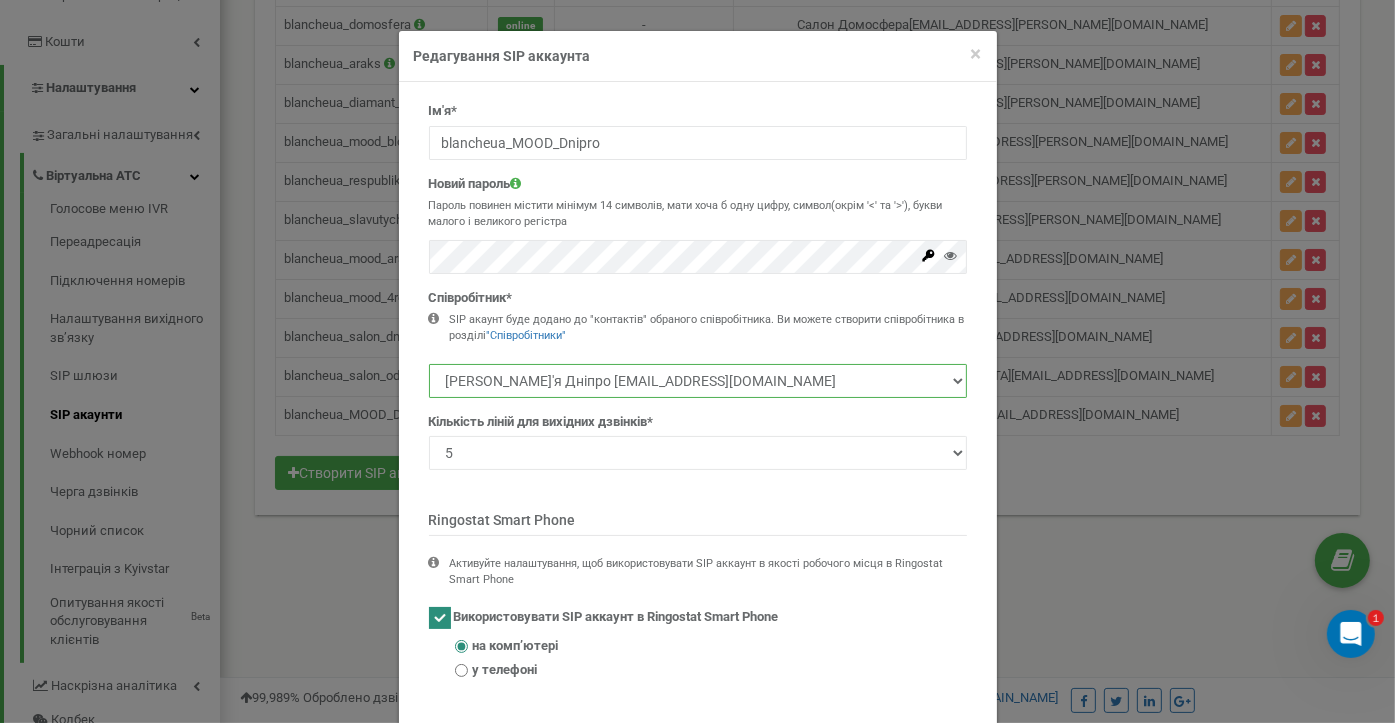 click on "[PERSON_NAME]  [EMAIL_ADDRESS][DOMAIN_NAME]
[PERSON_NAME] [EMAIL_ADDRESS][PERSON_NAME][DOMAIN_NAME]
[PERSON_NAME] [EMAIL_ADDRESS][PERSON_NAME][DOMAIN_NAME]
[PERSON_NAME] [EMAIL_ADDRESS][DOMAIN_NAME]
[PERSON_NAME] [EMAIL_ADDRESS][DOMAIN_NAME]" at bounding box center (698, 381) 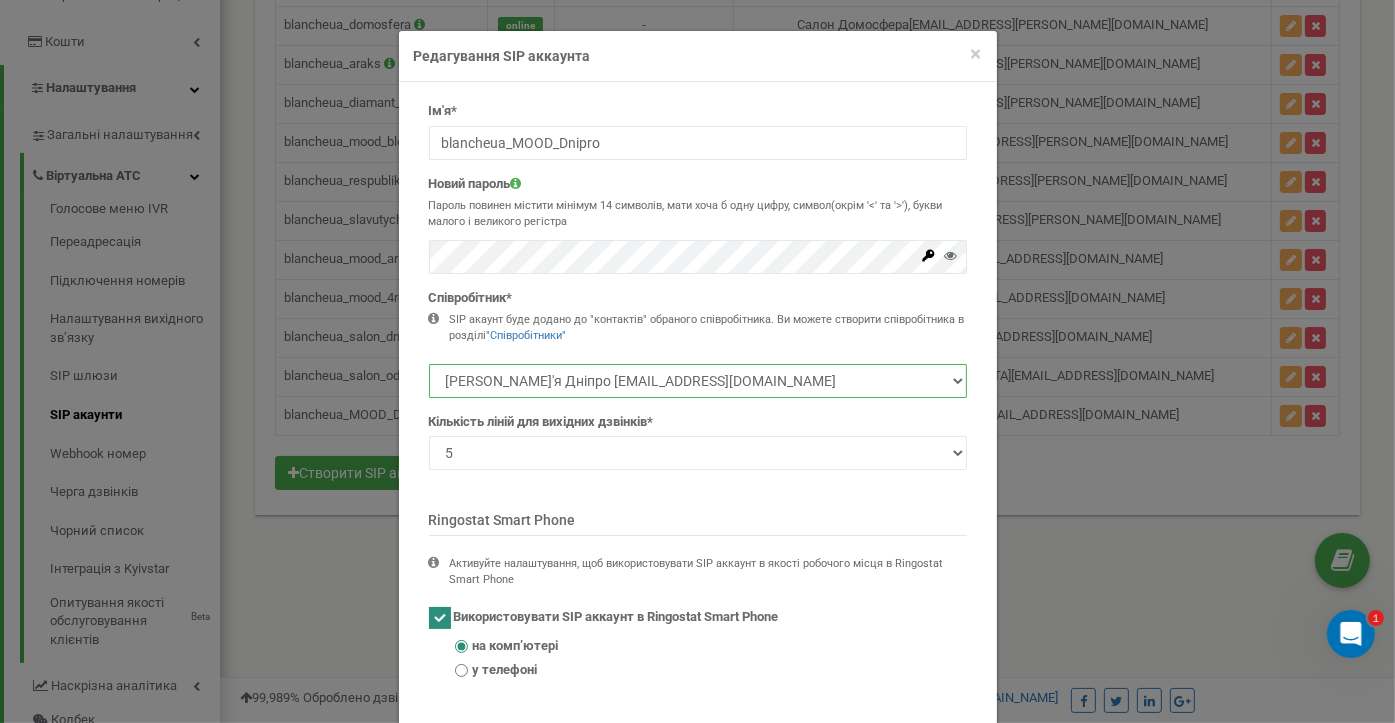 select on "469661" 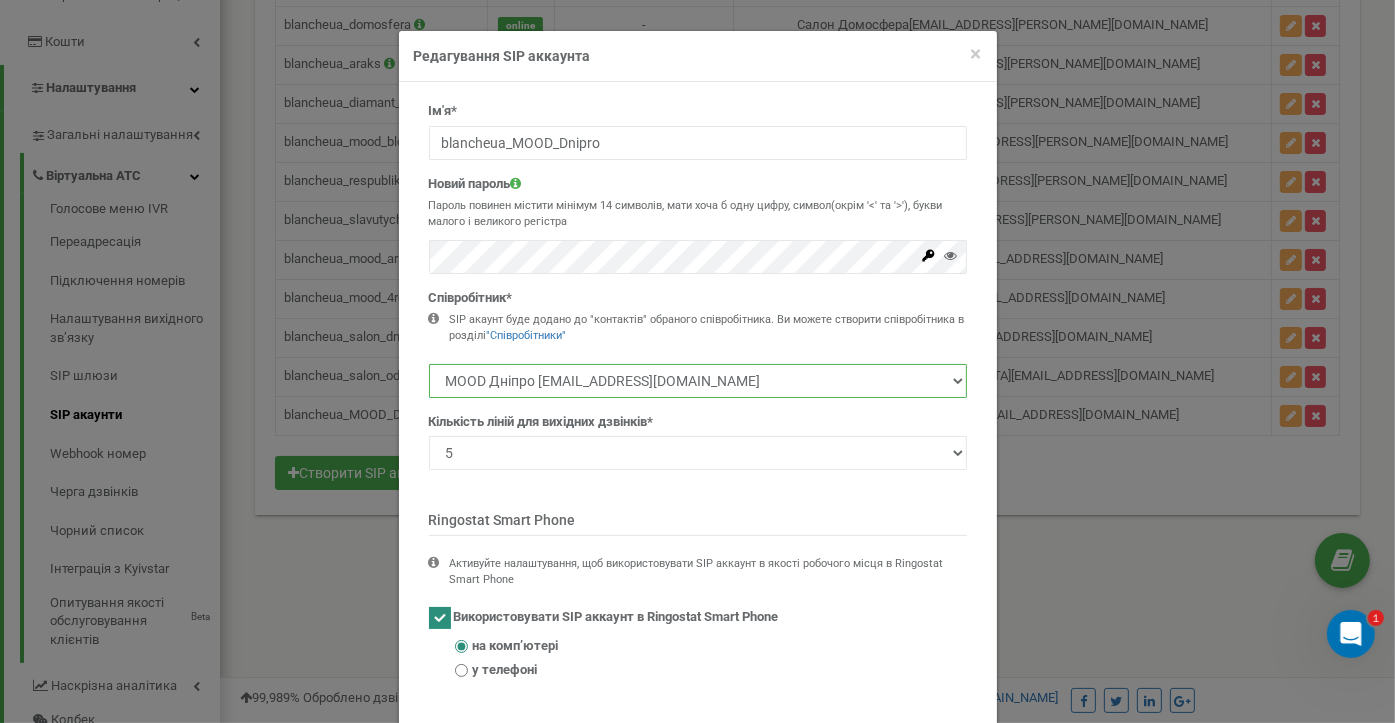 click on "[PERSON_NAME]  [EMAIL_ADDRESS][DOMAIN_NAME]
[PERSON_NAME] [EMAIL_ADDRESS][PERSON_NAME][DOMAIN_NAME]
[PERSON_NAME] [EMAIL_ADDRESS][PERSON_NAME][DOMAIN_NAME]
[PERSON_NAME] [EMAIL_ADDRESS][DOMAIN_NAME]
[PERSON_NAME] [EMAIL_ADDRESS][DOMAIN_NAME]" at bounding box center [698, 381] 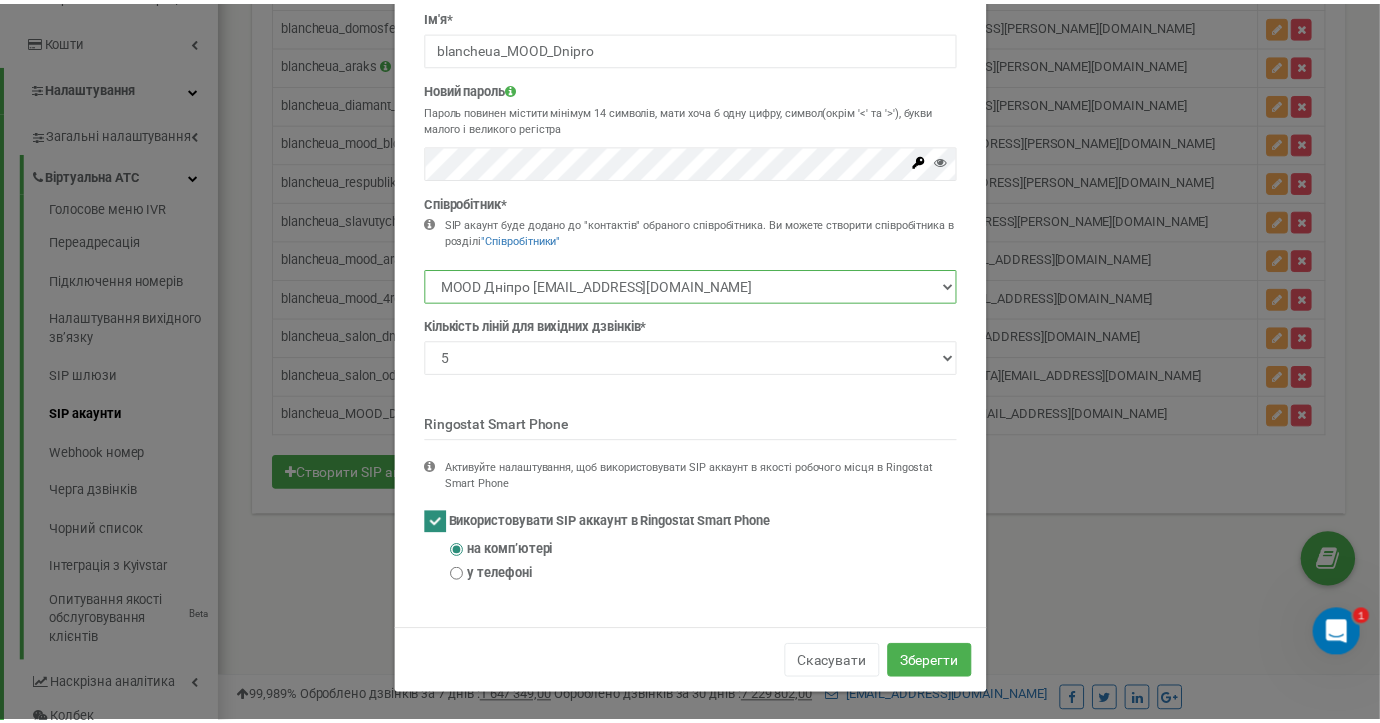 scroll, scrollTop: 96, scrollLeft: 0, axis: vertical 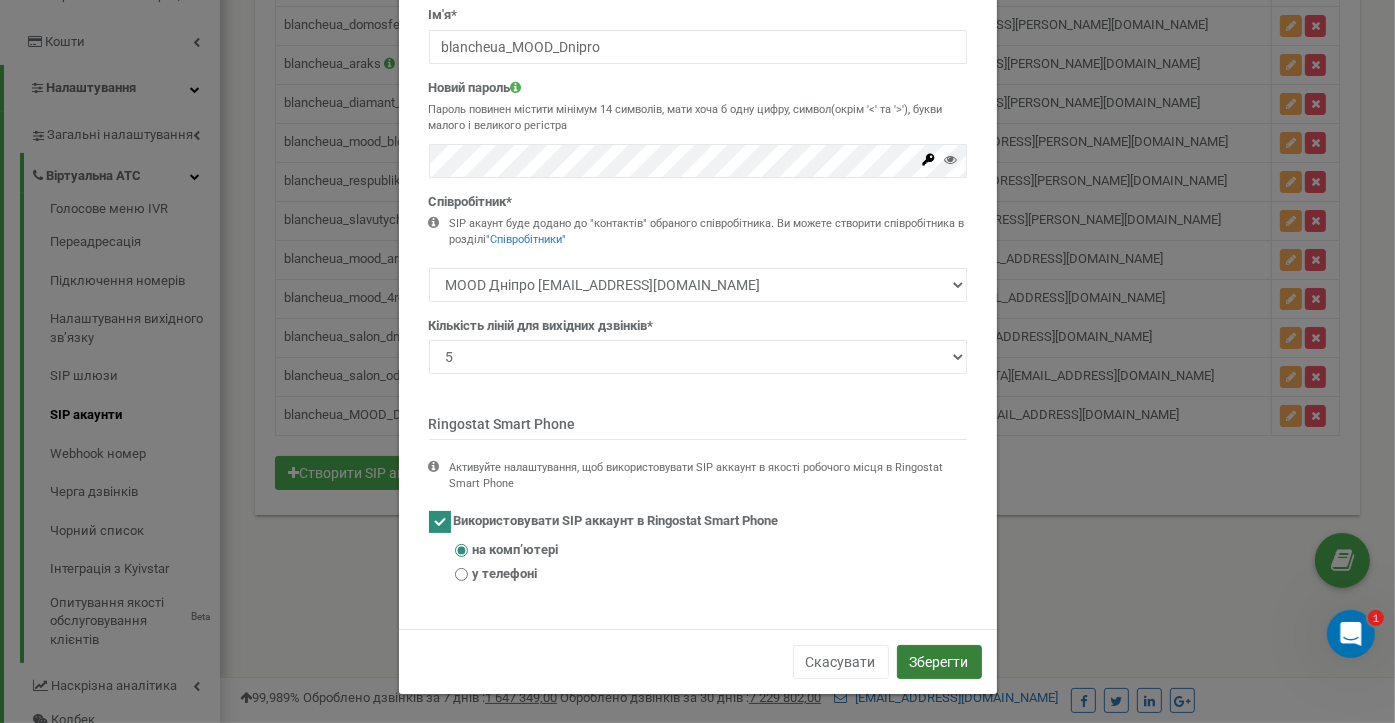 click on "Зберегти" at bounding box center [939, 662] 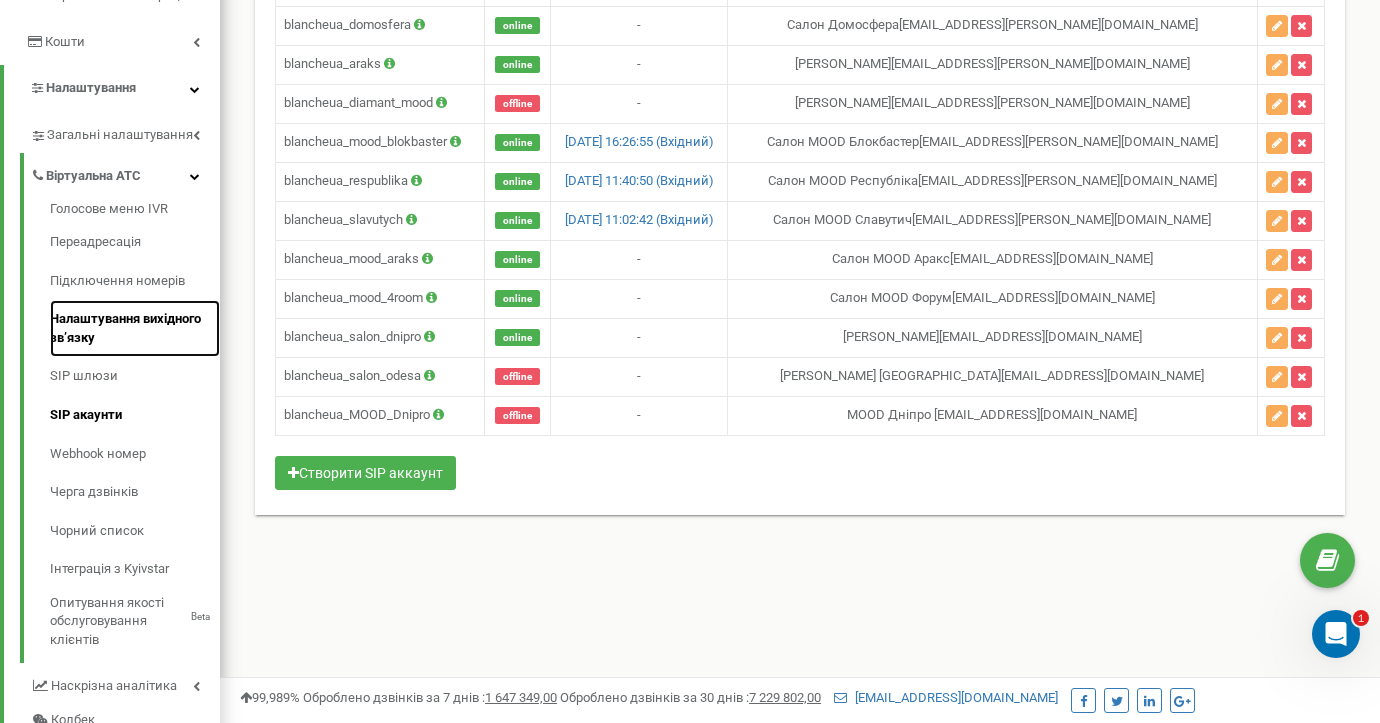 click on "Налаштування вихідного зв’язку" at bounding box center [135, 328] 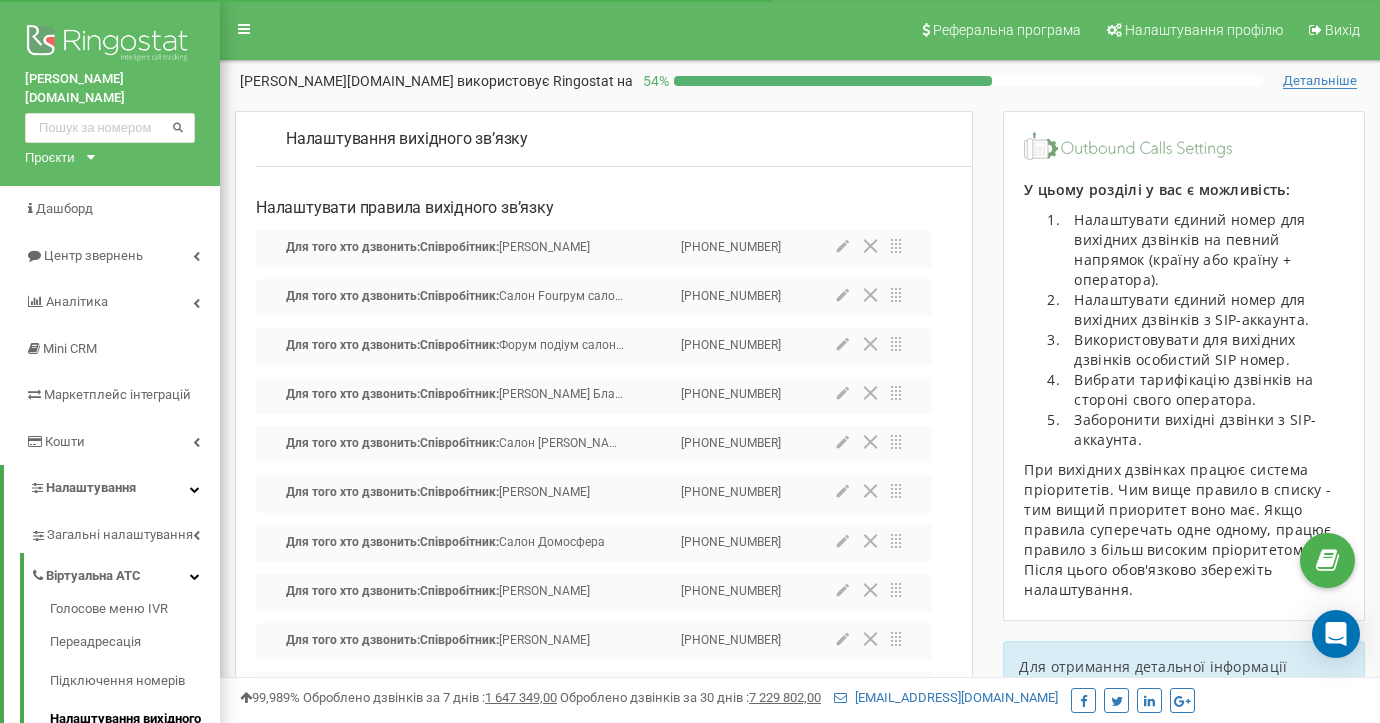 scroll, scrollTop: 0, scrollLeft: 0, axis: both 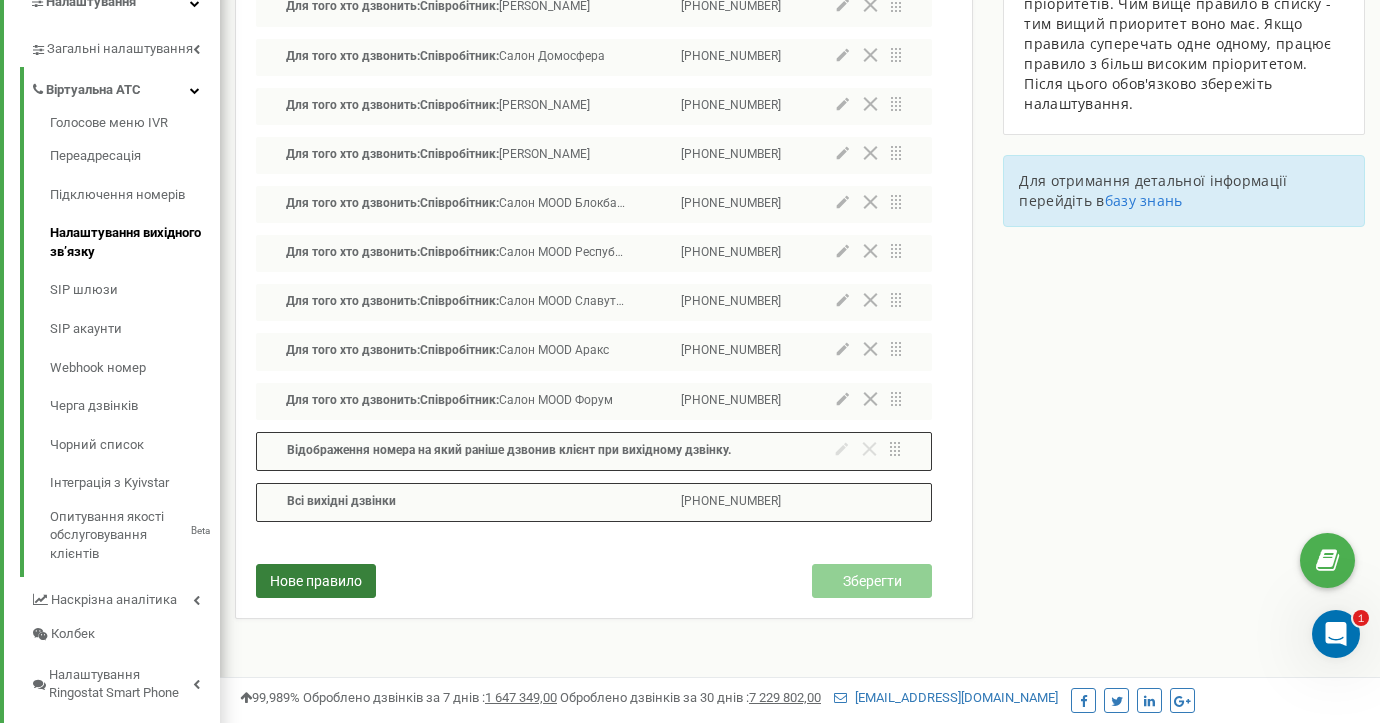 click on "Нове правило" at bounding box center (316, 581) 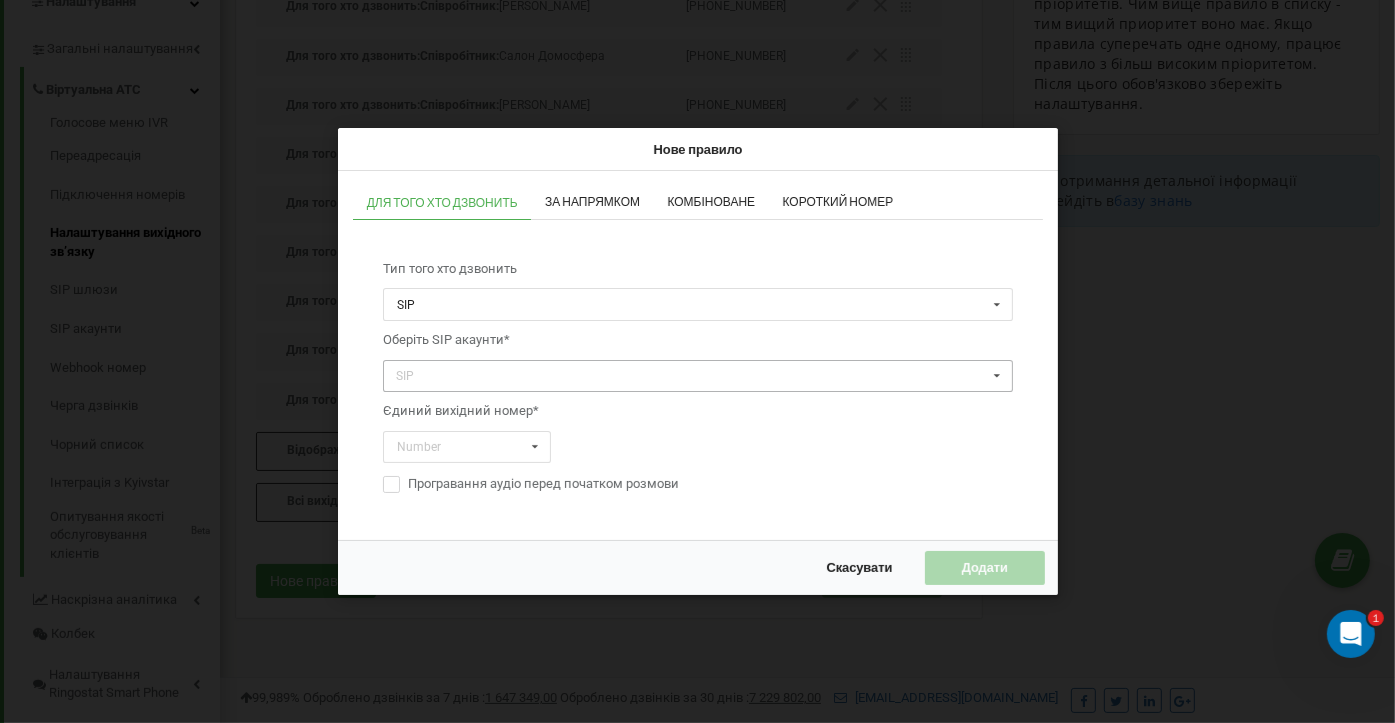 click on "SIP blancheua_salon_fourroom blancheua_podium_fourroom blancheua_blokbaster blancheua_lavina blancheua_lesy blancheua_domosfera blancheua_araks blancheua_diamant_mood blancheua_mood_blokbaster blancheua_respublika blancheua_slavutych blancheua_mood_araks blancheua_mood_4room blancheua_salon_dnipro blancheua_salon_odesa blancheua_MOOD_Dnipro" at bounding box center (698, 376) 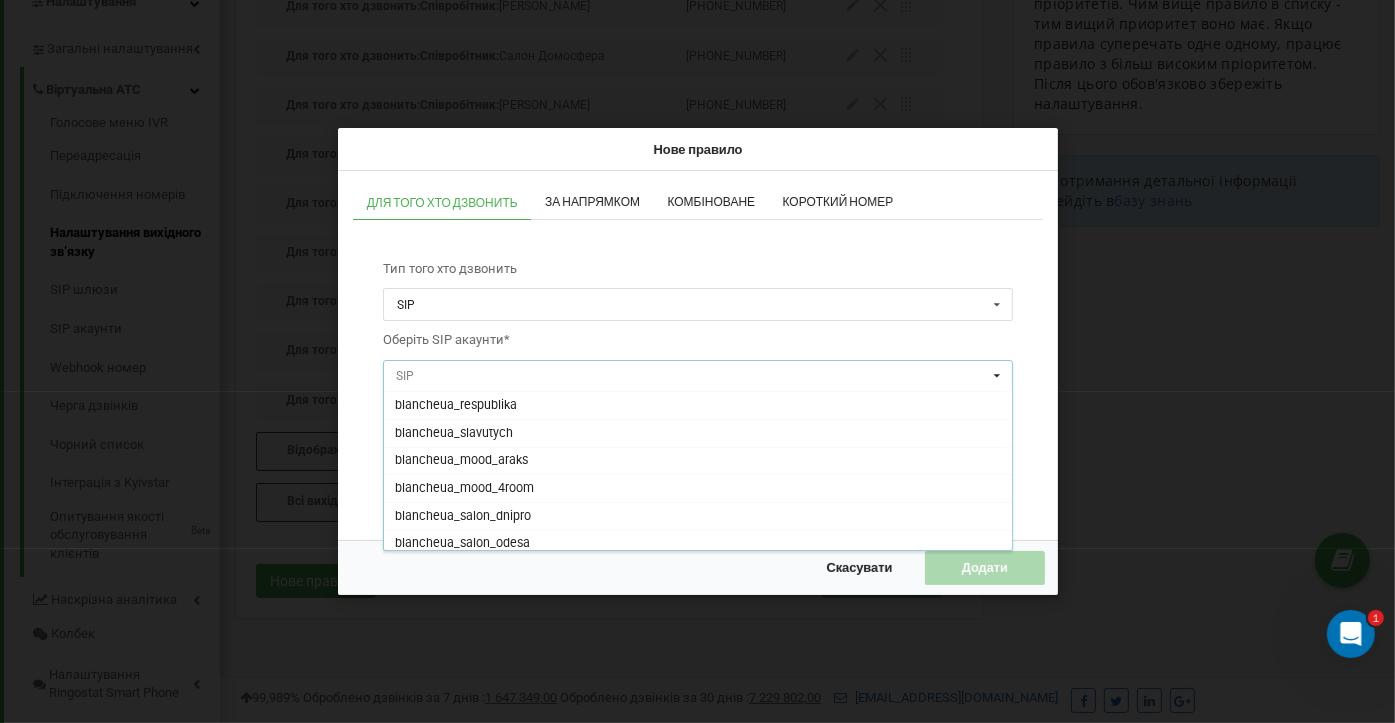 scroll, scrollTop: 277, scrollLeft: 0, axis: vertical 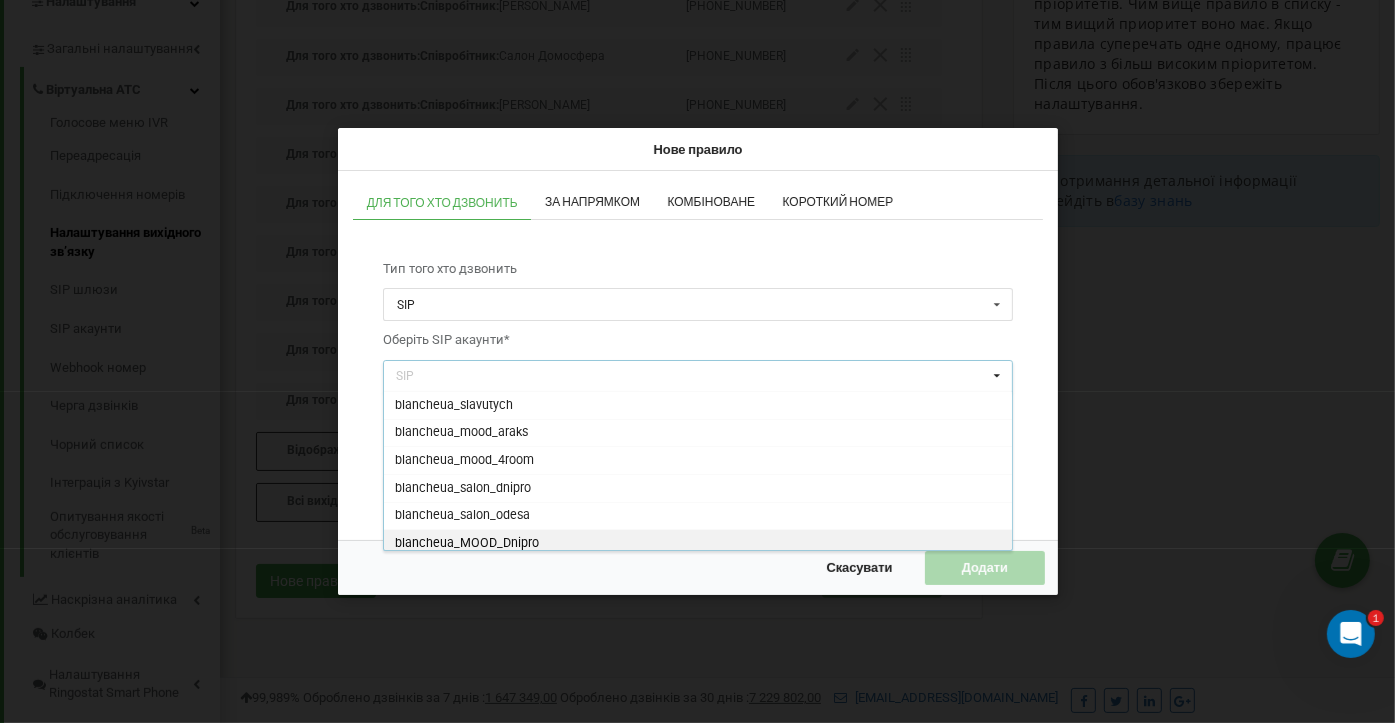 click on "blancheua_MOOD_Dnipro" at bounding box center [698, 544] 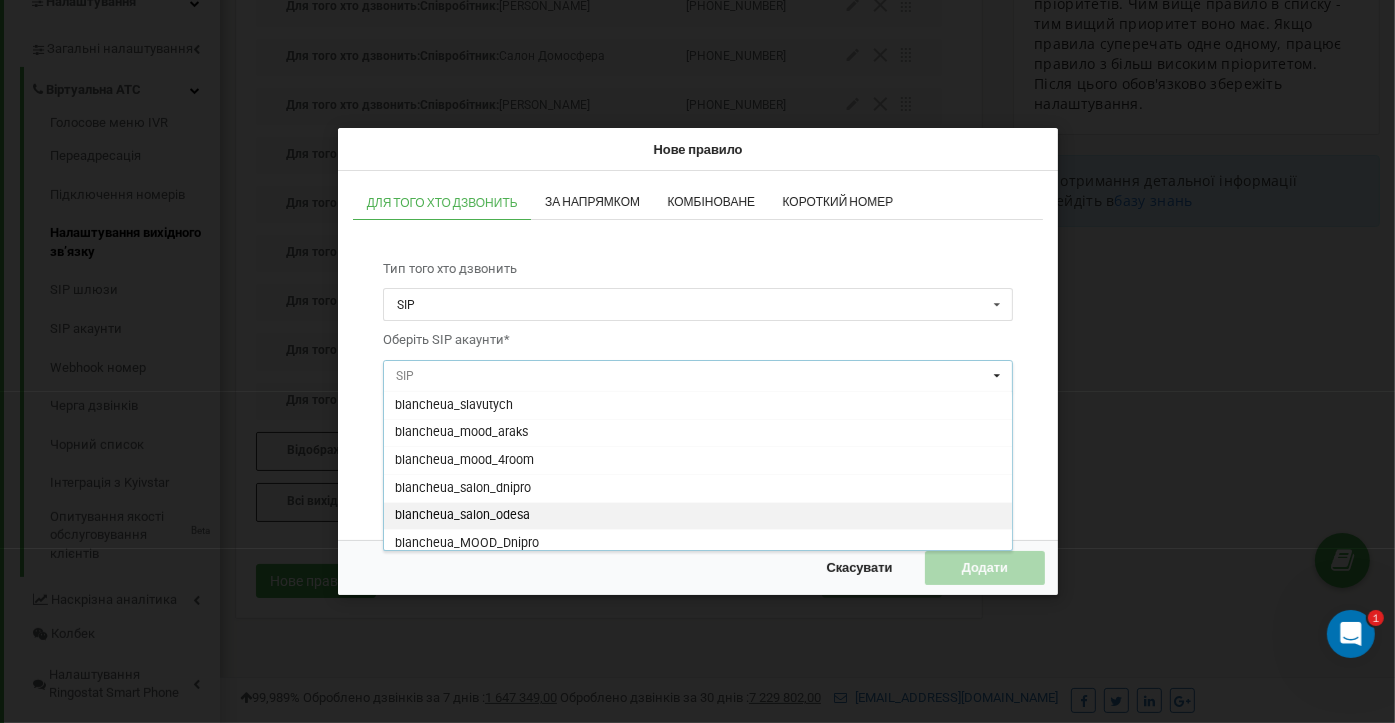 scroll, scrollTop: 250, scrollLeft: 0, axis: vertical 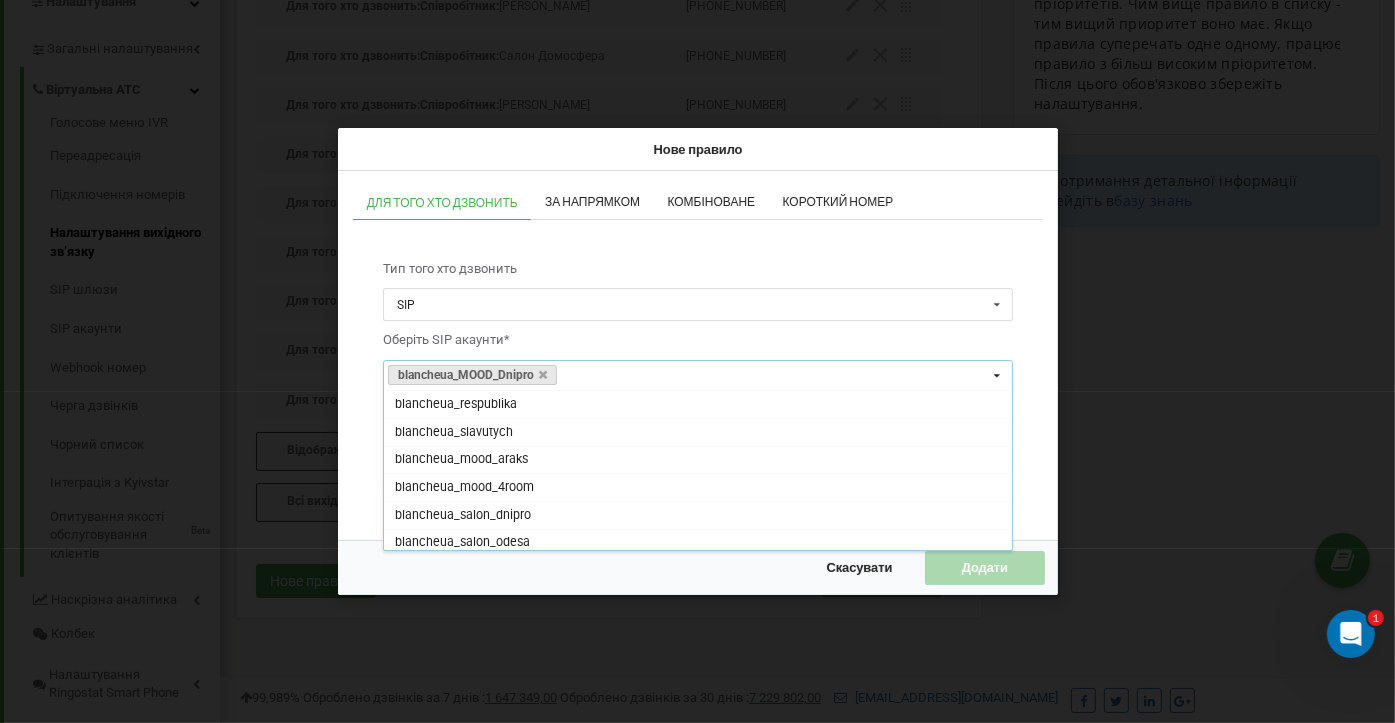 click on "Тип того хто дзвонить SIP SIP Відділ Співробітник Оберіть SIP акаунти* blancheua_MOOD_Dnipro SIP blancheua_salon_fourroom blancheua_podium_fourroom blancheua_blokbaster blancheua_lavina blancheua_lesy blancheua_domosfera blancheua_araks blancheua_diamant_mood blancheua_mood_blokbaster blancheua_respublika blancheua_slavutych blancheua_mood_araks blancheua_mood_4room blancheua_salon_dnipro blancheua_salon_odesa Єдиний вихідний номер* Number [PHONE_NUMBER] [PHONE_NUMBER] [PHONE_NUMBER] [PHONE_NUMBER] [PHONE_NUMBER] [PHONE_NUMBER] [PHONE_NUMBER] [PHONE_NUMBER] [PHONE_NUMBER] [PHONE_NUMBER] [PHONE_NUMBER] [PHONE_NUMBER] [PHONE_NUMBER] [PHONE_NUMBER] [PHONE_NUMBER] [PHONE_NUMBER] [PHONE_NUMBER] [PHONE_NUMBER] [PHONE_NUMBER] [PHONE_NUMBER] [PHONE_NUMBER] [PHONE_NUMBER] [PHONE_NUMBER] [PHONE_NUMBER] [PHONE_NUMBER] [PHONE_NUMBER] [PHONE_NUMBER] [PHONE_NUMBER] [PHONE_NUMBER] [PHONE_NUMBER] [PHONE_NUMBER] [PHONE_NUMBER] [PHONE_NUMBER] [PHONE_NUMBER] [PHONE_NUMBER] [PHONE_NUMBER]" at bounding box center [698, 378] 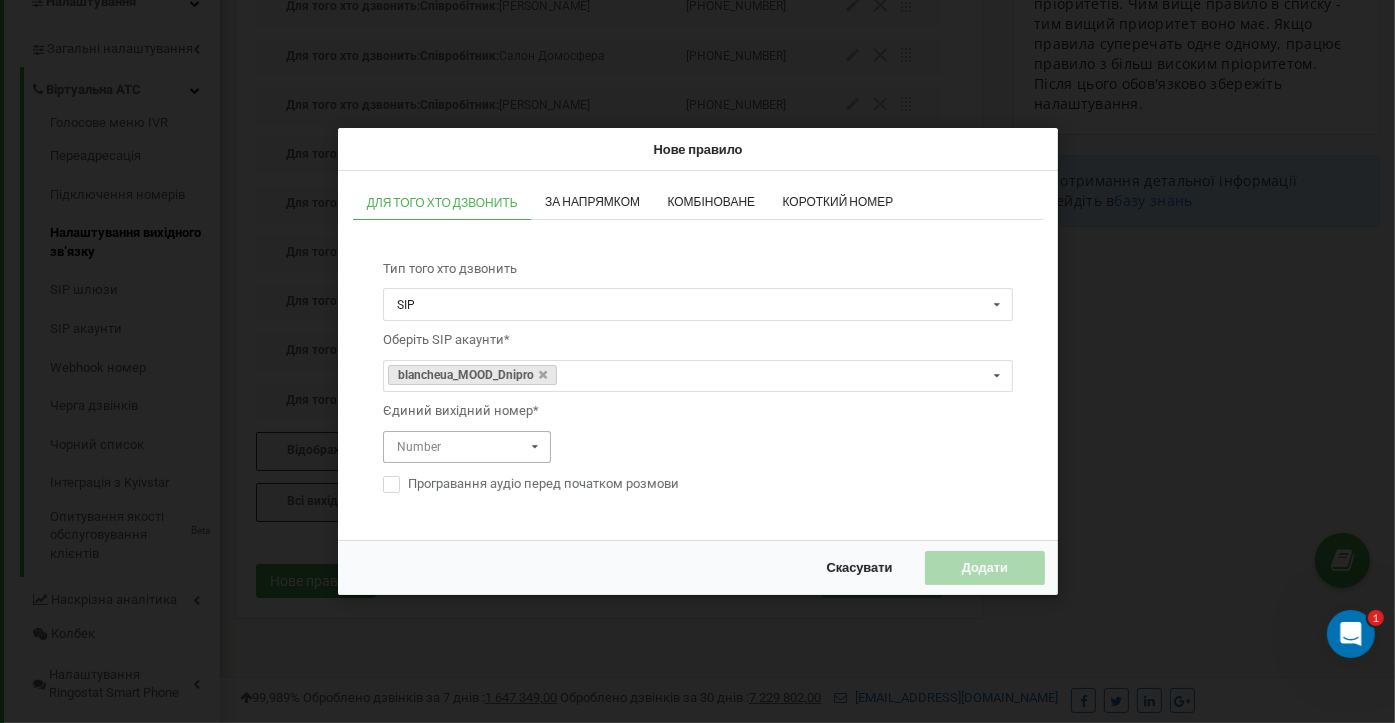 click at bounding box center [468, 447] 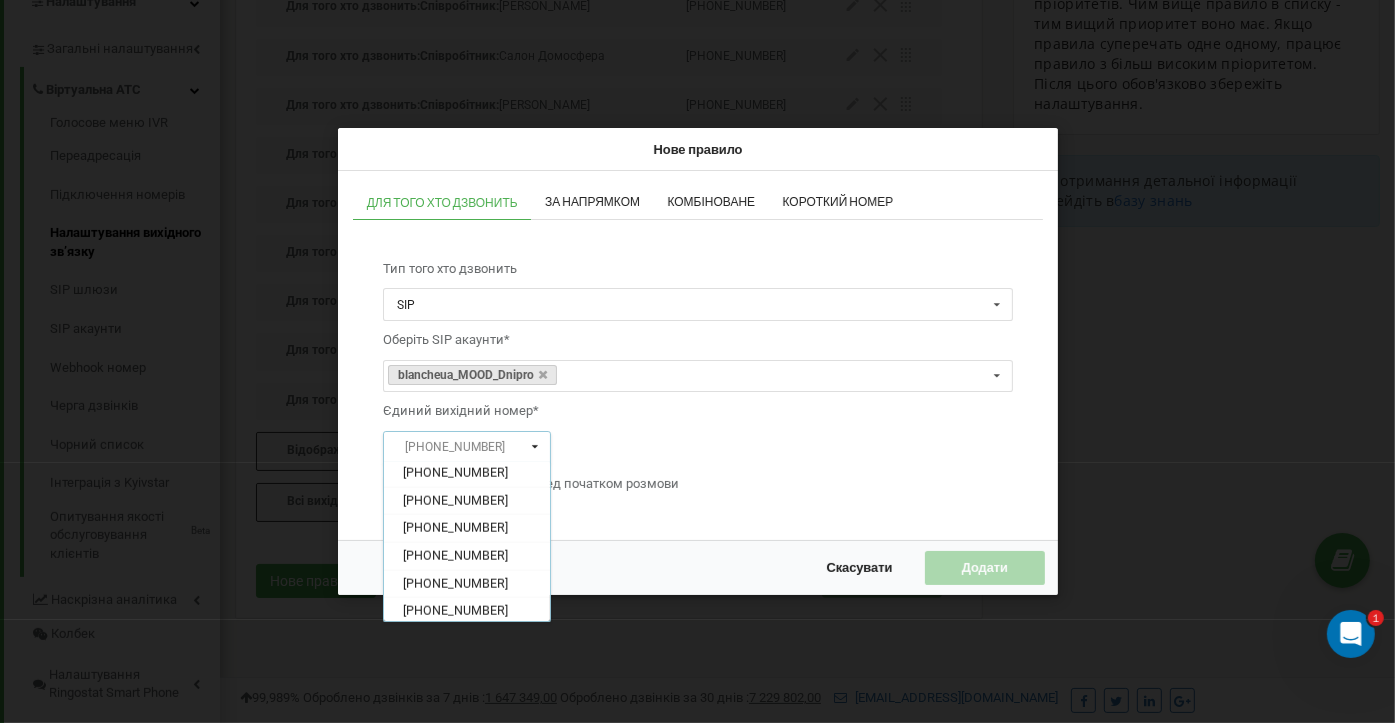 scroll, scrollTop: 2170, scrollLeft: 0, axis: vertical 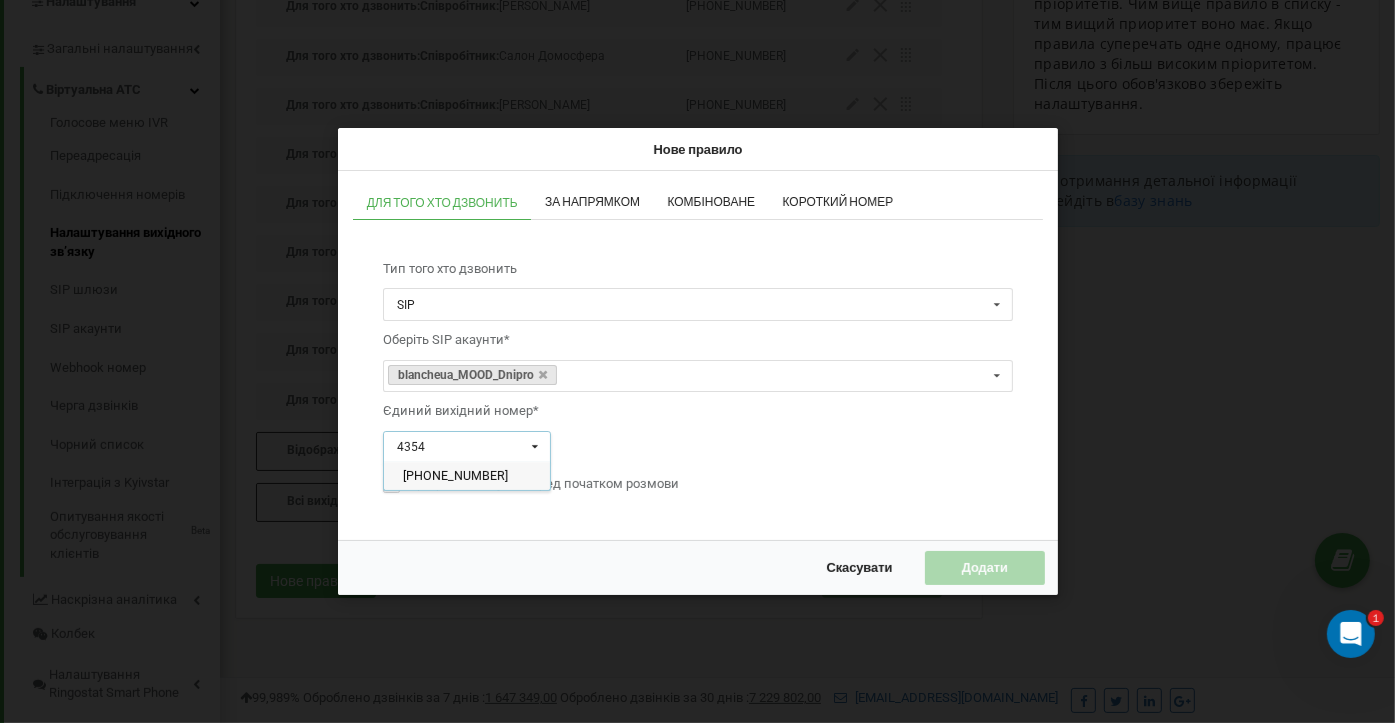 type on "4354" 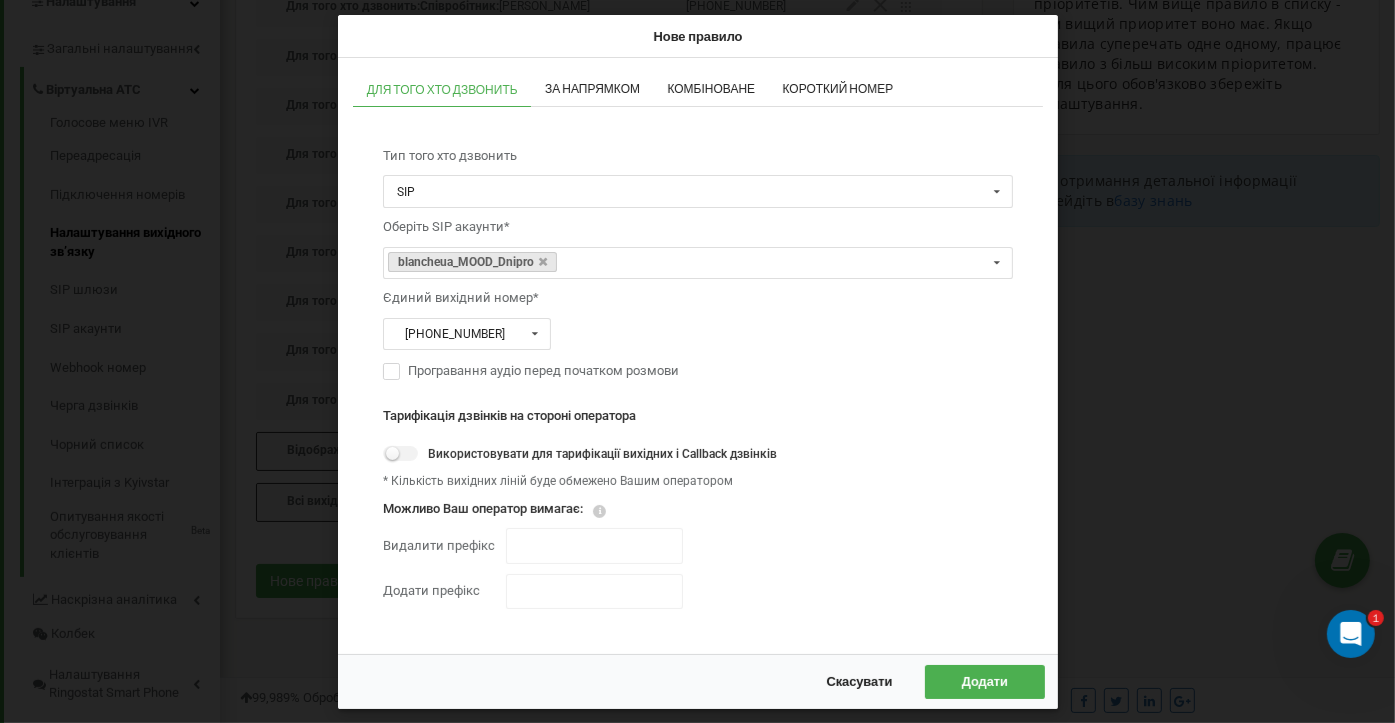 click on "За напрямком" at bounding box center (592, 89) 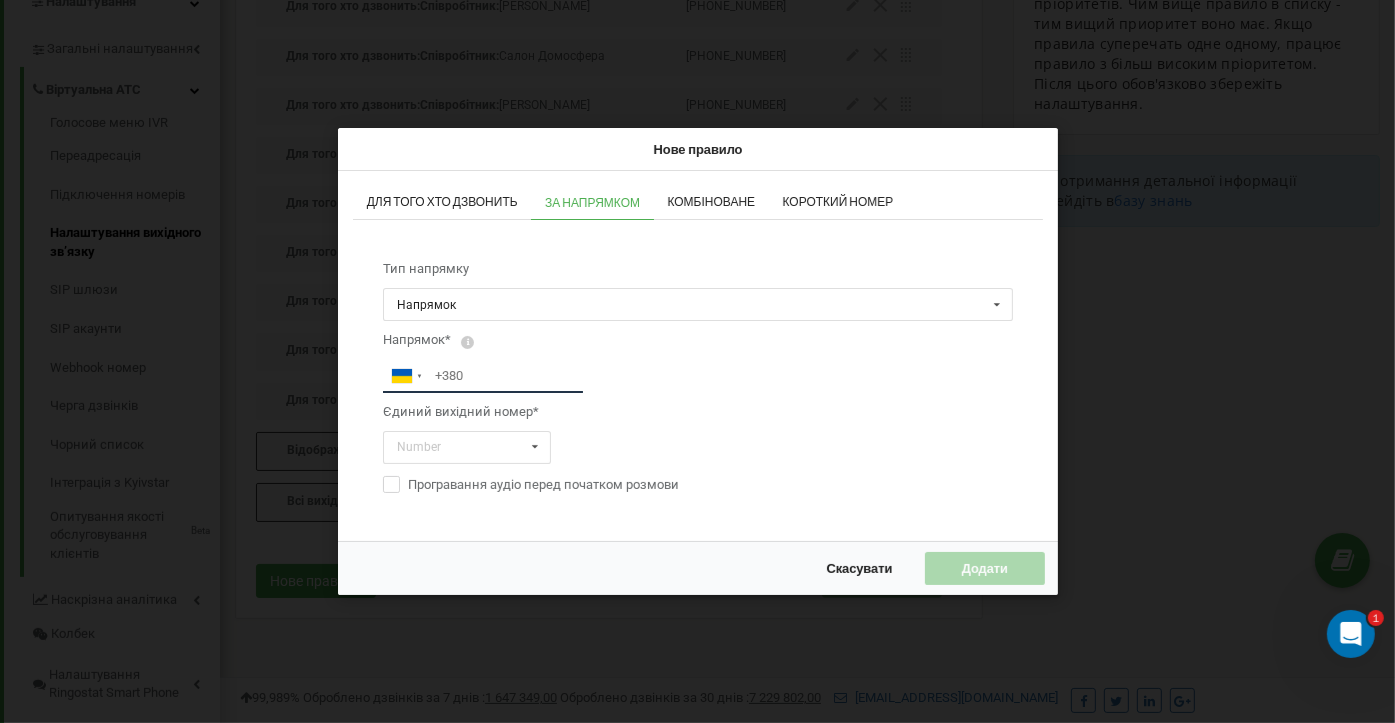 click at bounding box center (483, 376) 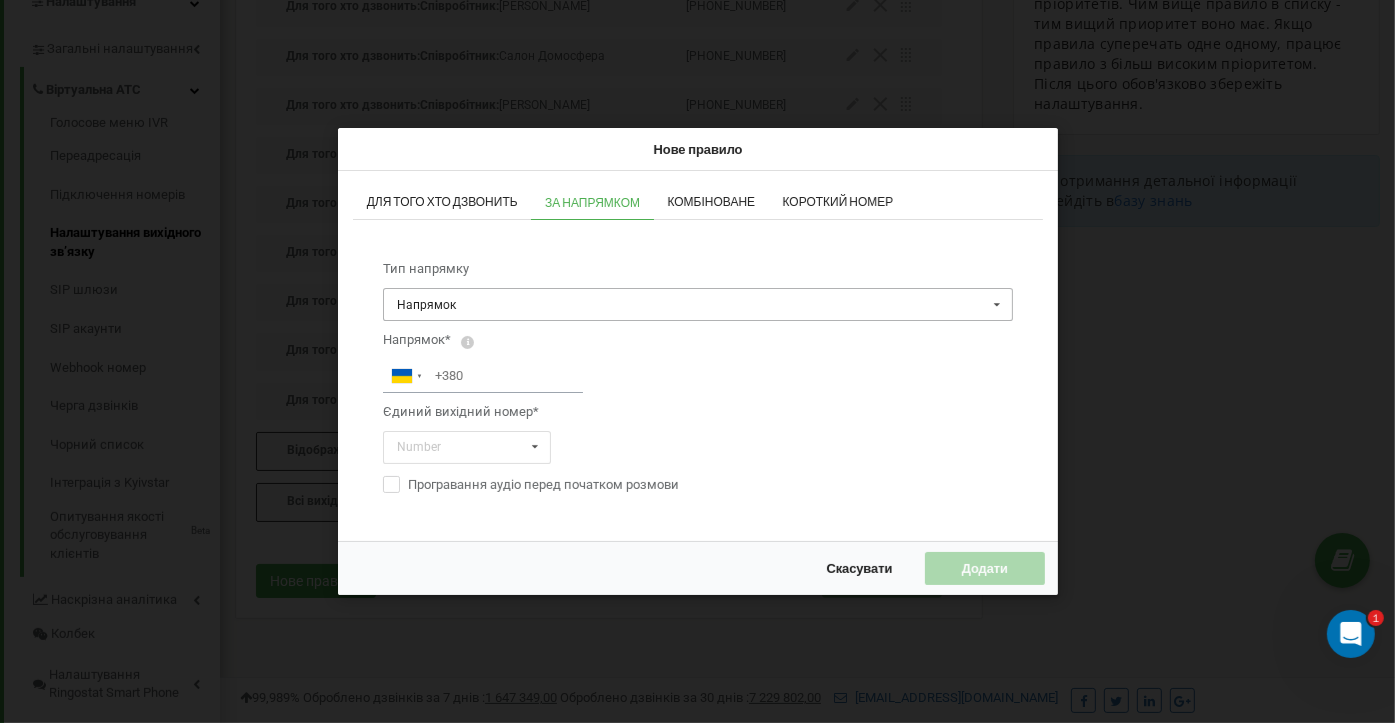 click at bounding box center [699, 305] 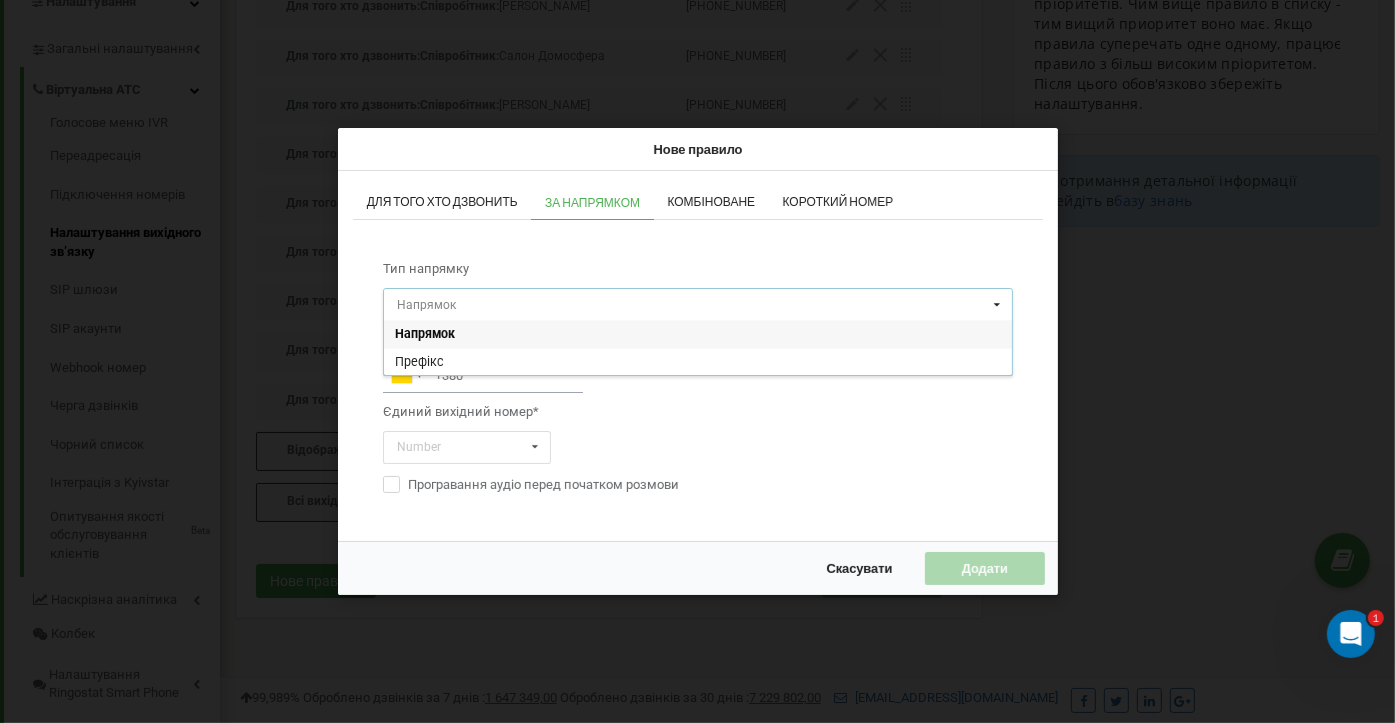 click at bounding box center [699, 305] 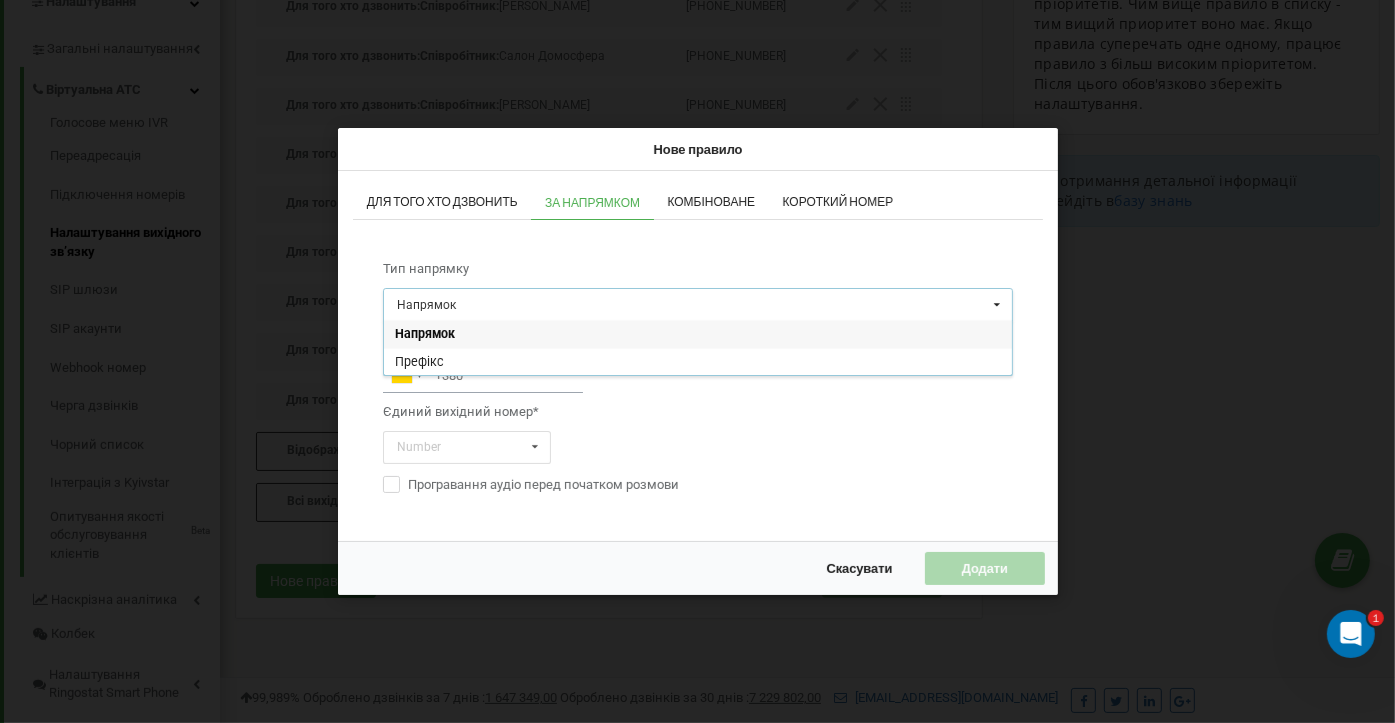 click on "Єдиний вихідний номер*" at bounding box center (698, 412) 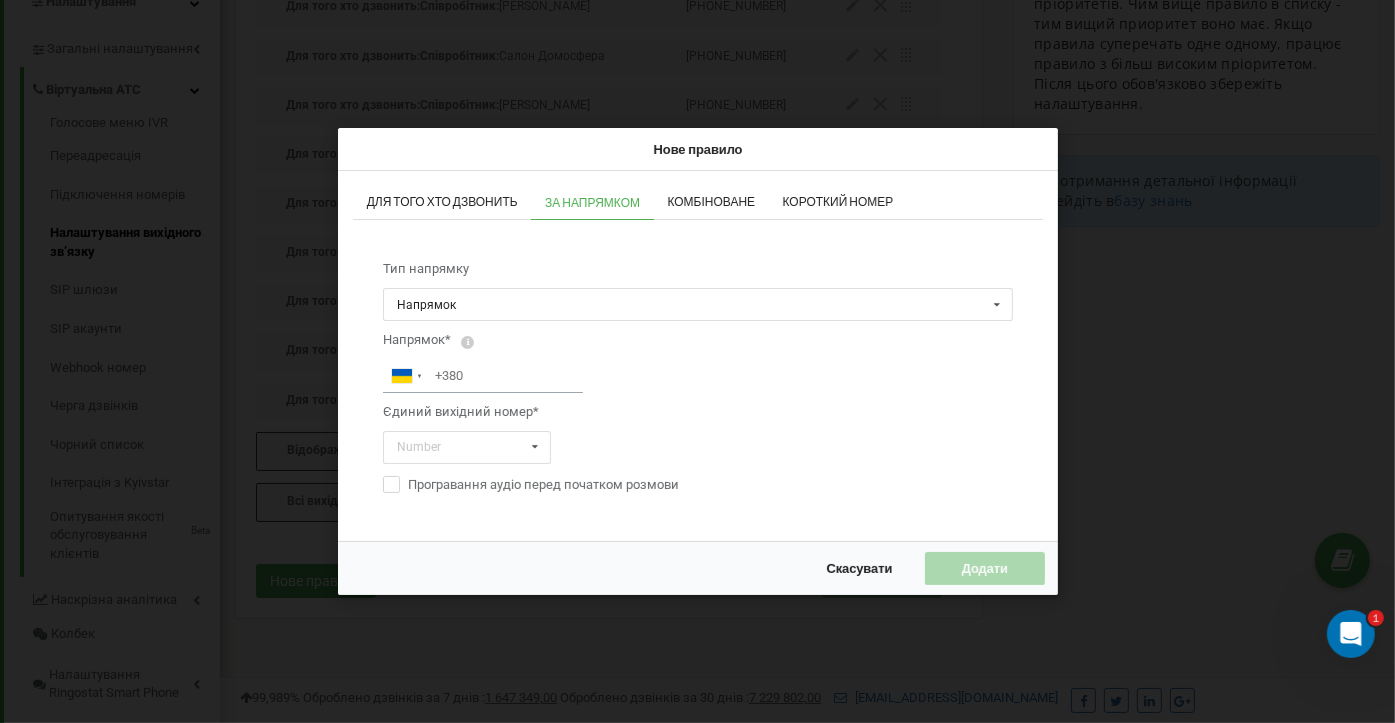 click on "Комбіноване" at bounding box center (710, 203) 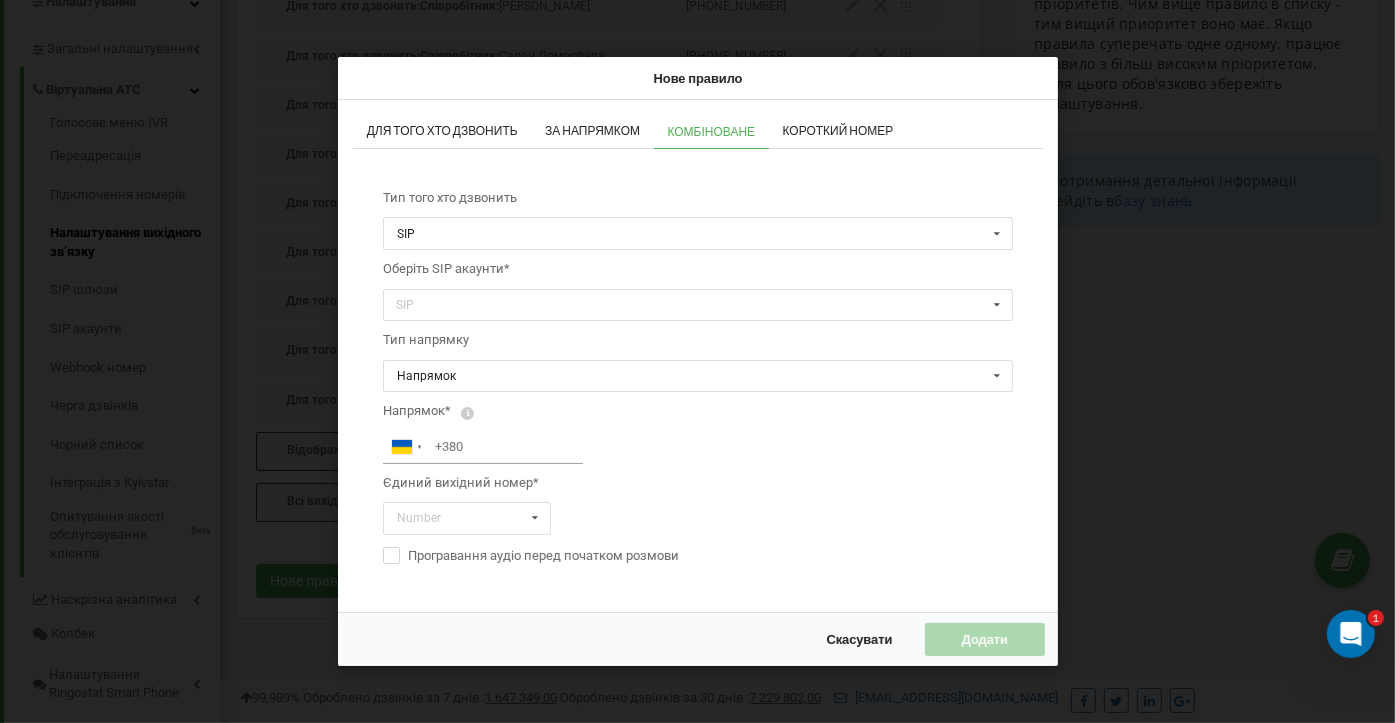 click on "Короткий номер" at bounding box center [837, 131] 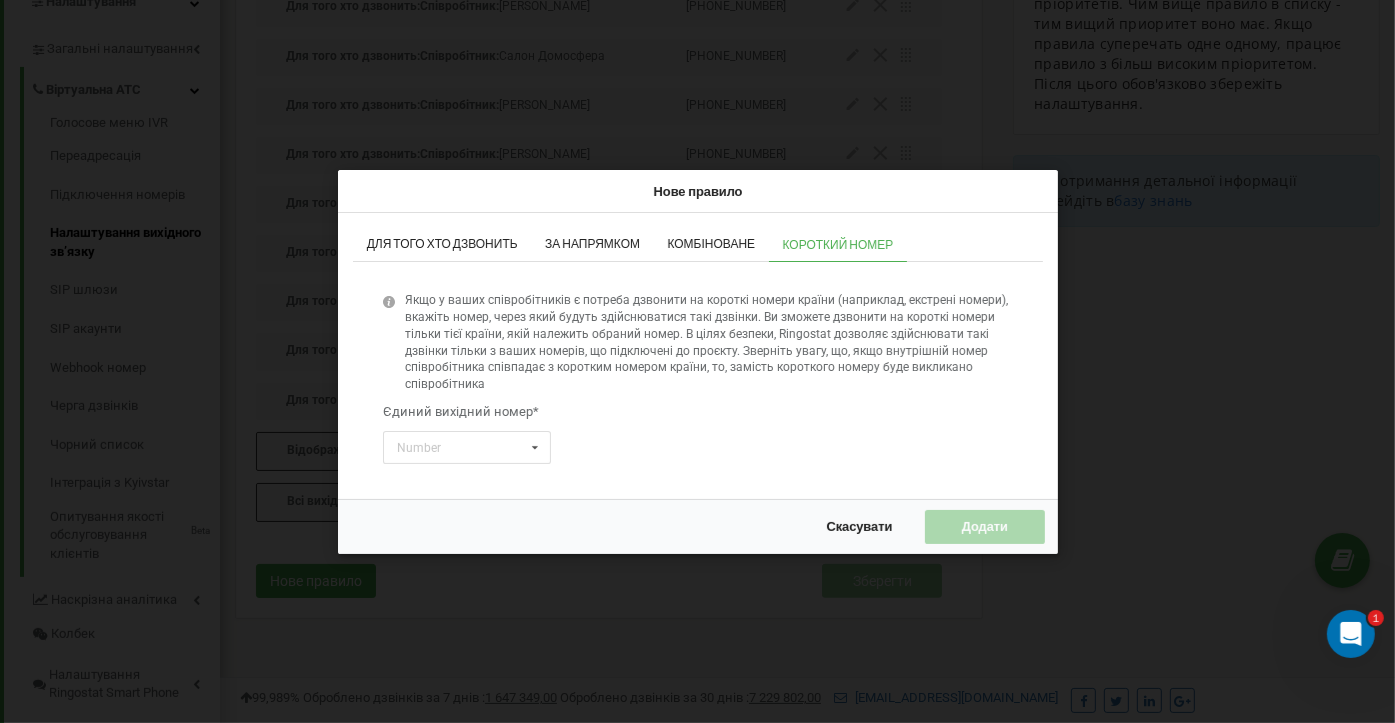 click on "Для того хто дзвонить" at bounding box center (442, 244) 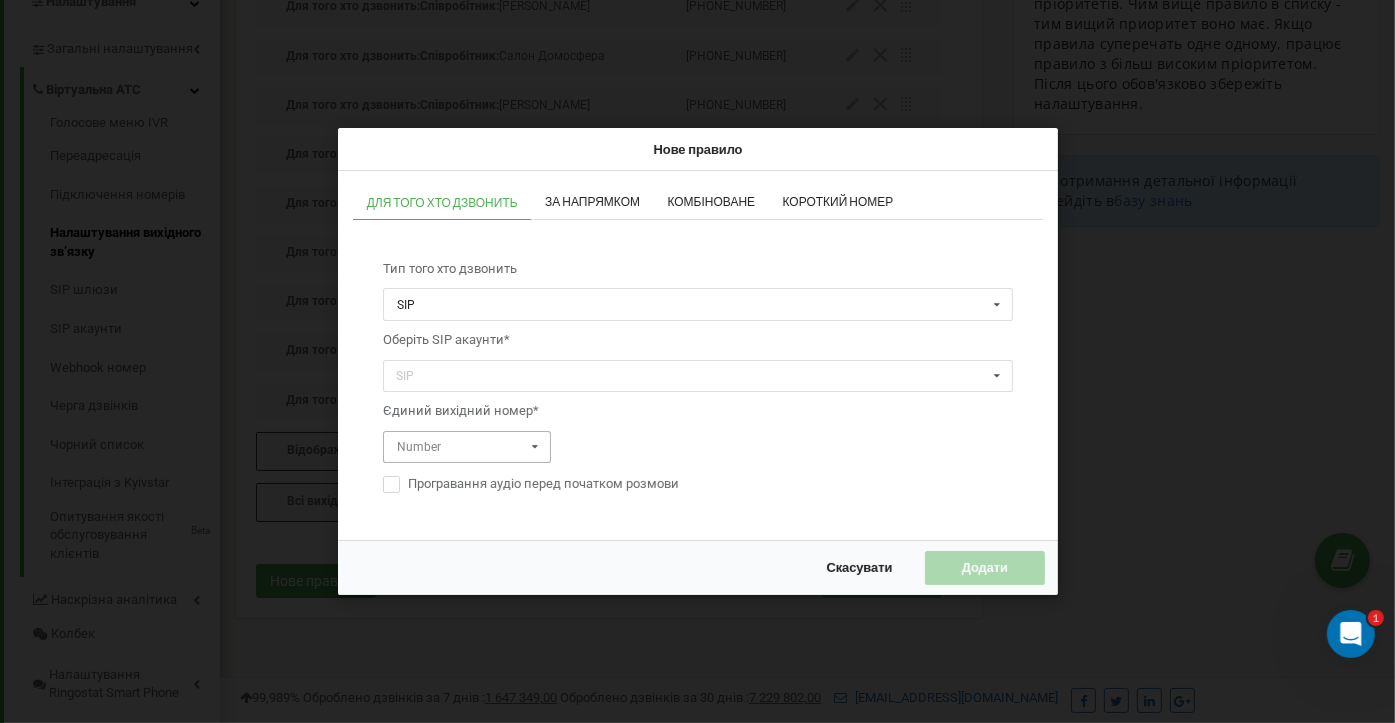 click at bounding box center [468, 447] 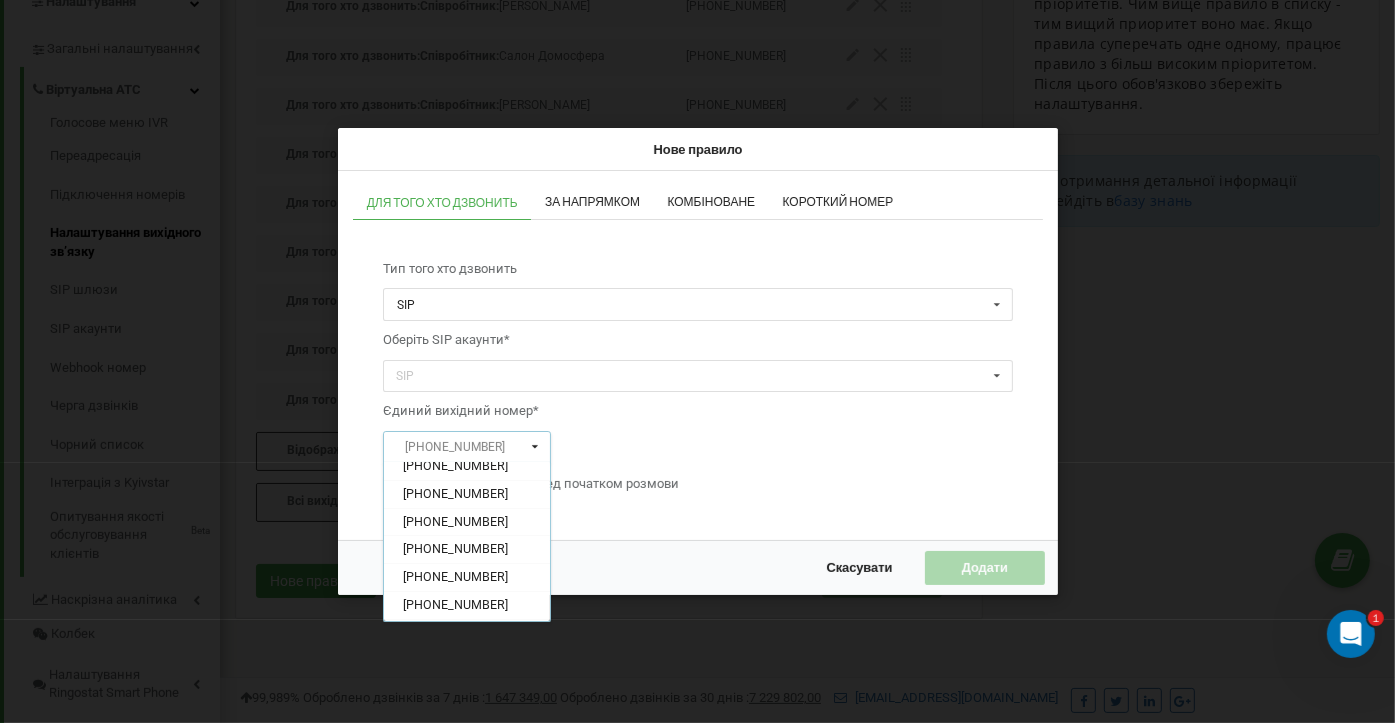 scroll, scrollTop: 100, scrollLeft: 0, axis: vertical 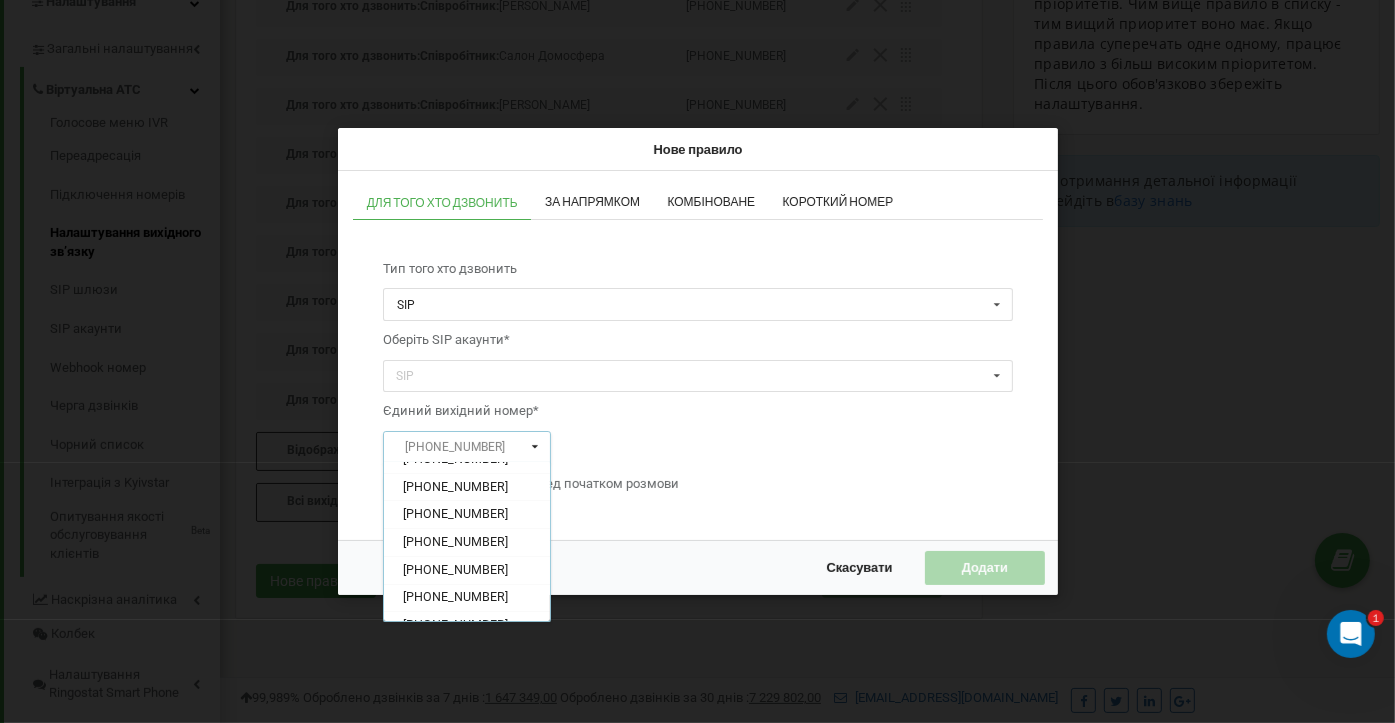 paste on "380732314354" 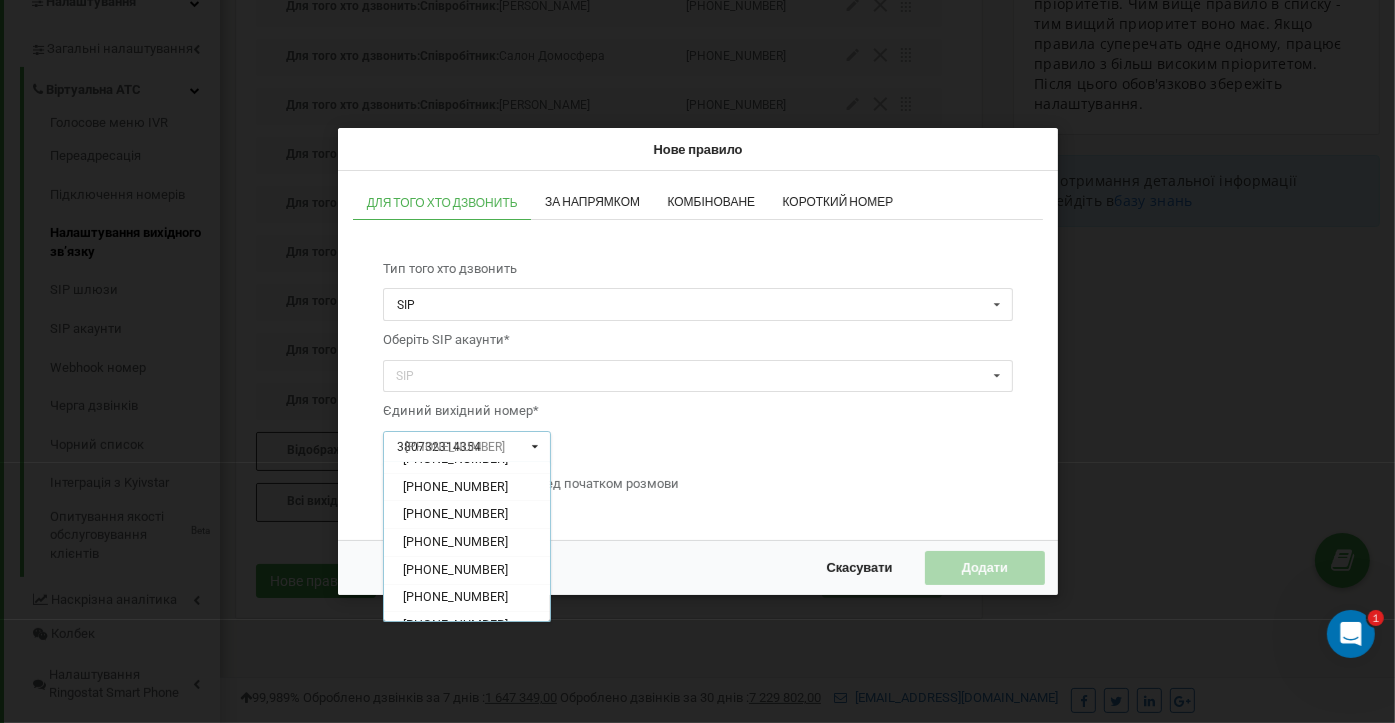 scroll, scrollTop: 0, scrollLeft: 0, axis: both 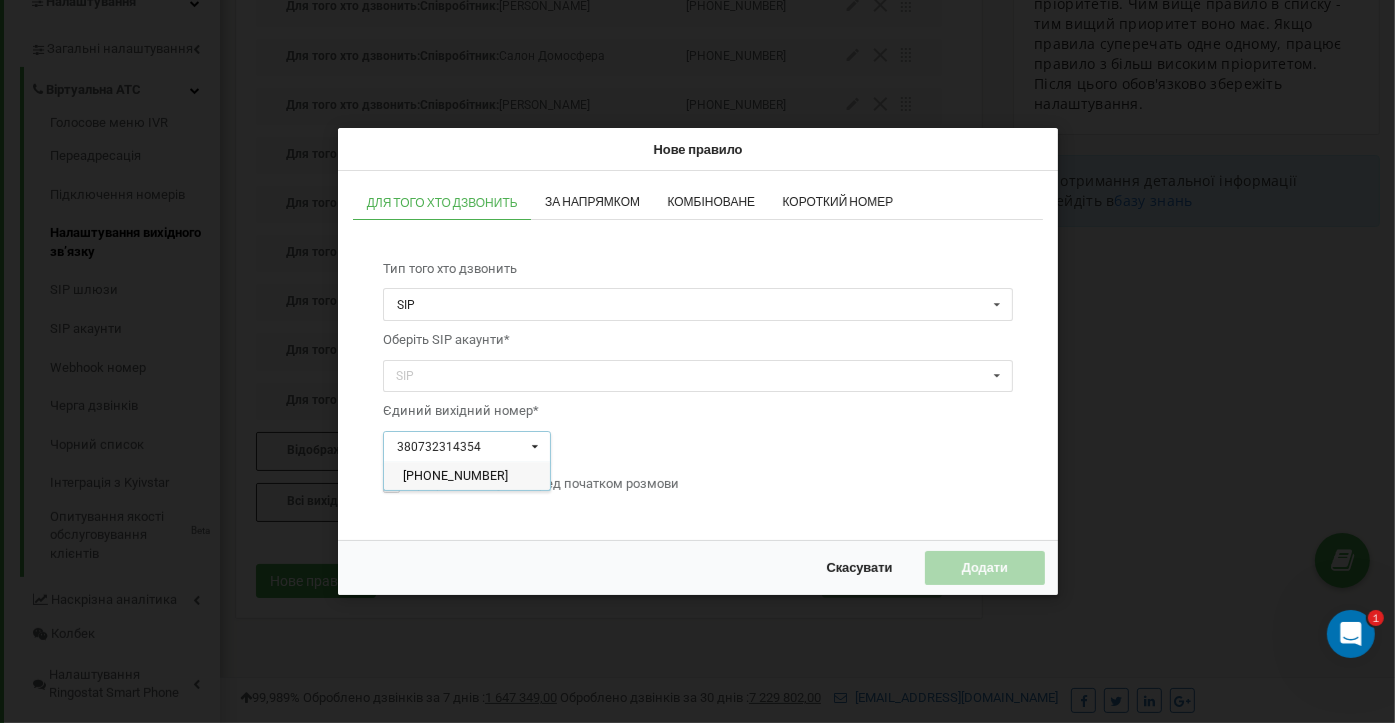 type on "380732314354" 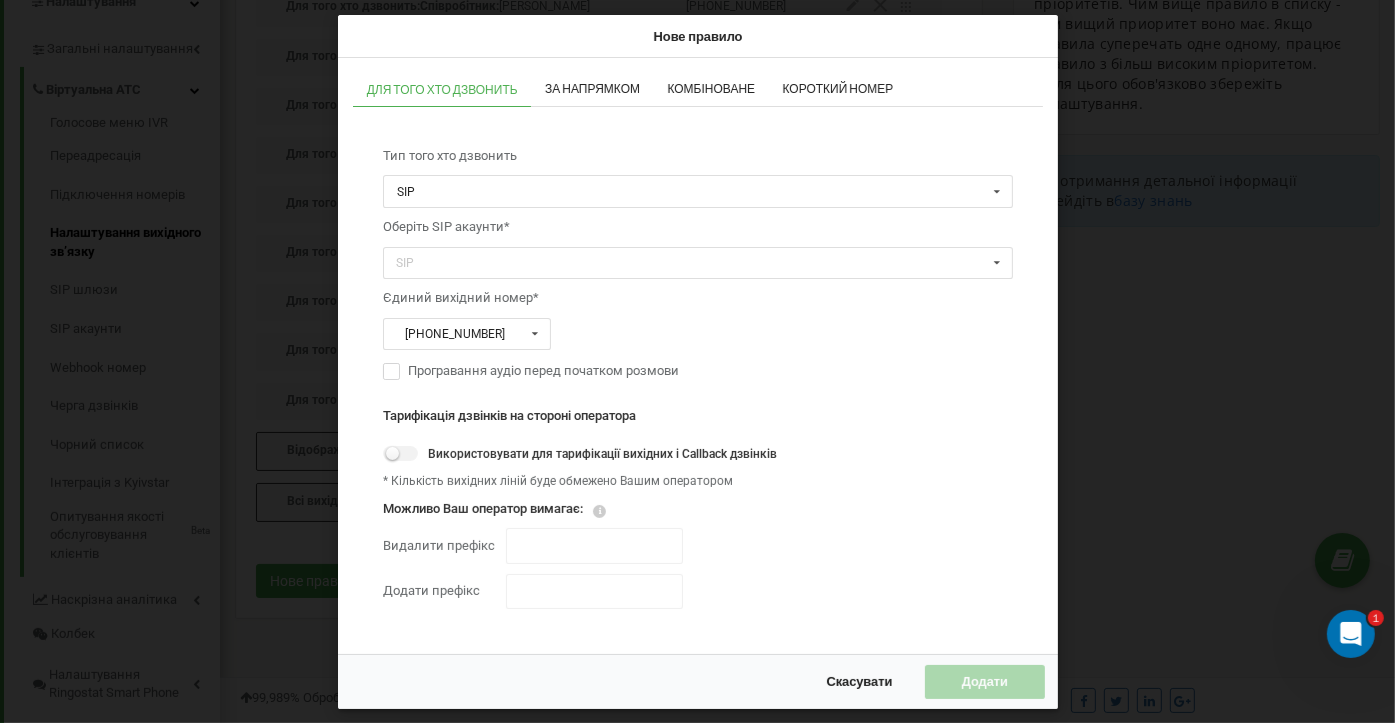 click at bounding box center [594, 591] 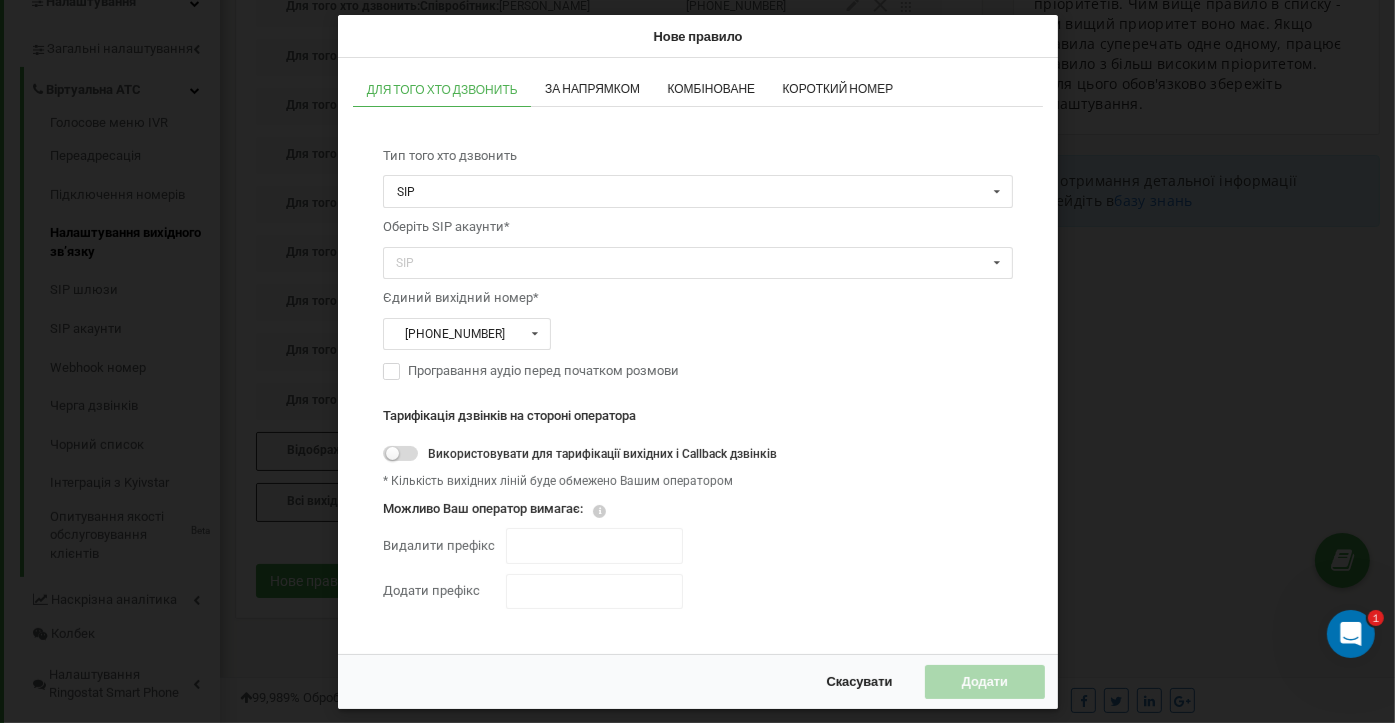 click on "Використовувати для тарифікації вихідних і Callback дзвінків" at bounding box center [580, 453] 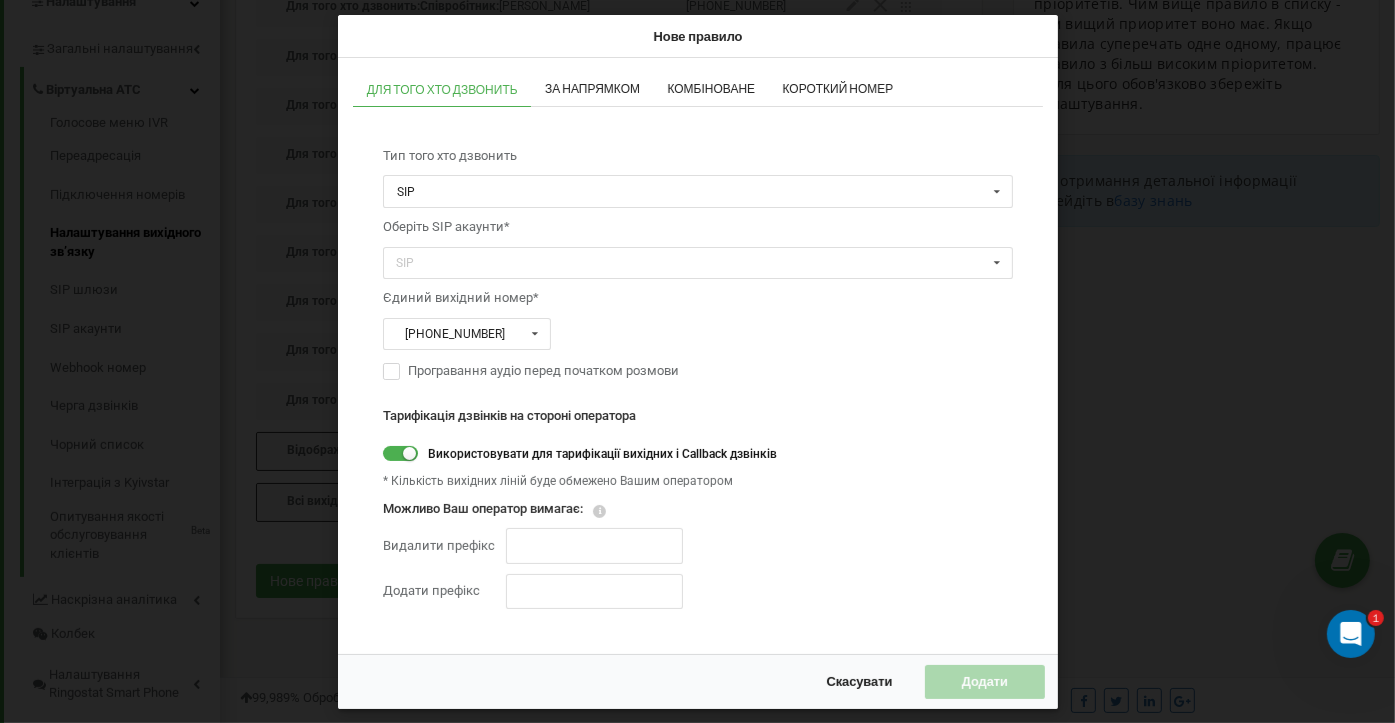 click on "Використовувати для тарифікації вихідних і Callback дзвінків" at bounding box center [580, 453] 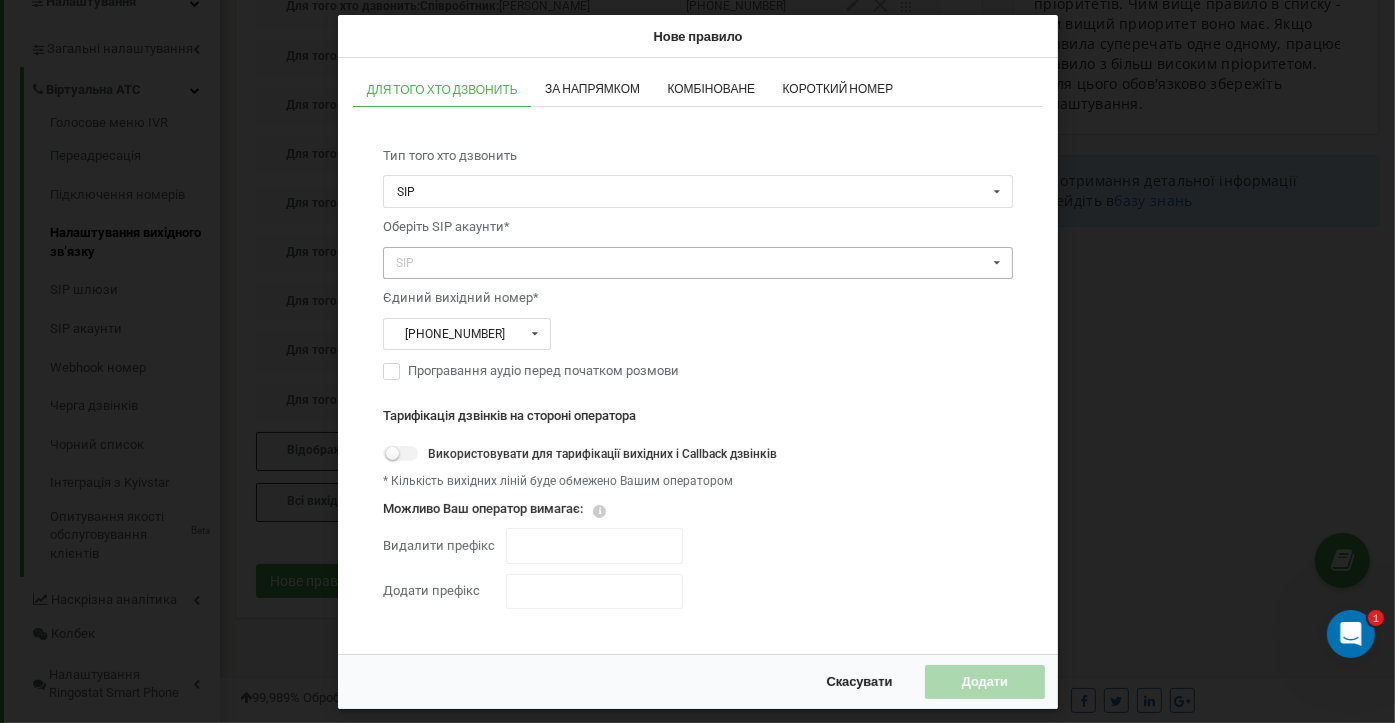 click on "SIP" at bounding box center (414, 263) 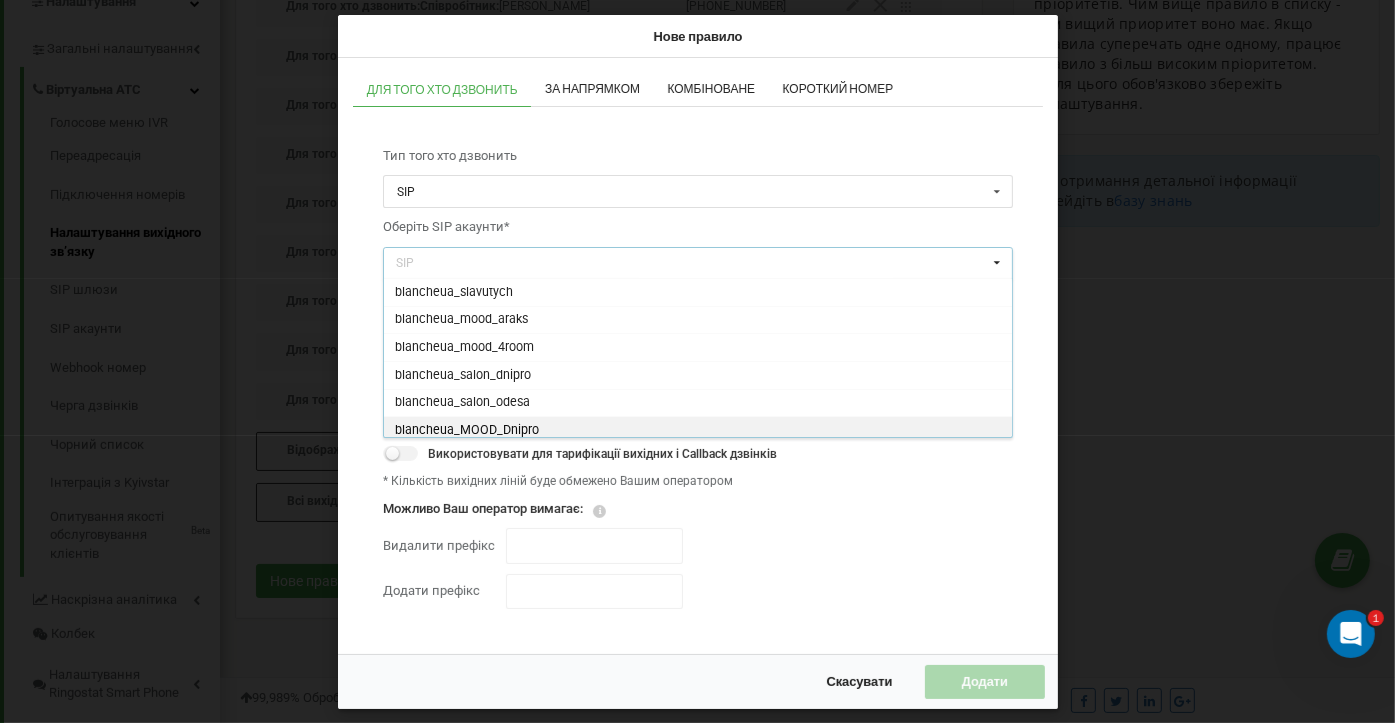 click on "blancheua_MOOD_Dnipro" at bounding box center [698, 430] 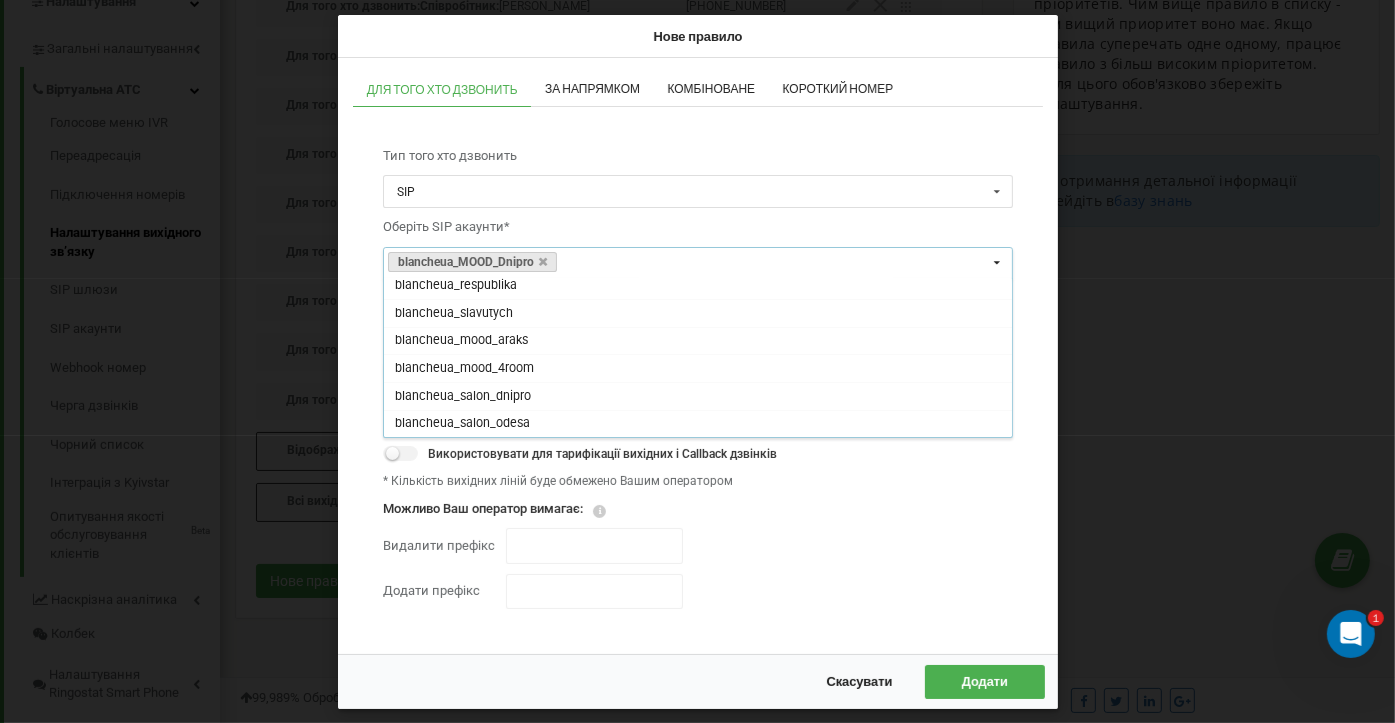 scroll, scrollTop: 250, scrollLeft: 0, axis: vertical 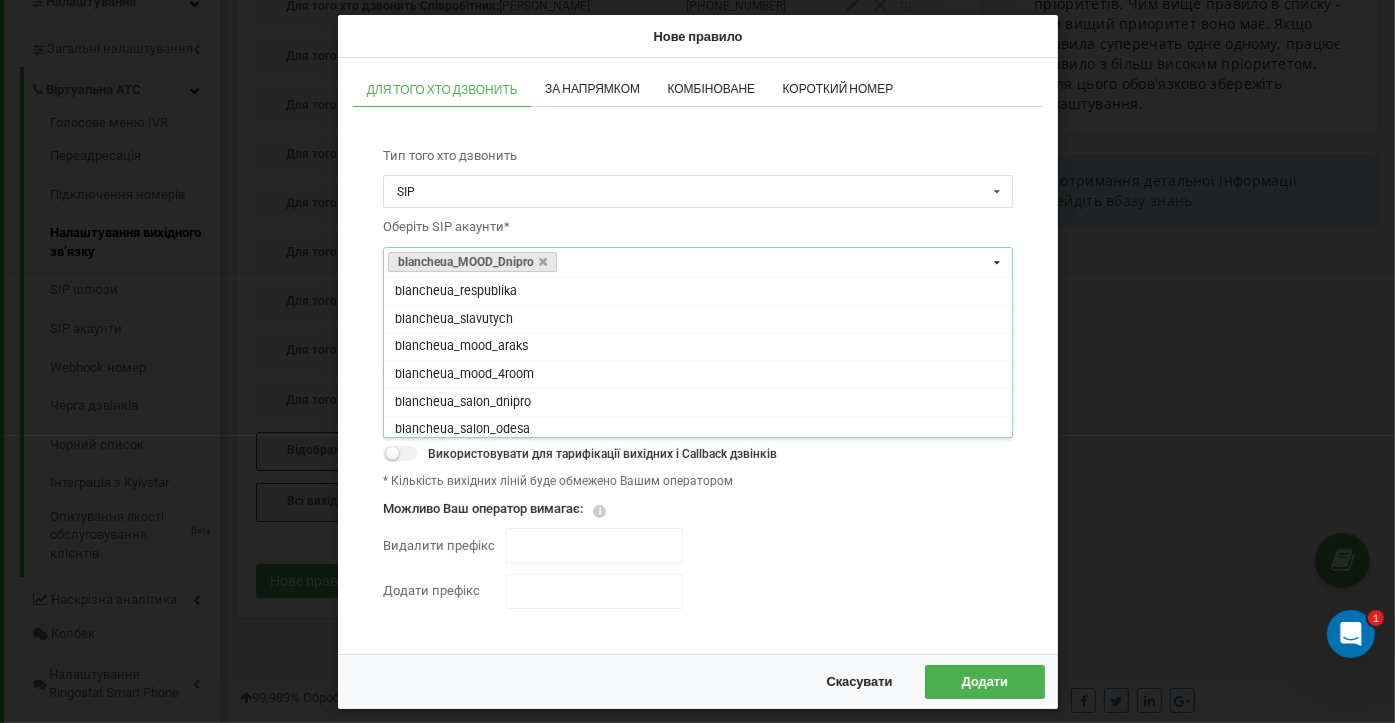 click on "Можливо Ваш оператор вимагає:" at bounding box center [698, 509] 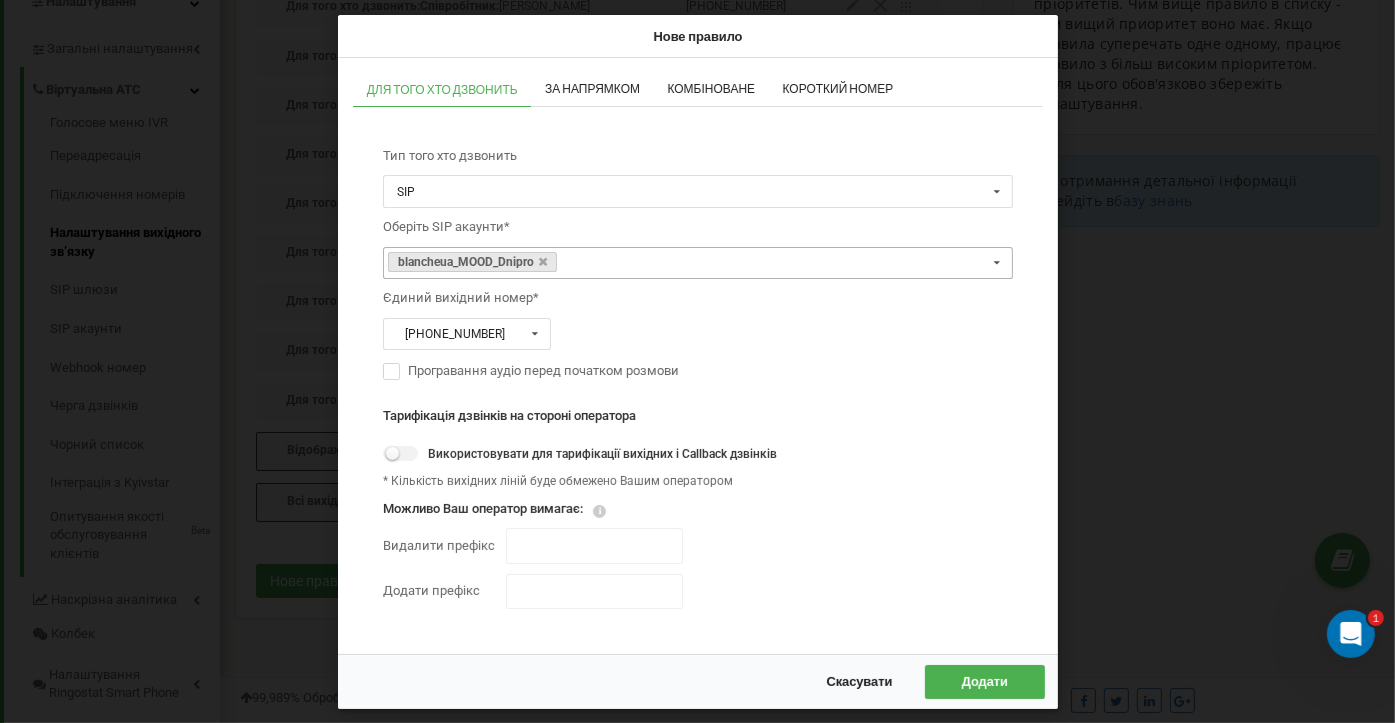 click at bounding box center (594, 545) 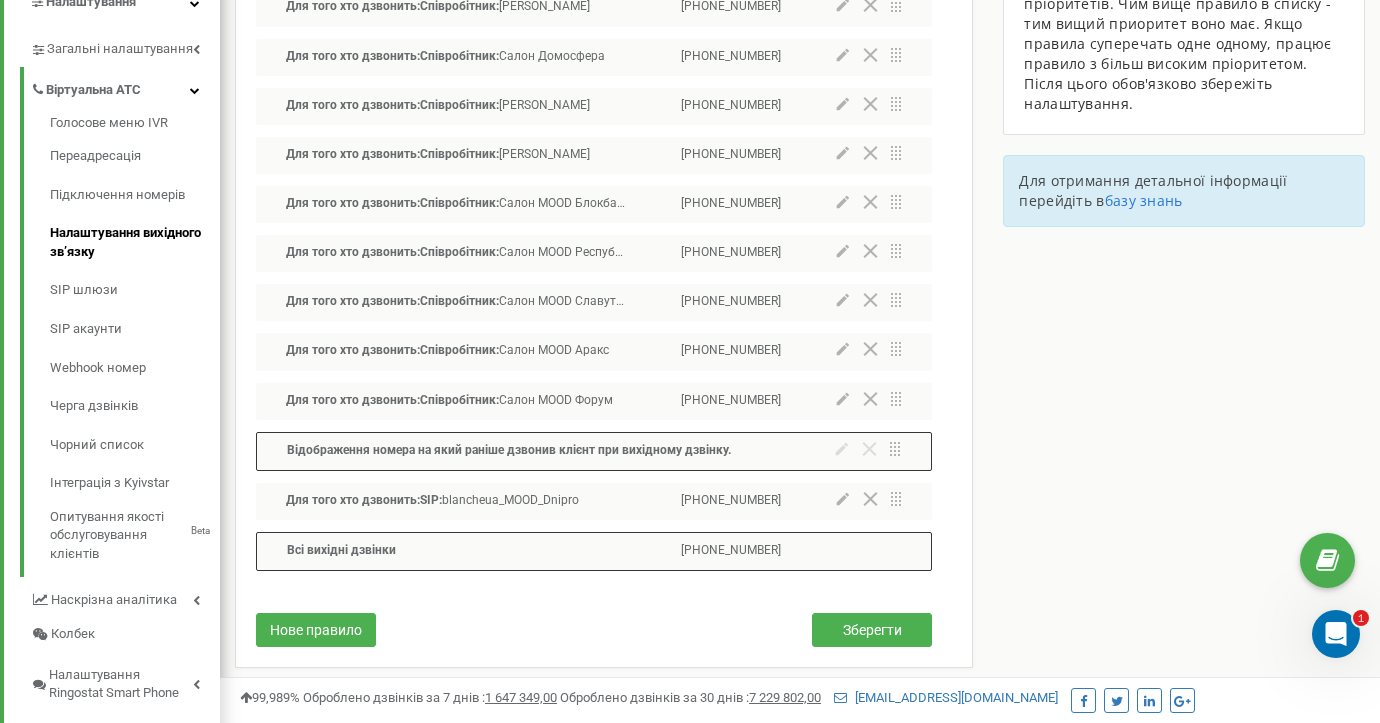 click 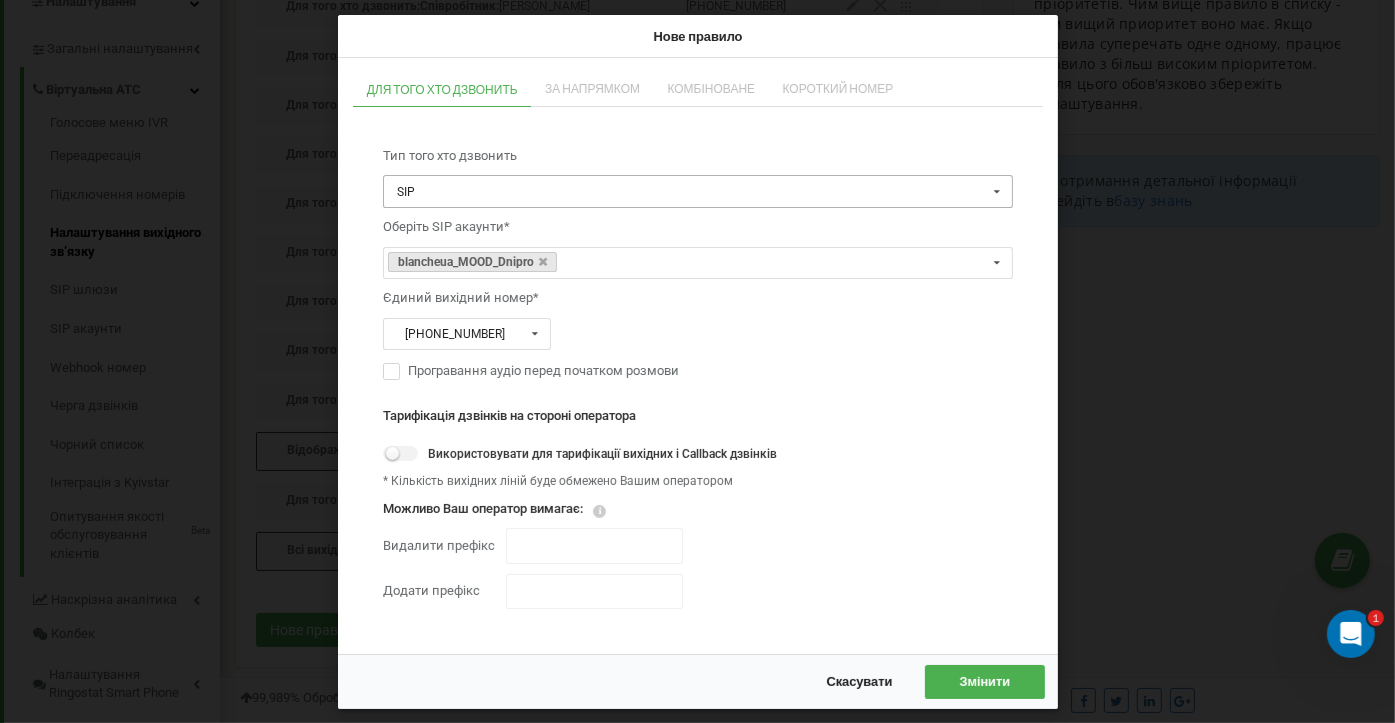 click at bounding box center (699, 191) 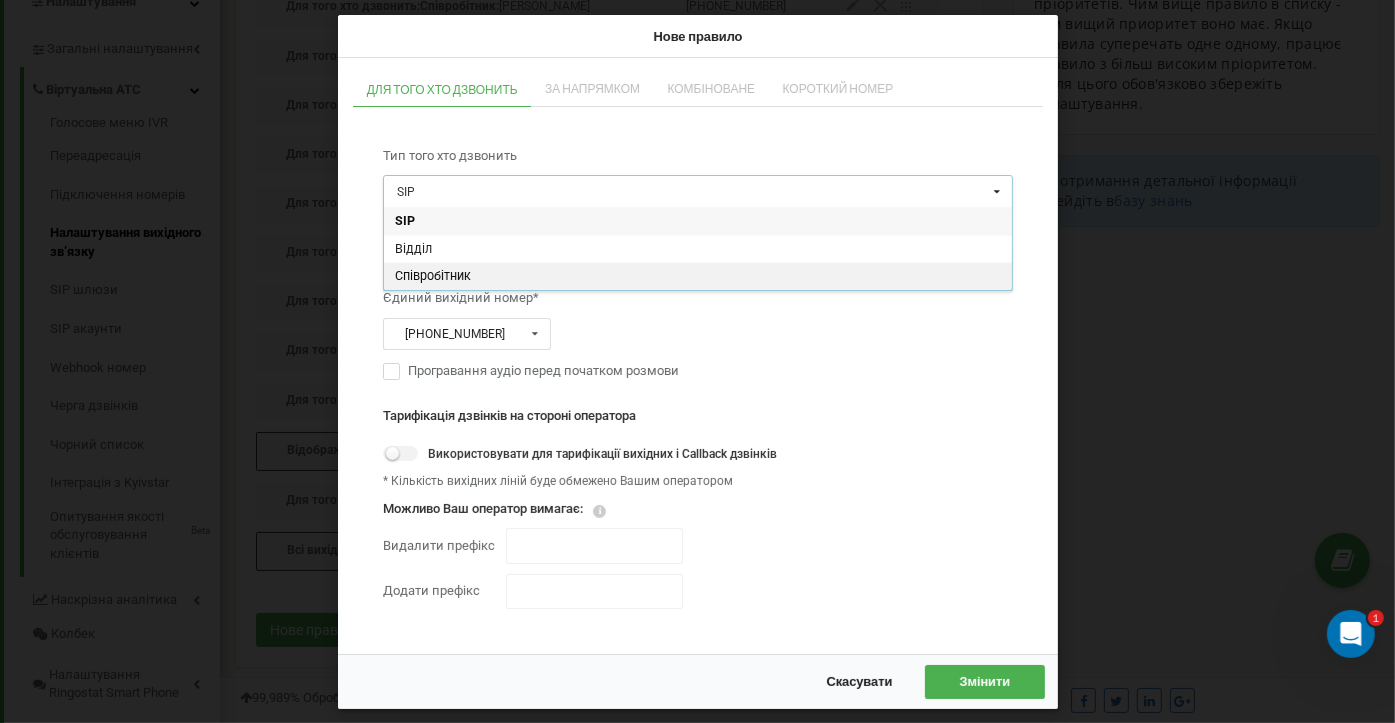 click on "Співробітник" at bounding box center [698, 276] 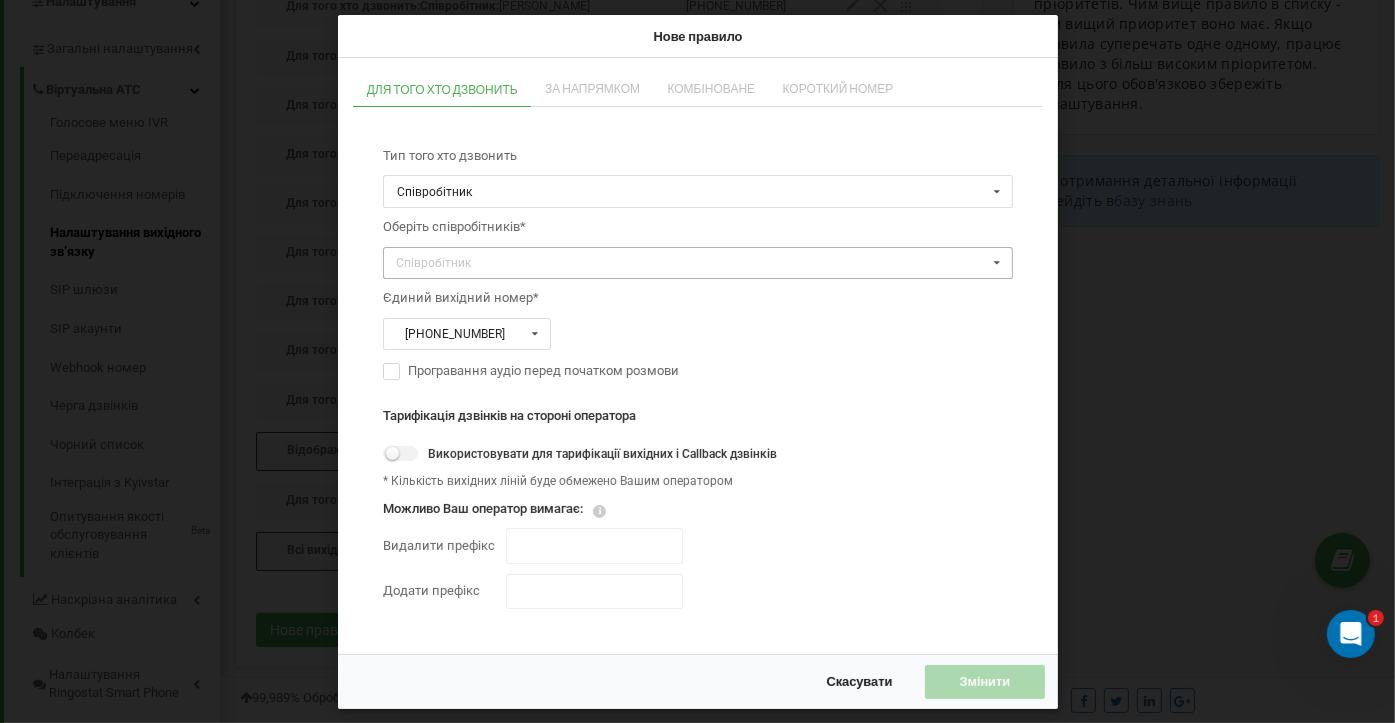 click on "Співробітник" at bounding box center (443, 263) 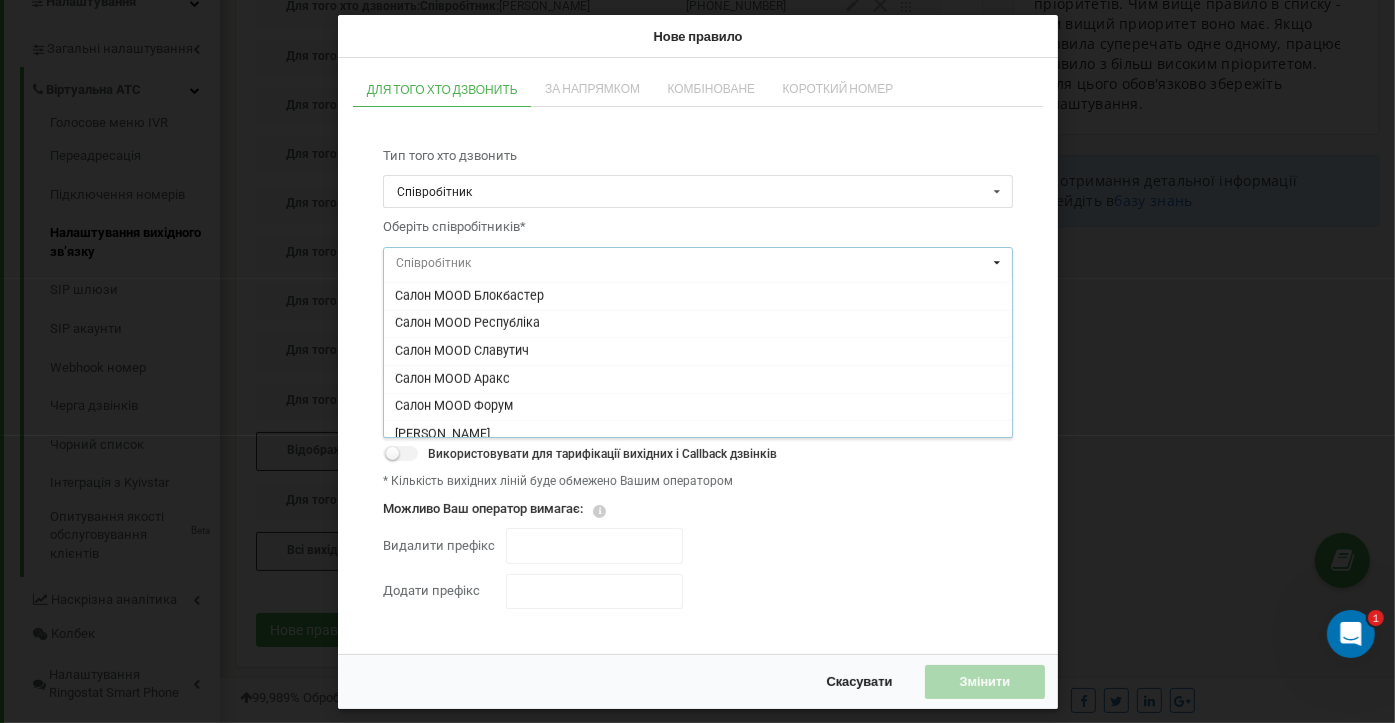 scroll, scrollTop: 1697, scrollLeft: 0, axis: vertical 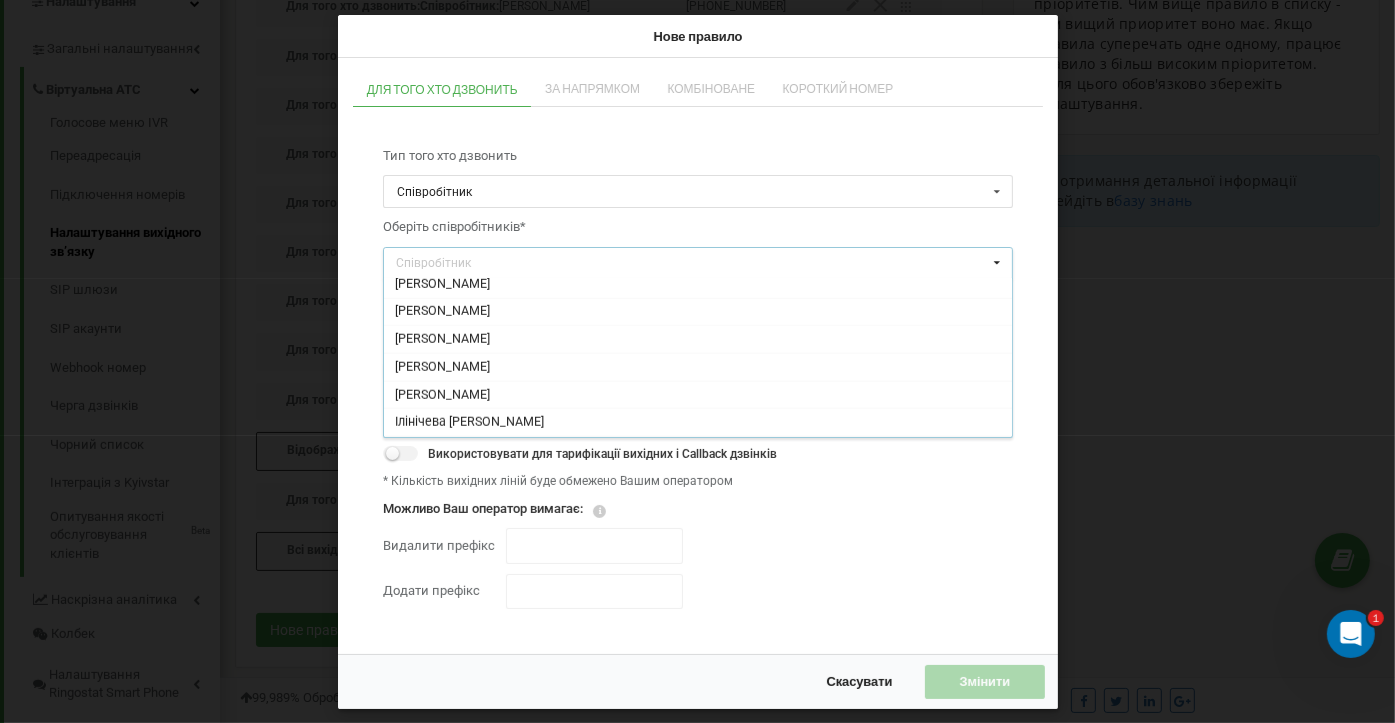 click on "MOOD Дніпро" at bounding box center [698, 450] 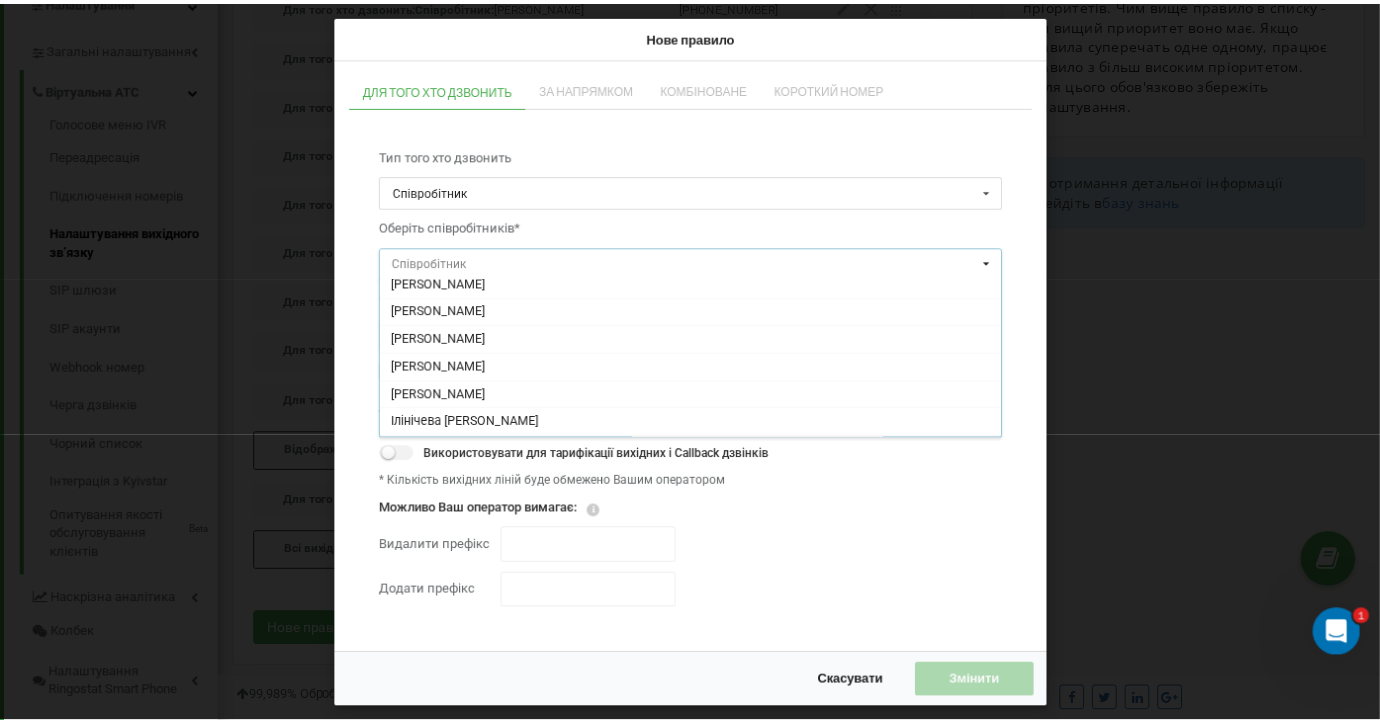 scroll, scrollTop: 1669, scrollLeft: 0, axis: vertical 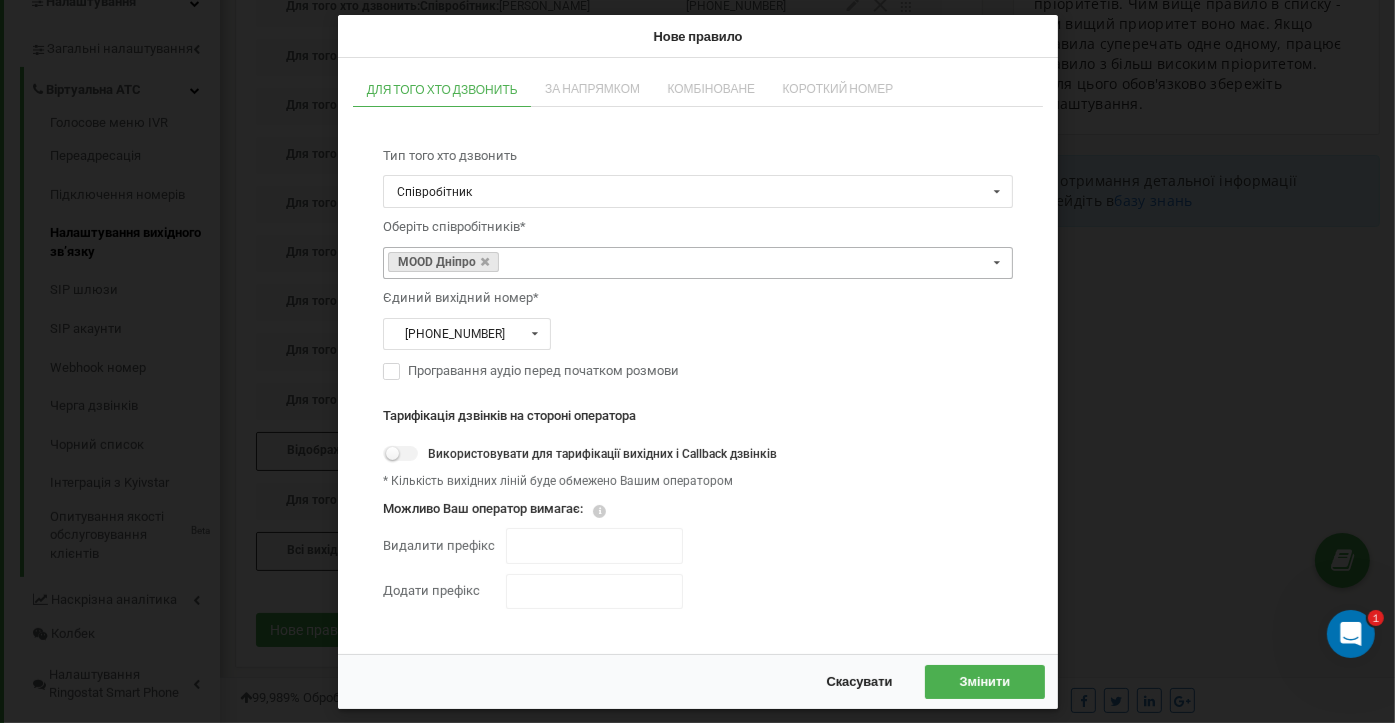 click on "Тарифікація дзвінків на стороні оператора Використовувати для тарифікації вихідних і Callback дзвінків * Кількість вихідних ліній буде обмежено Вашим оператором Можливо Ваш оператор вимагає: Видалити префікс Тільки цифри, +, -, #, * Додати префікс Тільки цифри, +, -, #, *" at bounding box center [698, 505] 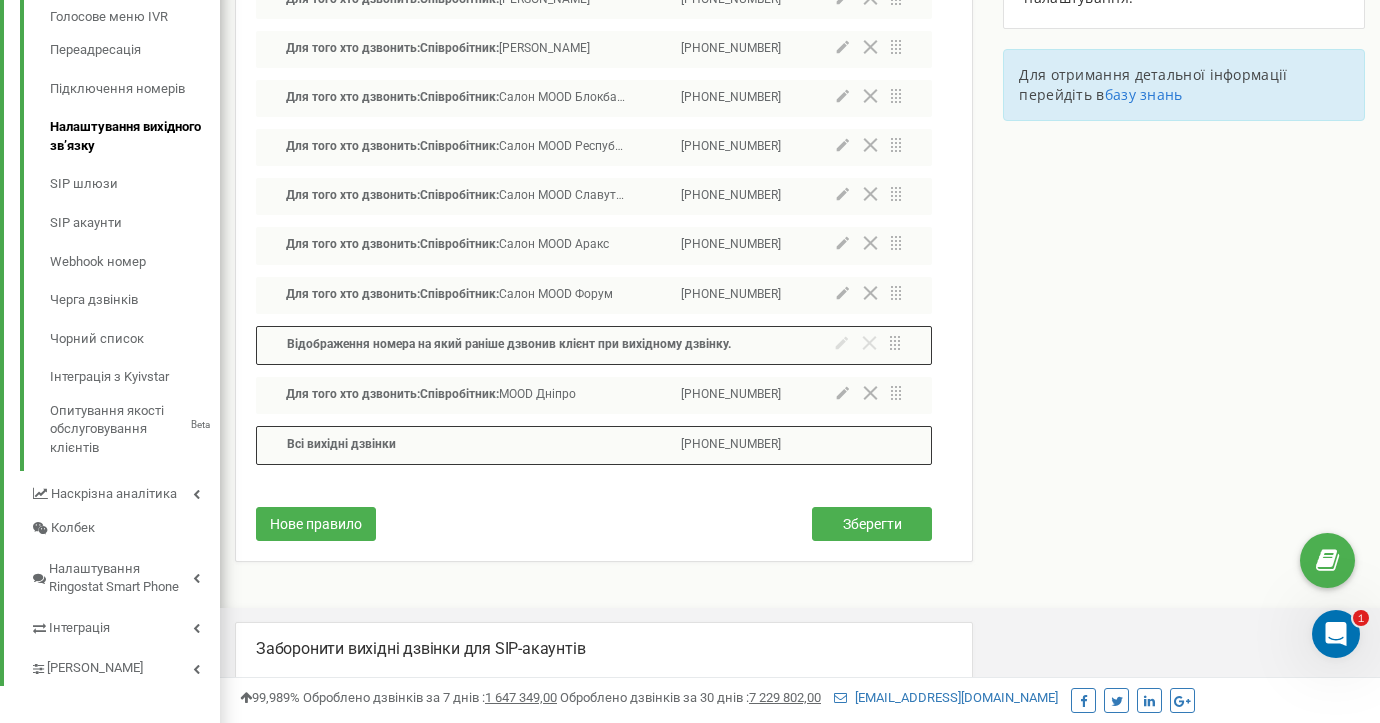 scroll, scrollTop: 800, scrollLeft: 0, axis: vertical 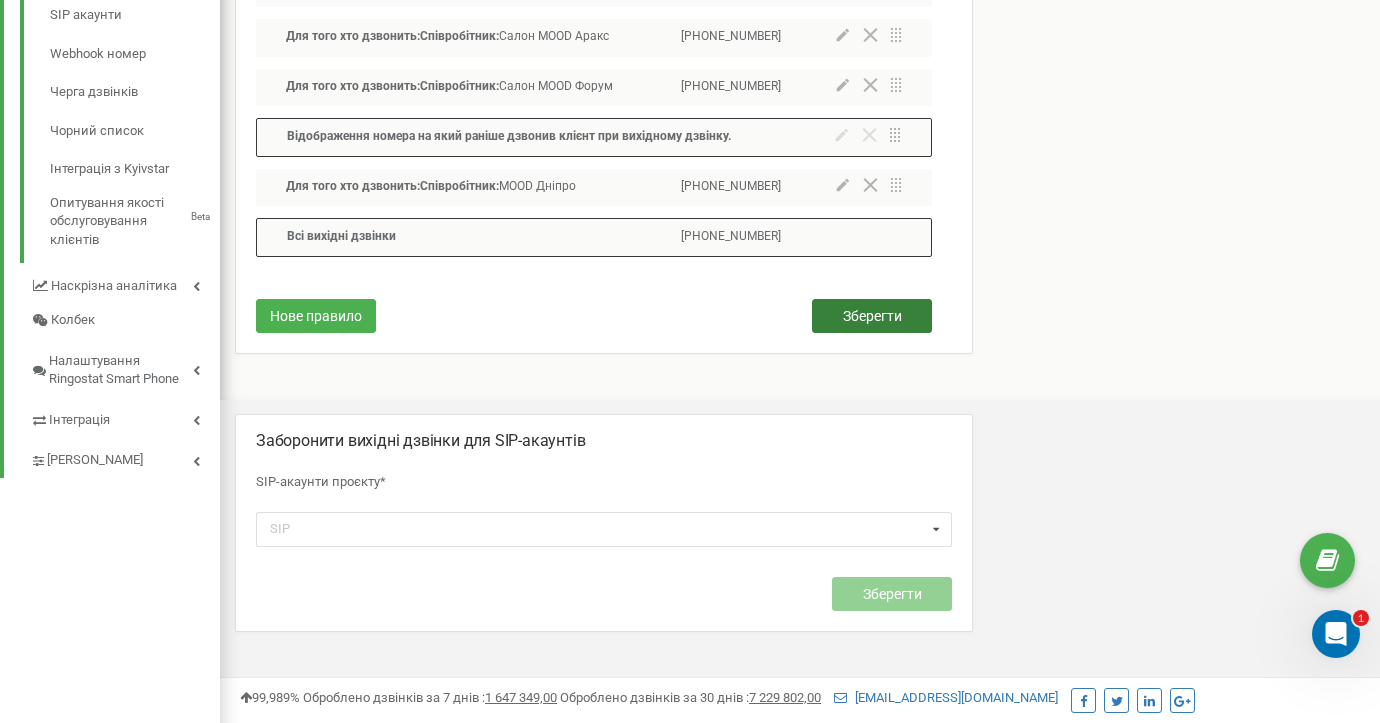 click on "Зберегти" at bounding box center [872, 316] 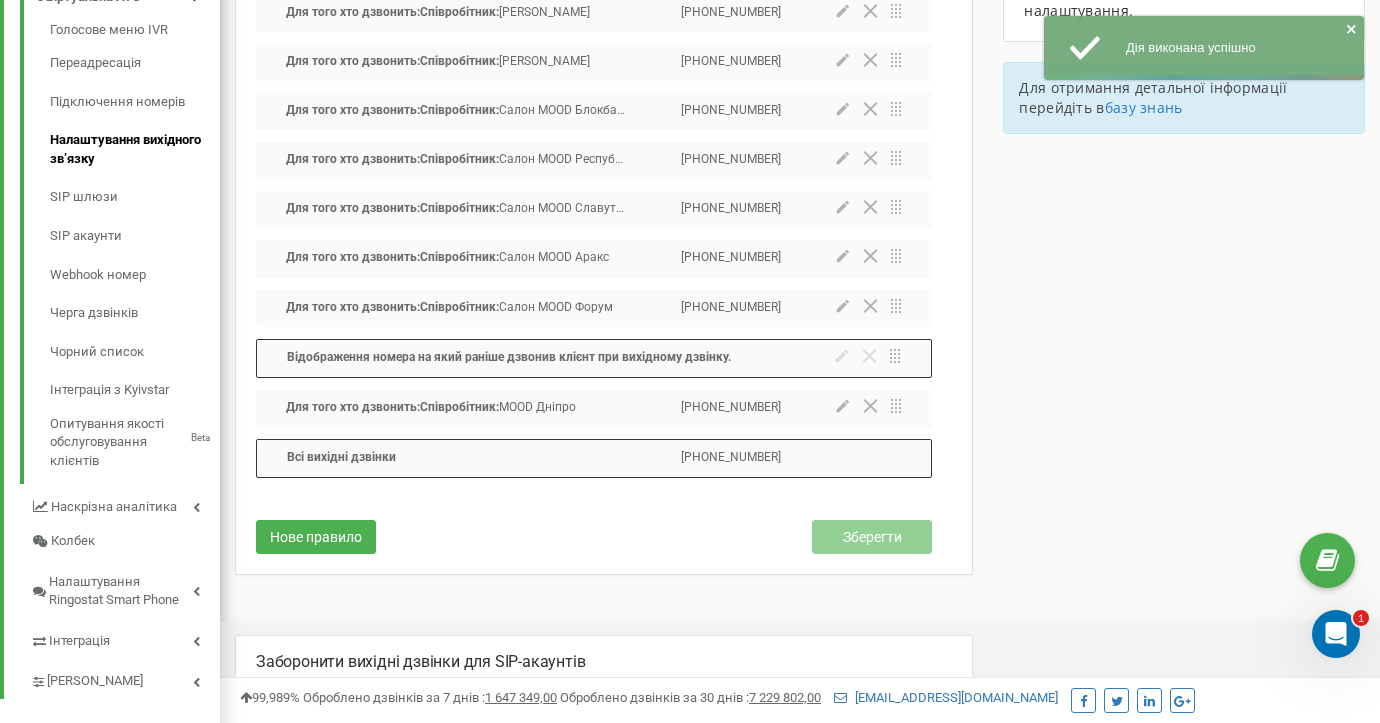 scroll, scrollTop: 586, scrollLeft: 0, axis: vertical 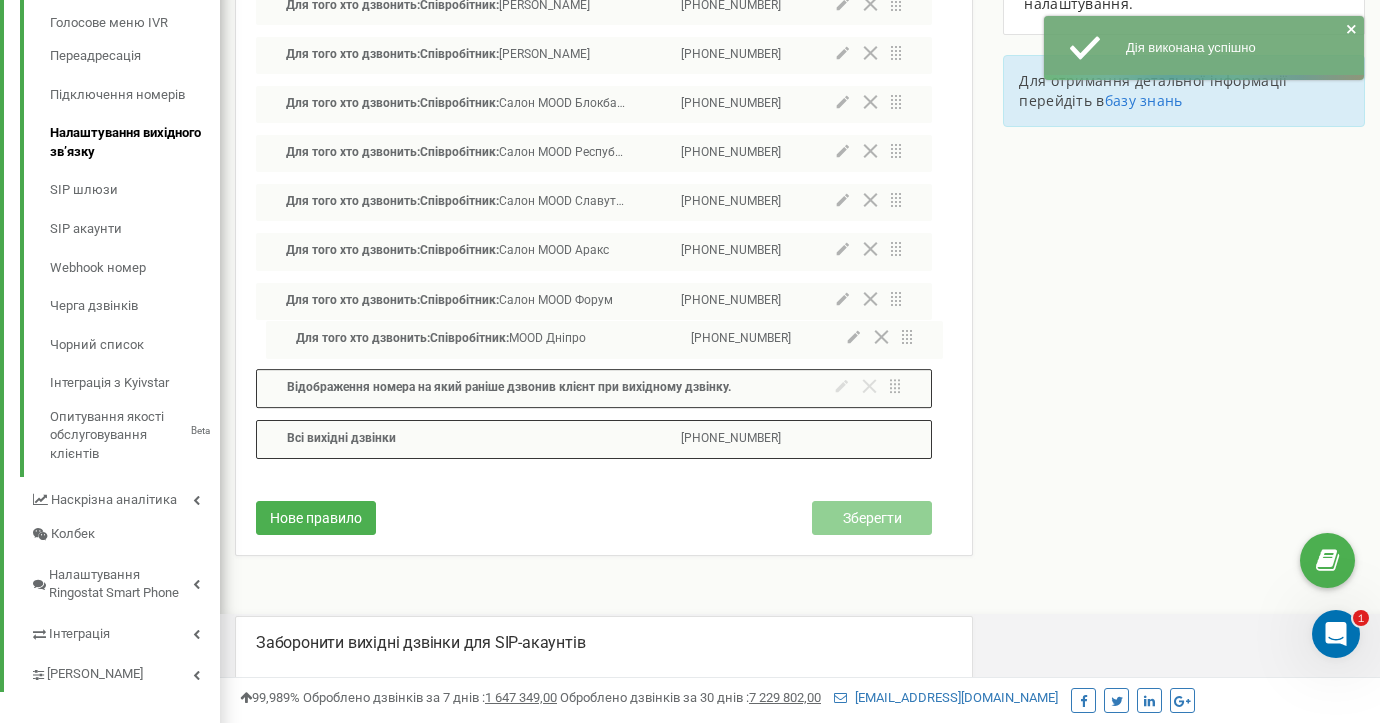drag, startPoint x: 895, startPoint y: 401, endPoint x: 906, endPoint y: 336, distance: 65.9242 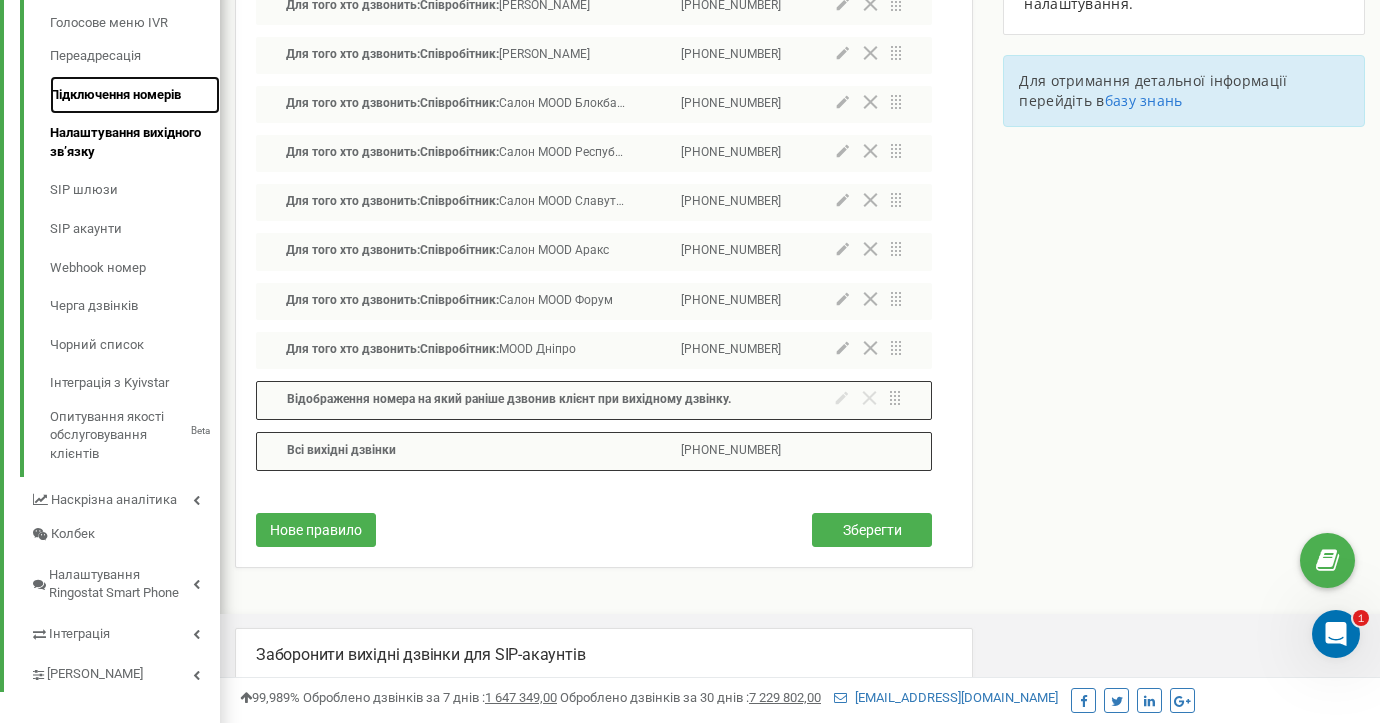 click on "Підключення номерів" at bounding box center (135, 95) 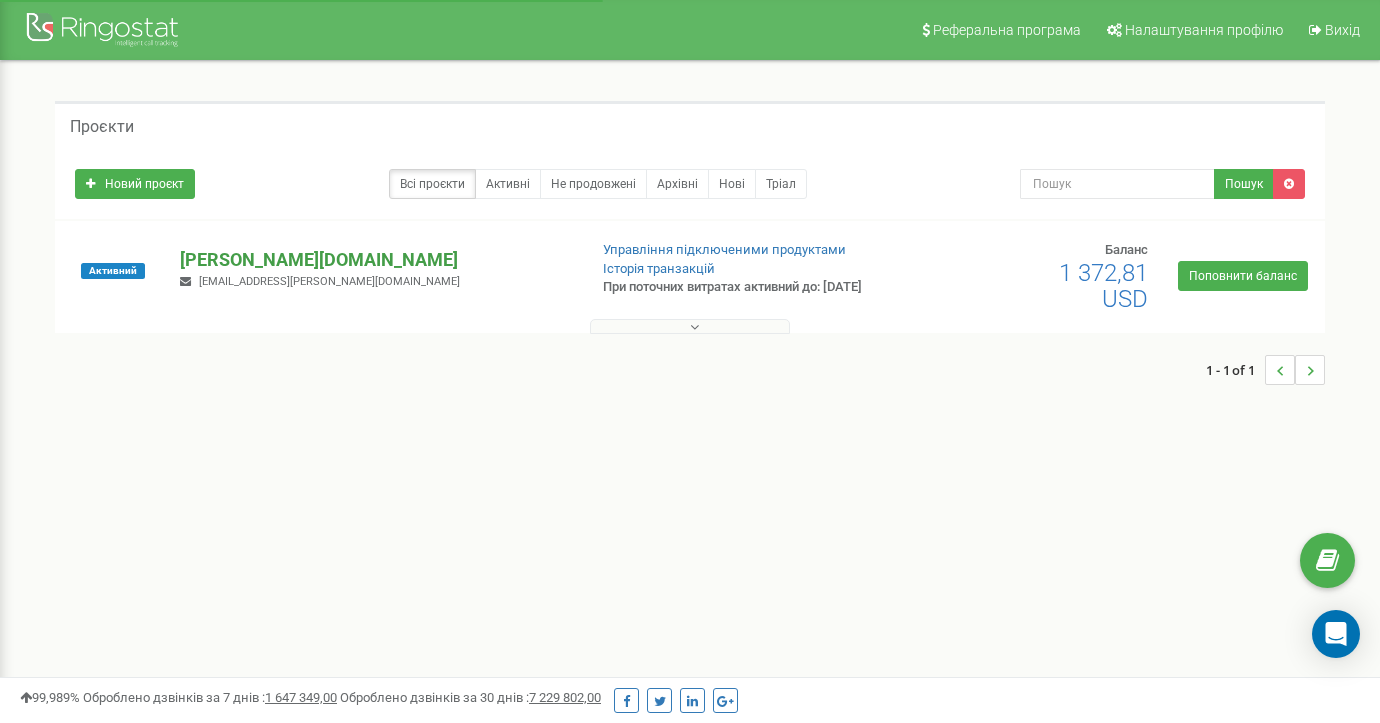 scroll, scrollTop: 0, scrollLeft: 0, axis: both 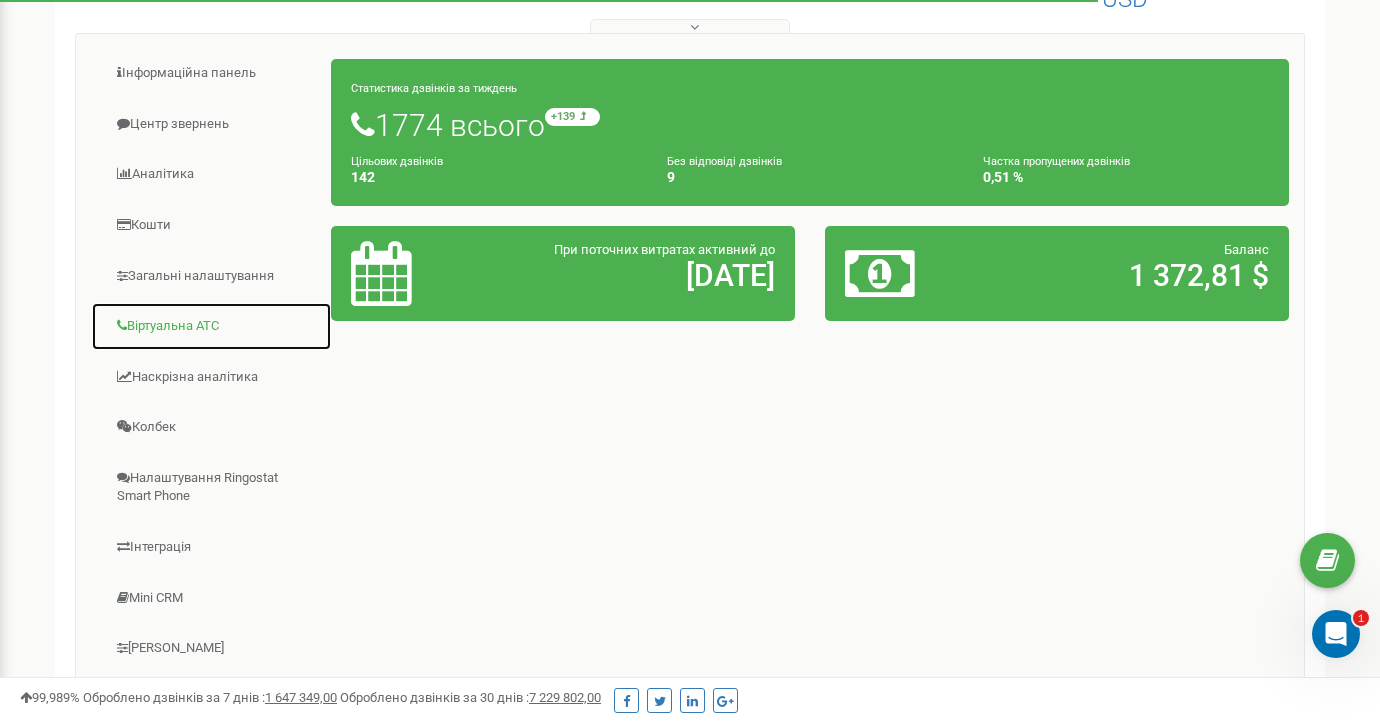 click on "Віртуальна АТС" at bounding box center [211, 326] 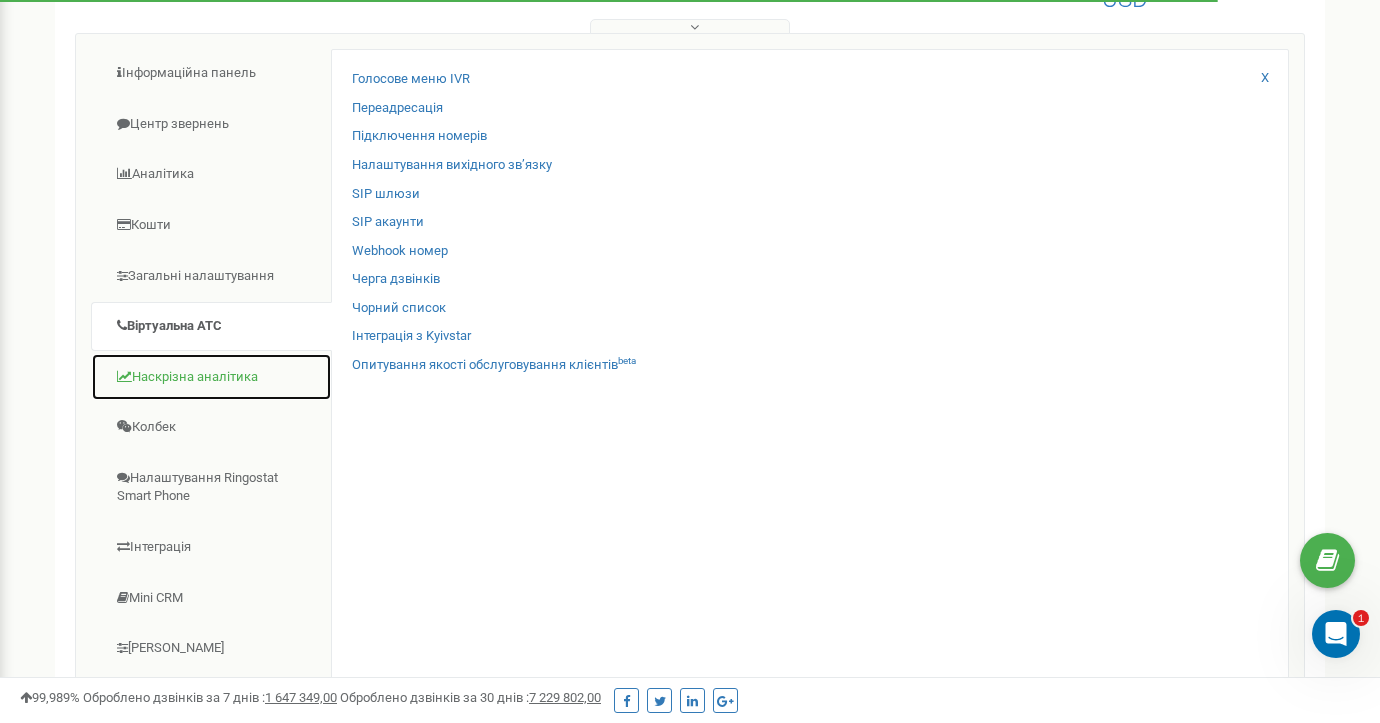 click on "Наскрізна аналітика" at bounding box center (211, 377) 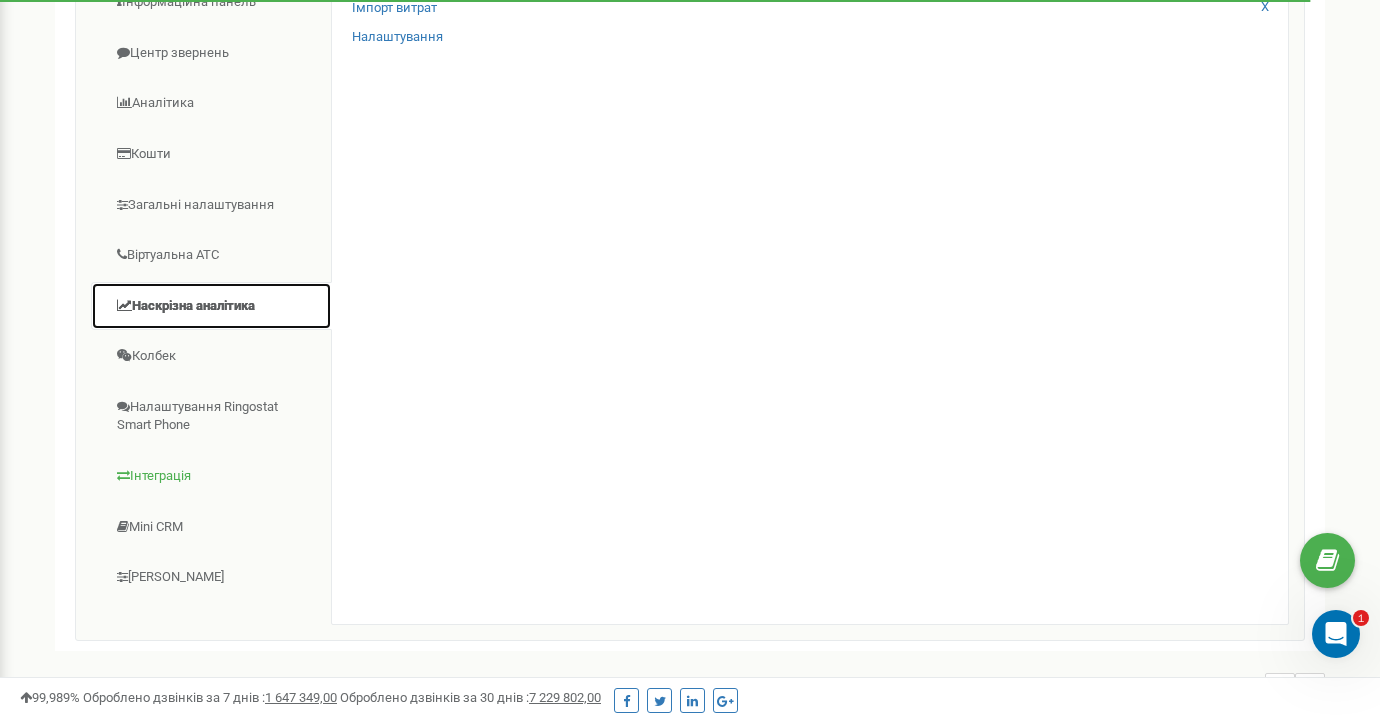 scroll, scrollTop: 400, scrollLeft: 0, axis: vertical 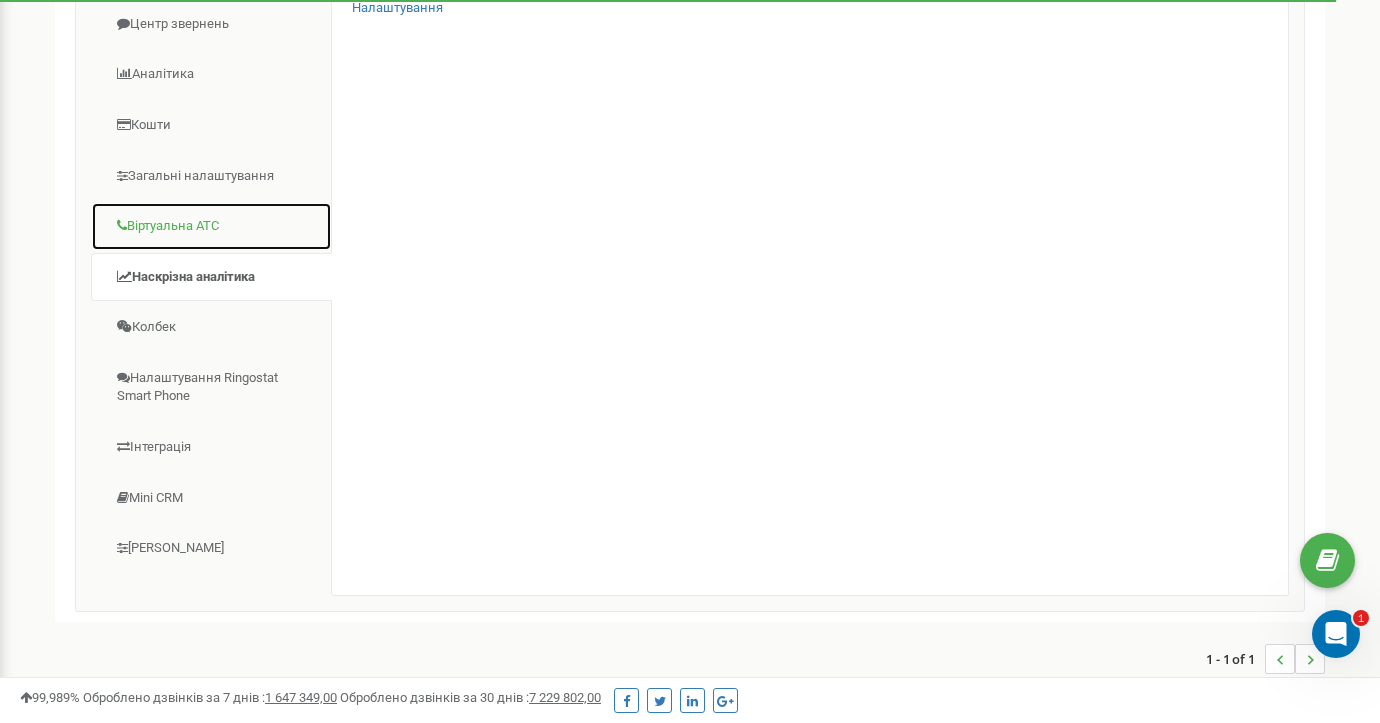 click on "Віртуальна АТС" at bounding box center (211, 226) 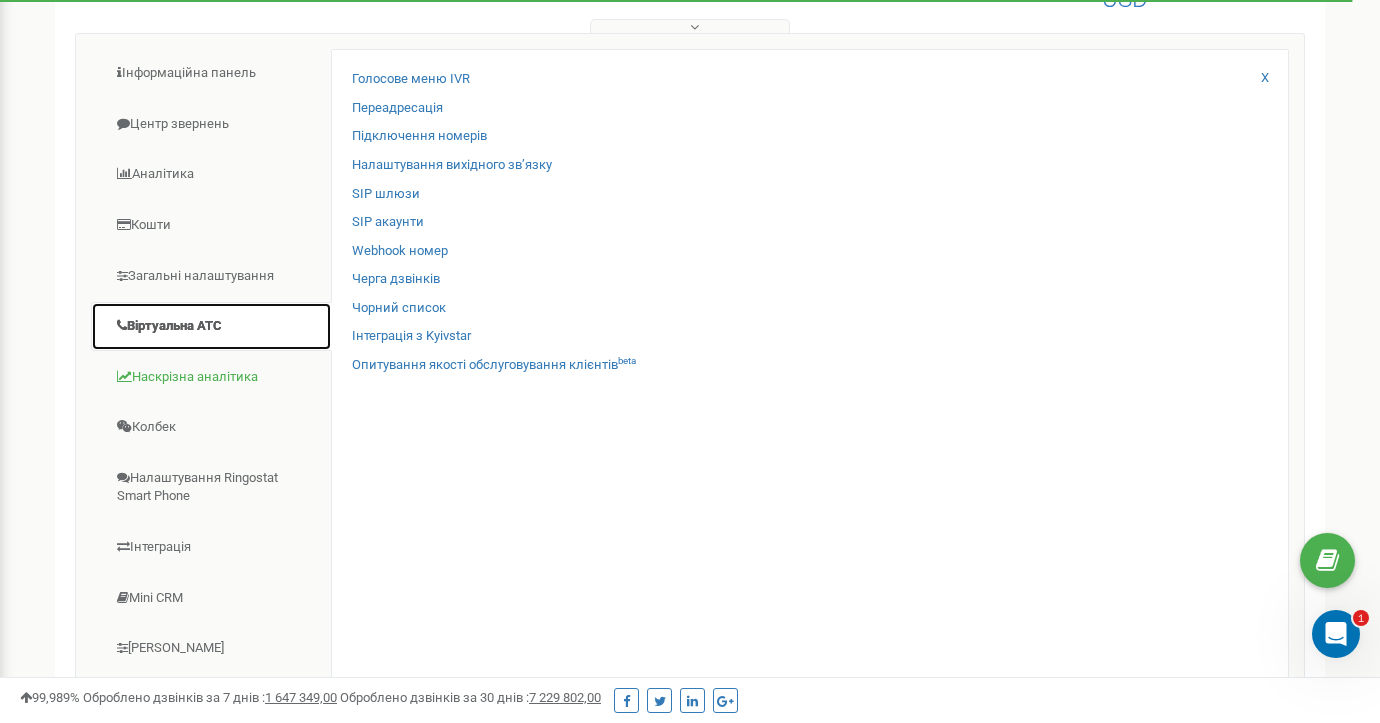 scroll, scrollTop: 300, scrollLeft: 0, axis: vertical 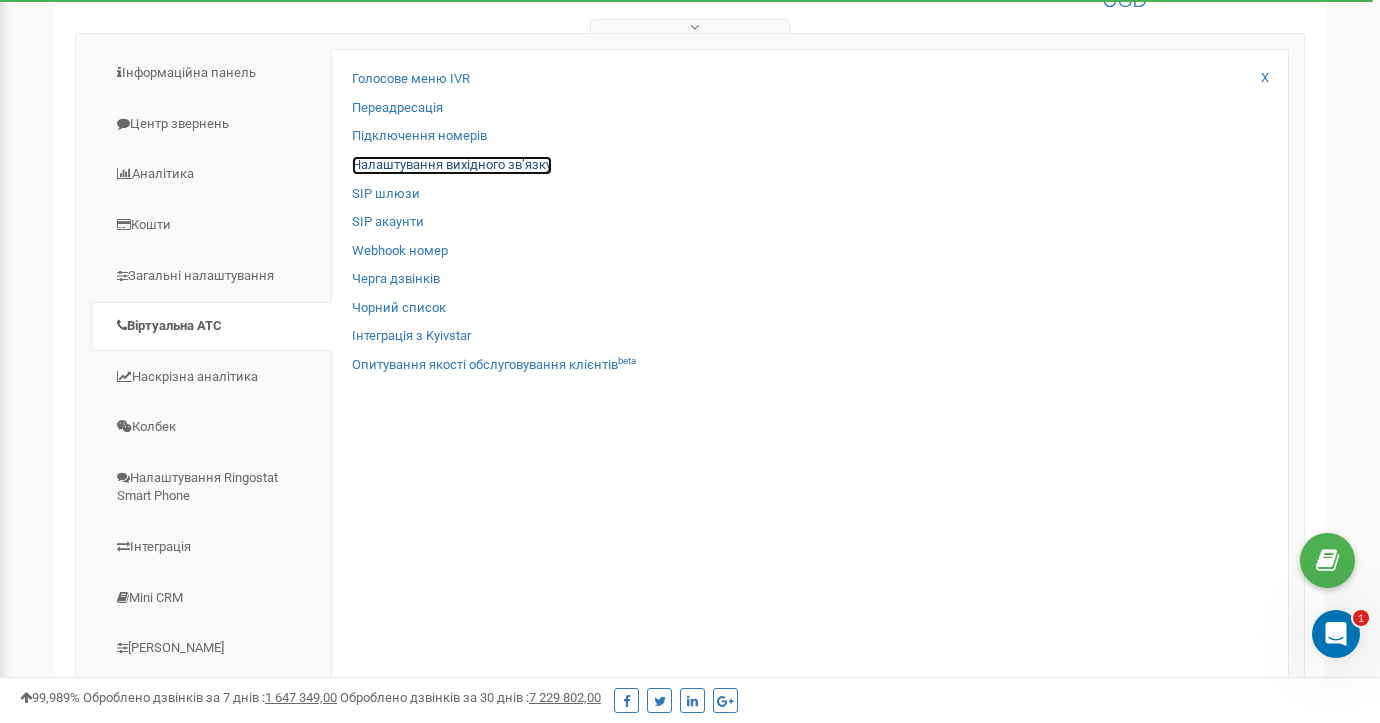 click on "Налаштування вихідного зв’язку" at bounding box center [452, 165] 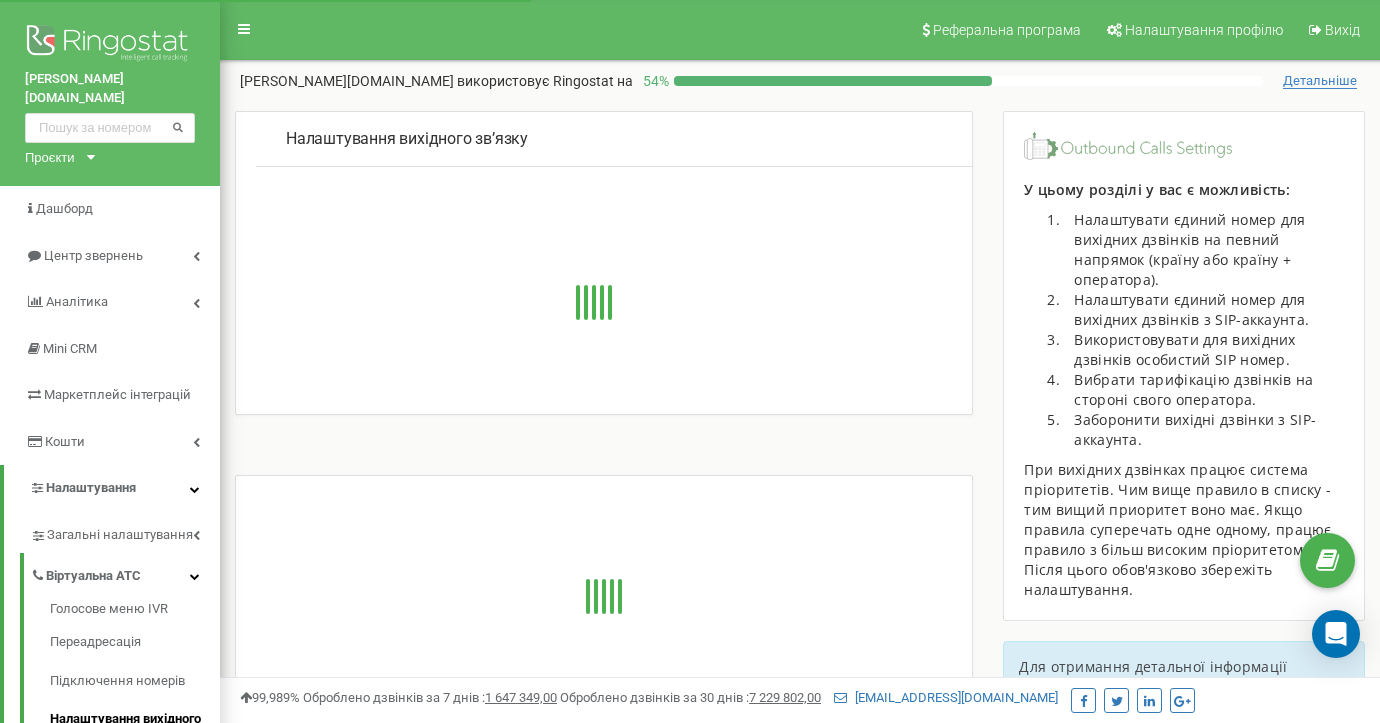 scroll, scrollTop: 0, scrollLeft: 0, axis: both 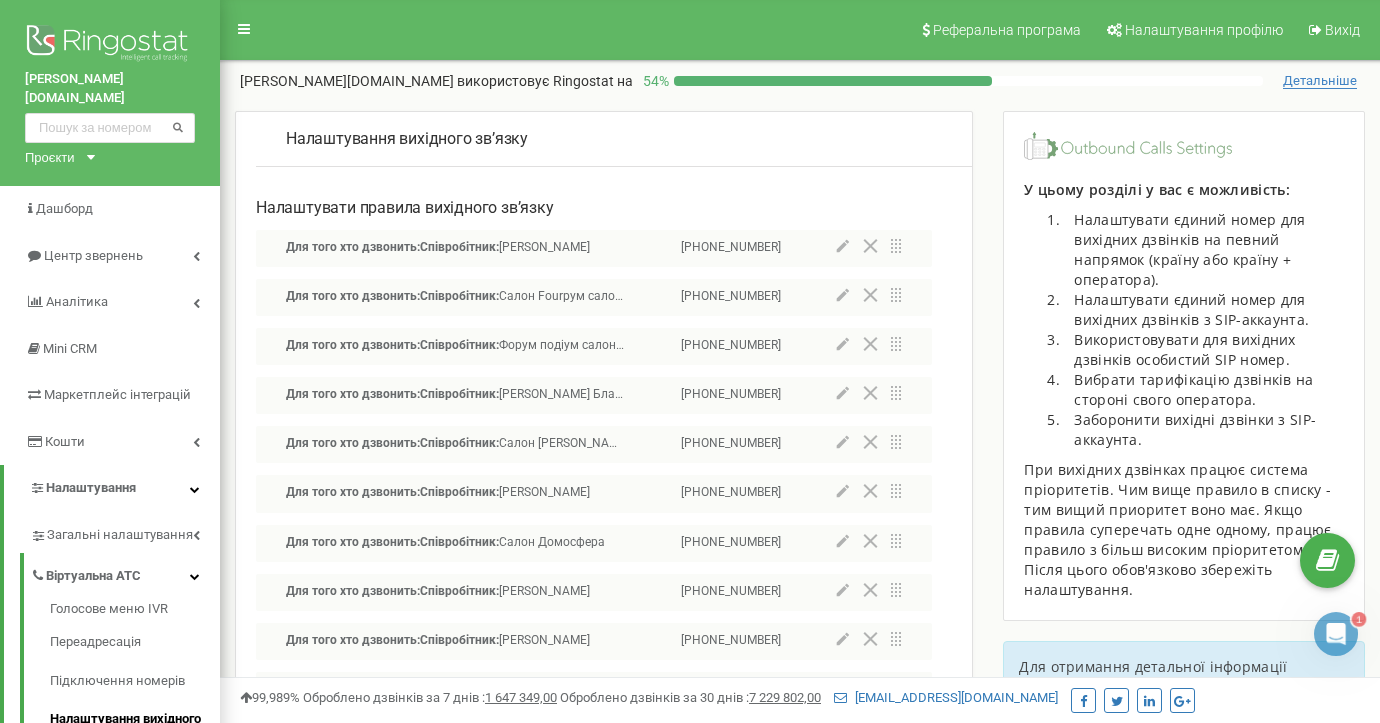click 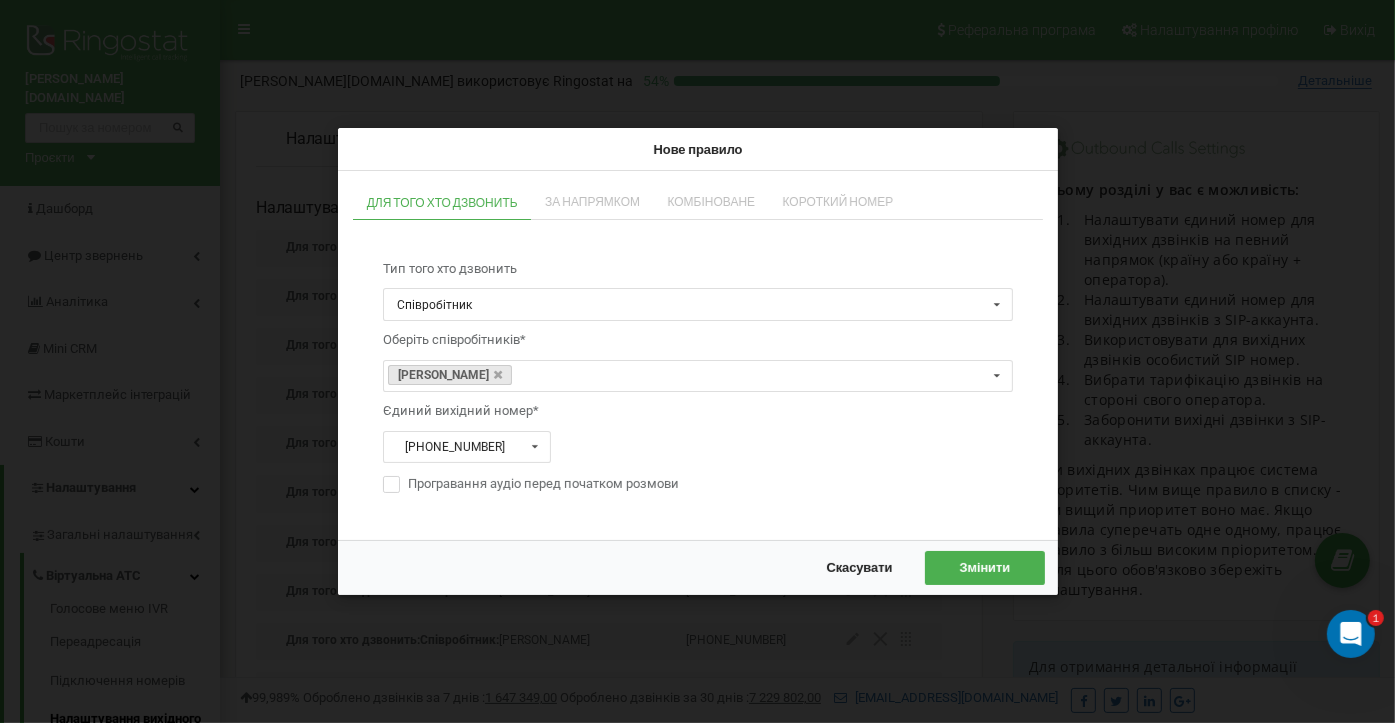 click on "За напрямком" at bounding box center (592, 203) 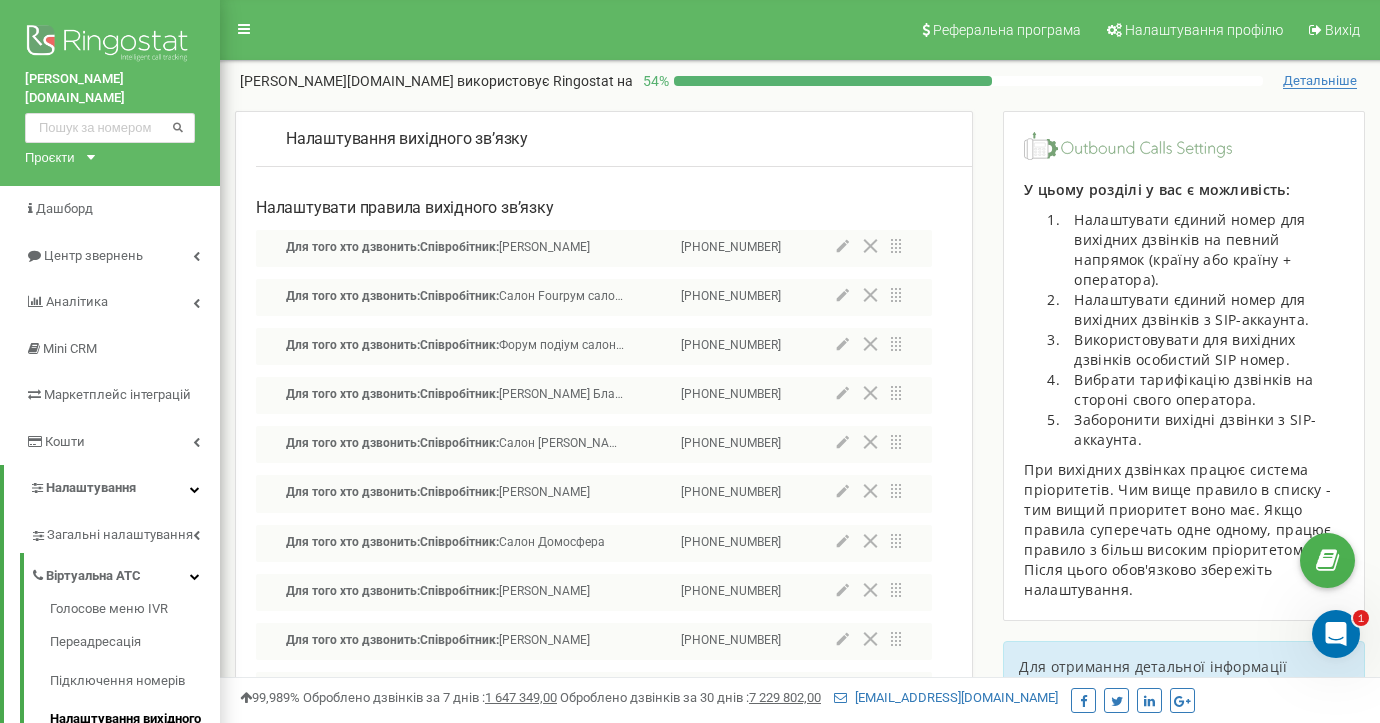 click at bounding box center (869, 297) 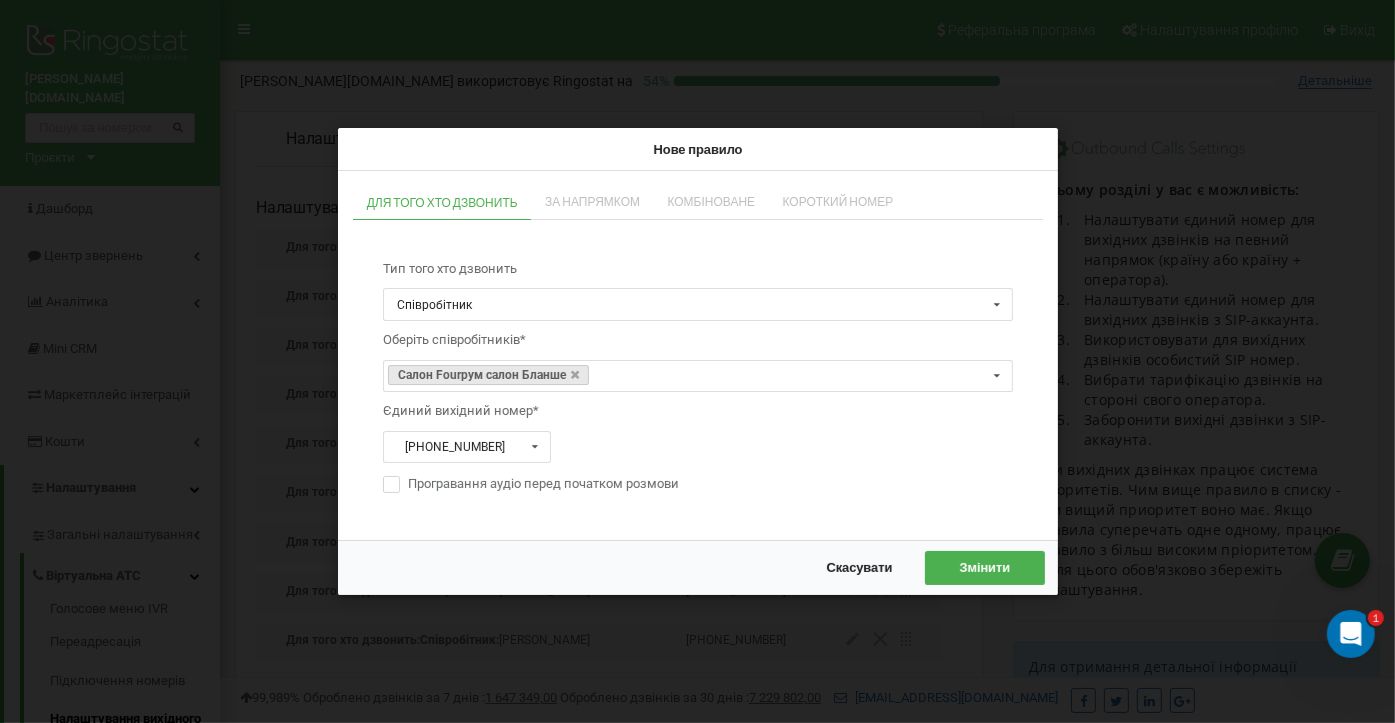 click on "Змінити" at bounding box center (984, 568) 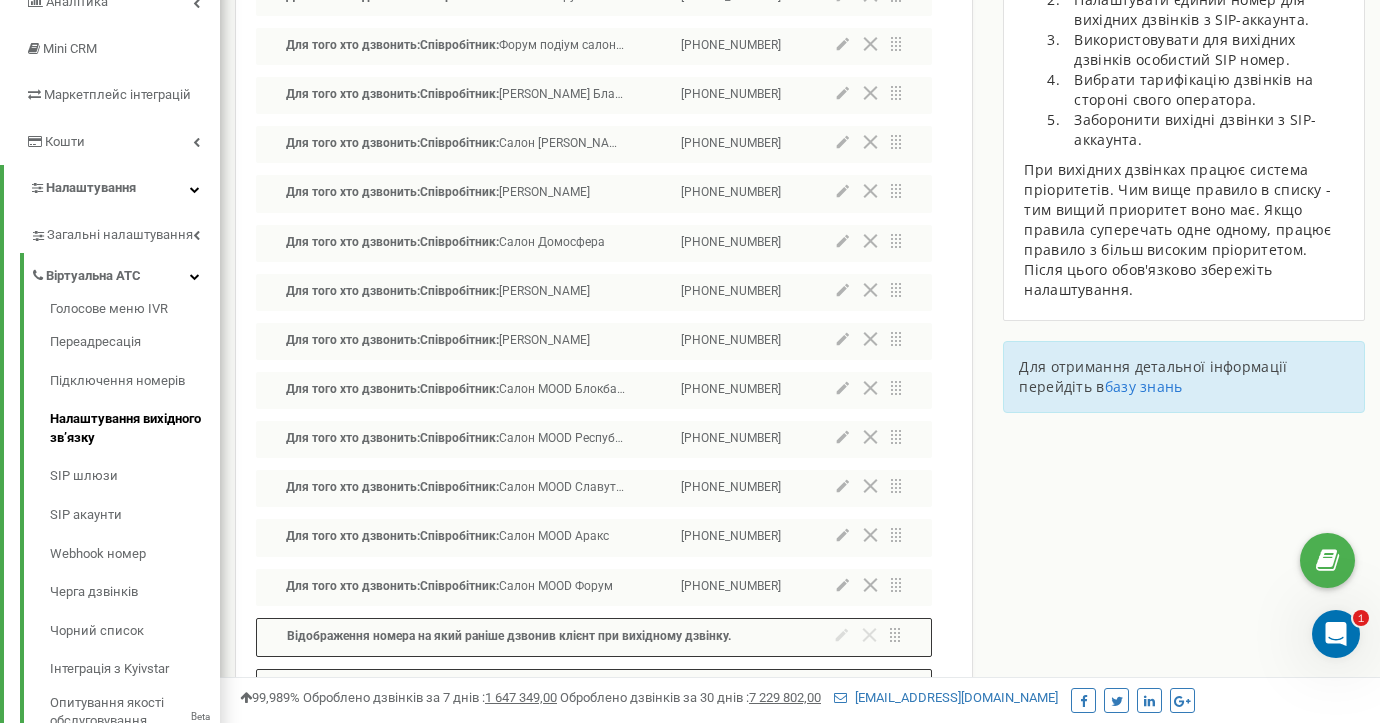 scroll, scrollTop: 0, scrollLeft: 0, axis: both 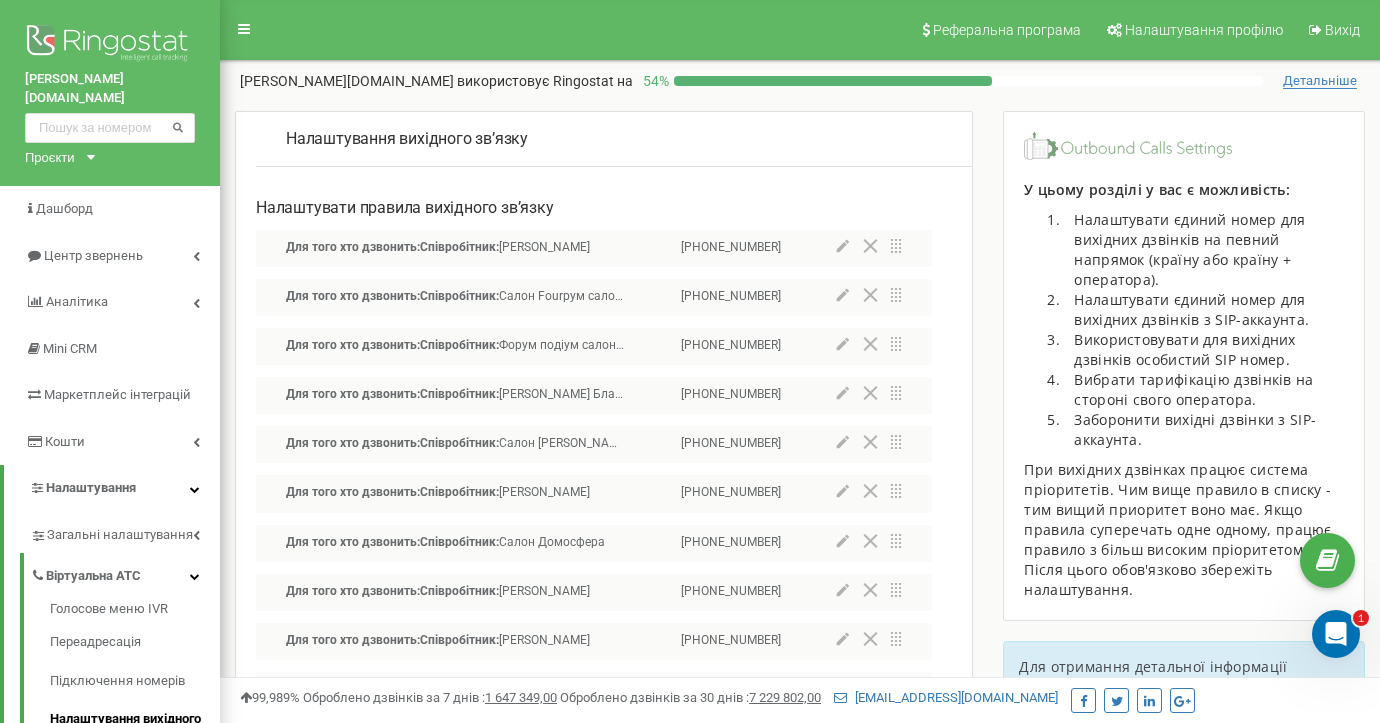 click on "Налаштування вихідного зв’язку" at bounding box center [614, 139] 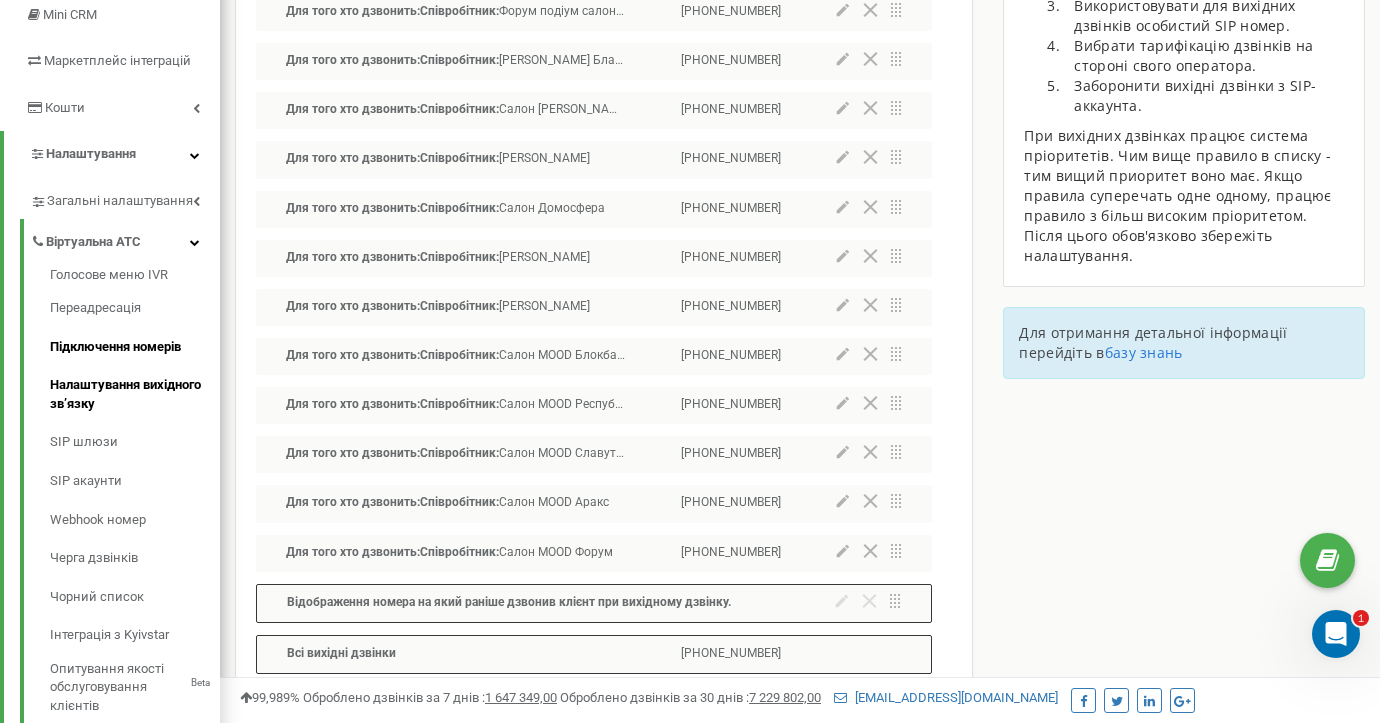 scroll, scrollTop: 300, scrollLeft: 0, axis: vertical 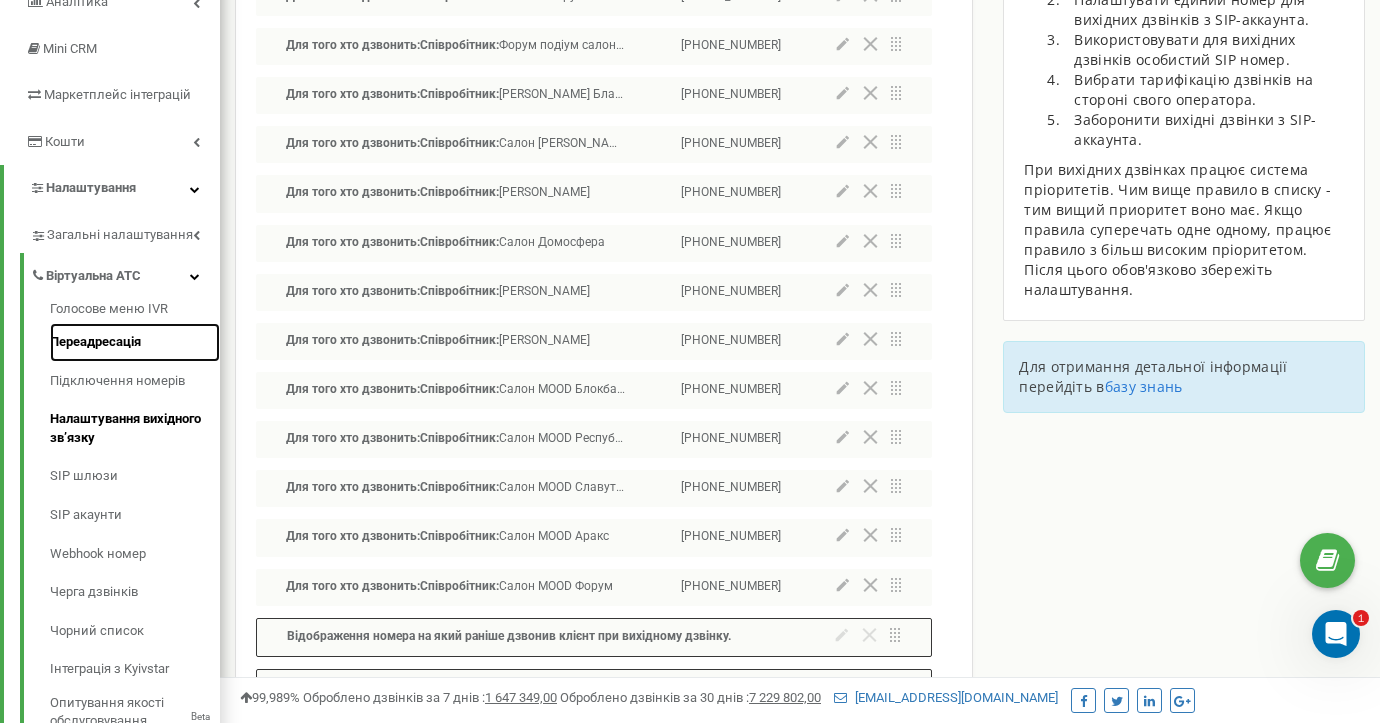 click on "Переадресація" at bounding box center (135, 342) 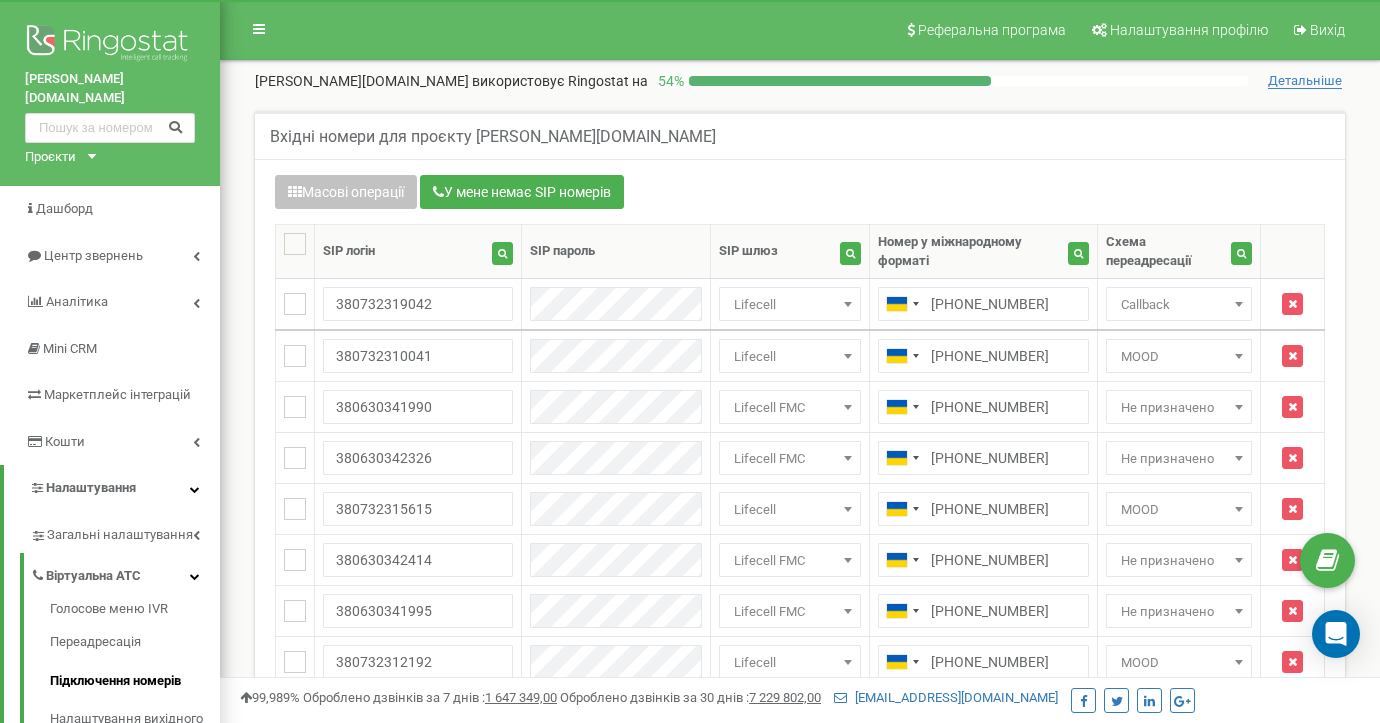 scroll, scrollTop: 0, scrollLeft: 0, axis: both 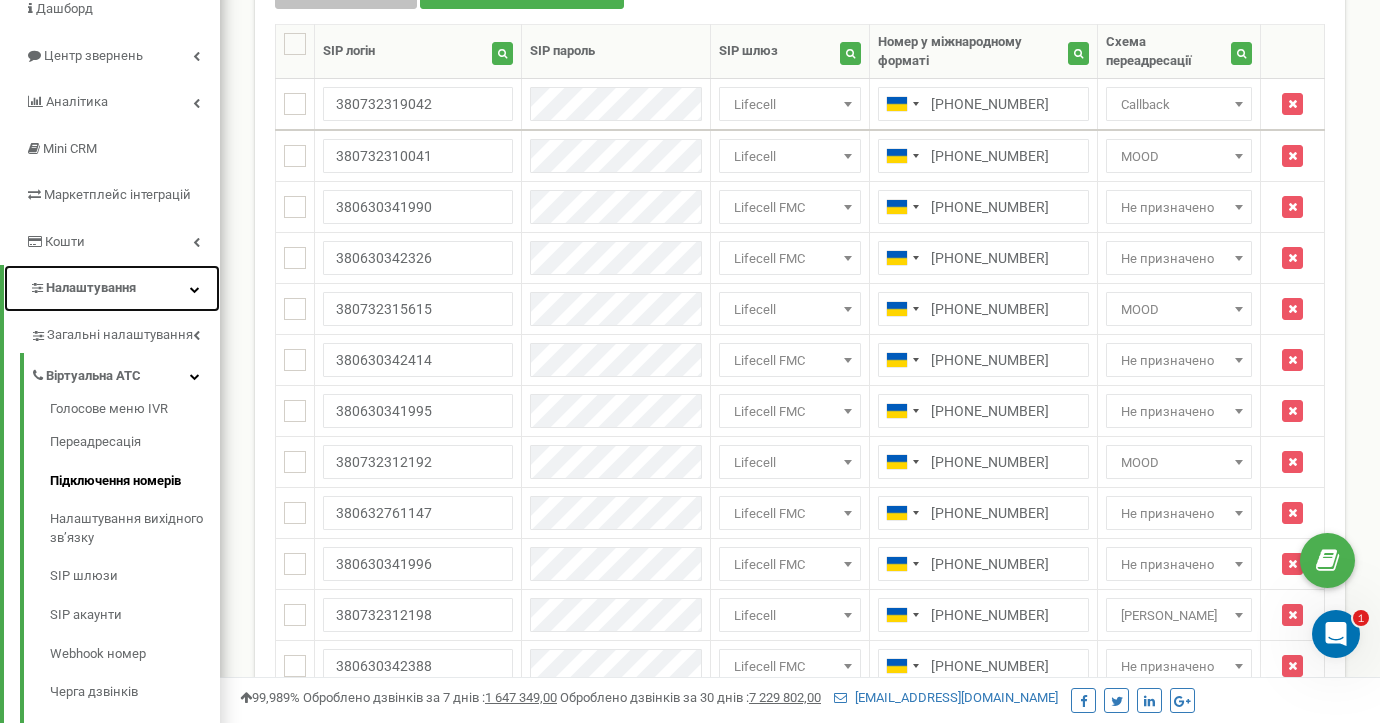 click on "Налаштування" at bounding box center (91, 287) 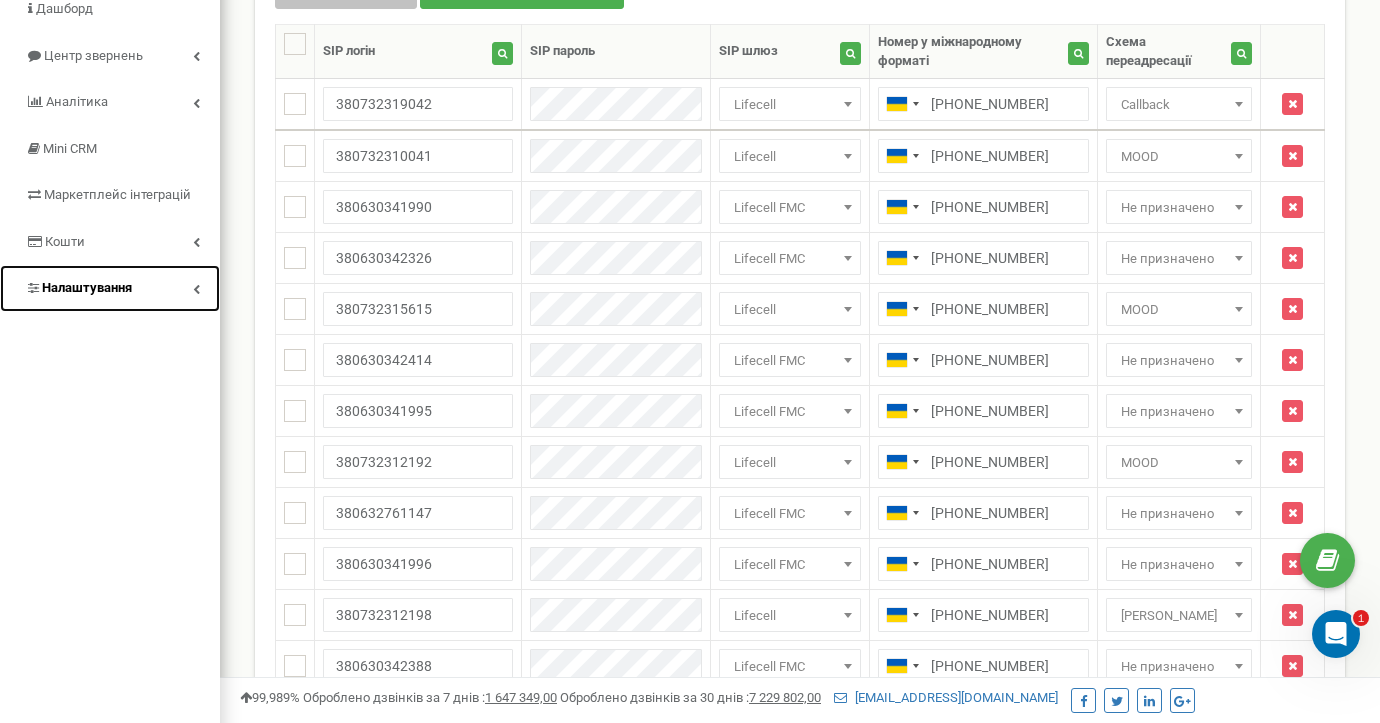 click on "Налаштування" at bounding box center (87, 287) 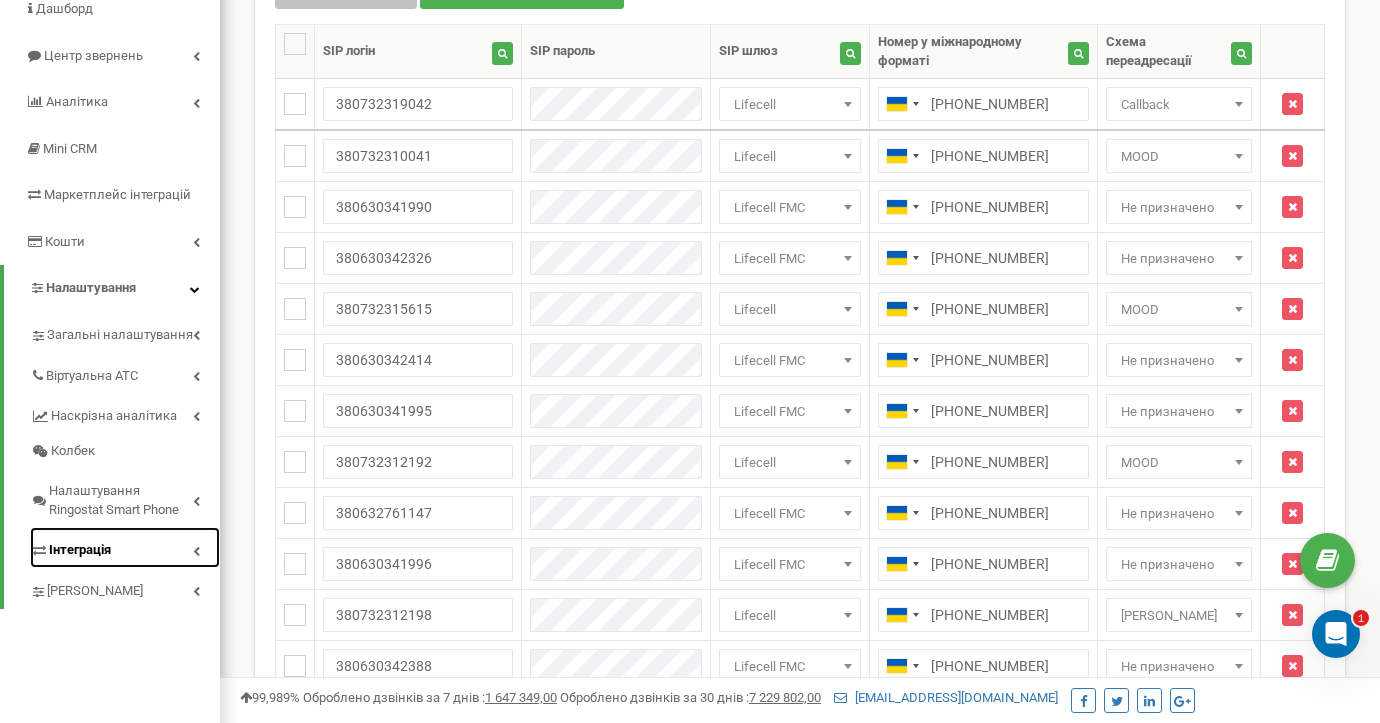 click on "Інтеграція" at bounding box center [80, 550] 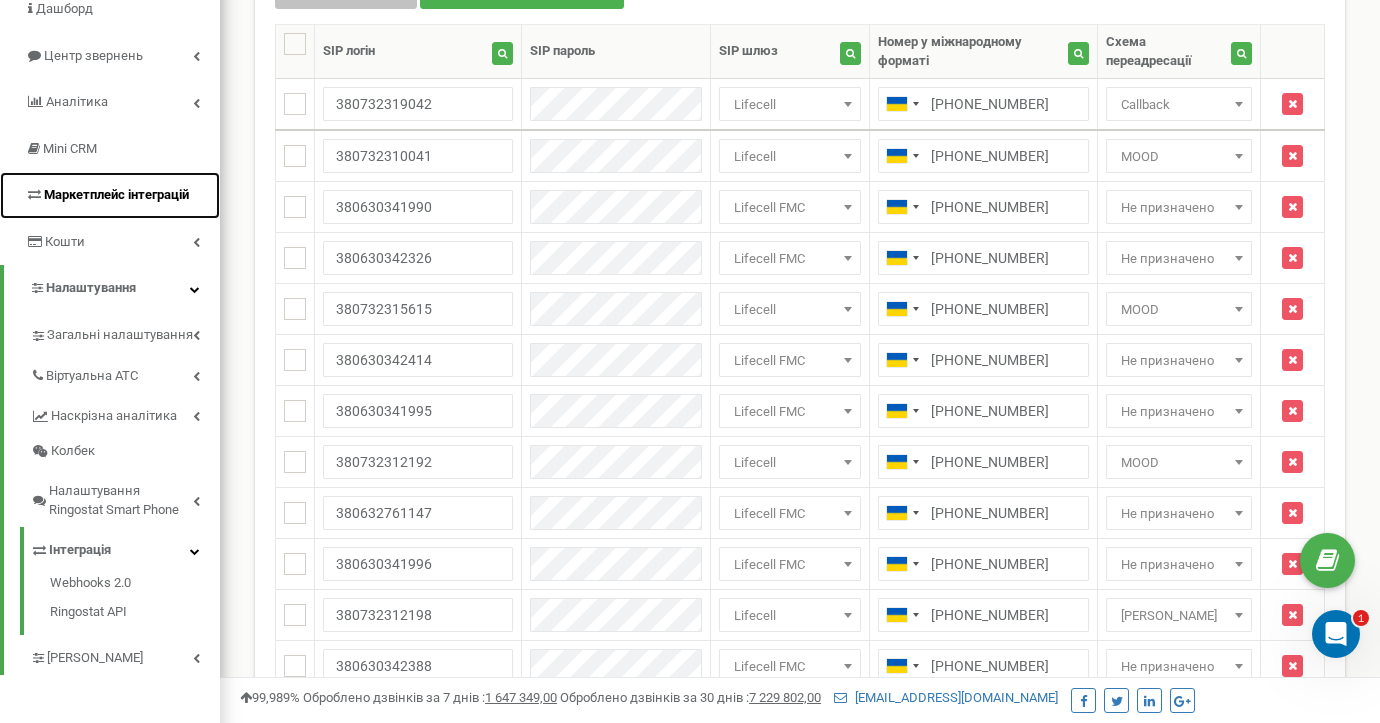 click on "Маркетплейс інтеграцій" at bounding box center (107, 195) 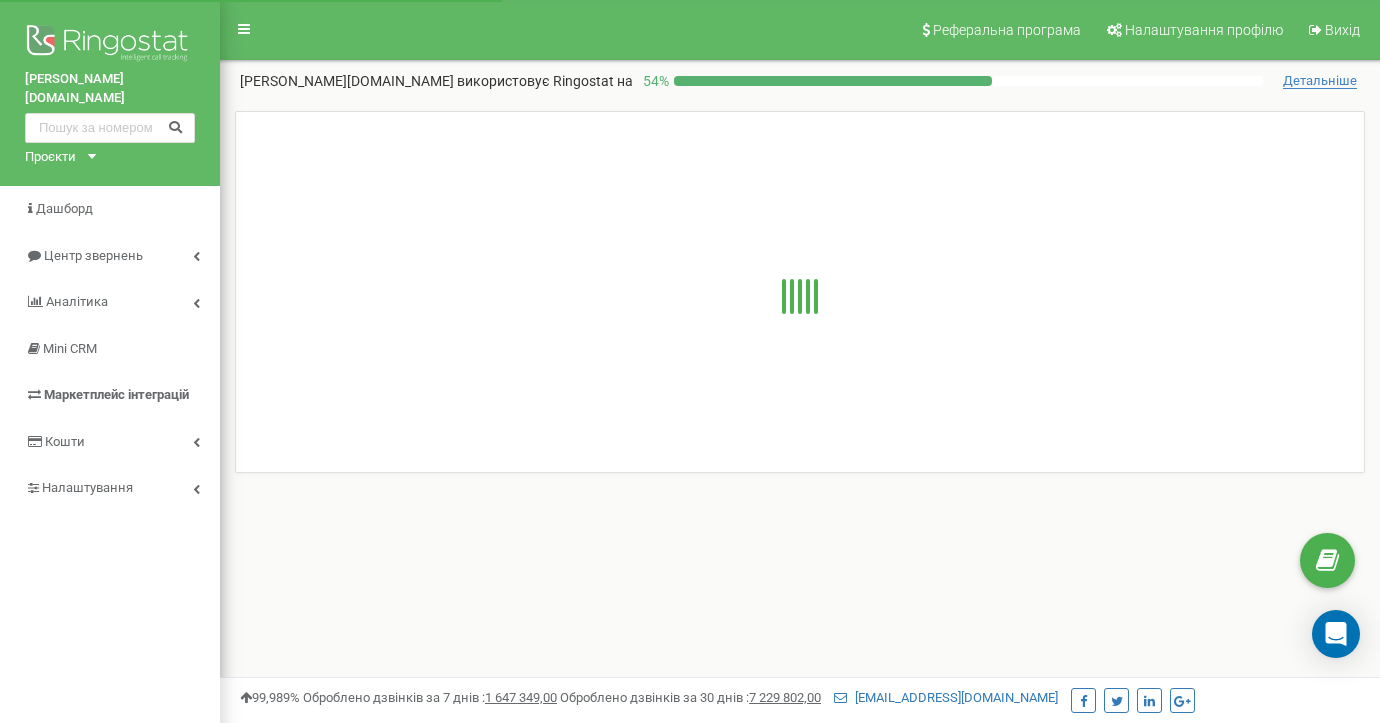 scroll, scrollTop: 0, scrollLeft: 0, axis: both 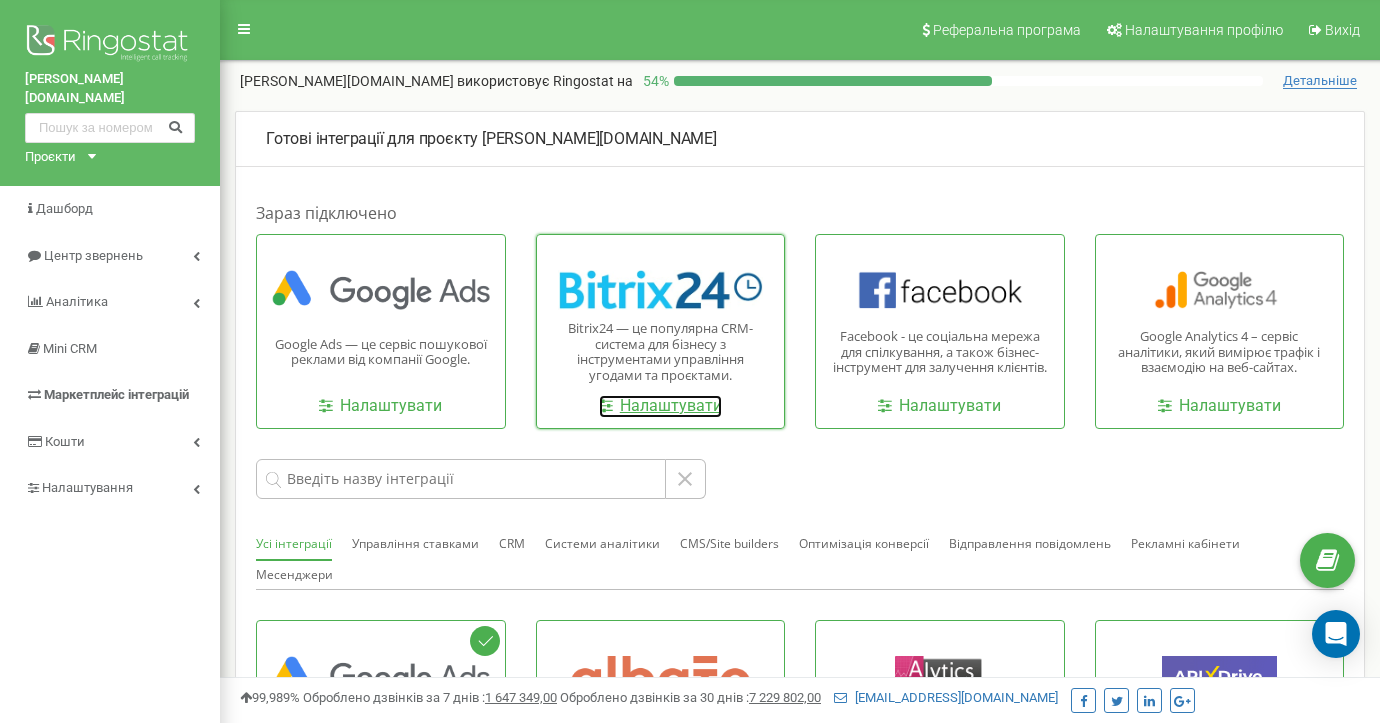 click on "Налаштувати" at bounding box center [660, 406] 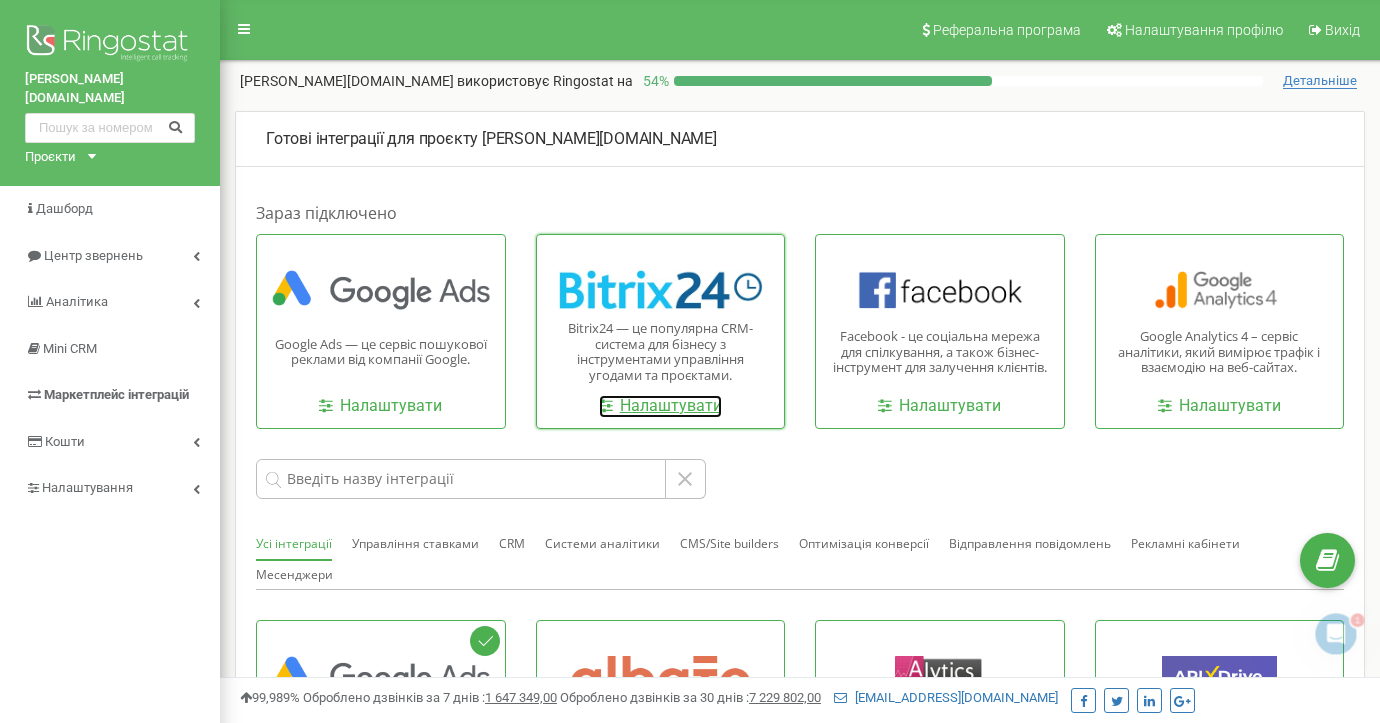 scroll, scrollTop: 0, scrollLeft: 0, axis: both 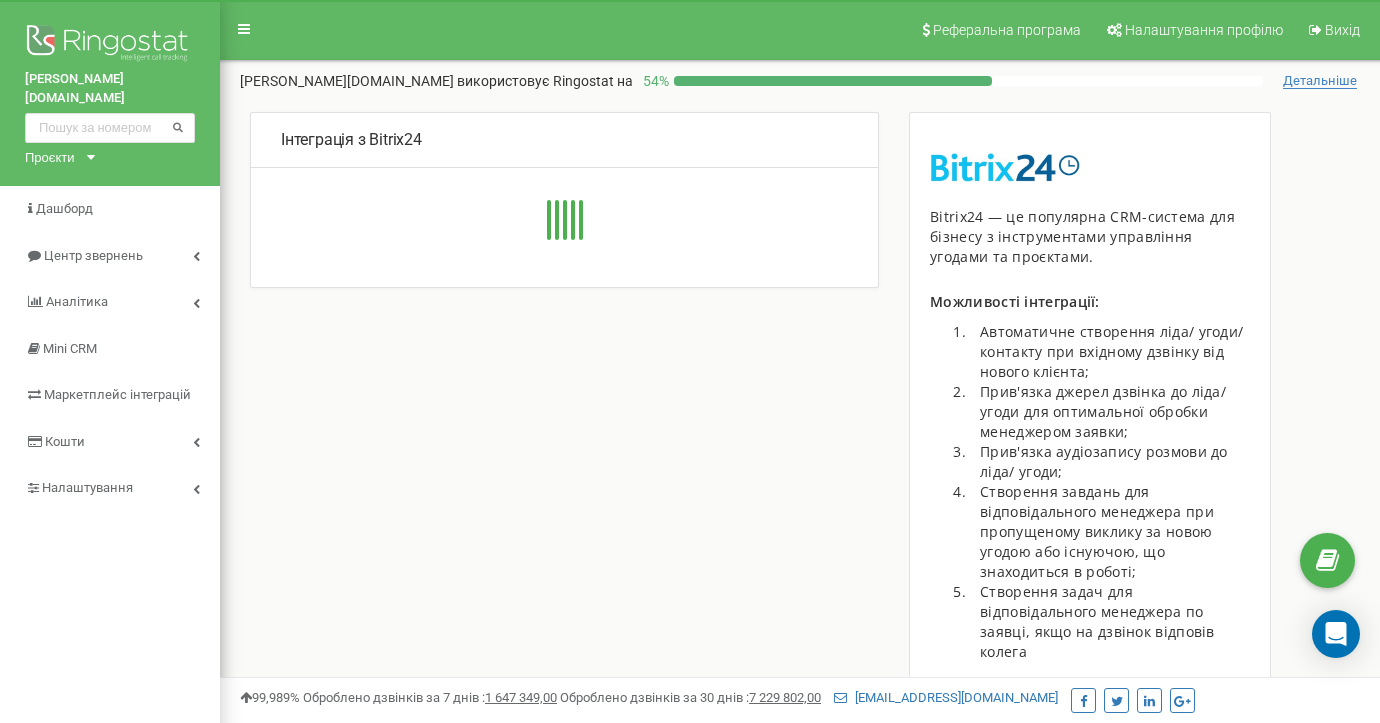 type on "[URL][DOMAIN_NAME][PERSON_NAME]" 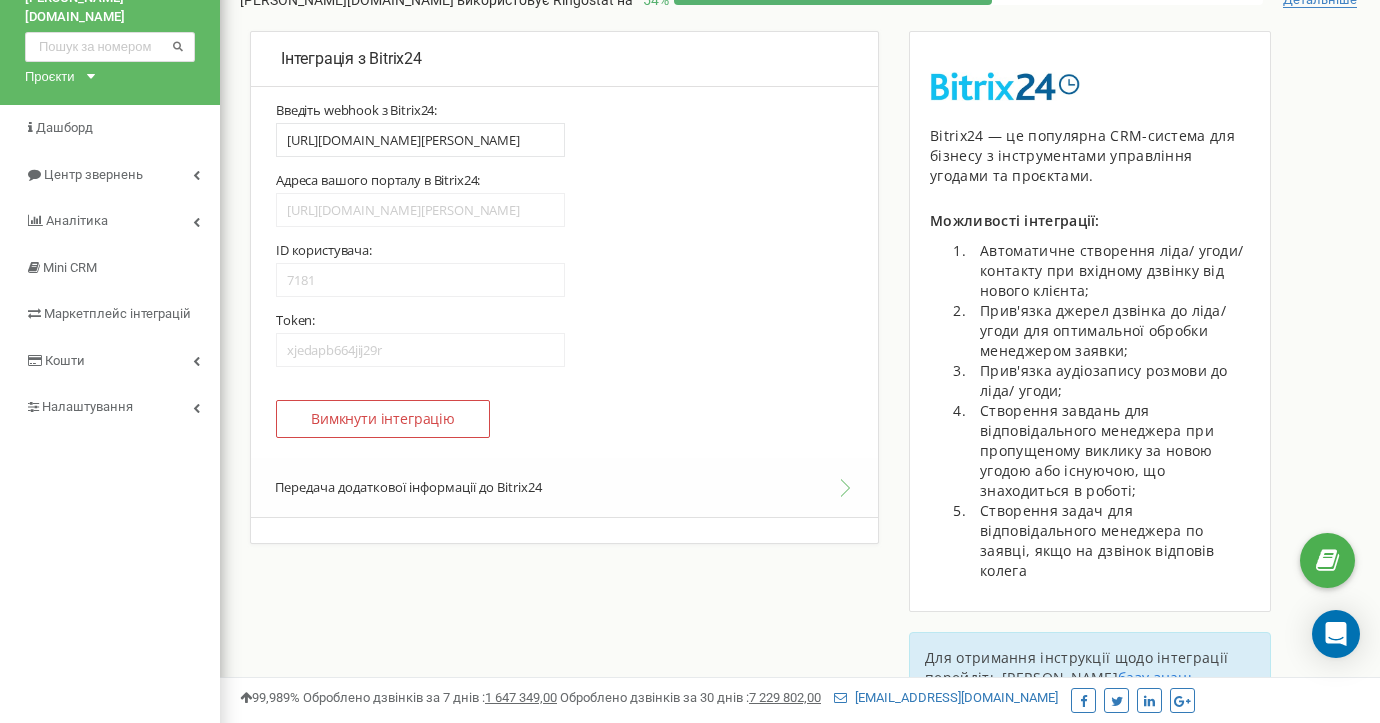 scroll, scrollTop: 476, scrollLeft: 0, axis: vertical 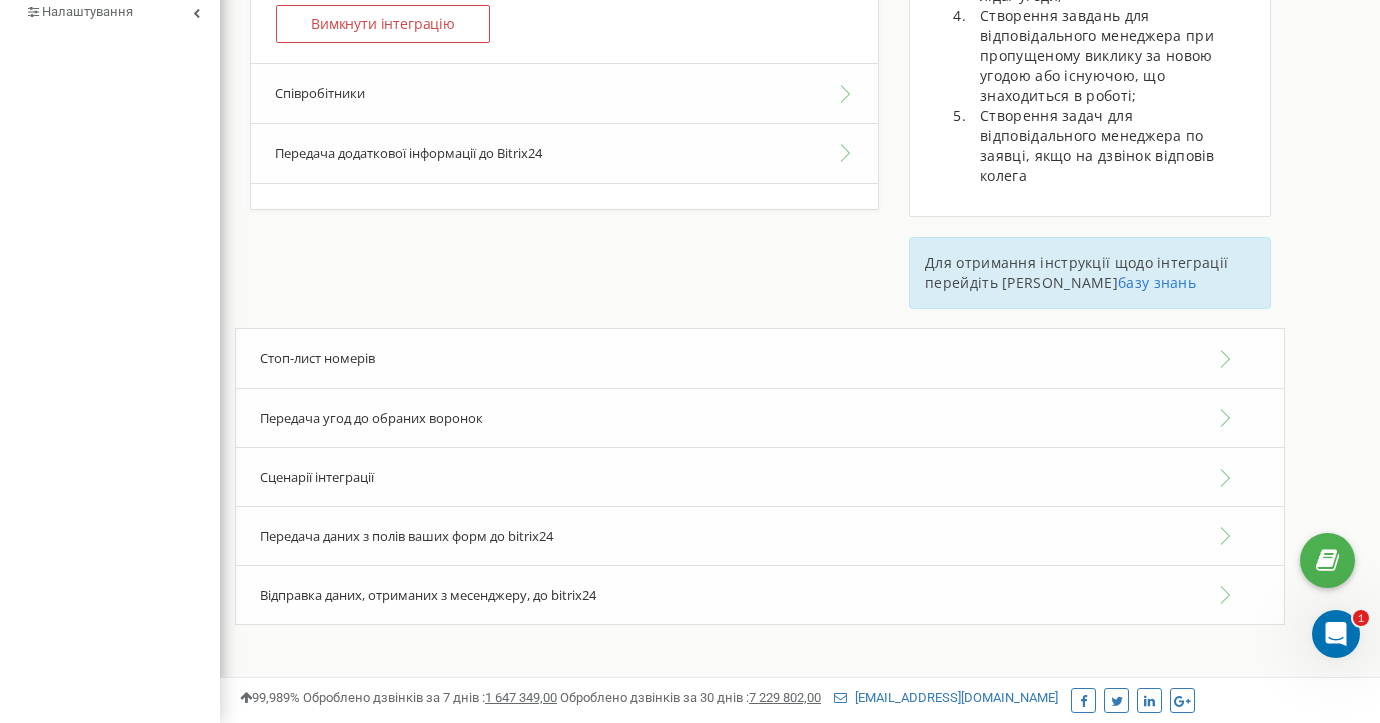 click on "Передача додаткової інформації до Bitrix24" at bounding box center [564, 154] 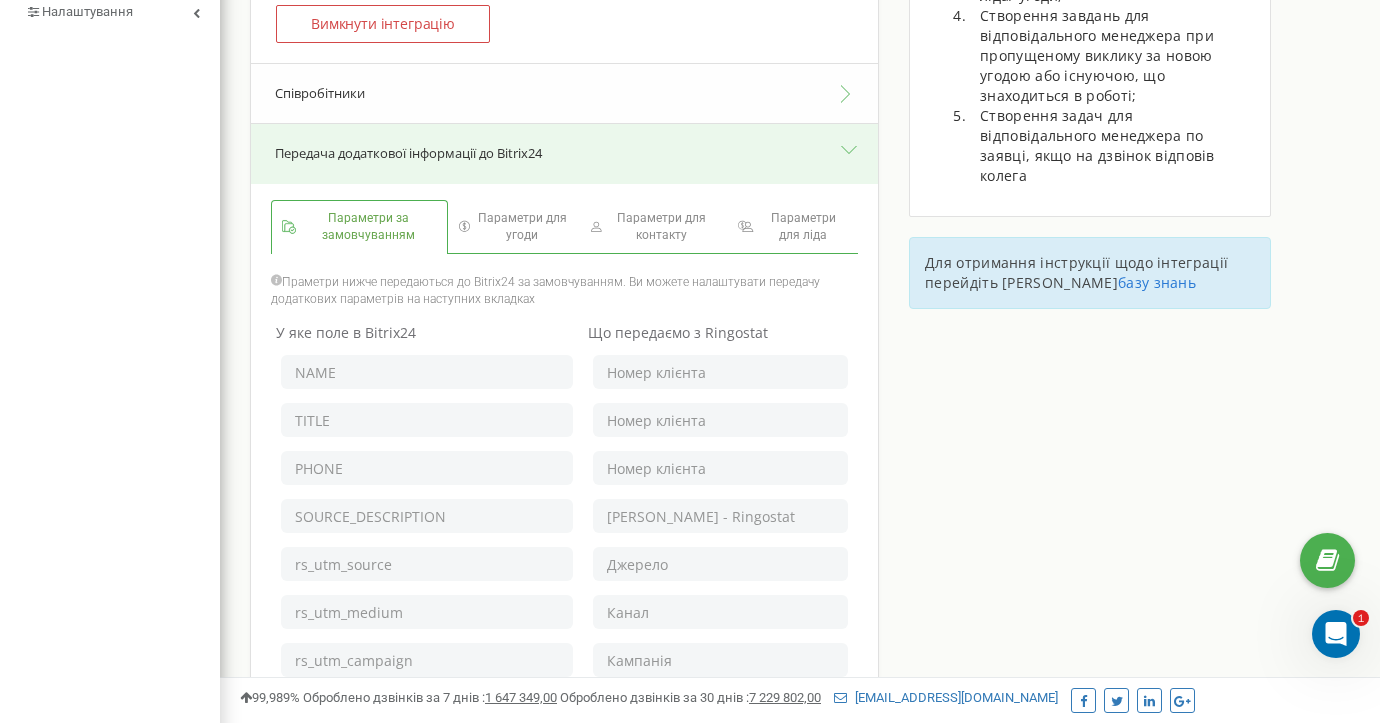 click on "Передача додаткової інформації до Bitrix24" at bounding box center [564, 154] 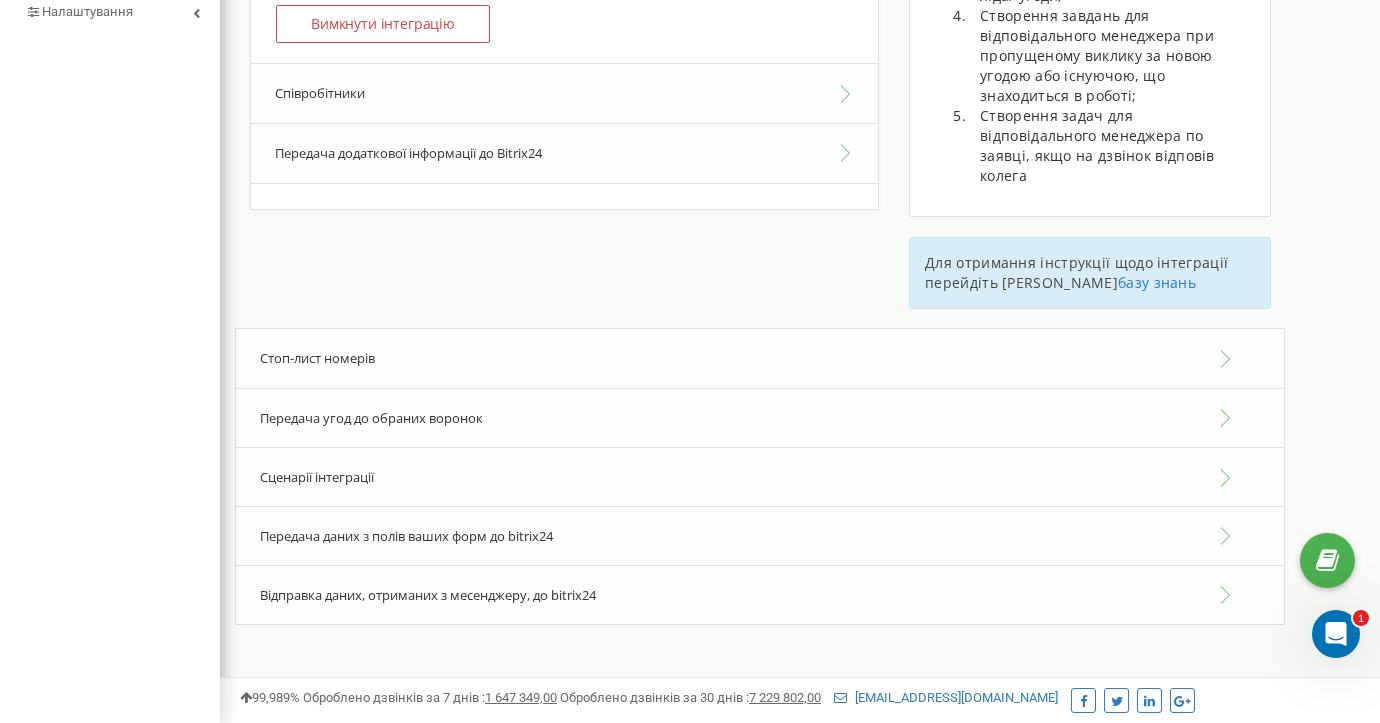 click on "Співробітники" at bounding box center (564, 93) 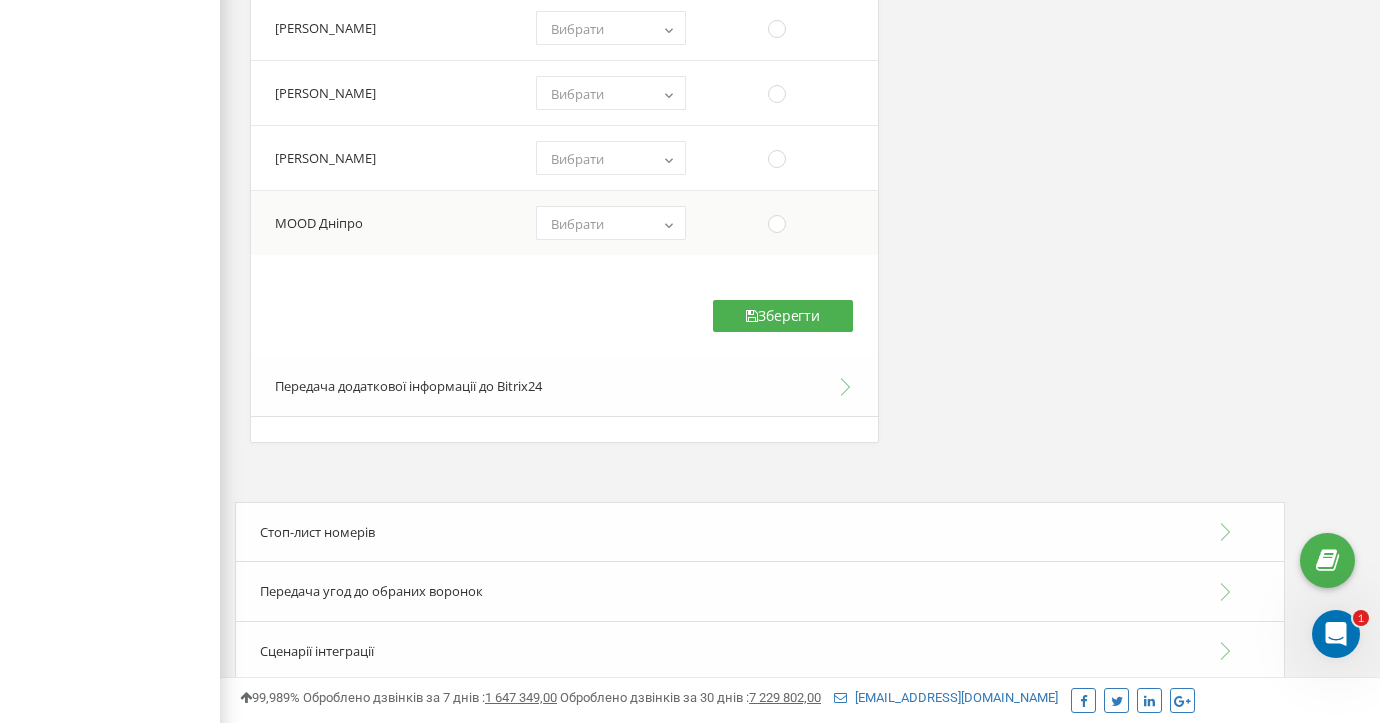 scroll, scrollTop: 4536, scrollLeft: 0, axis: vertical 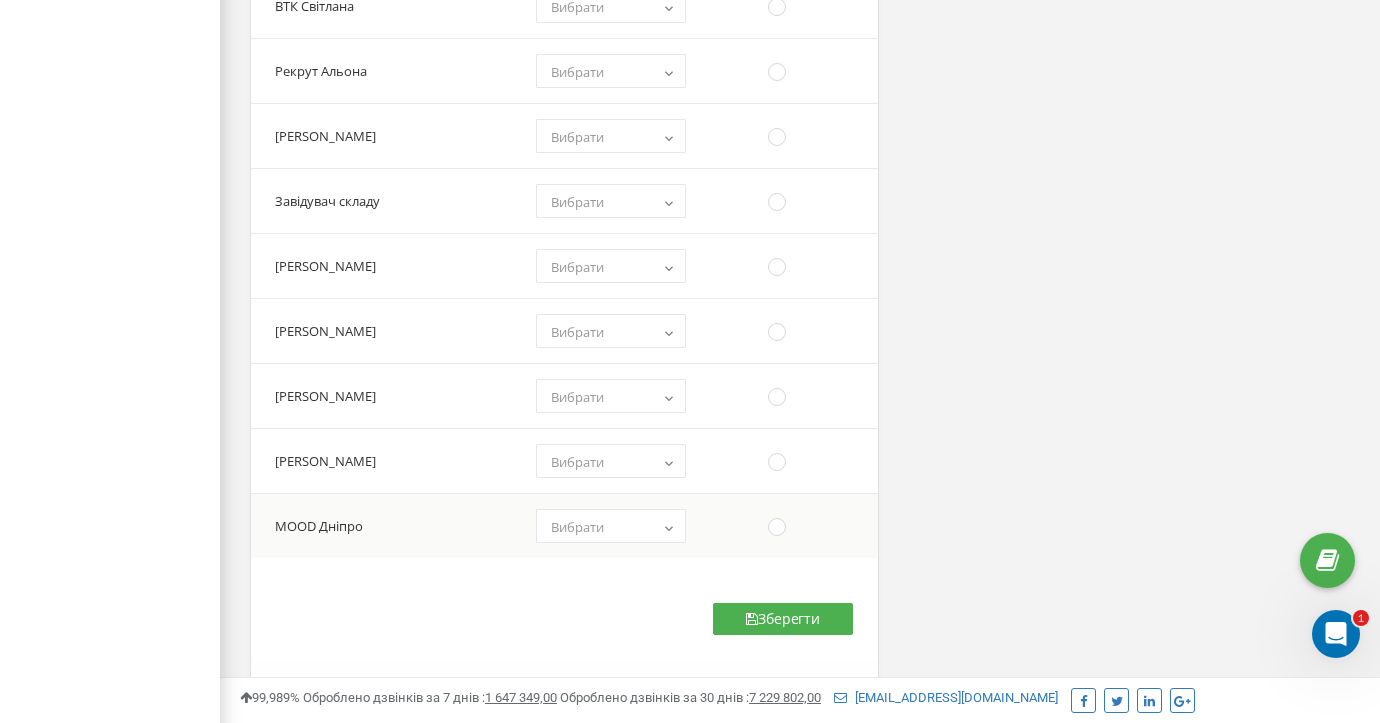 click on "Вибрати" at bounding box center [611, 527] 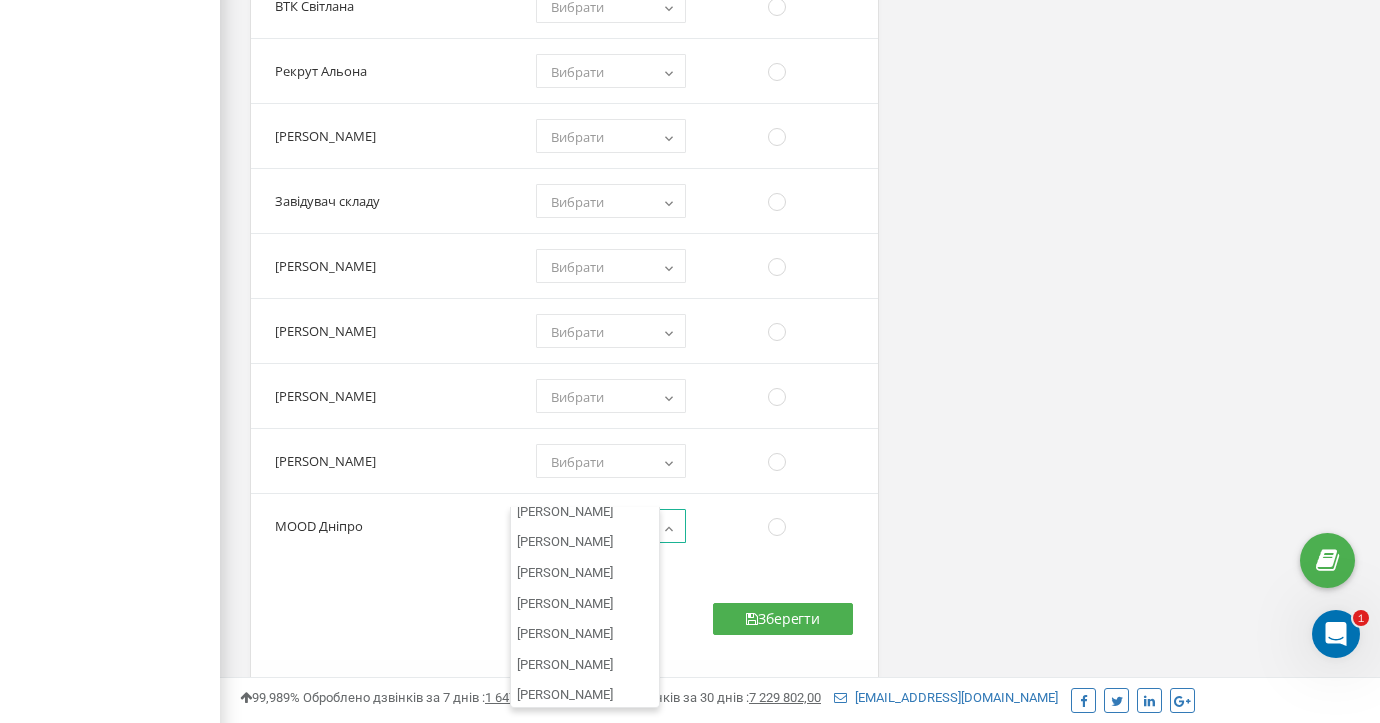 scroll, scrollTop: 9729, scrollLeft: 0, axis: vertical 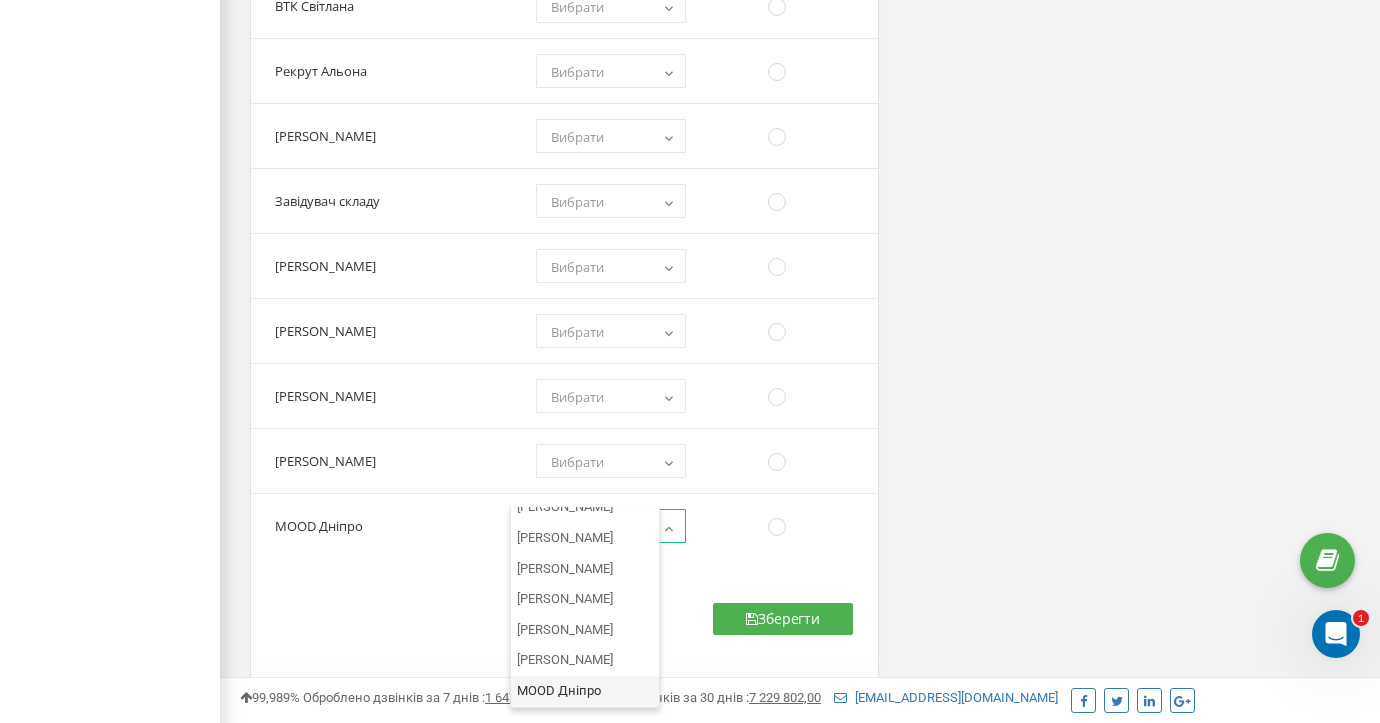 select on "9516" 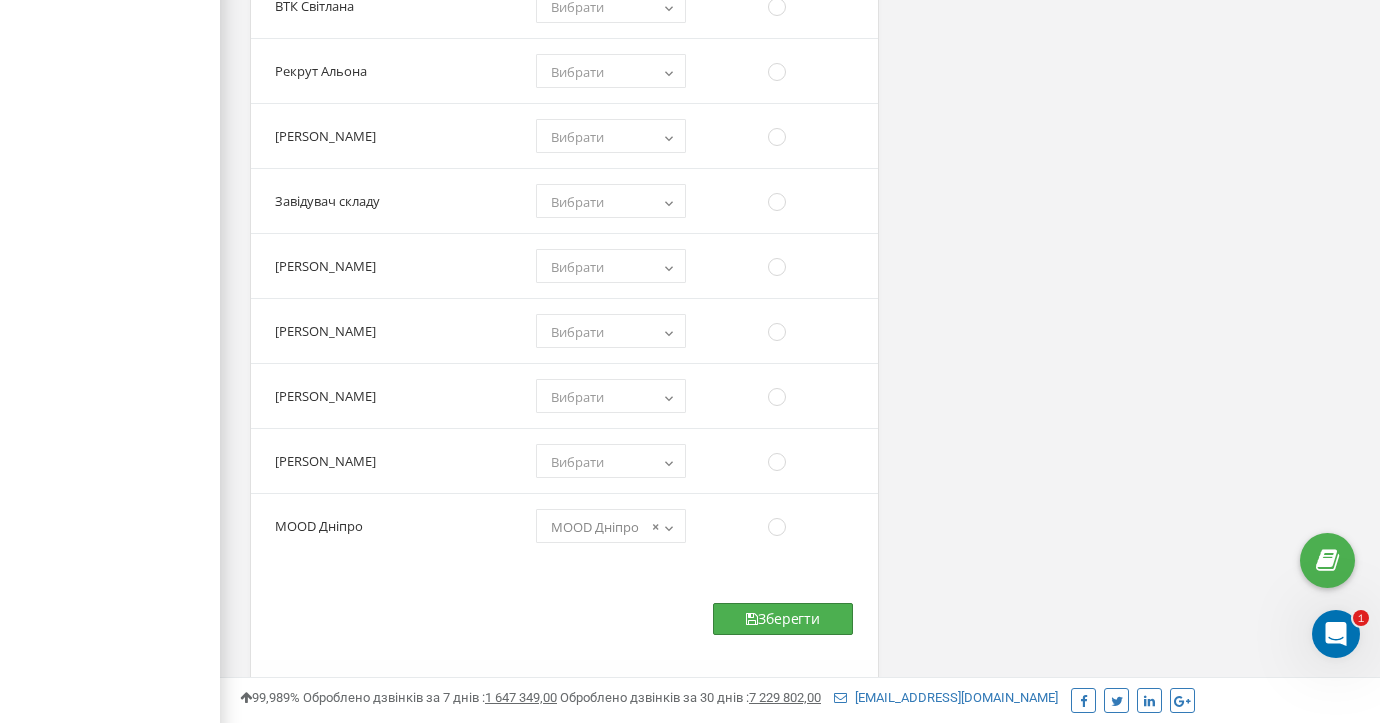 click on "Зберегти" at bounding box center [783, 619] 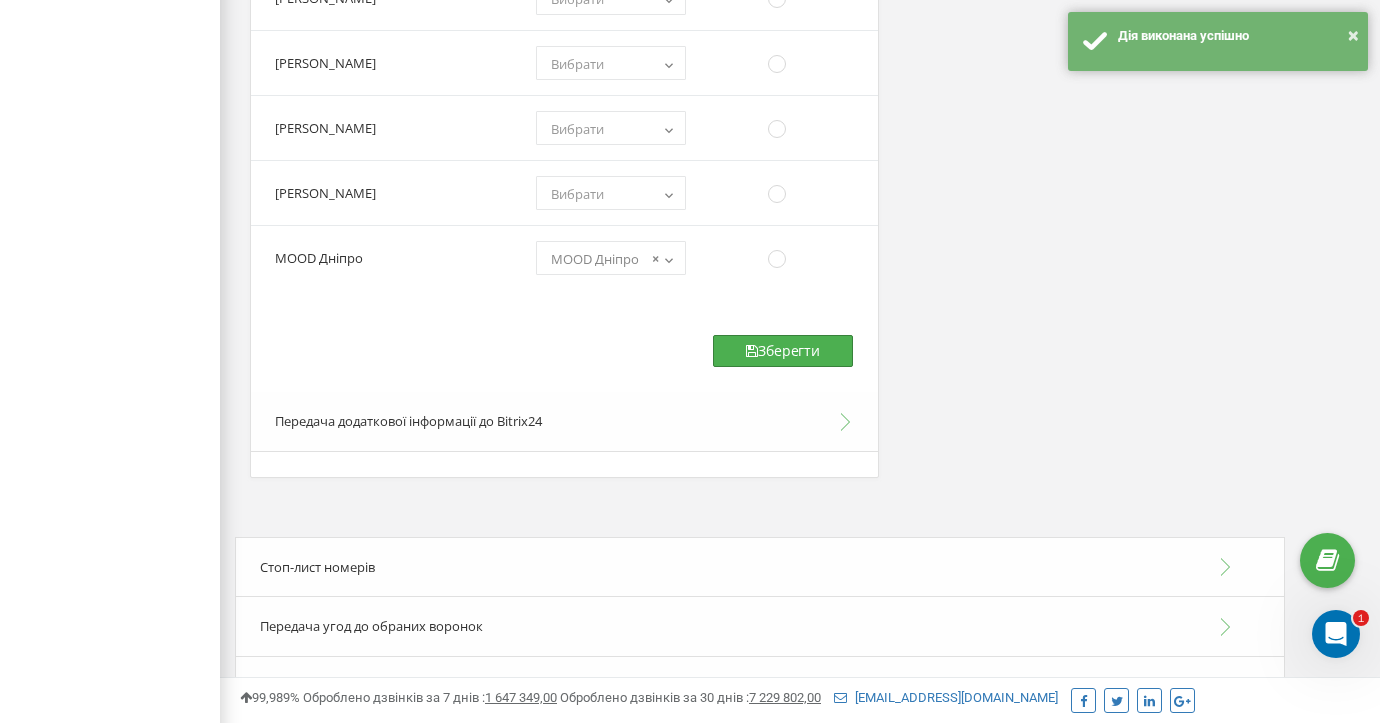scroll, scrollTop: 4836, scrollLeft: 0, axis: vertical 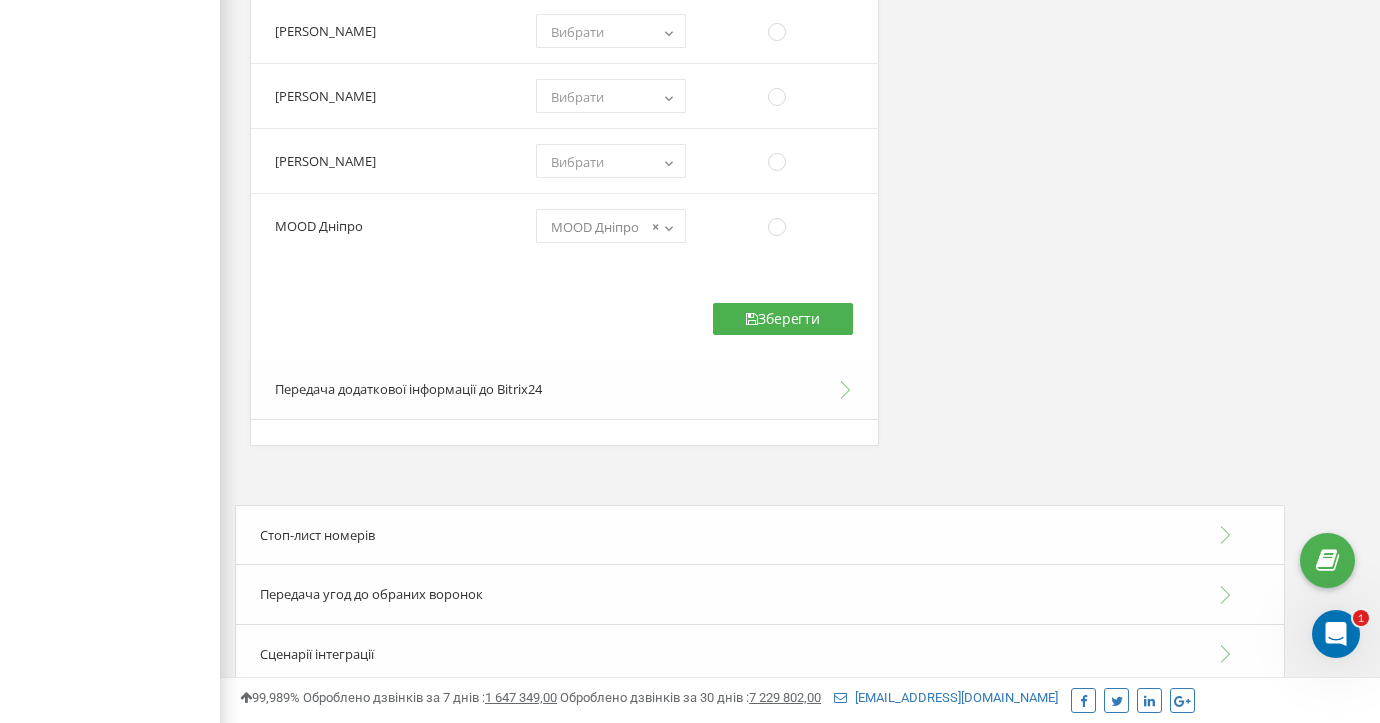 click on "Інтеграція з Bitrix24
Для активації інтеграції з Bitrix24:
4" at bounding box center (800, -2110) 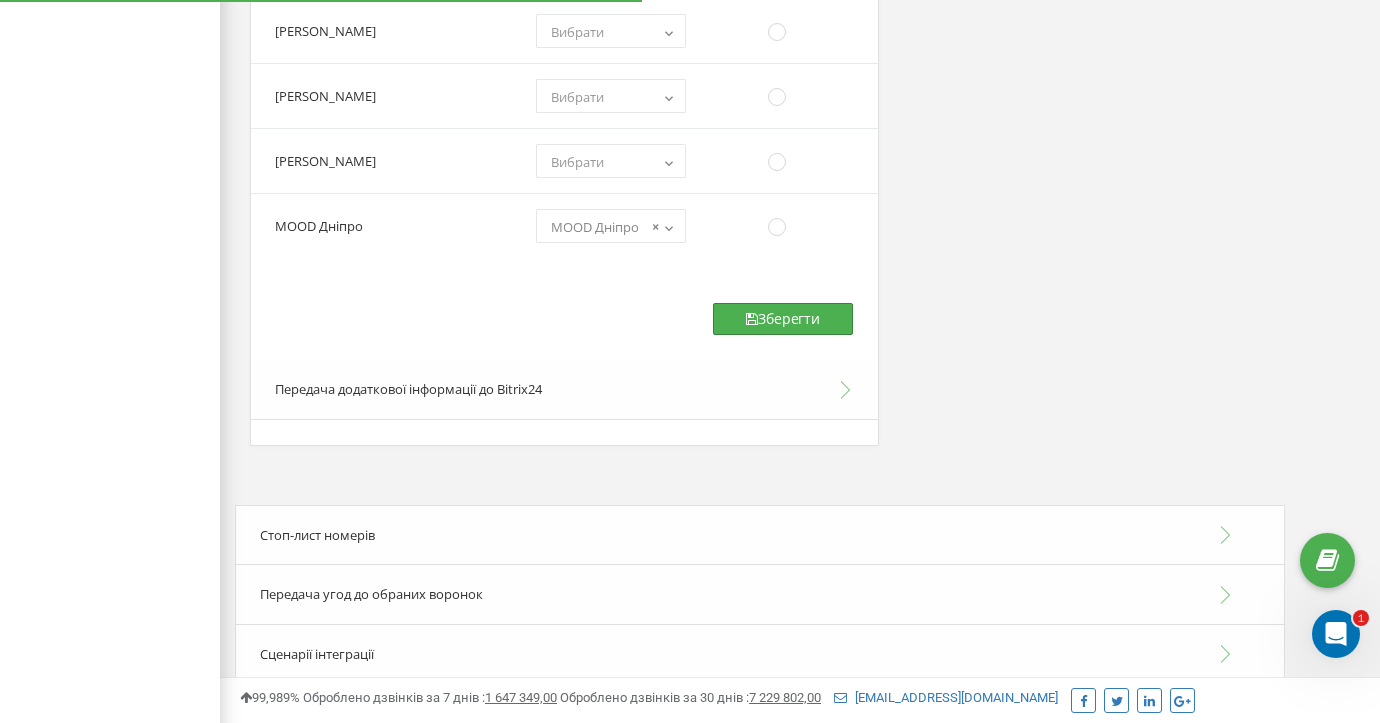 click on "Зберегти" at bounding box center (783, 319) 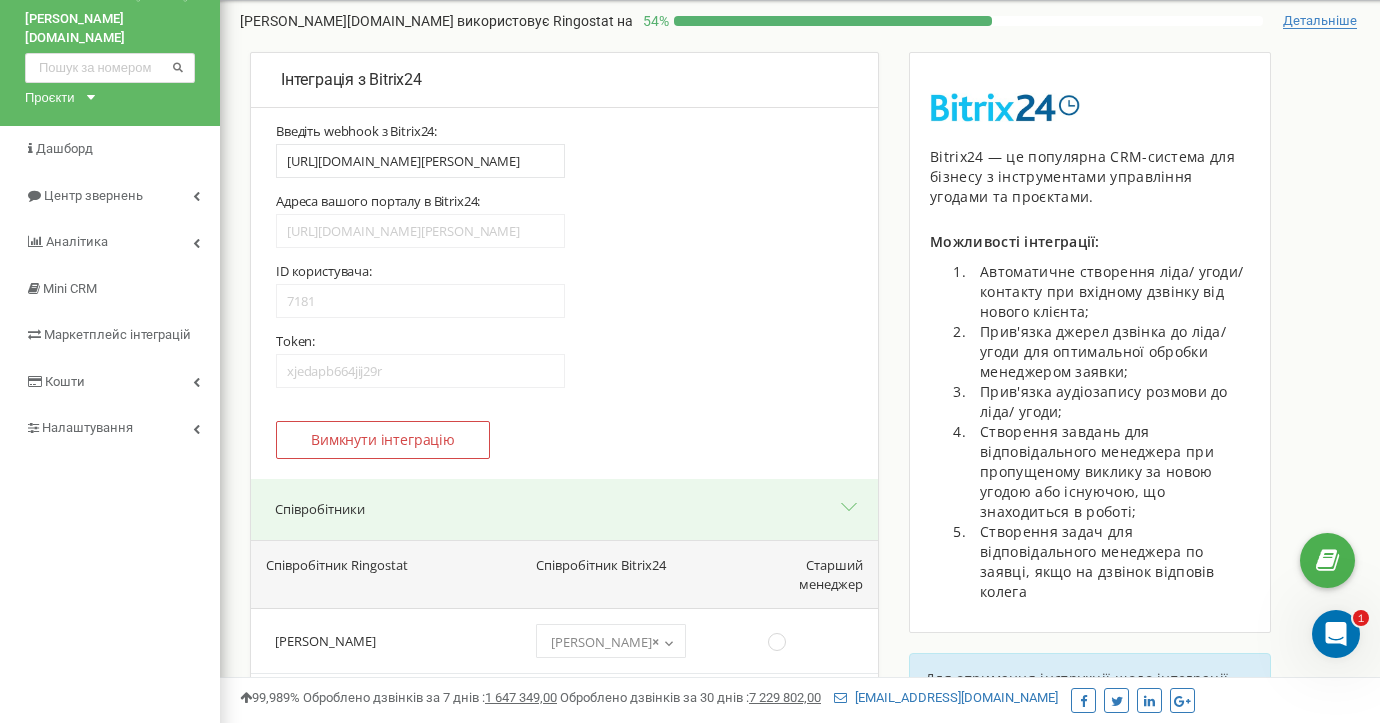 scroll, scrollTop: 0, scrollLeft: 0, axis: both 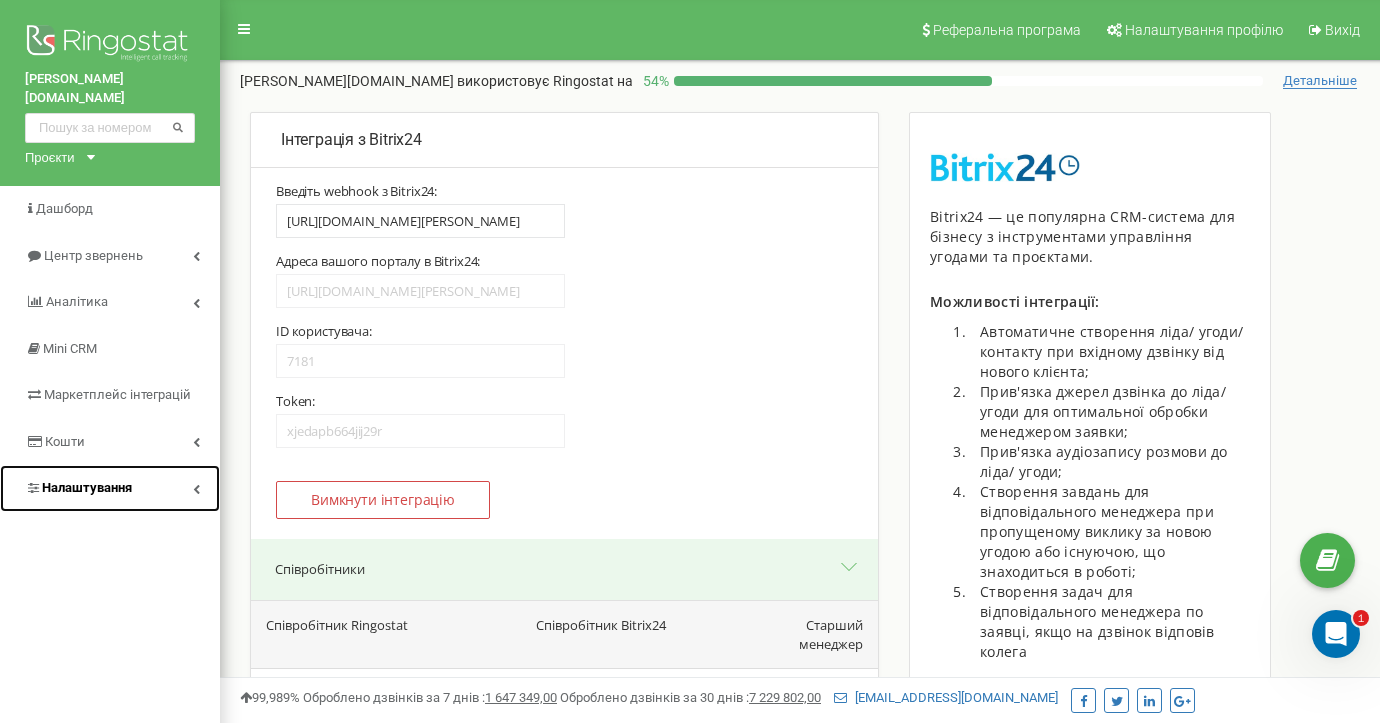 click on "Налаштування" at bounding box center [87, 487] 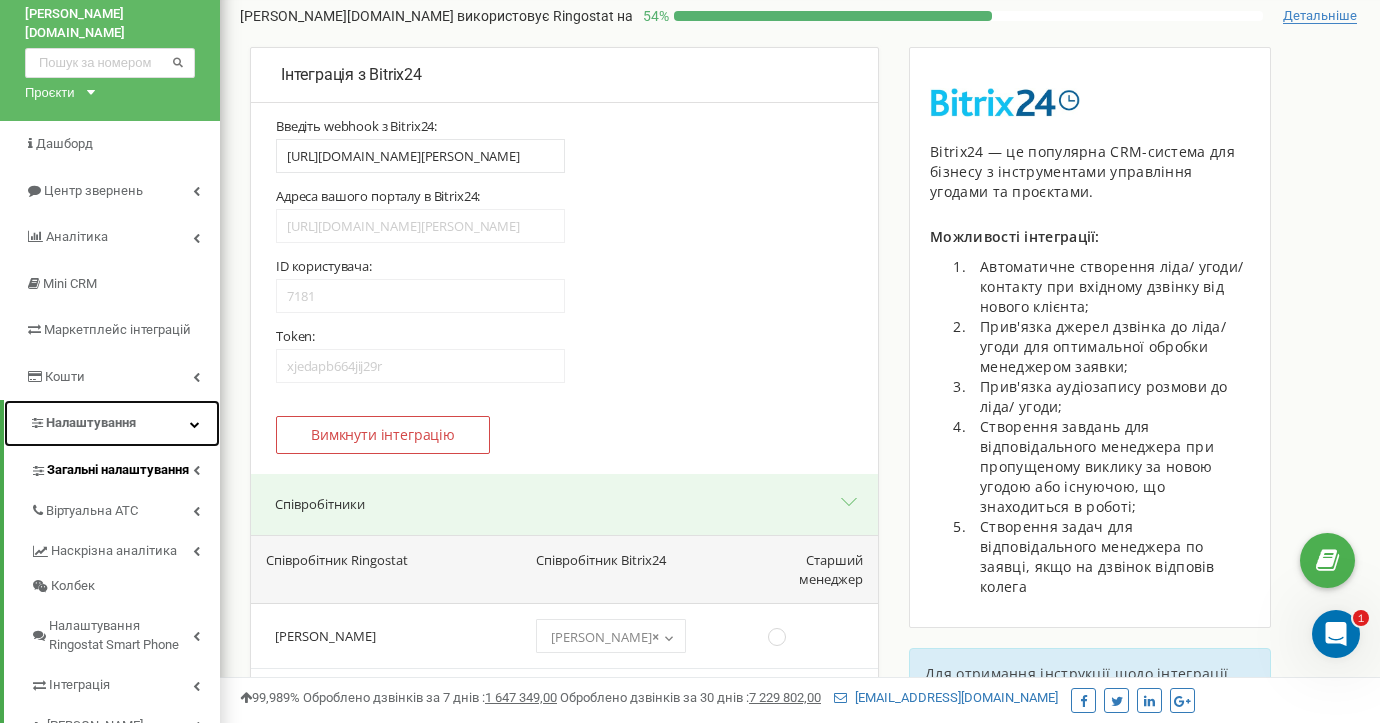 scroll, scrollTop: 200, scrollLeft: 0, axis: vertical 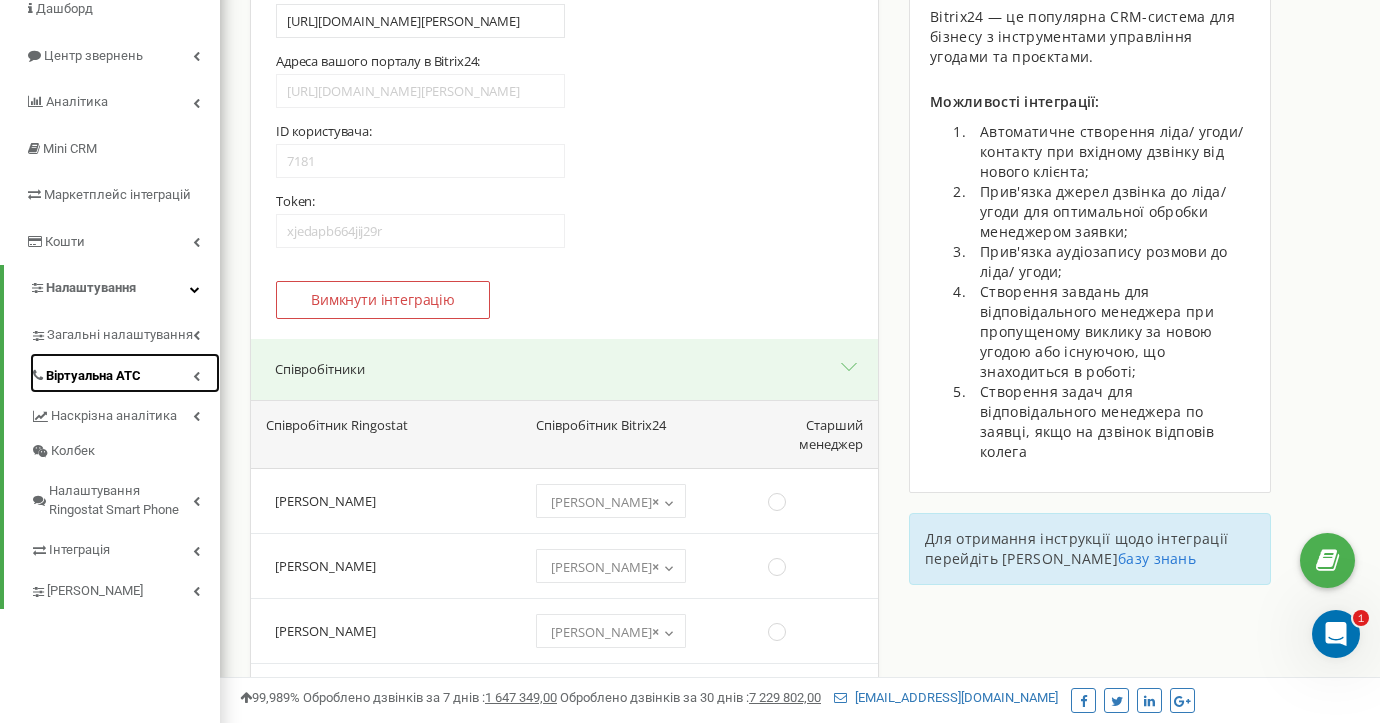 click on "Віртуальна АТС" at bounding box center (93, 376) 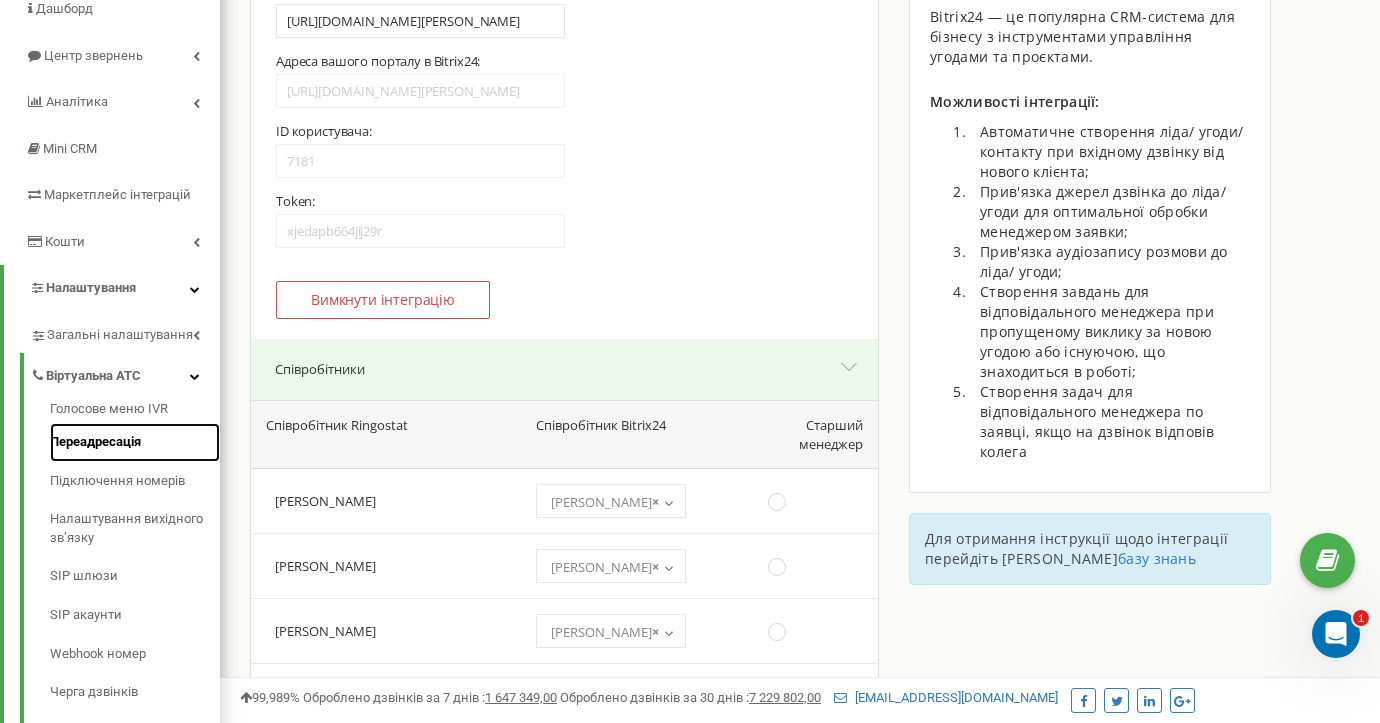 click on "Переадресація" at bounding box center [135, 442] 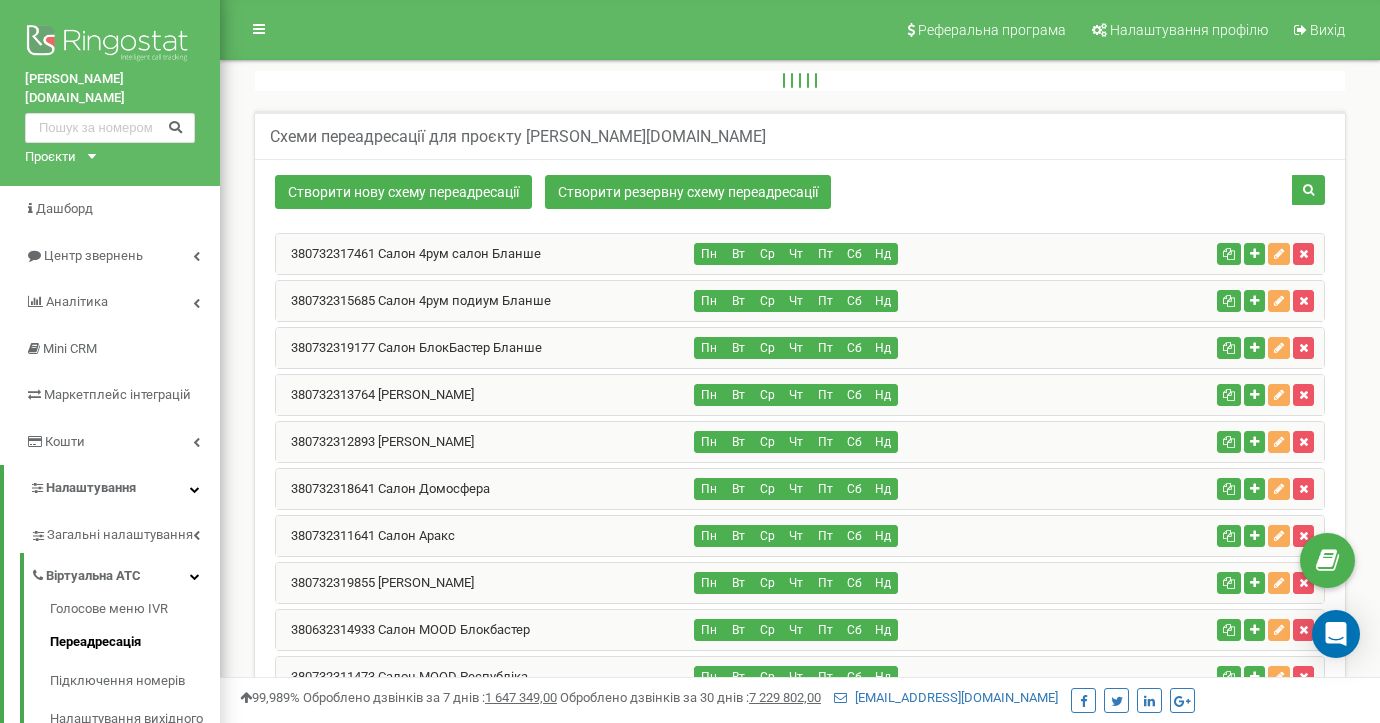 scroll, scrollTop: 152, scrollLeft: 0, axis: vertical 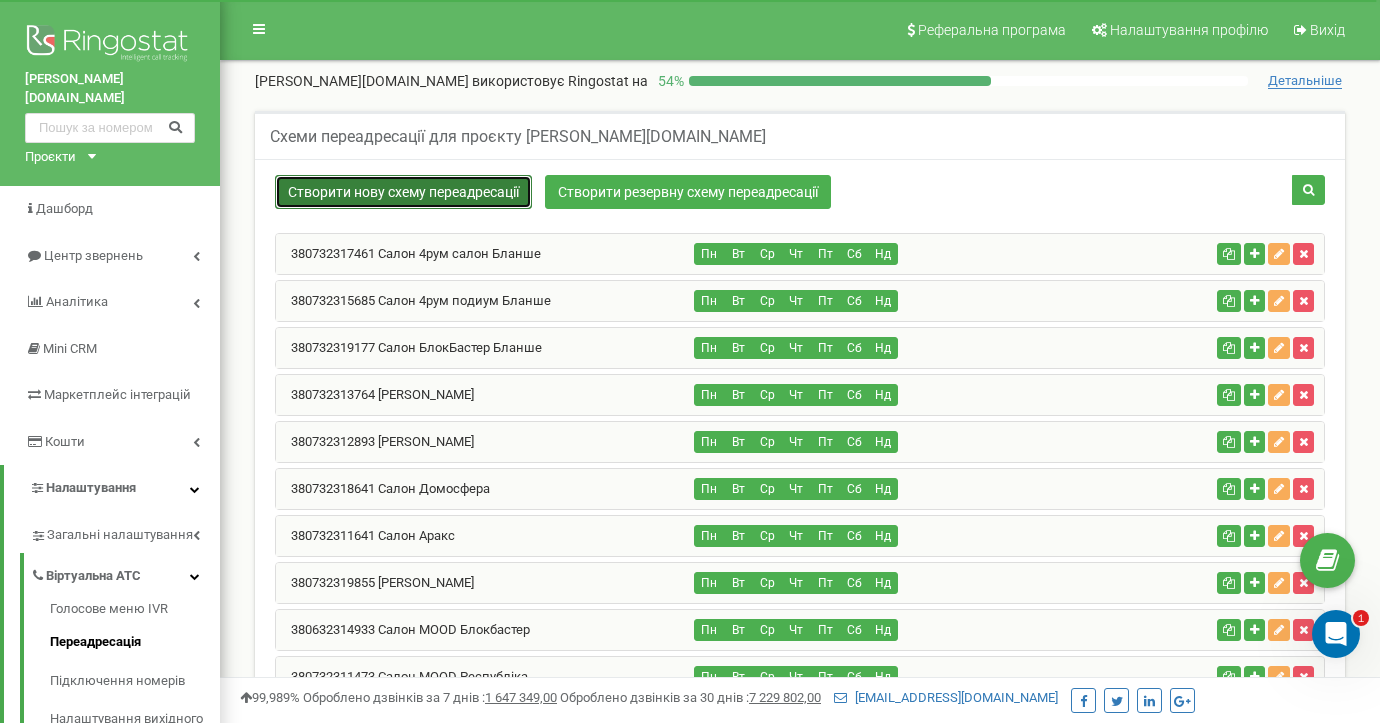 click on "Створити нову схему переадресації" at bounding box center [403, 192] 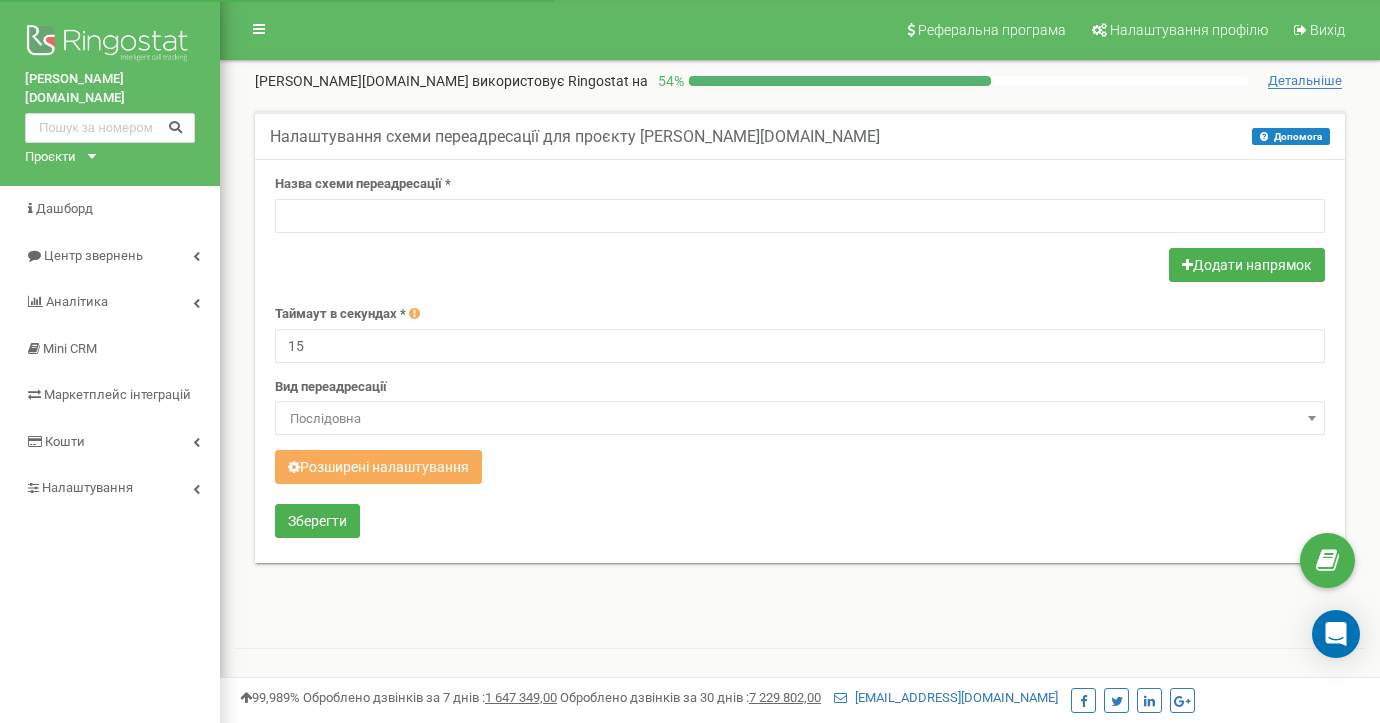 scroll, scrollTop: 0, scrollLeft: 0, axis: both 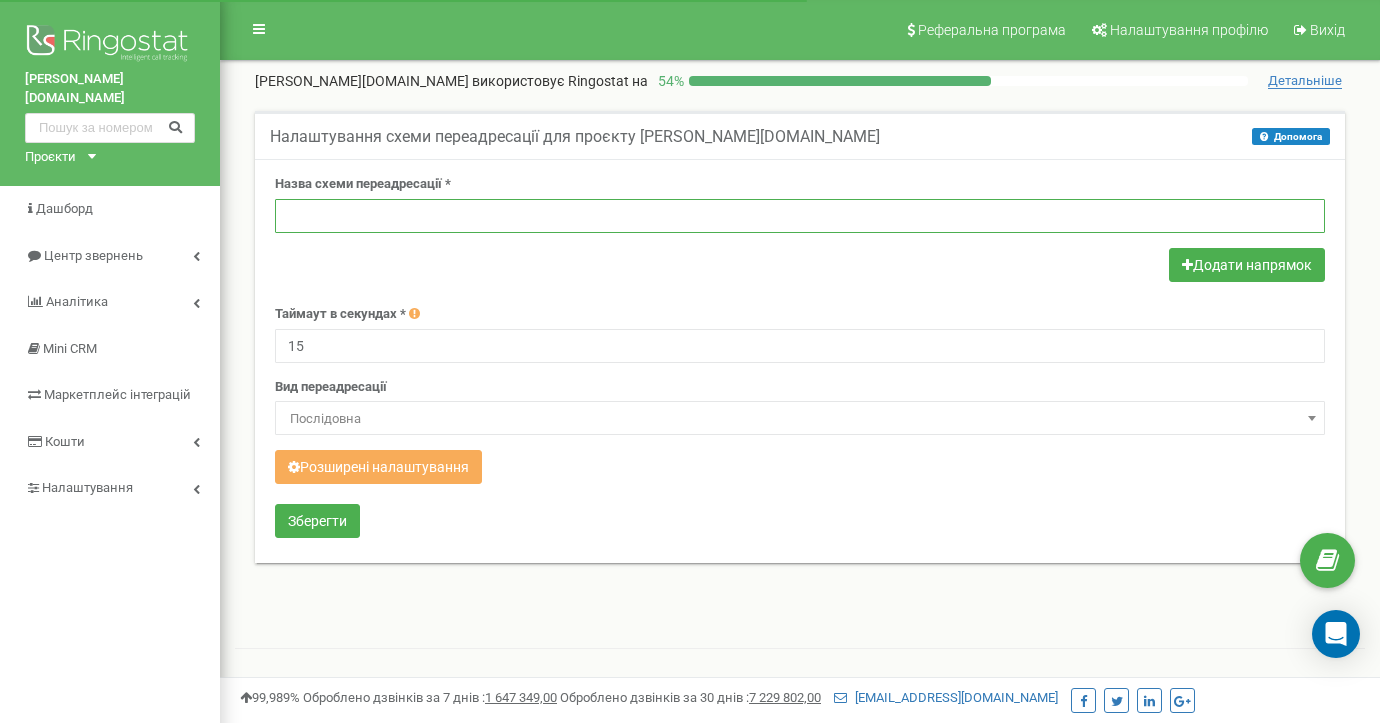 click at bounding box center [800, 216] 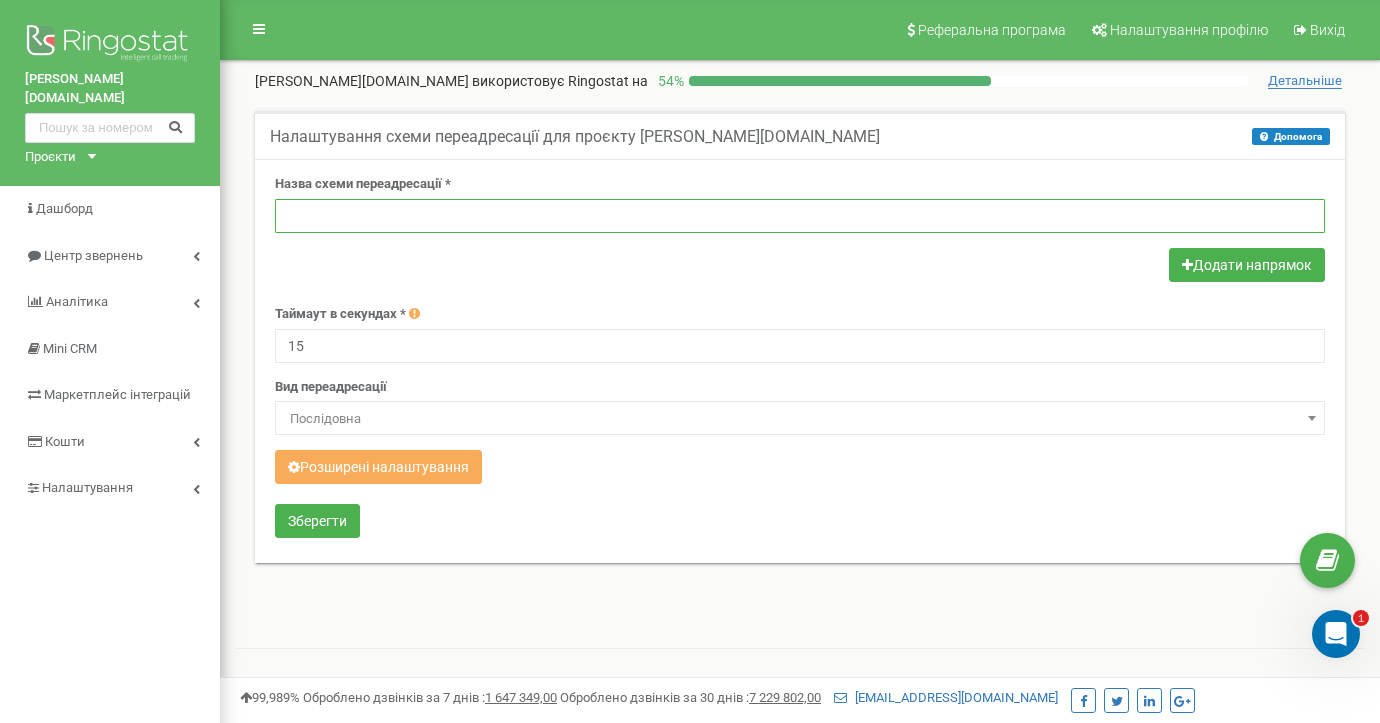 scroll, scrollTop: 0, scrollLeft: 0, axis: both 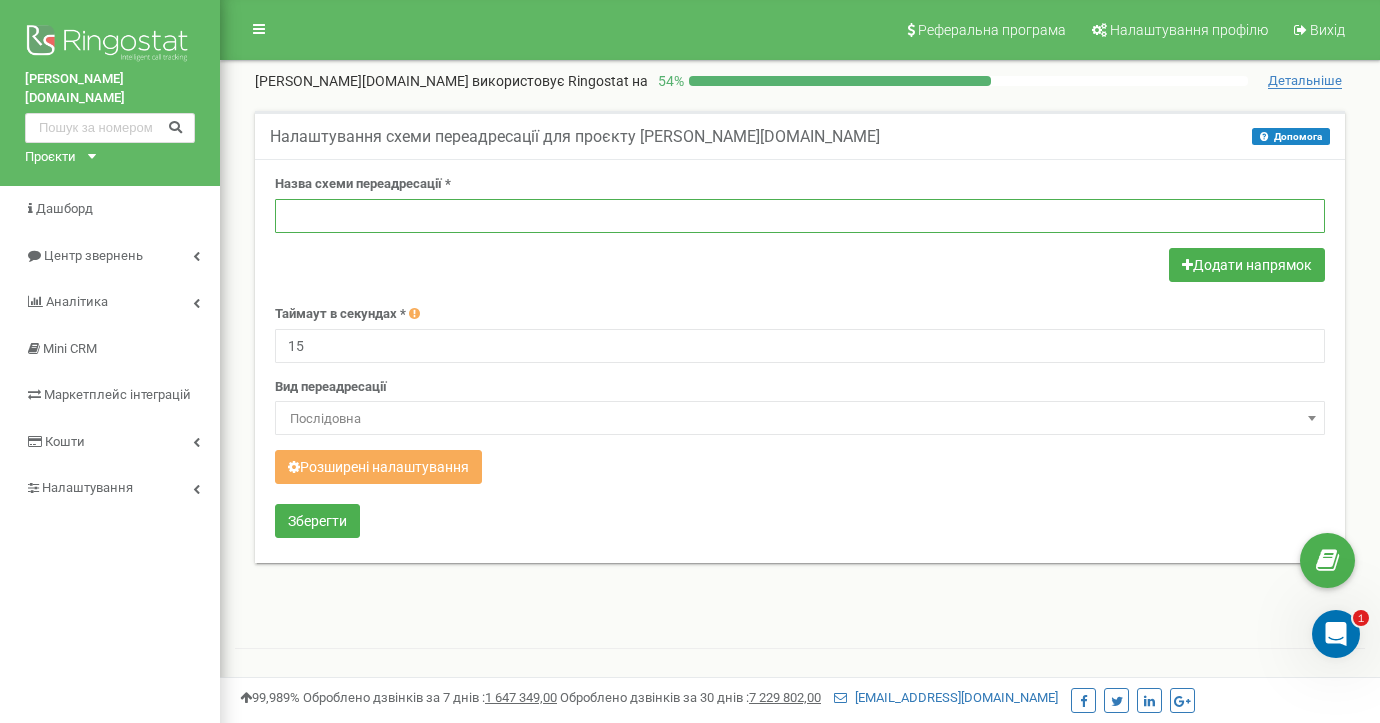 click at bounding box center [800, 216] 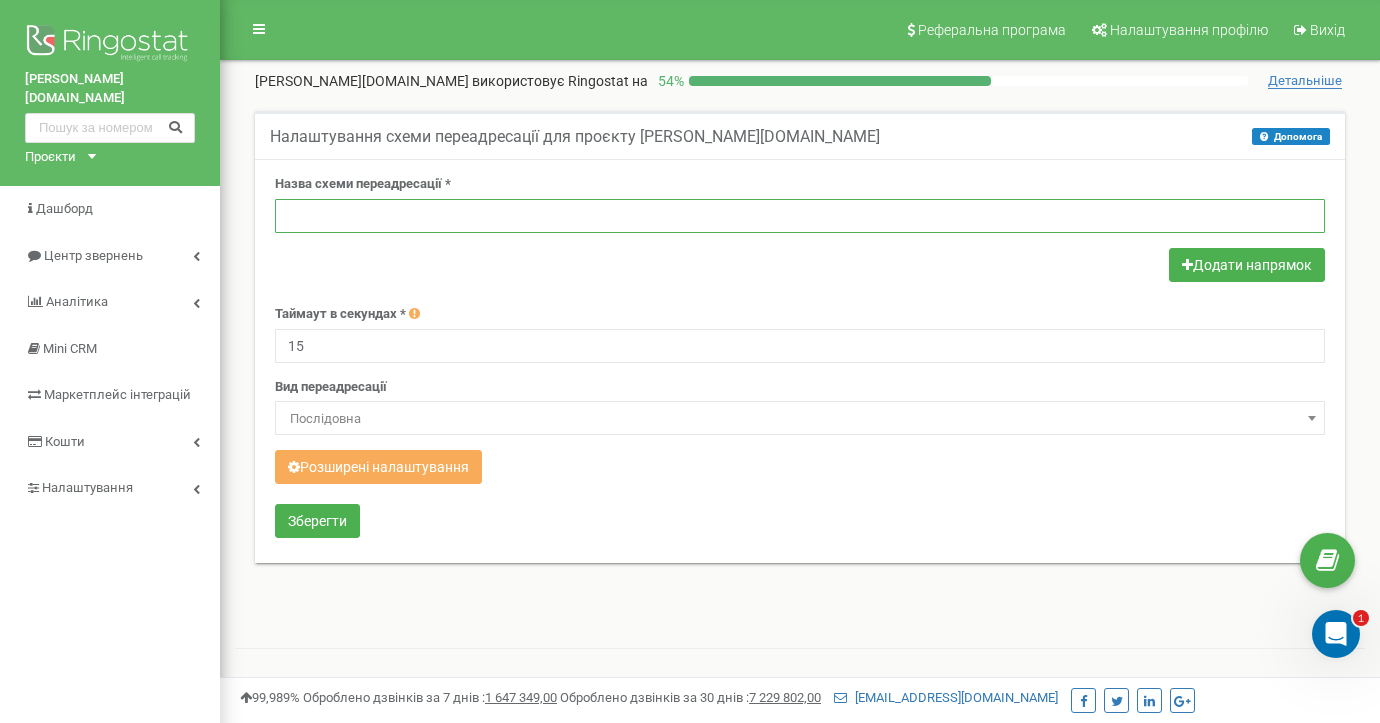 paste on "380732314354" 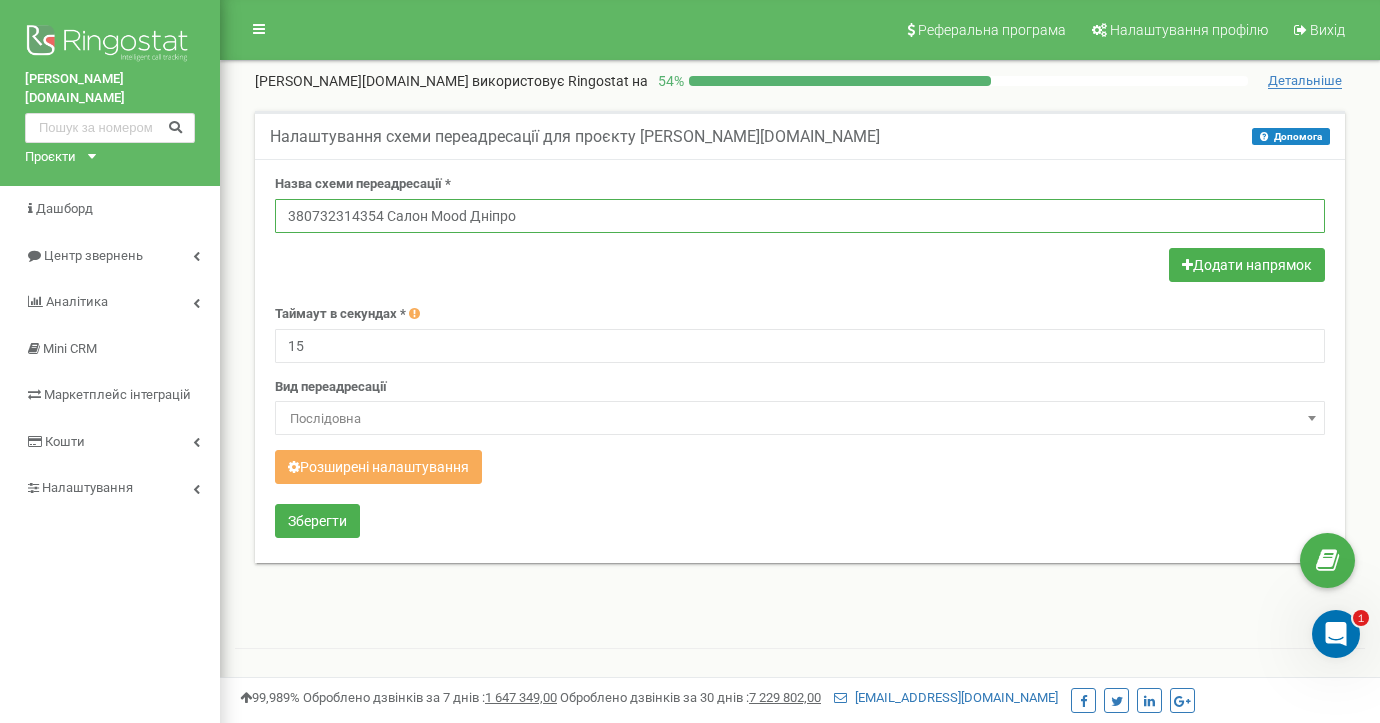 type on "380732314354 Салон Mood Дніпро" 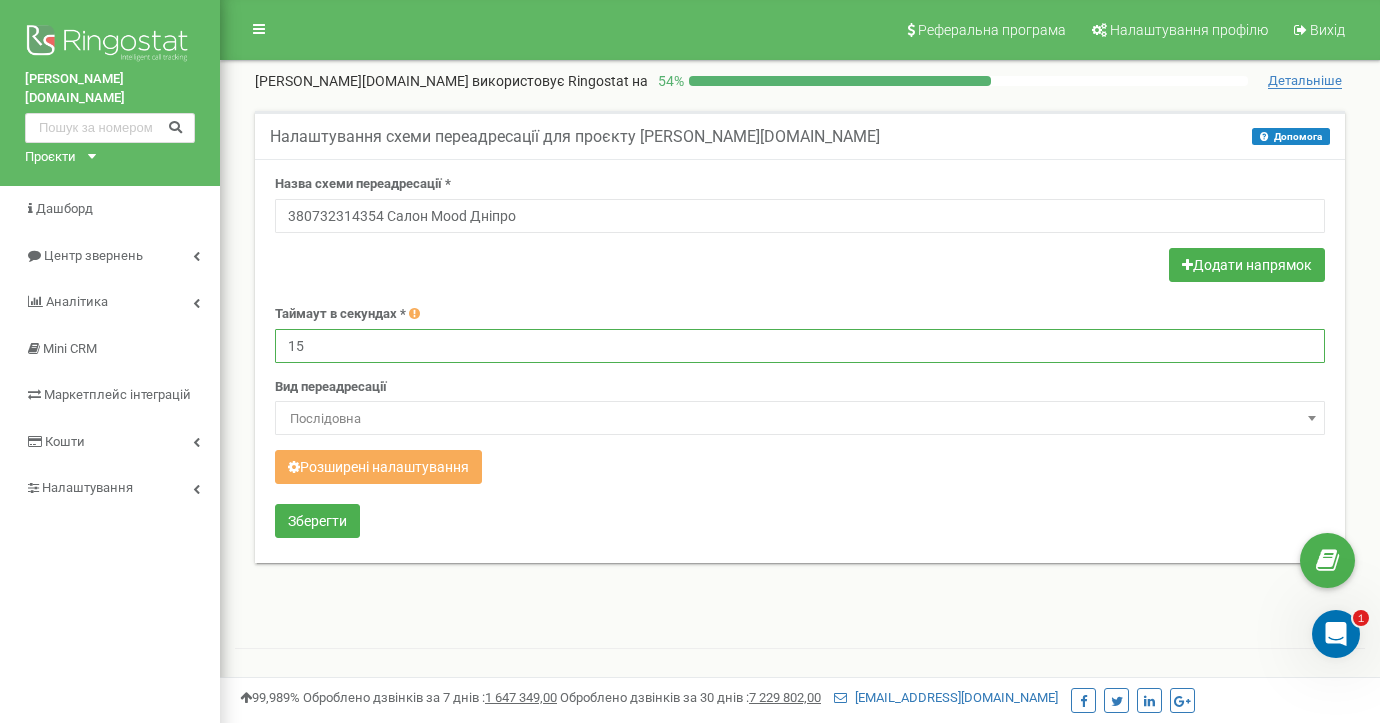 drag, startPoint x: 338, startPoint y: 341, endPoint x: 317, endPoint y: 347, distance: 21.84033 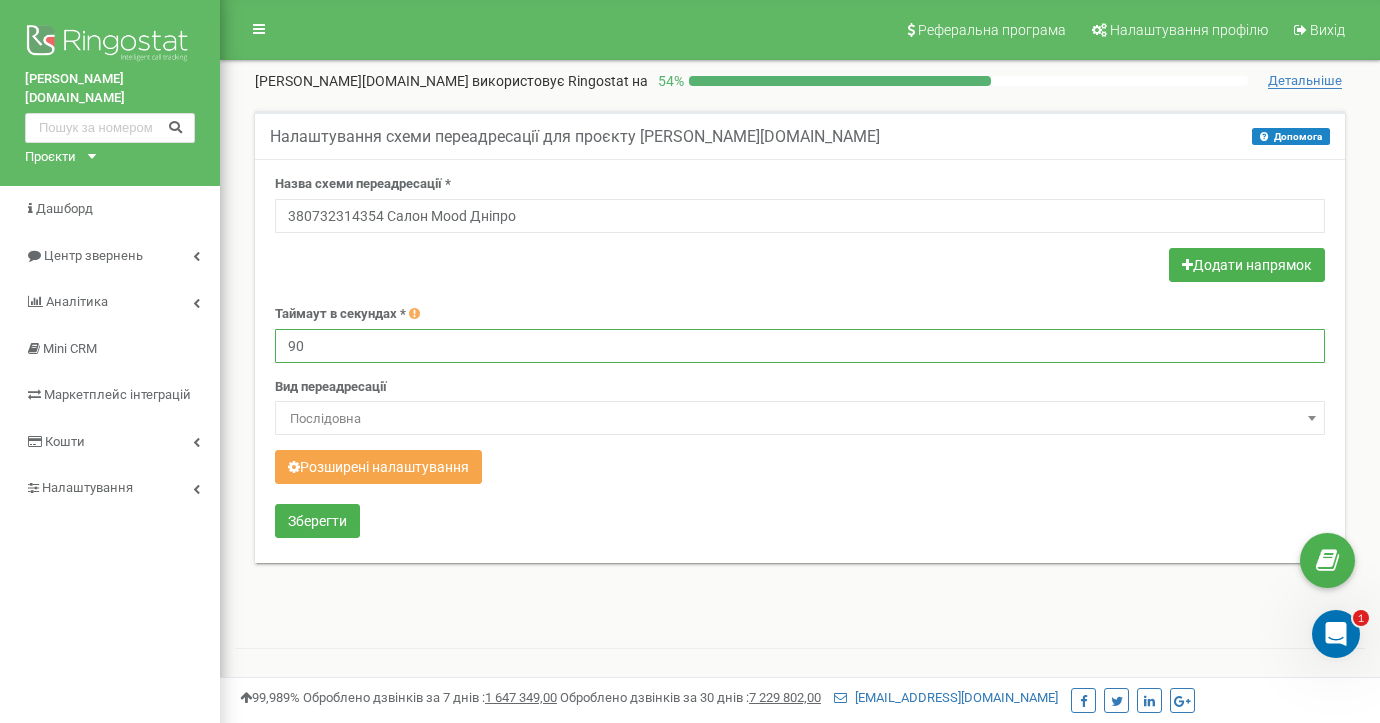 type on "90" 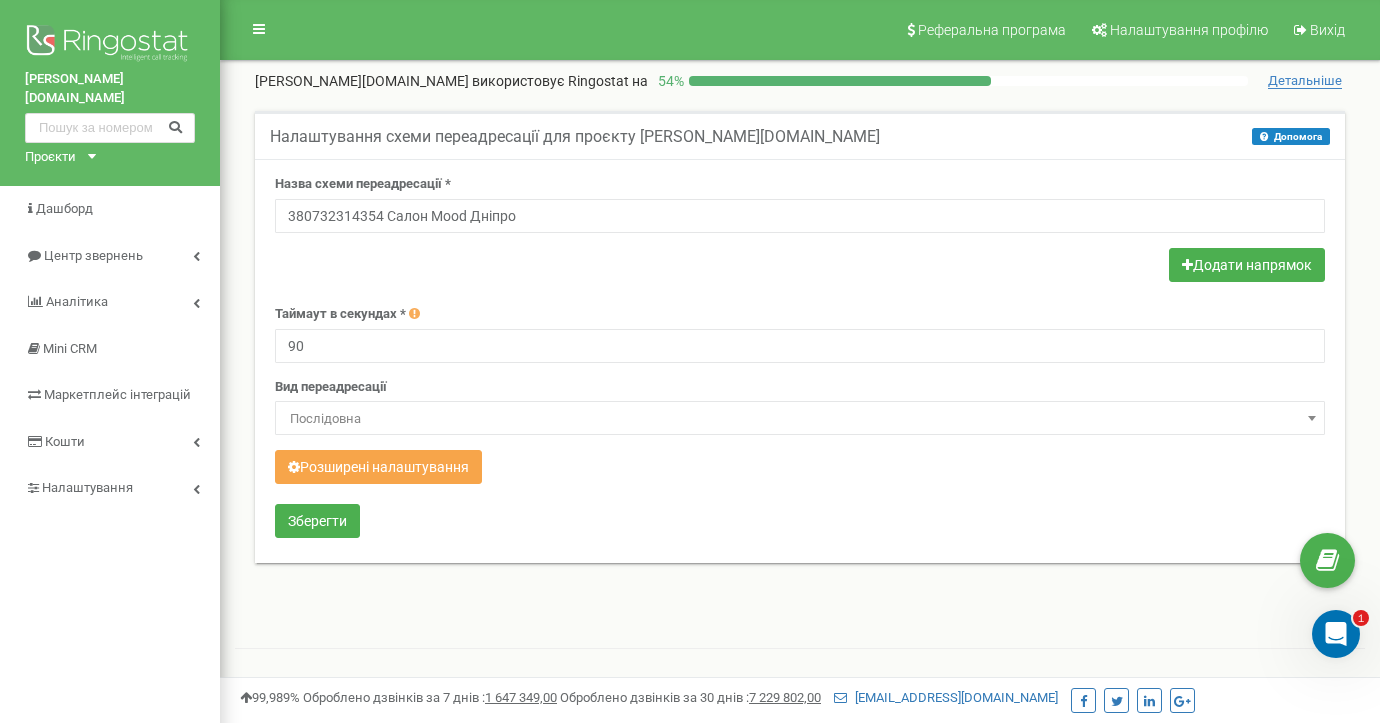 click on "Розширені налаштування" at bounding box center [378, 467] 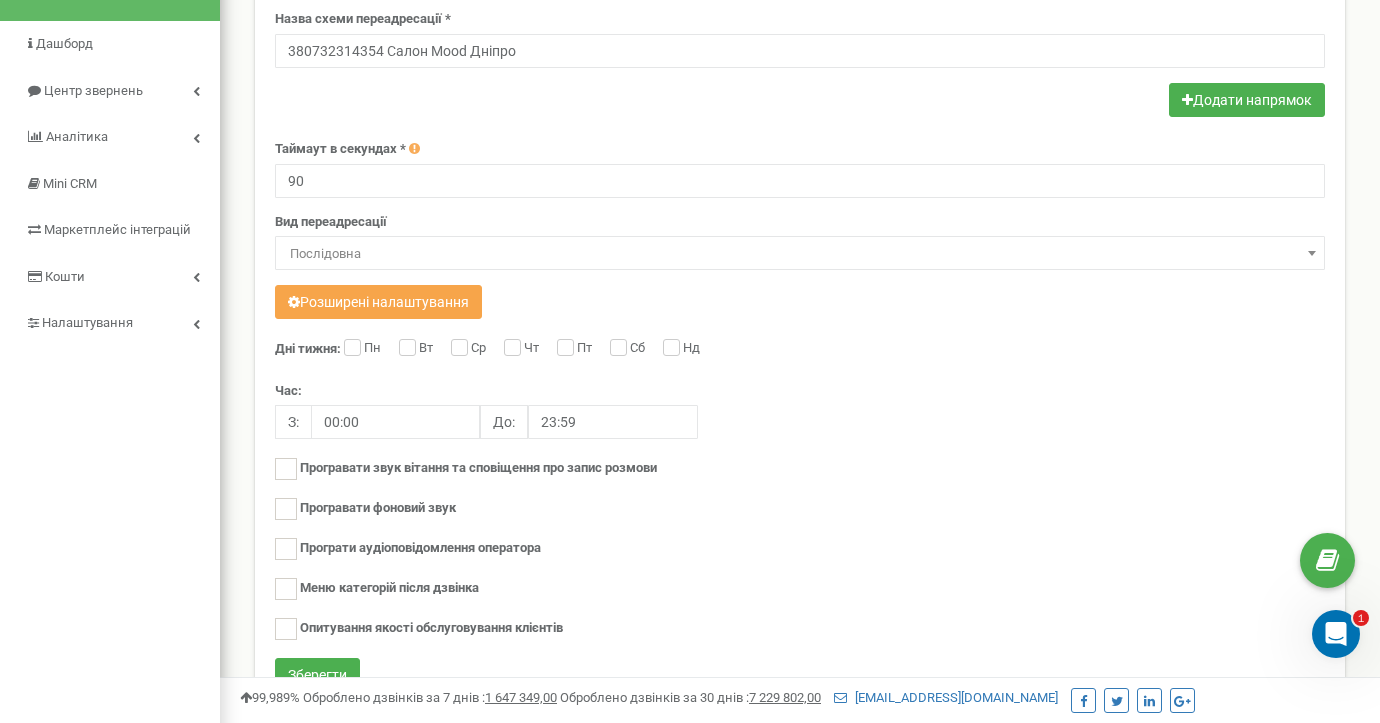 scroll, scrollTop: 200, scrollLeft: 0, axis: vertical 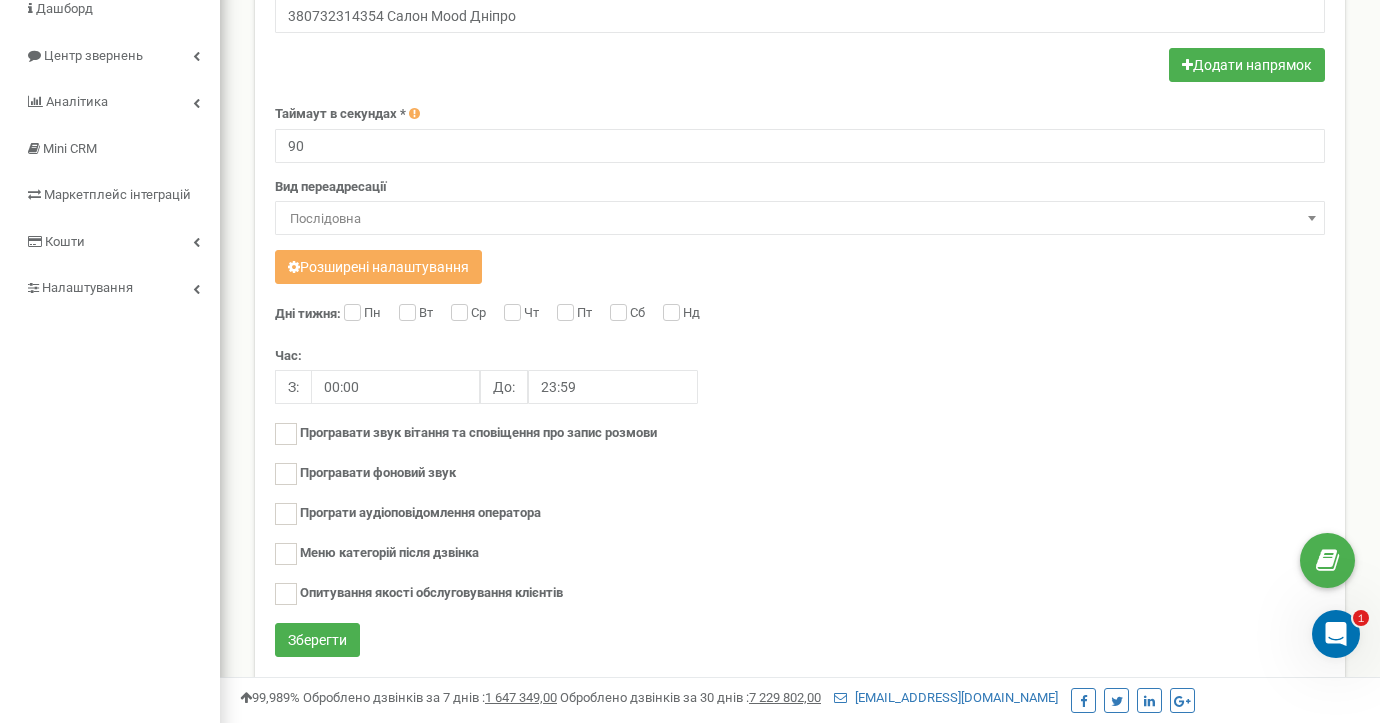click on "Пн" at bounding box center [365, 314] 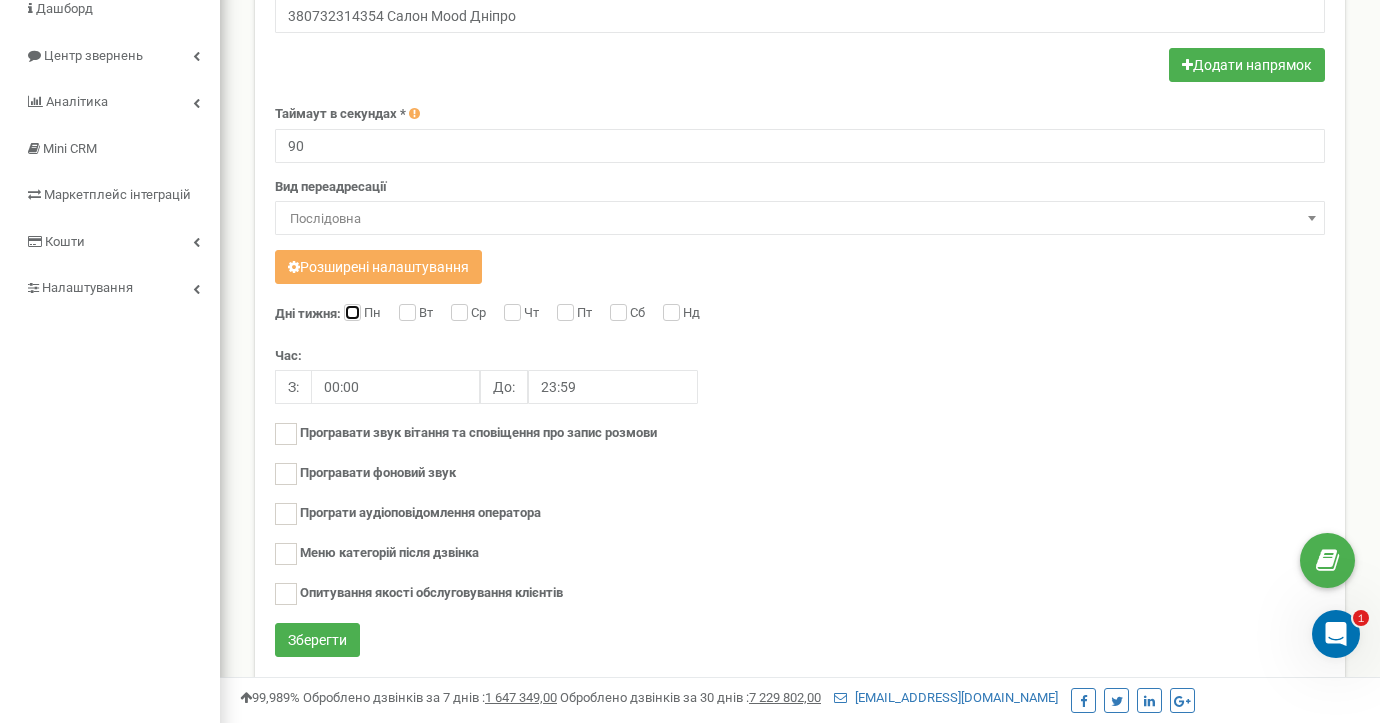 click on "Пн" at bounding box center [350, 314] 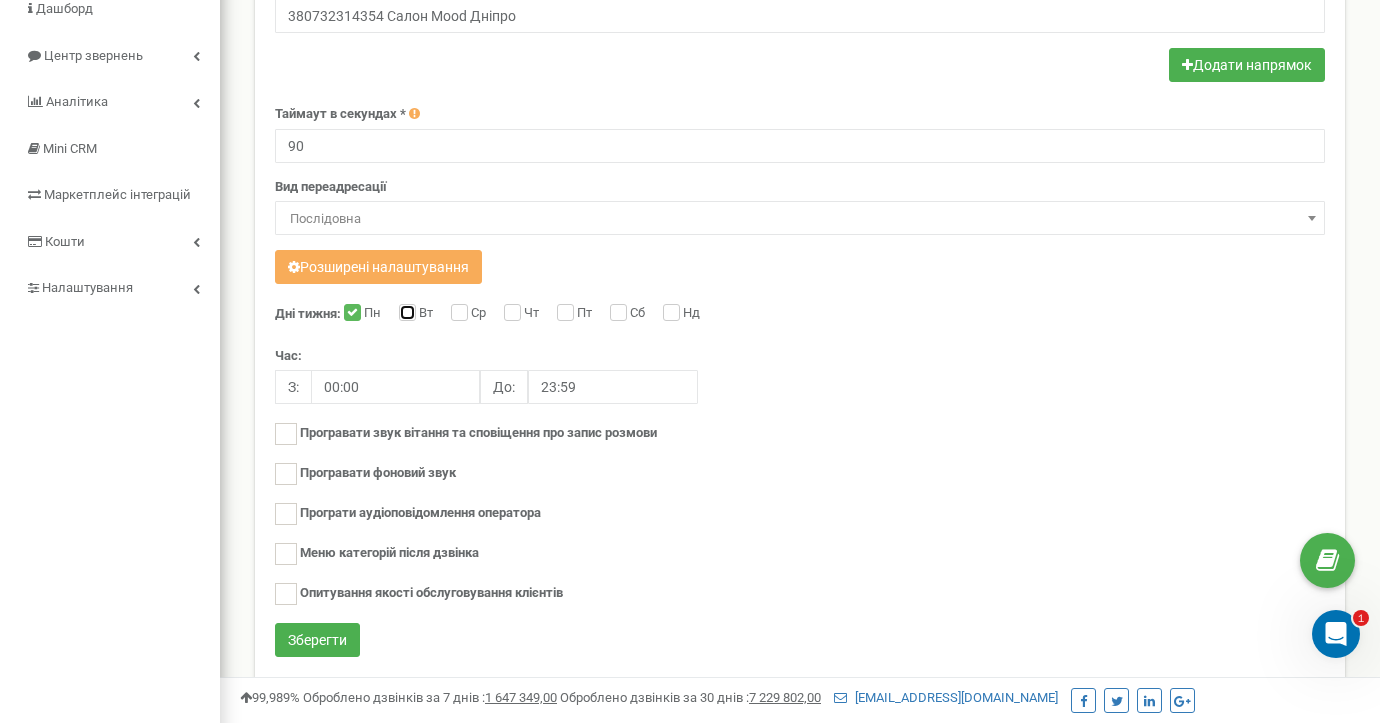 click on "Вт" at bounding box center (405, 314) 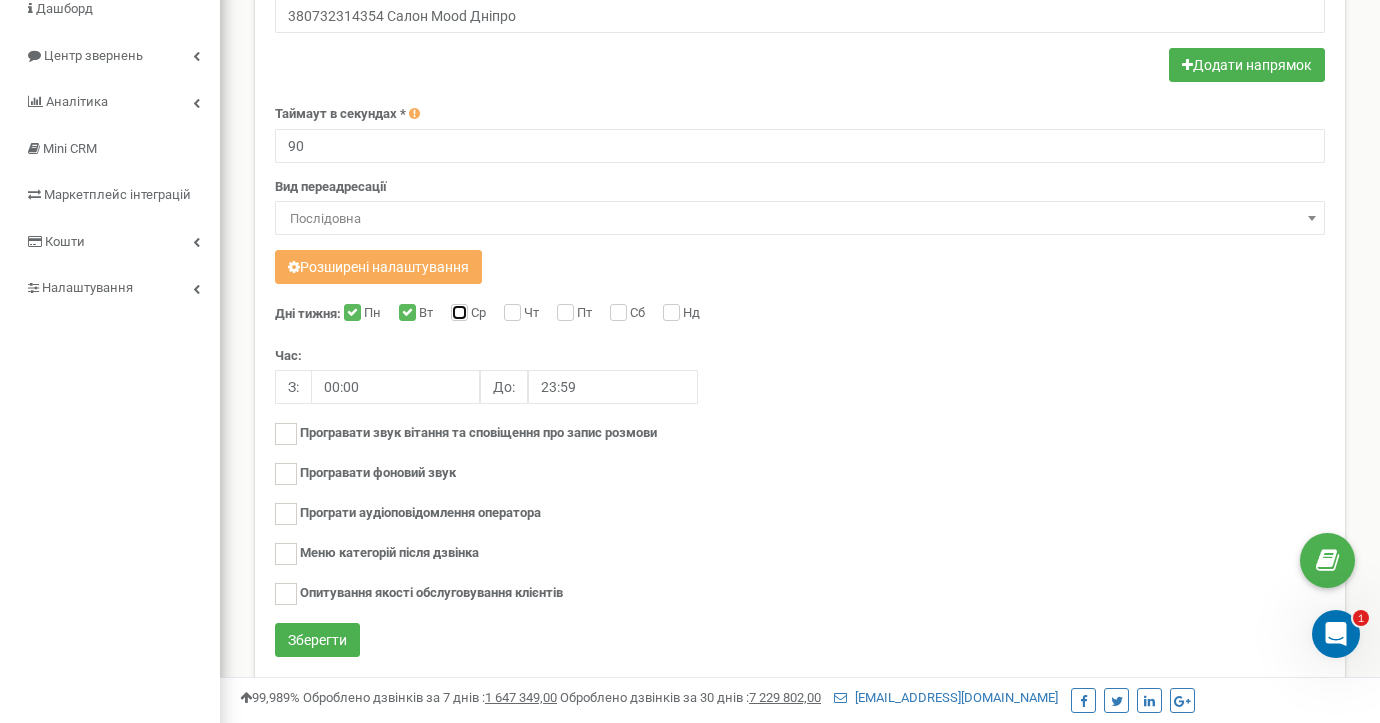 drag, startPoint x: 458, startPoint y: 315, endPoint x: 475, endPoint y: 325, distance: 19.723083 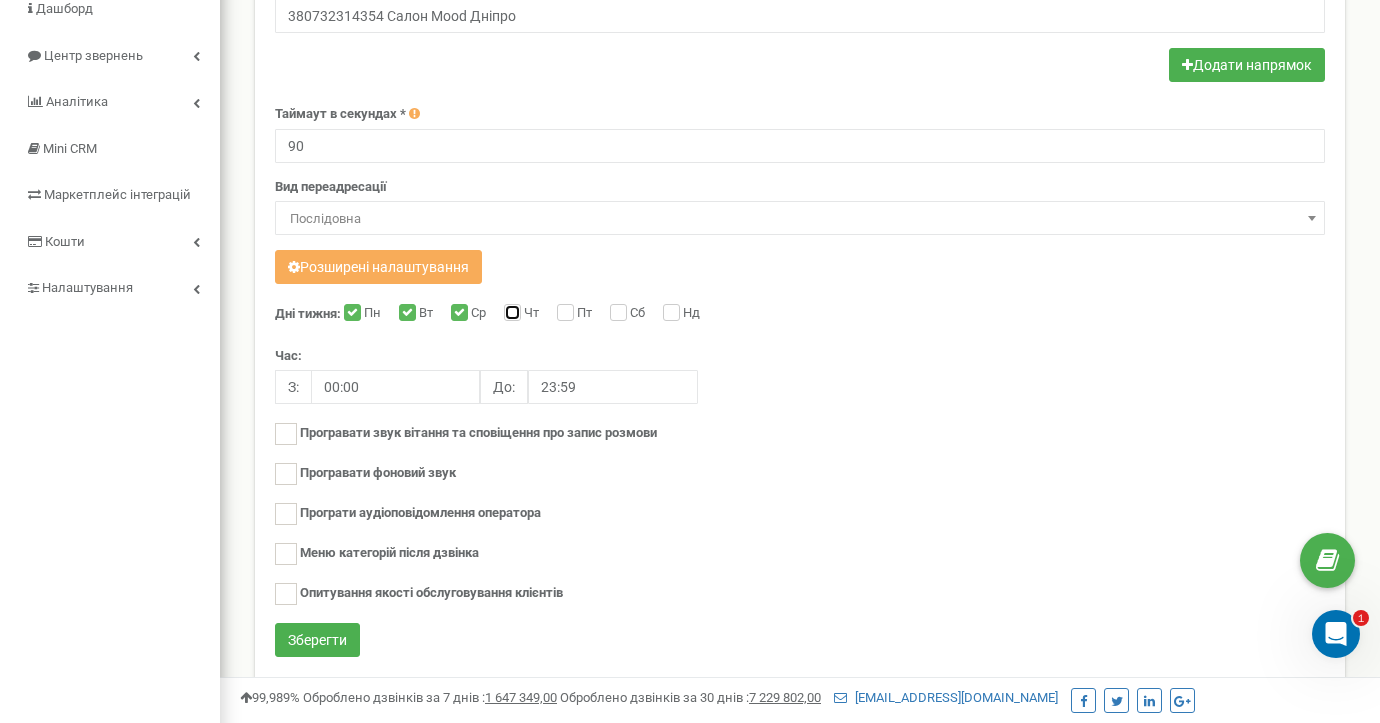 click on "Чт" at bounding box center [510, 314] 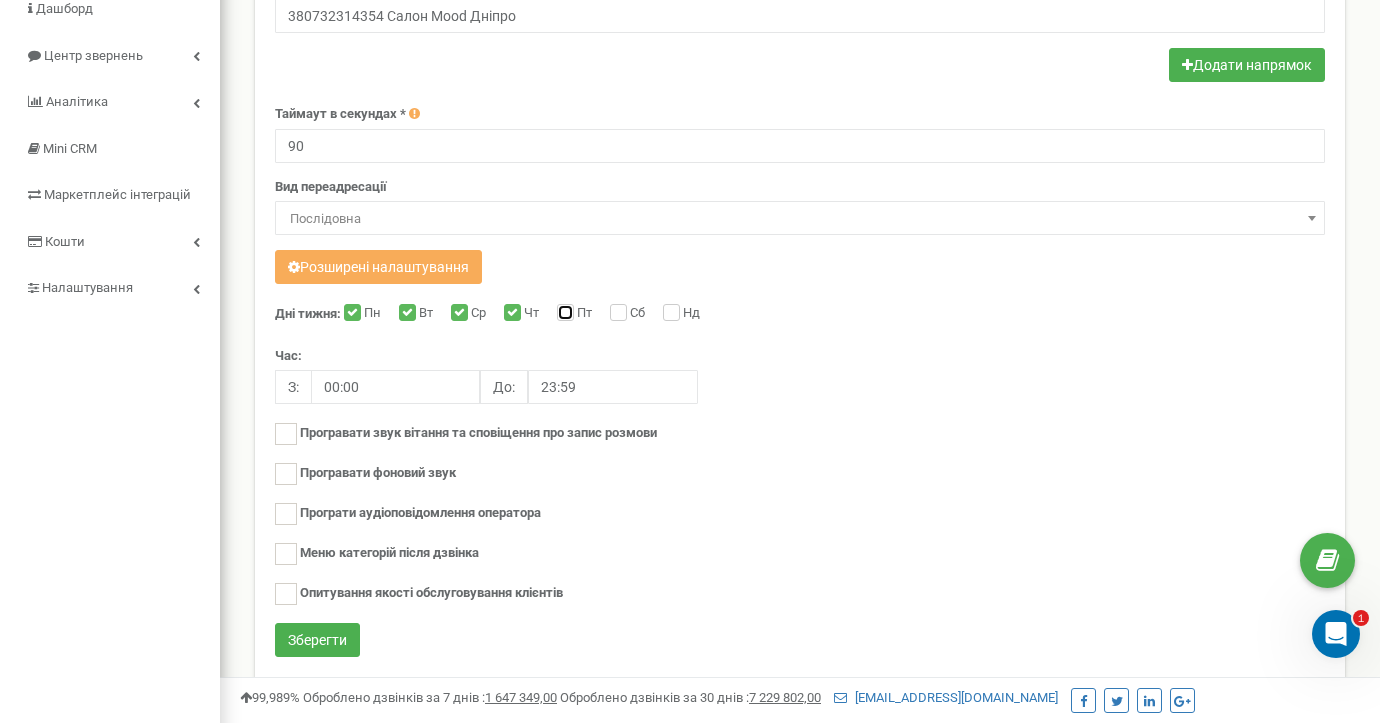 click on "Пт" at bounding box center [563, 314] 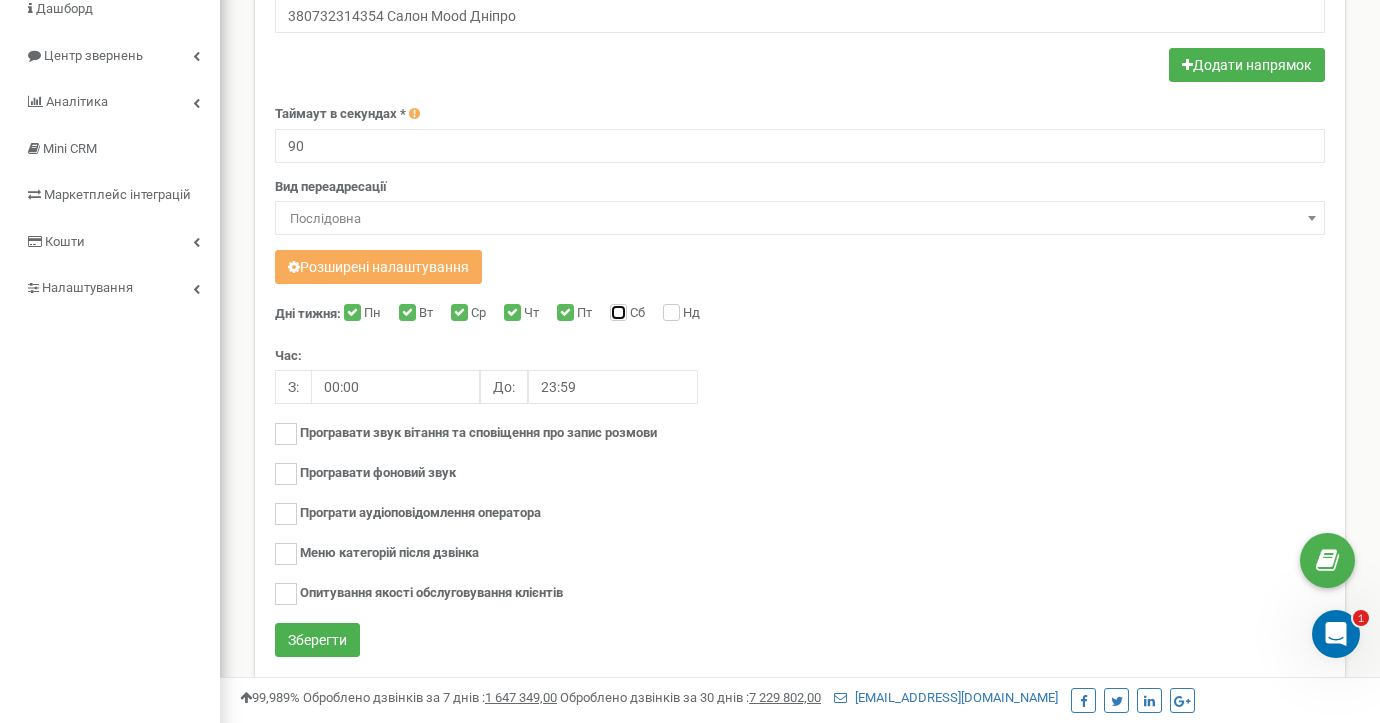 click on "Сб" at bounding box center [616, 314] 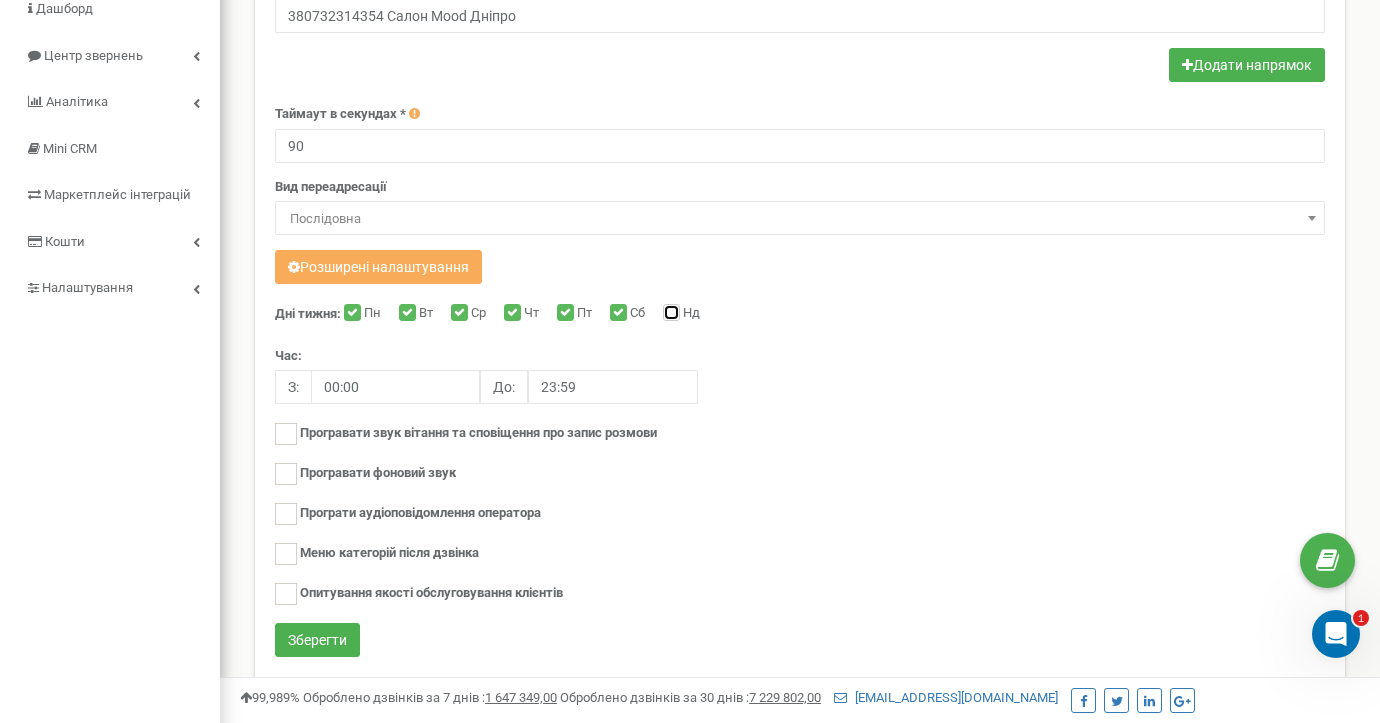 click on "Нд" at bounding box center [669, 314] 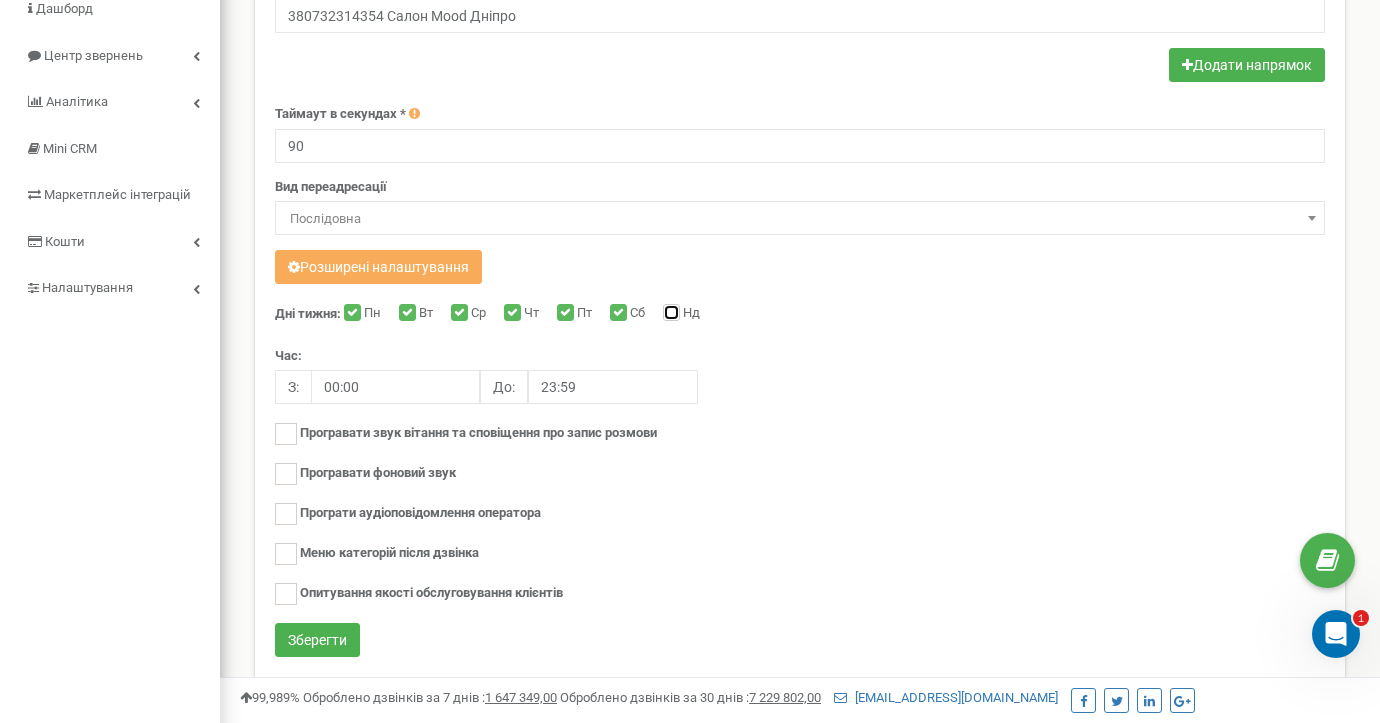 checkbox on "true" 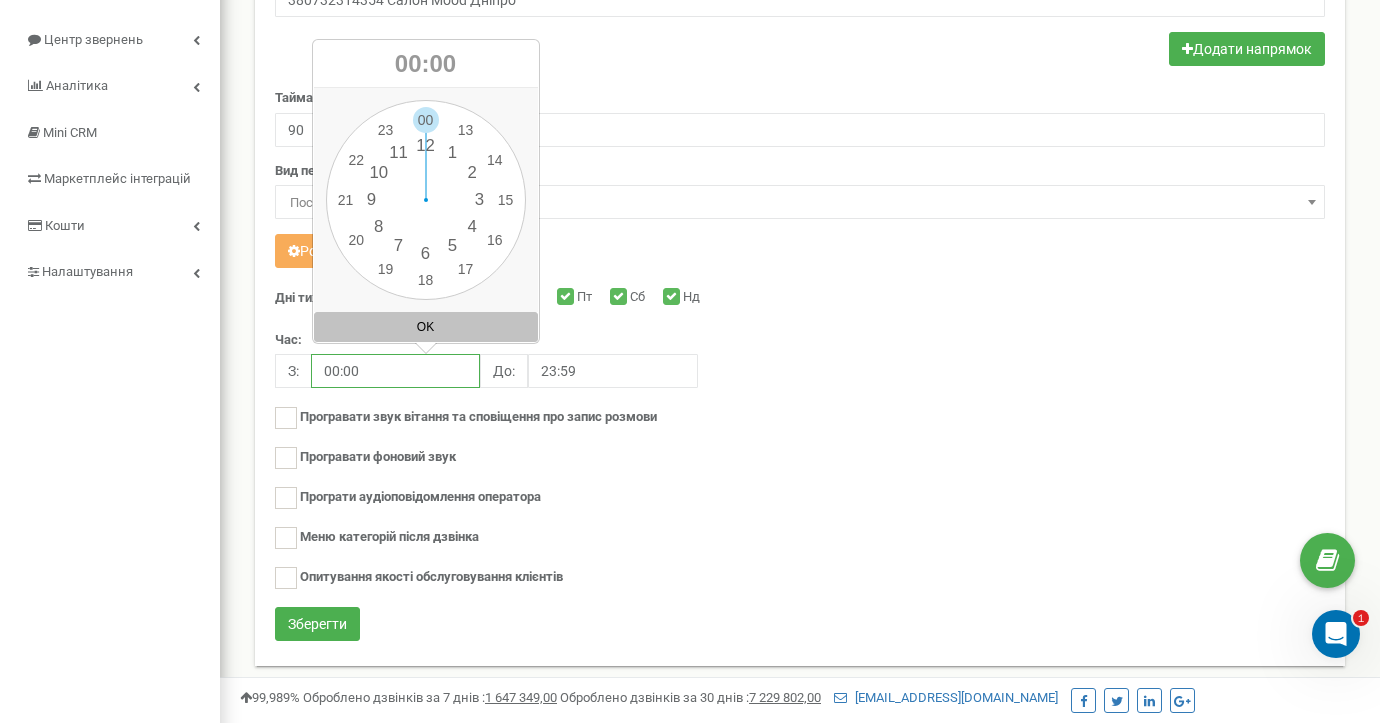 drag, startPoint x: 371, startPoint y: 382, endPoint x: 316, endPoint y: 383, distance: 55.00909 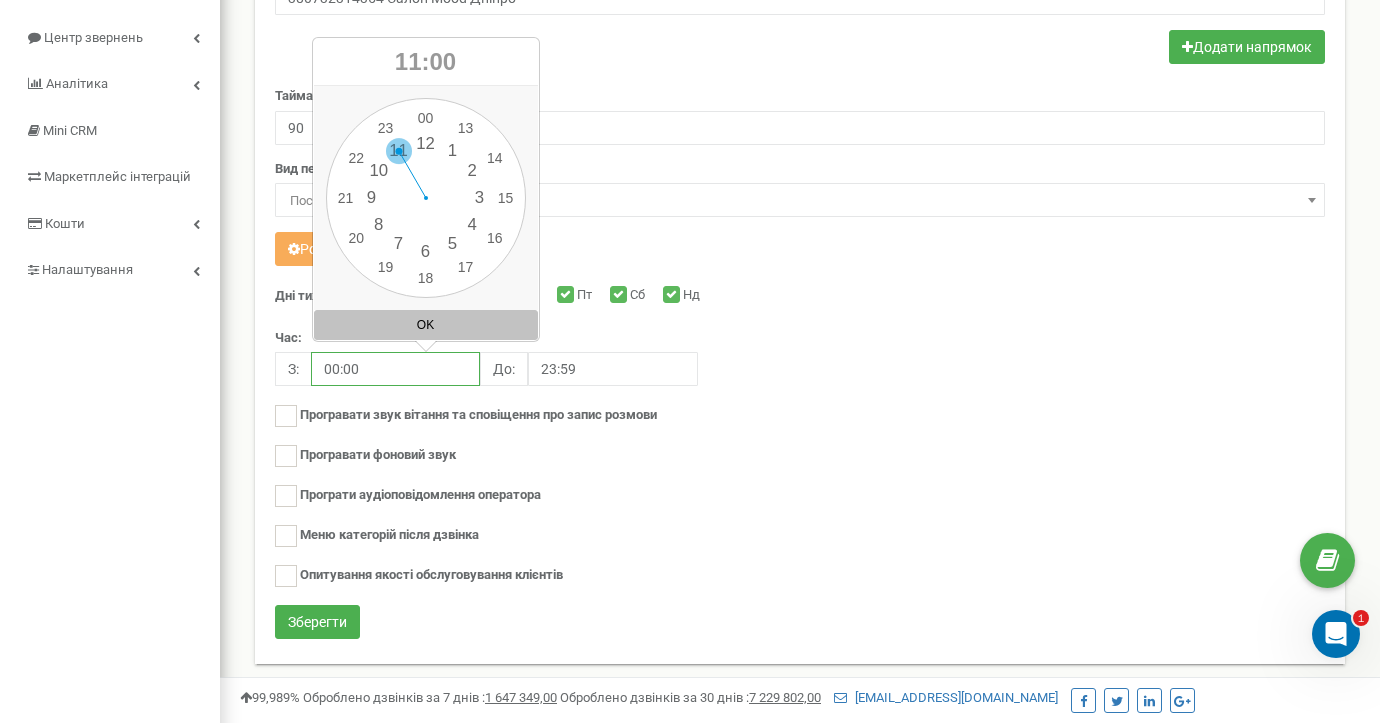 click on "00 1 2 3 4 5 6 7 8 9 10 11 12 13 14 15 16 17 18 19 20 21 22 23 00 05 10 15 20 25 30 35 40 45 50 55" at bounding box center (426, 198) 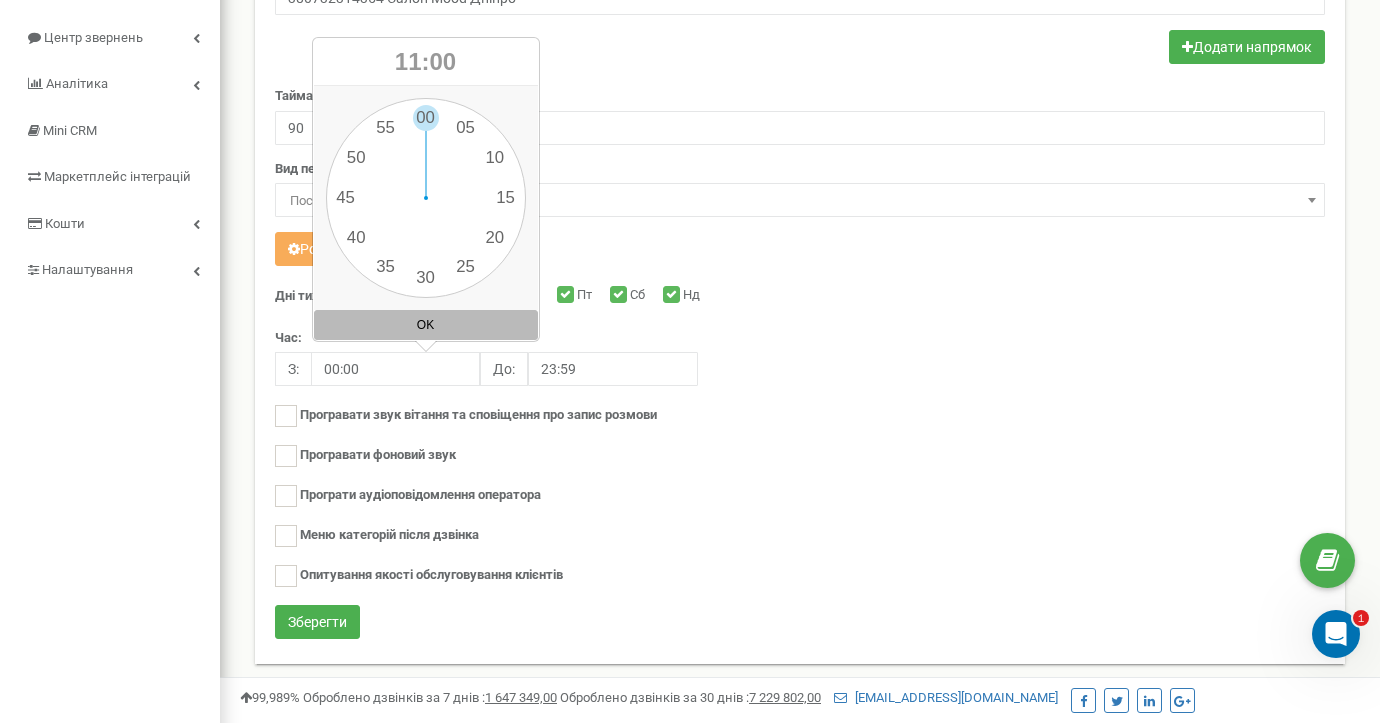 click on "OK" at bounding box center (426, 325) 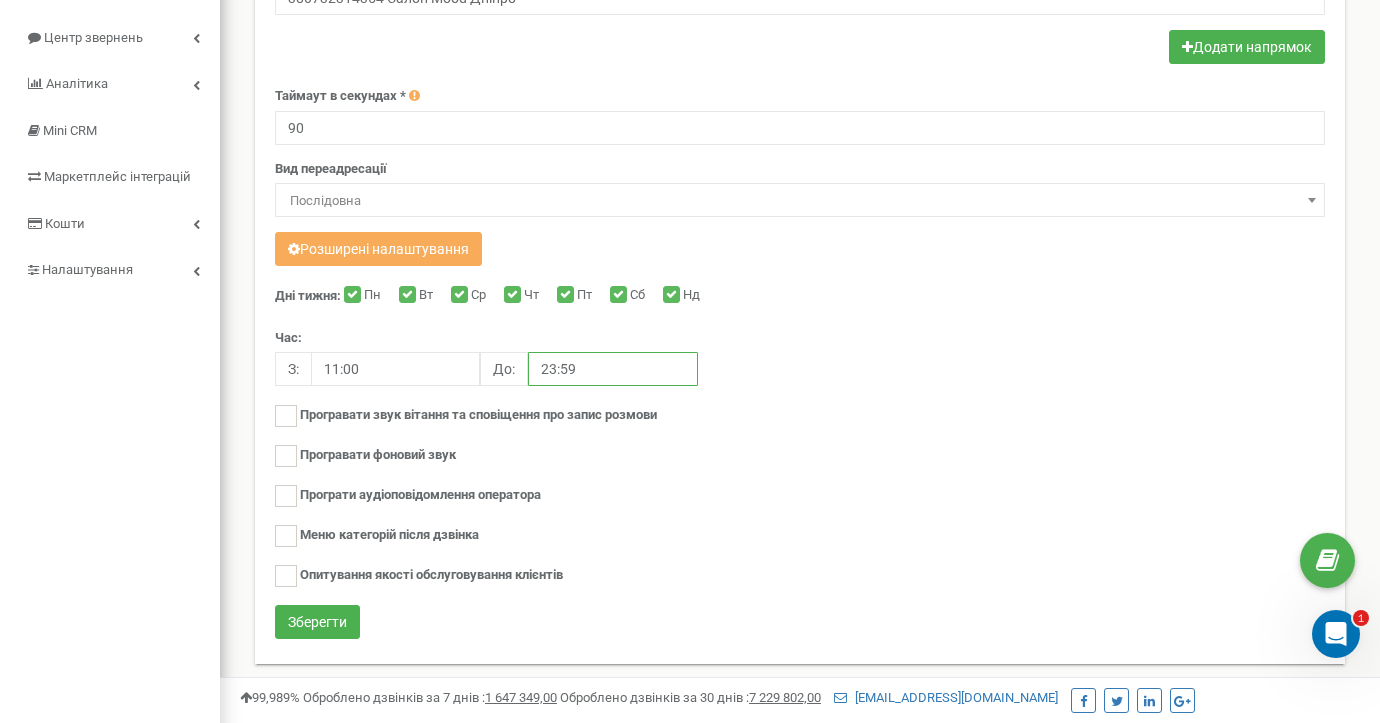 click on "23:59" at bounding box center [612, 369] 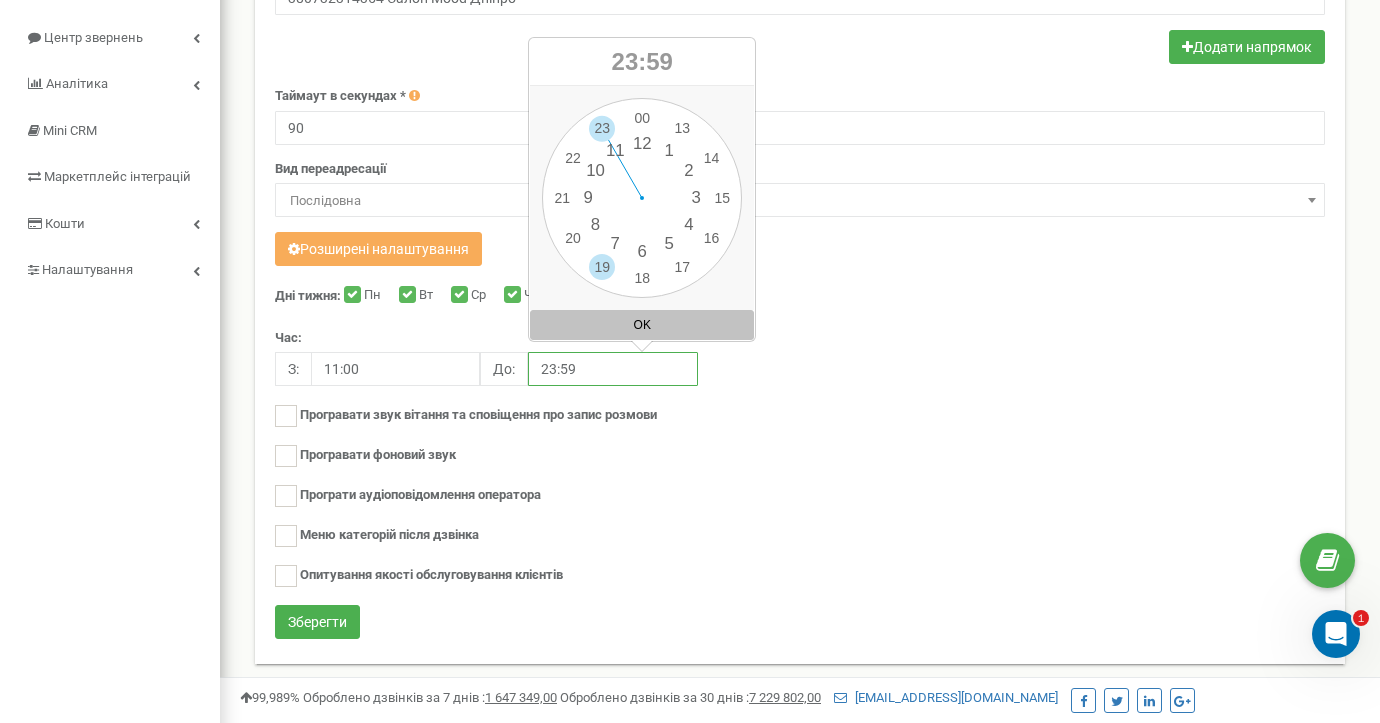 click on "00 1 2 3 4 5 6 7 8 9 10 11 12 13 14 15 16 17 18 19 20 21 22 23 00 05 10 15 20 25 30 35 40 45 50 55" at bounding box center [642, 198] 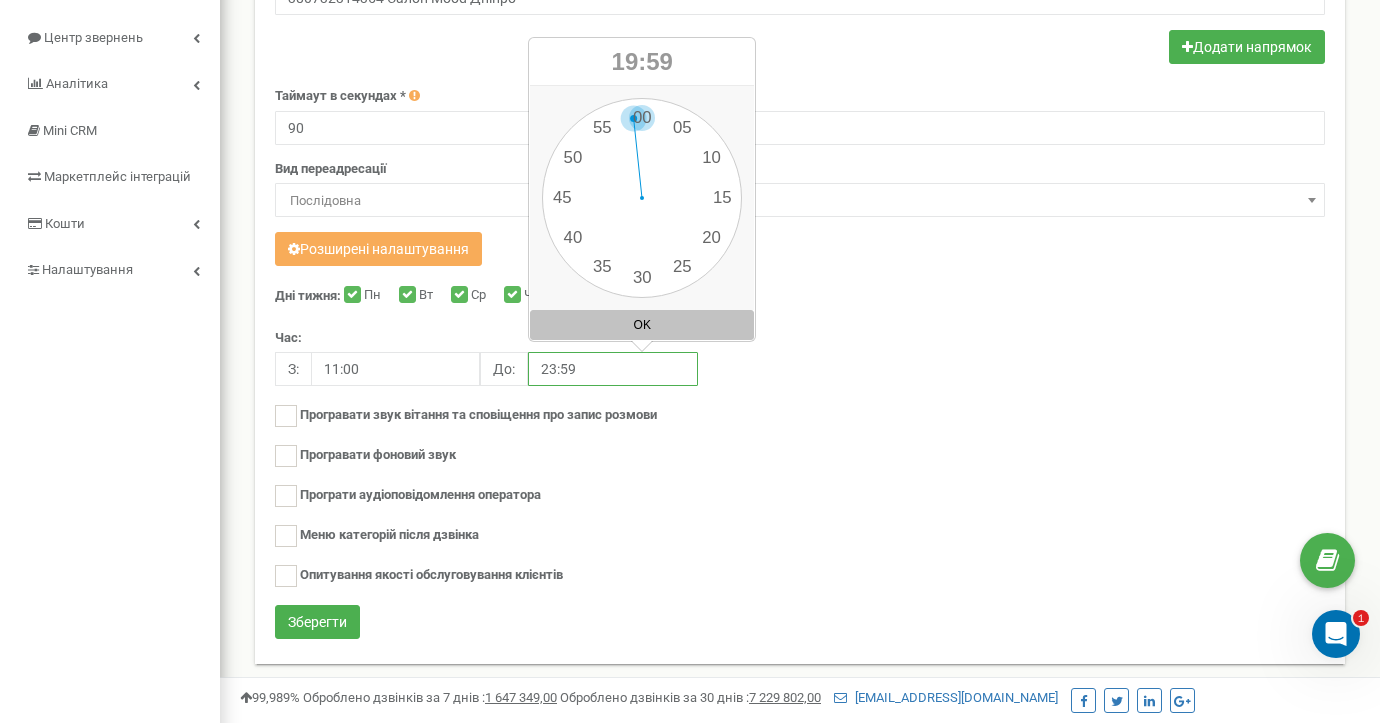 click on "00 1 2 3 4 5 6 7 8 9 10 11 12 13 14 15 16 17 18 19 20 21 22 23 00 05 10 15 20 25 30 35 40 45 50 55" at bounding box center (642, 198) 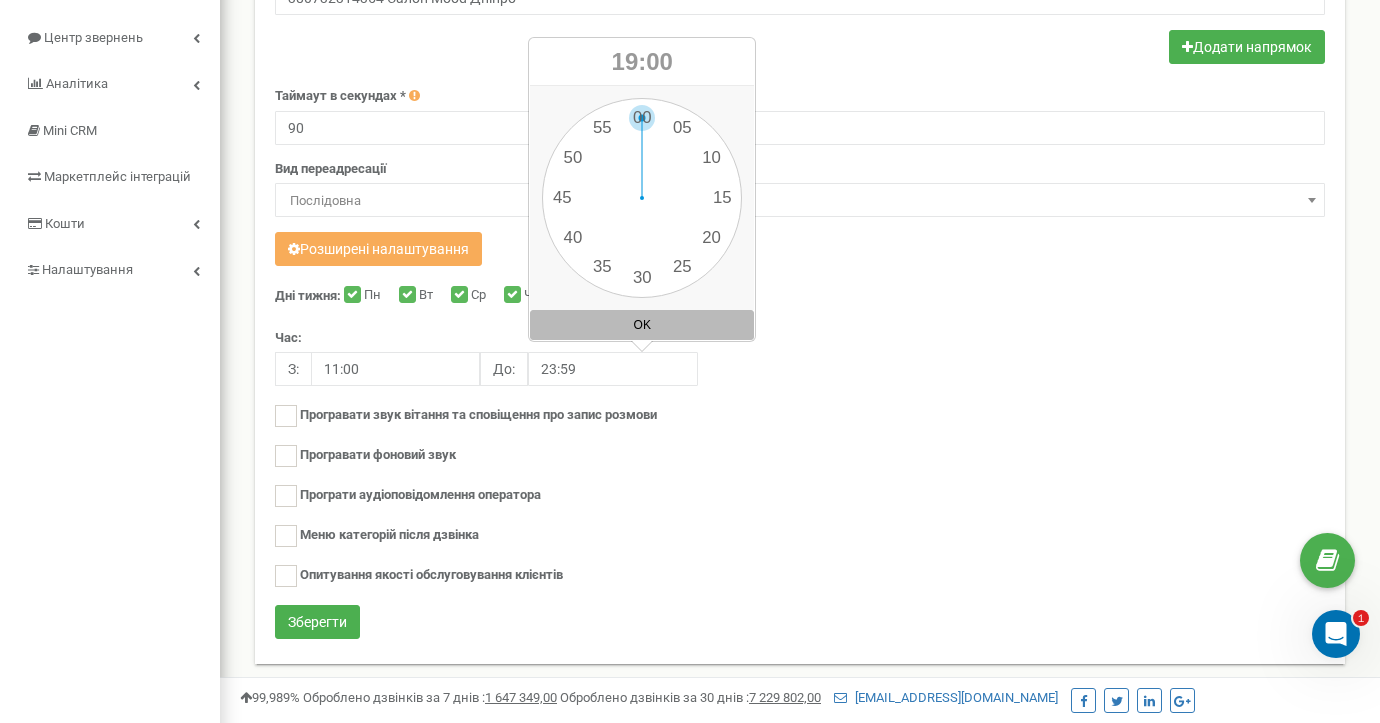 click on "OK" at bounding box center [642, 325] 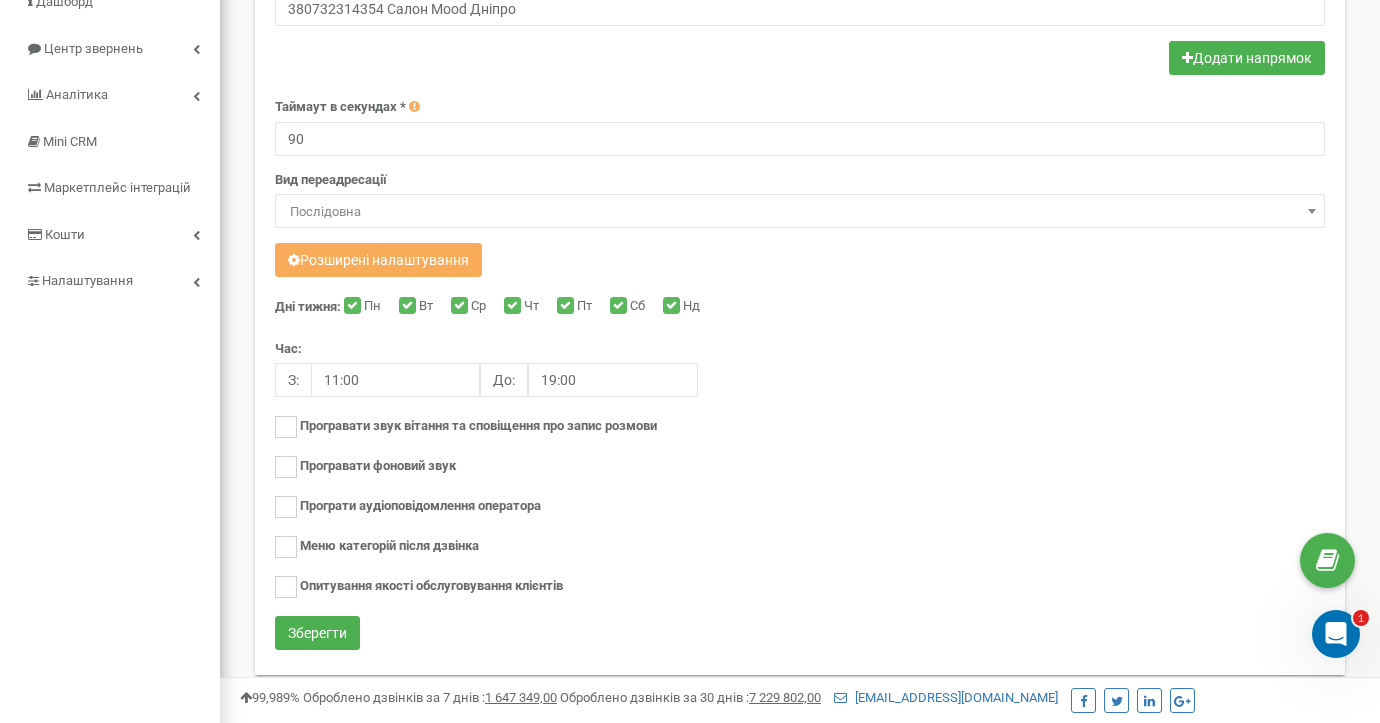 scroll, scrollTop: 218, scrollLeft: 0, axis: vertical 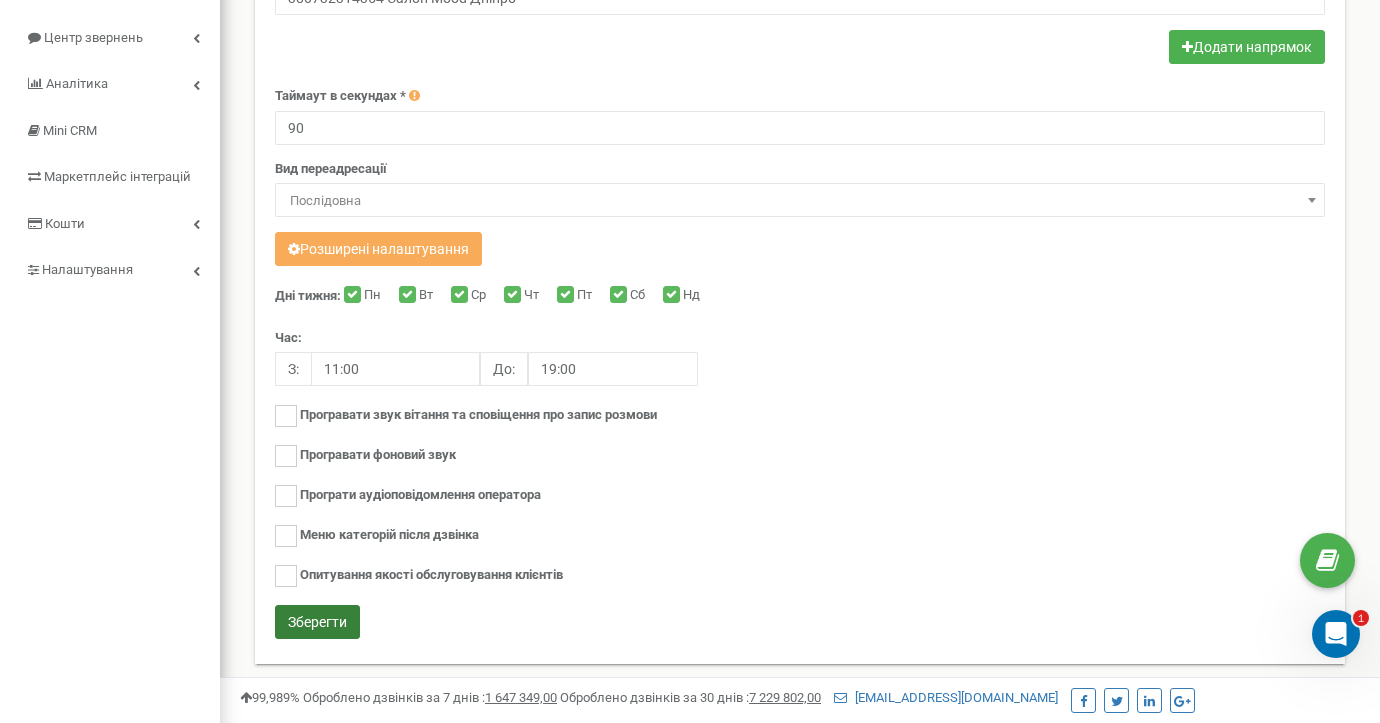click on "Зберегти" at bounding box center [317, 622] 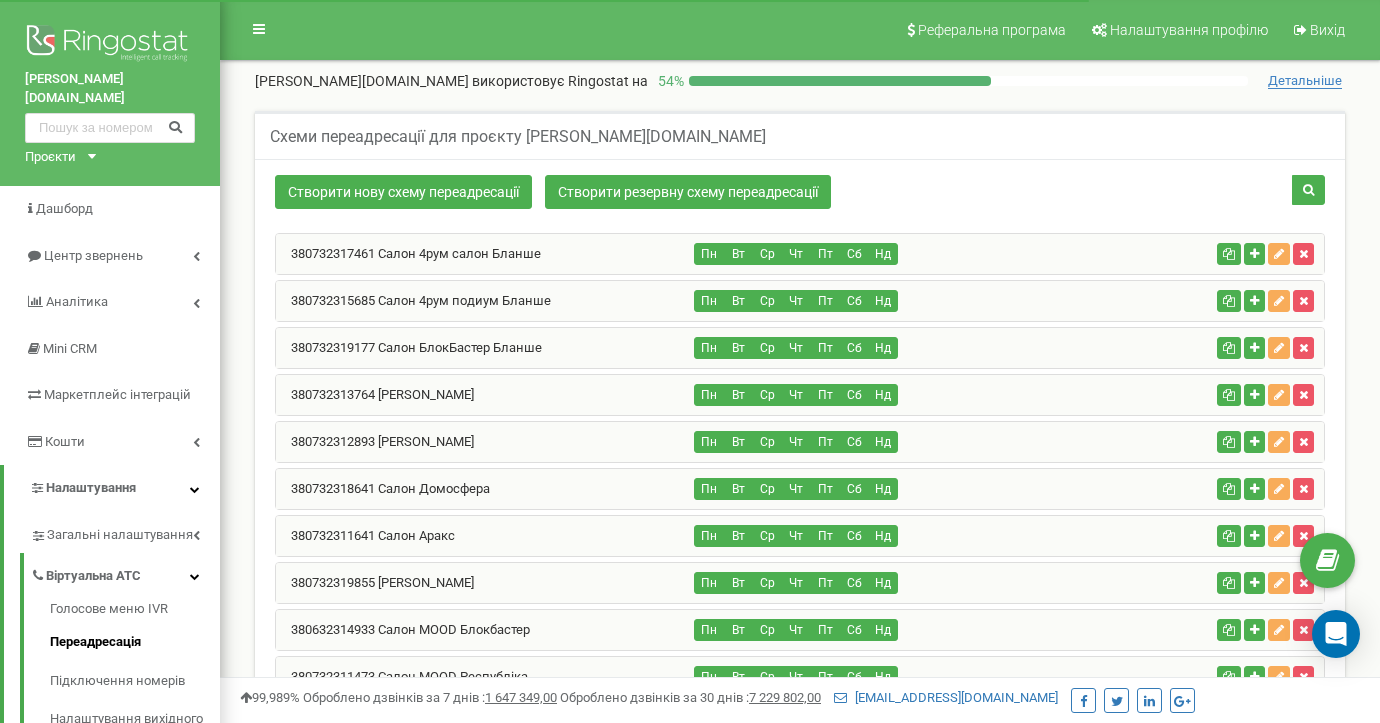 scroll, scrollTop: 0, scrollLeft: 0, axis: both 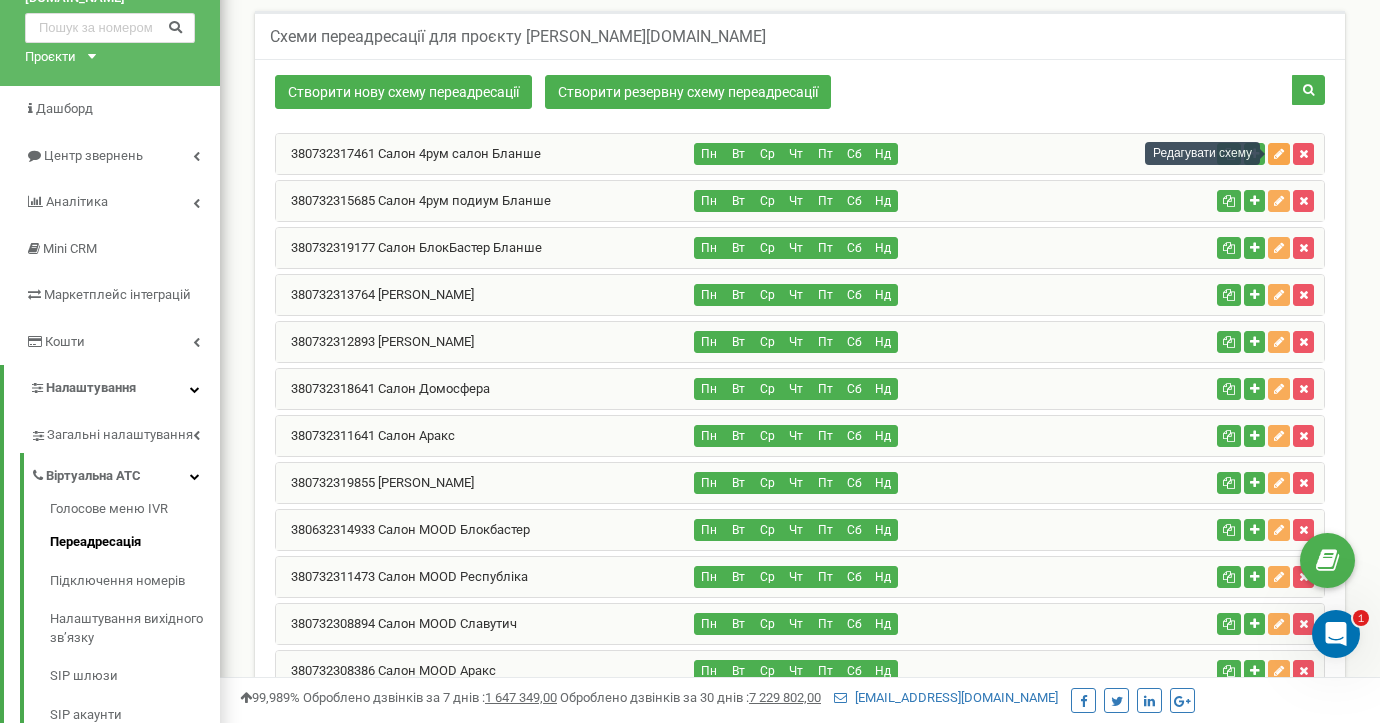 click at bounding box center [1279, 154] 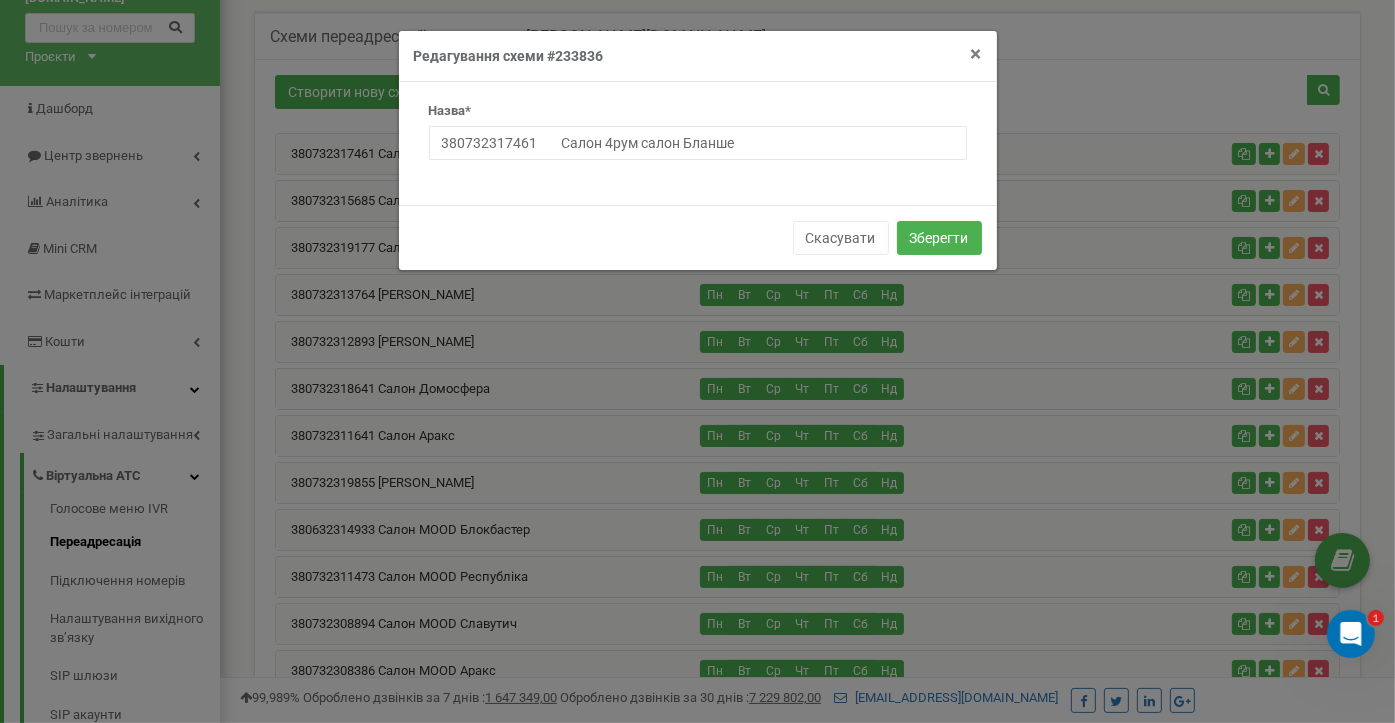 click on "×" at bounding box center (976, 54) 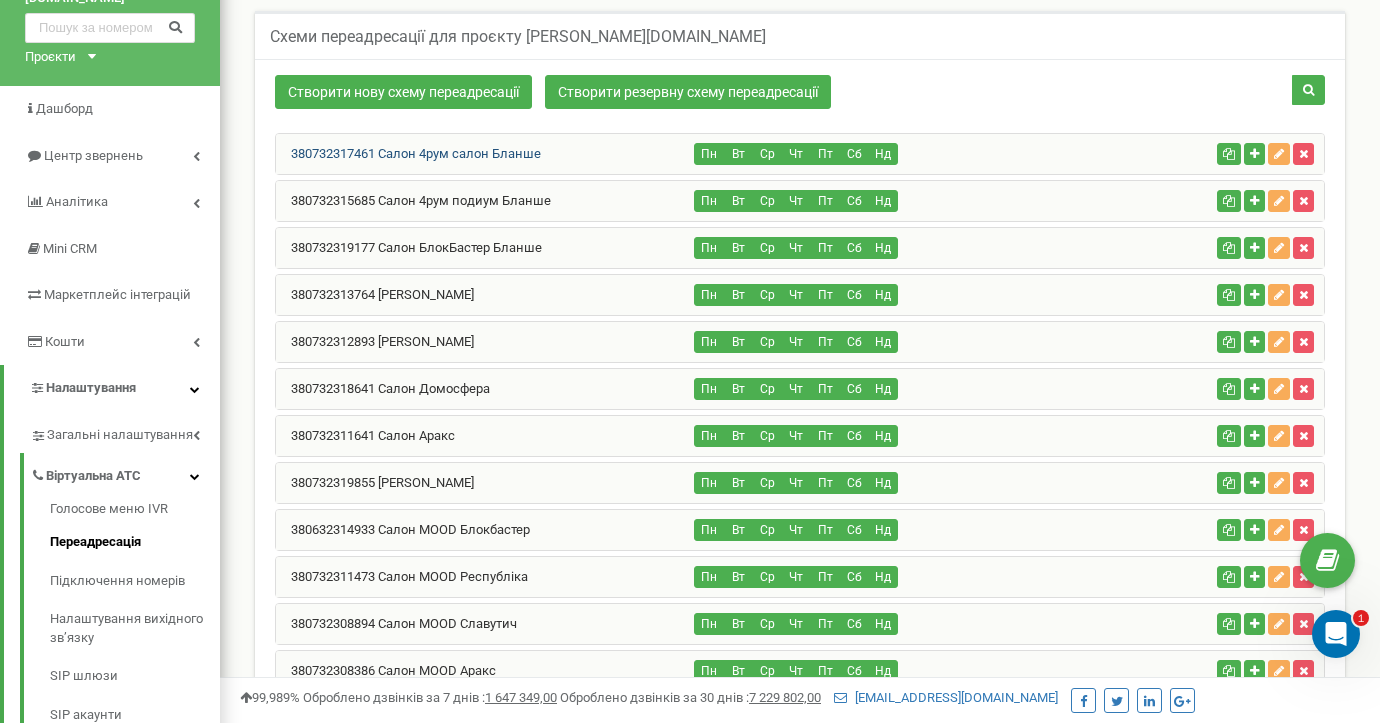click on "380732317461	Салон 4рум салон Бланше" at bounding box center (408, 153) 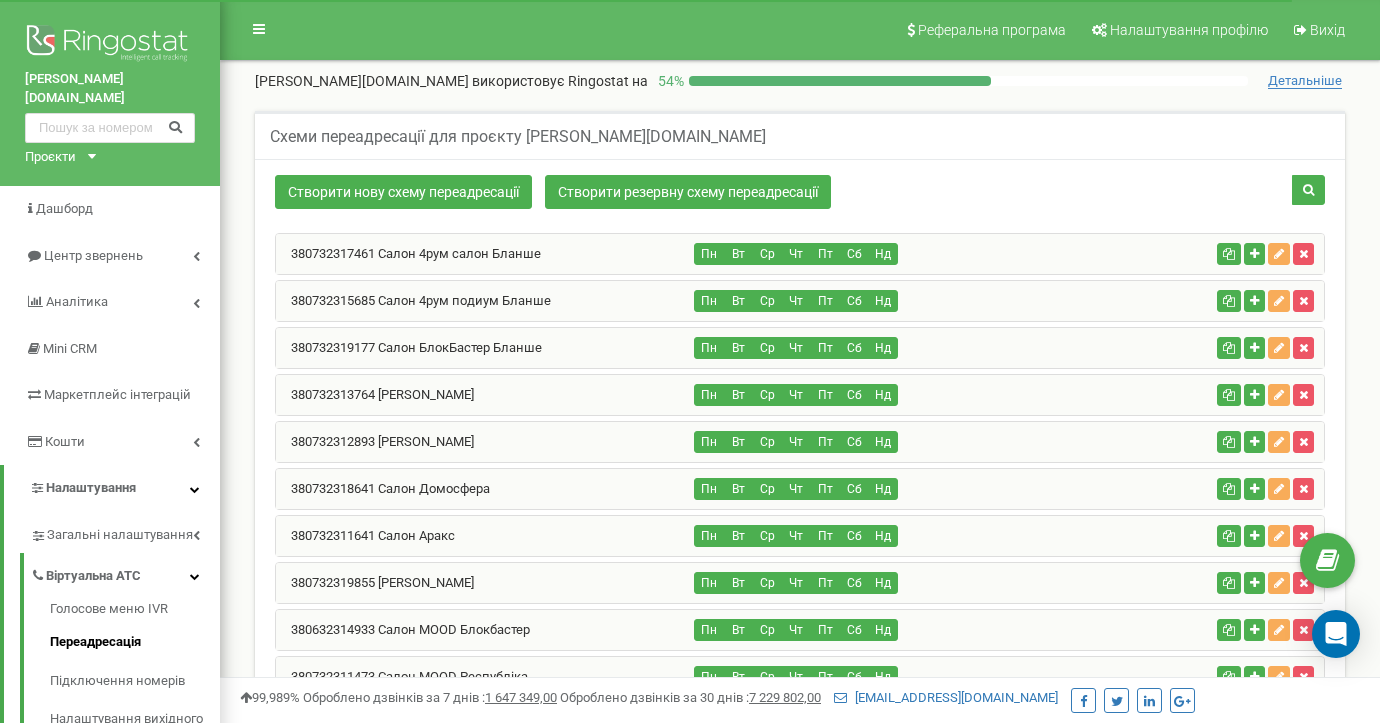 scroll, scrollTop: 730, scrollLeft: 0, axis: vertical 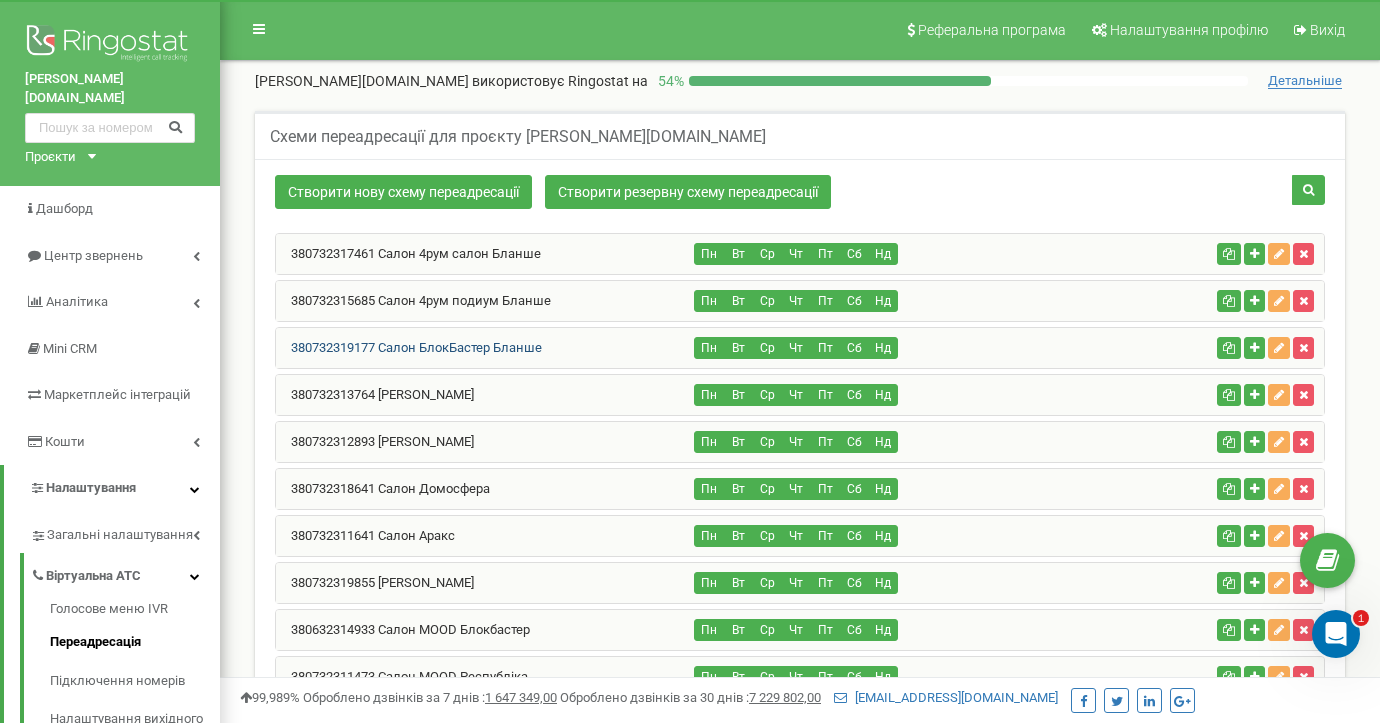 click on "380732319177	Салон БлокБастер Бланше" at bounding box center (409, 347) 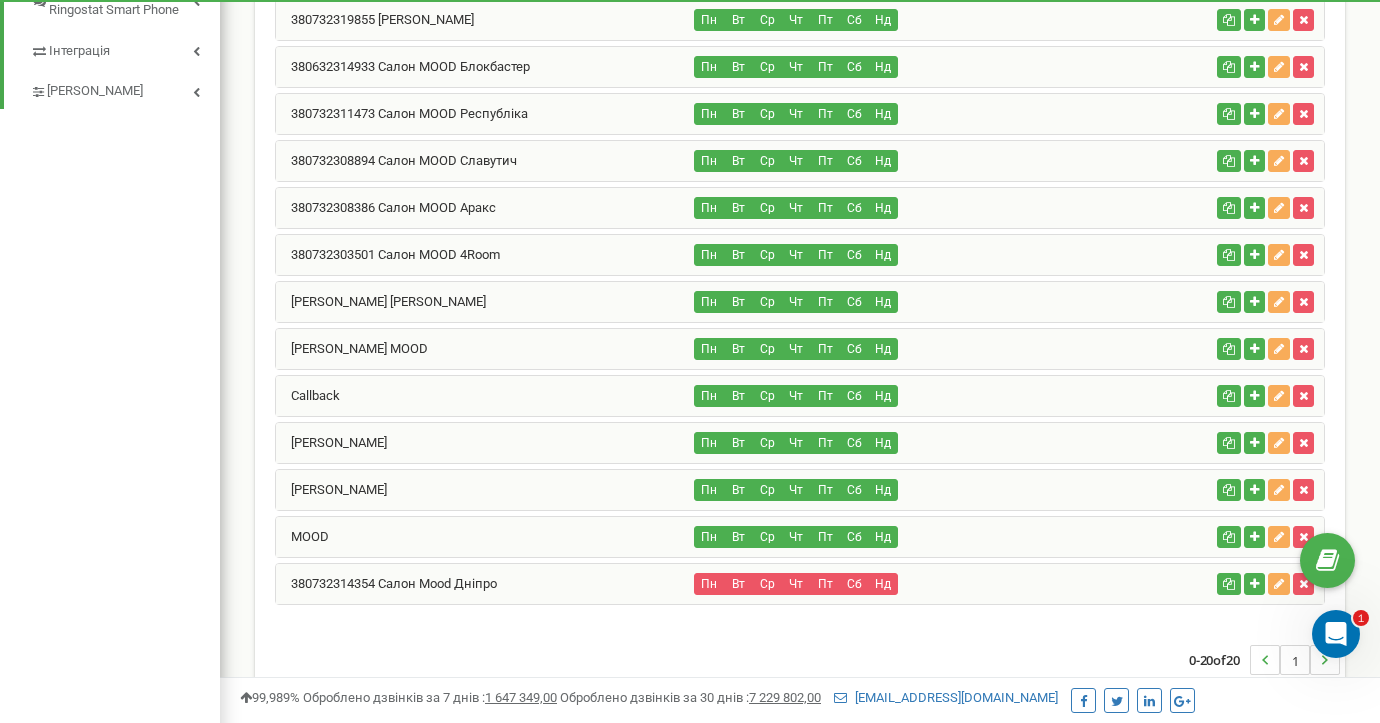 scroll, scrollTop: 1214, scrollLeft: 0, axis: vertical 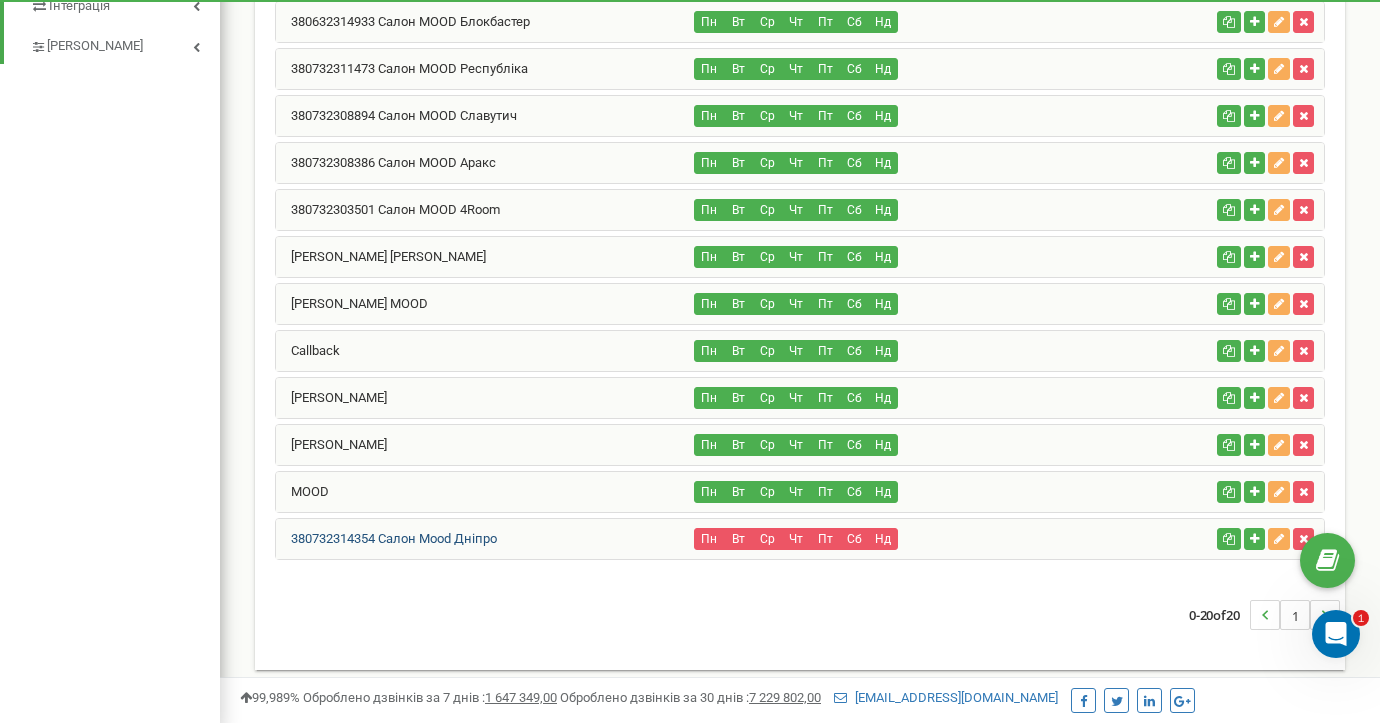 click on "380732314354 Салон Mood Дніпро" at bounding box center (386, 538) 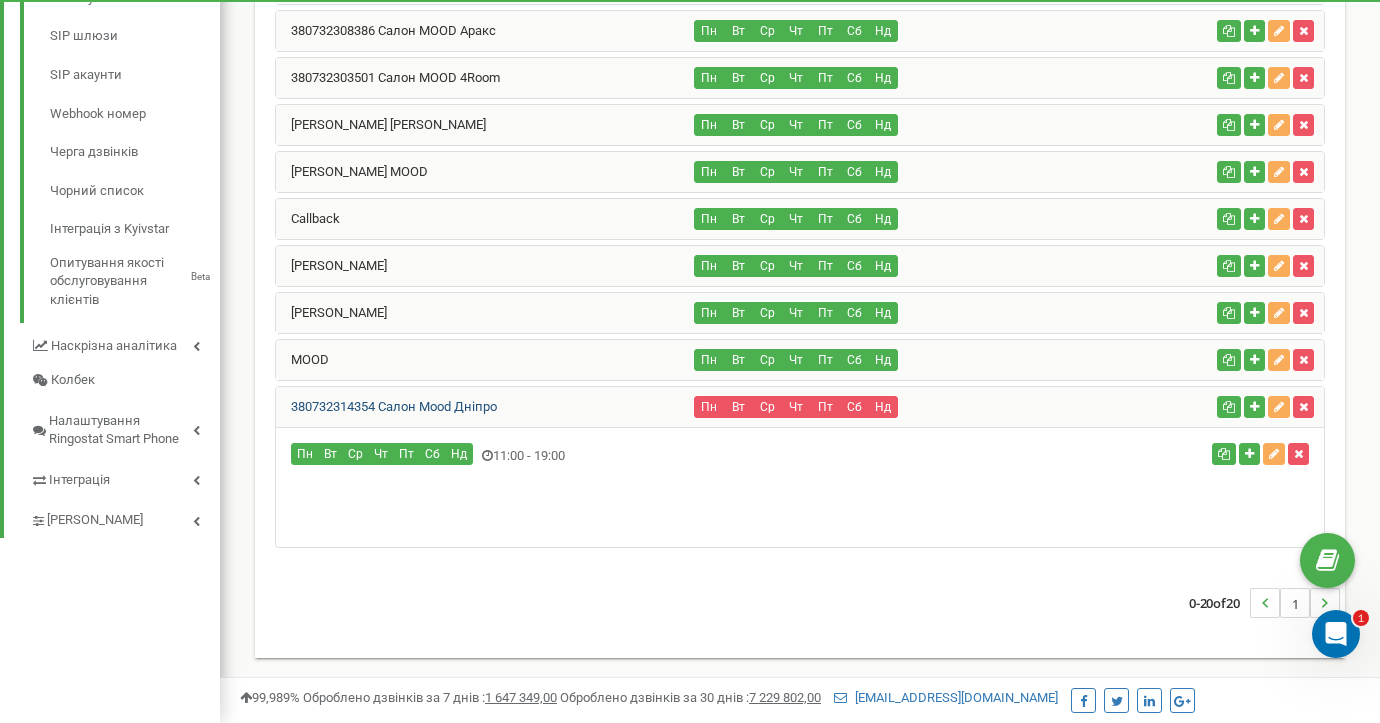 scroll, scrollTop: 730, scrollLeft: 0, axis: vertical 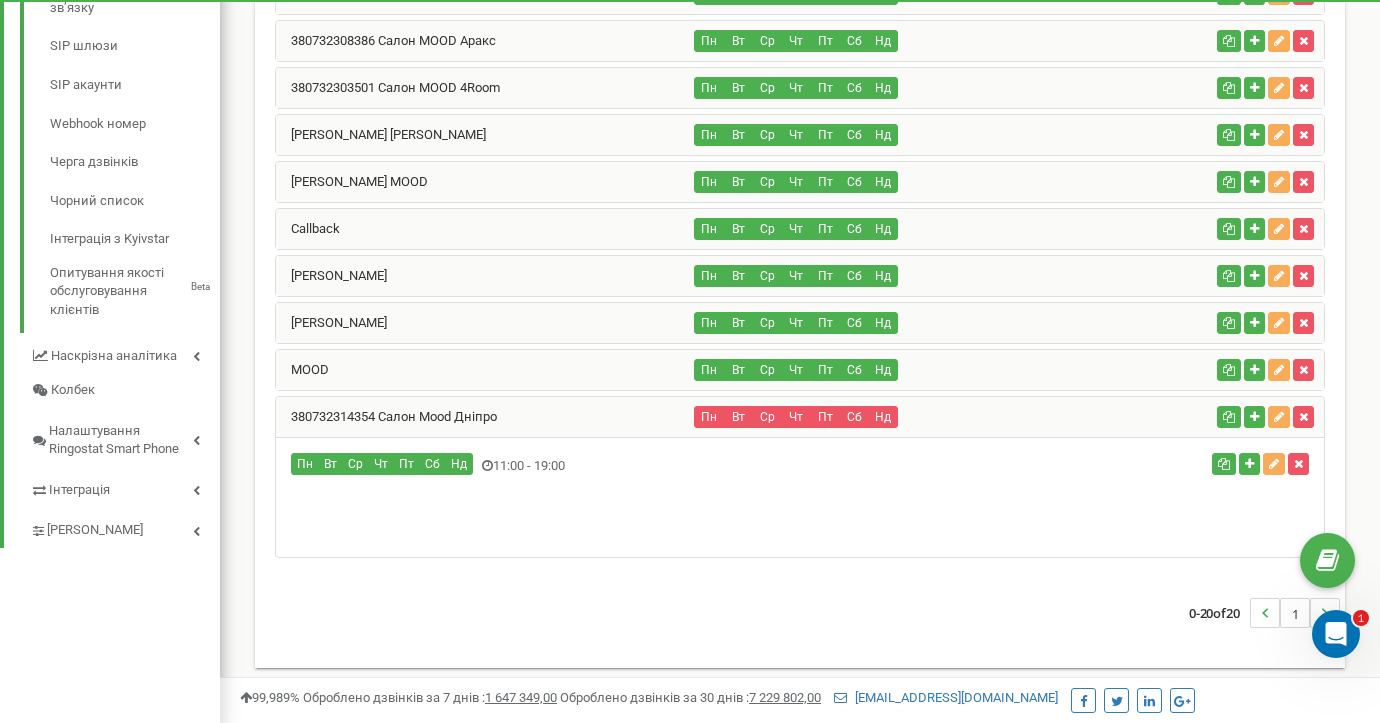 click on "Пн
Вт" at bounding box center [800, 497] 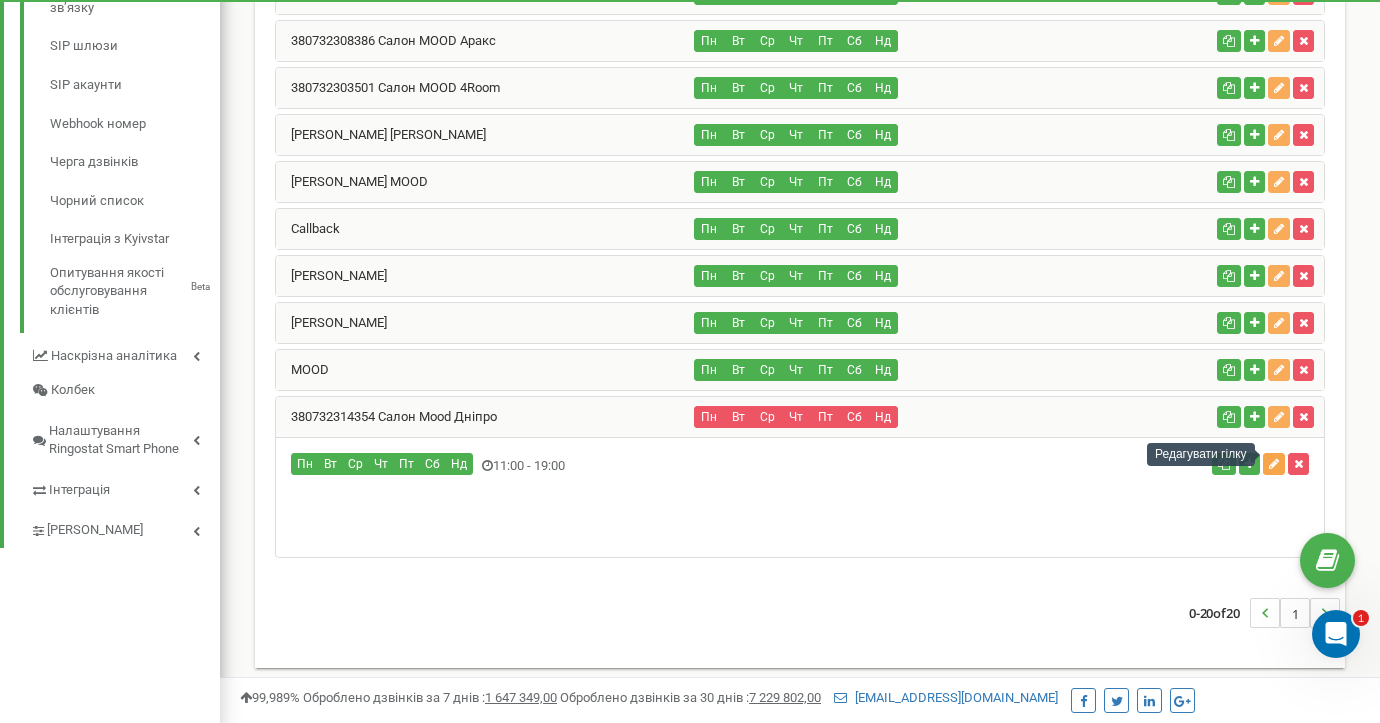 click at bounding box center [1274, 464] 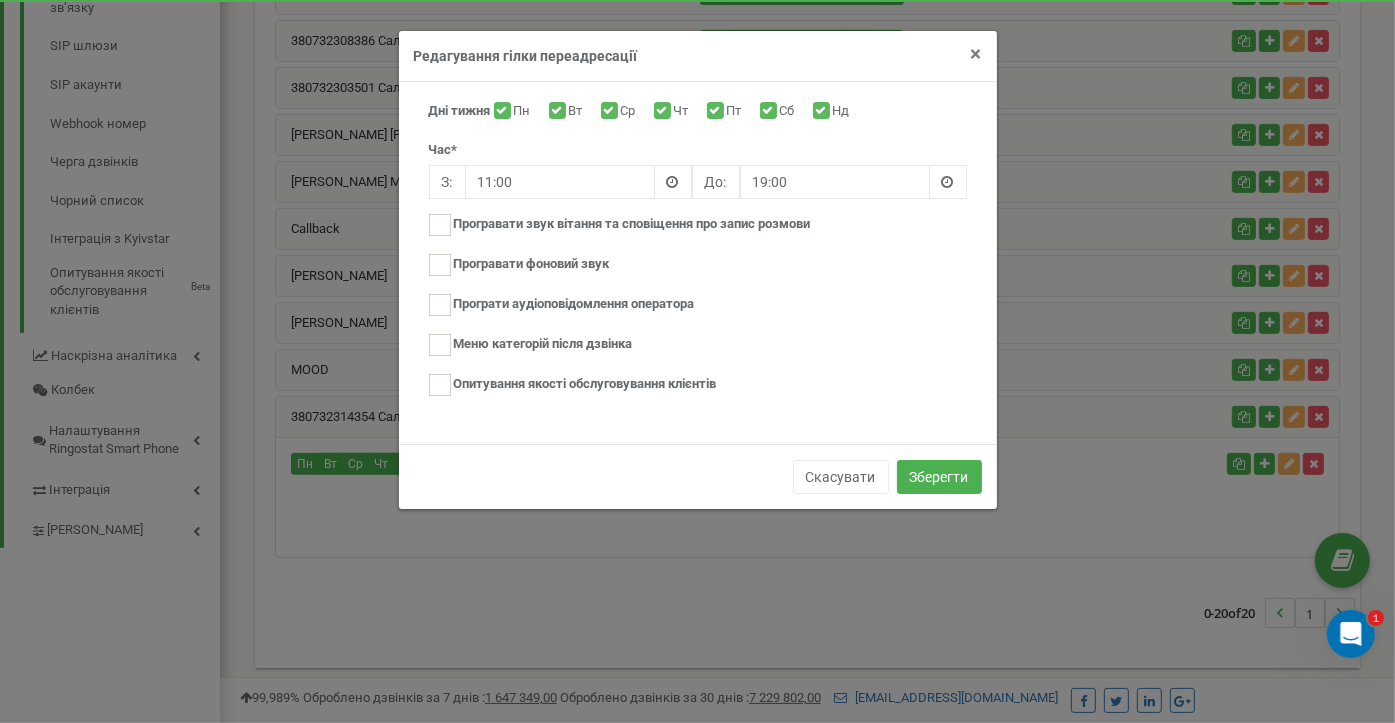 click on "×" at bounding box center (976, 54) 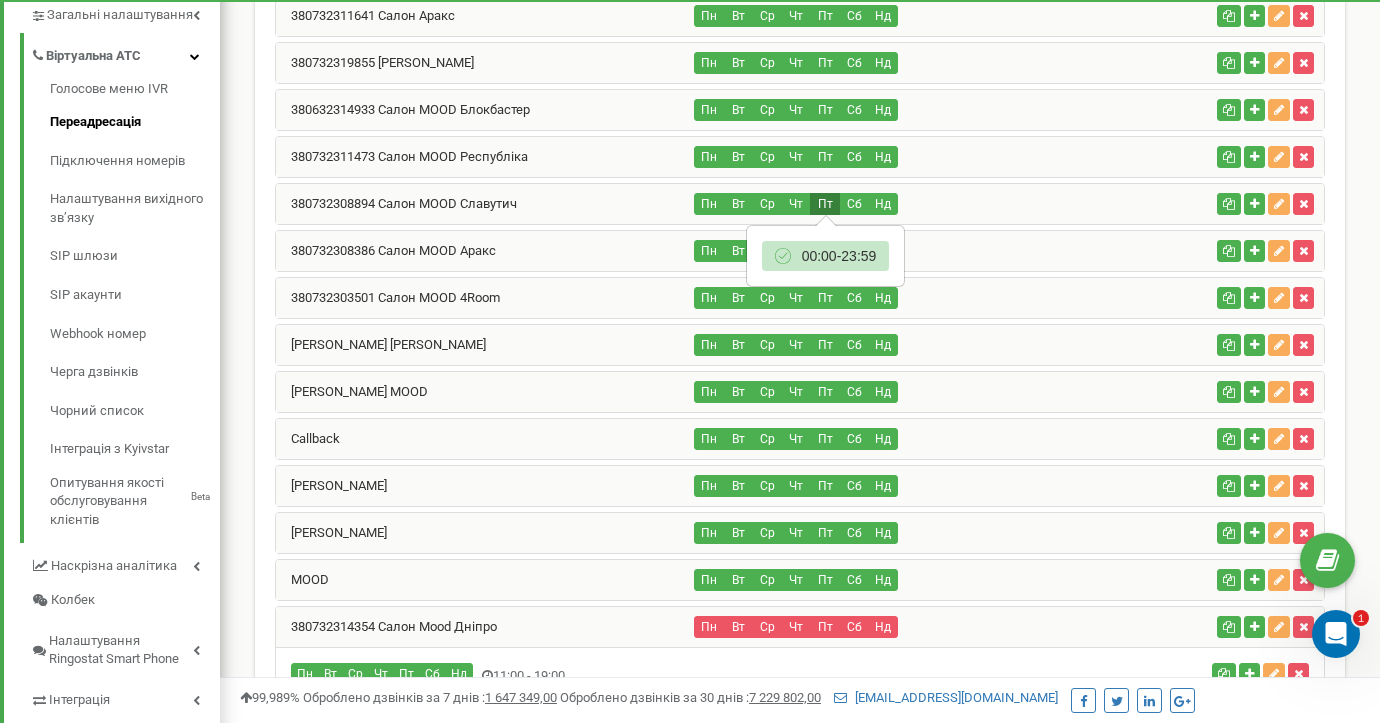 scroll, scrollTop: 600, scrollLeft: 0, axis: vertical 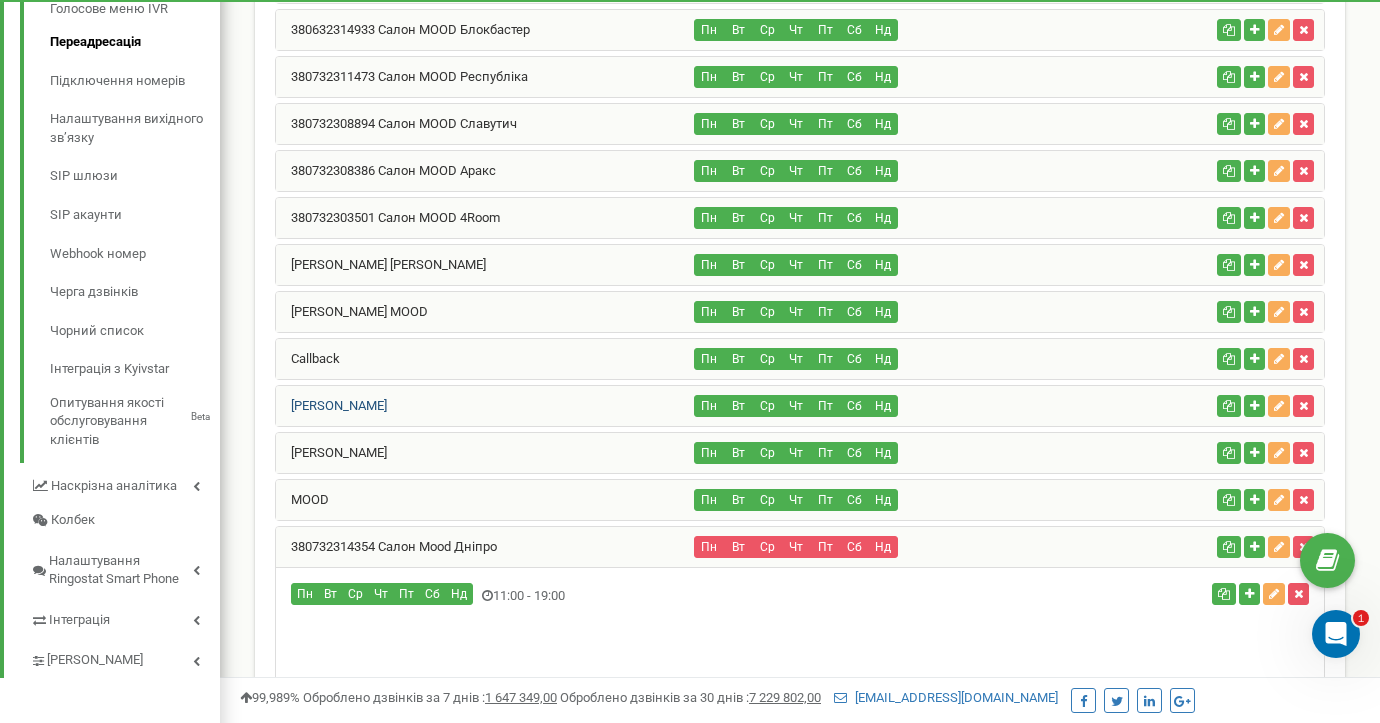 click on "[PERSON_NAME]" at bounding box center [331, 405] 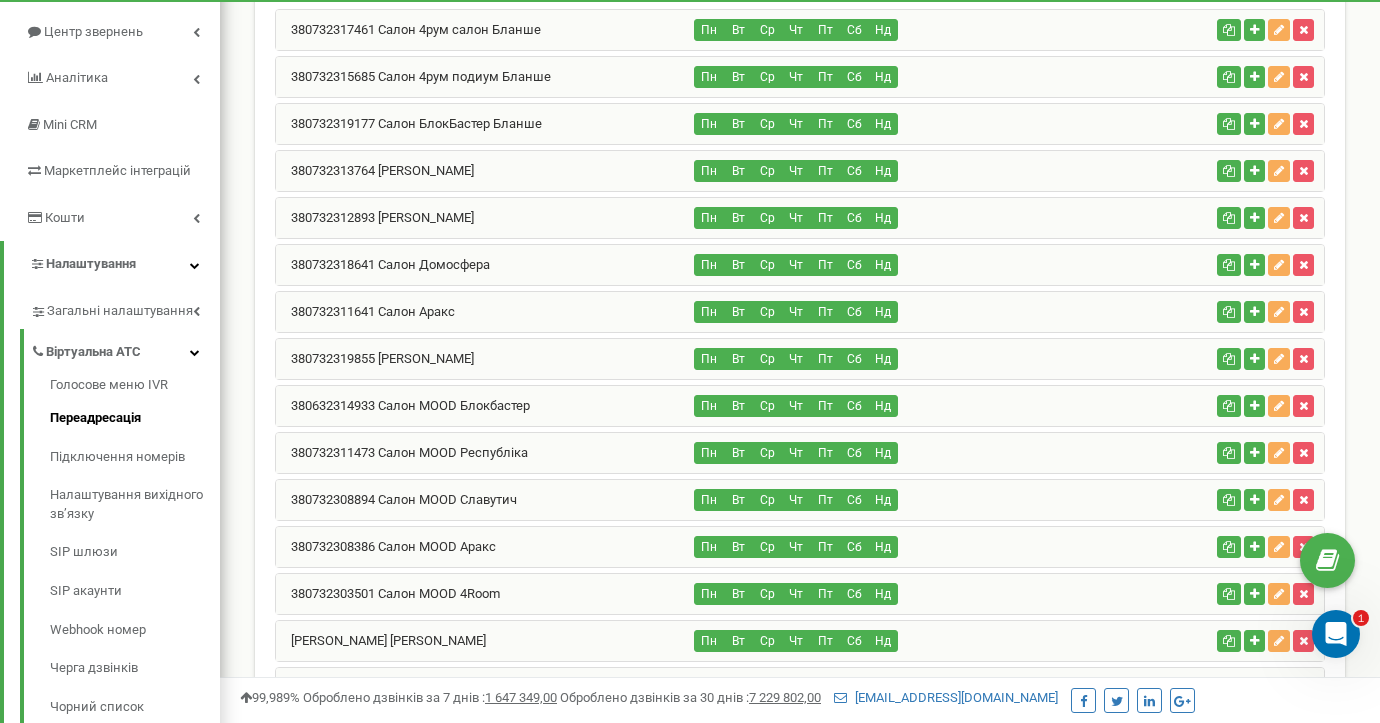 scroll, scrollTop: 200, scrollLeft: 0, axis: vertical 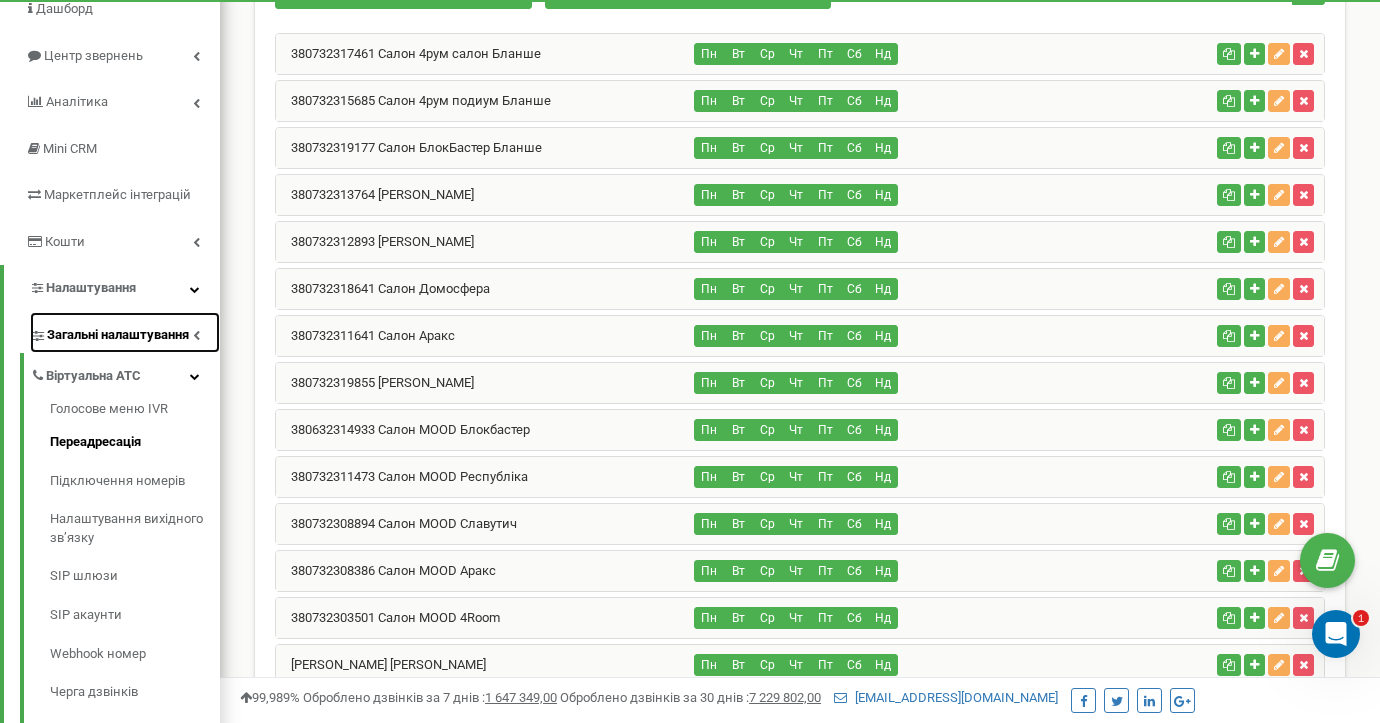 click on "Загальні налаштування" at bounding box center (118, 335) 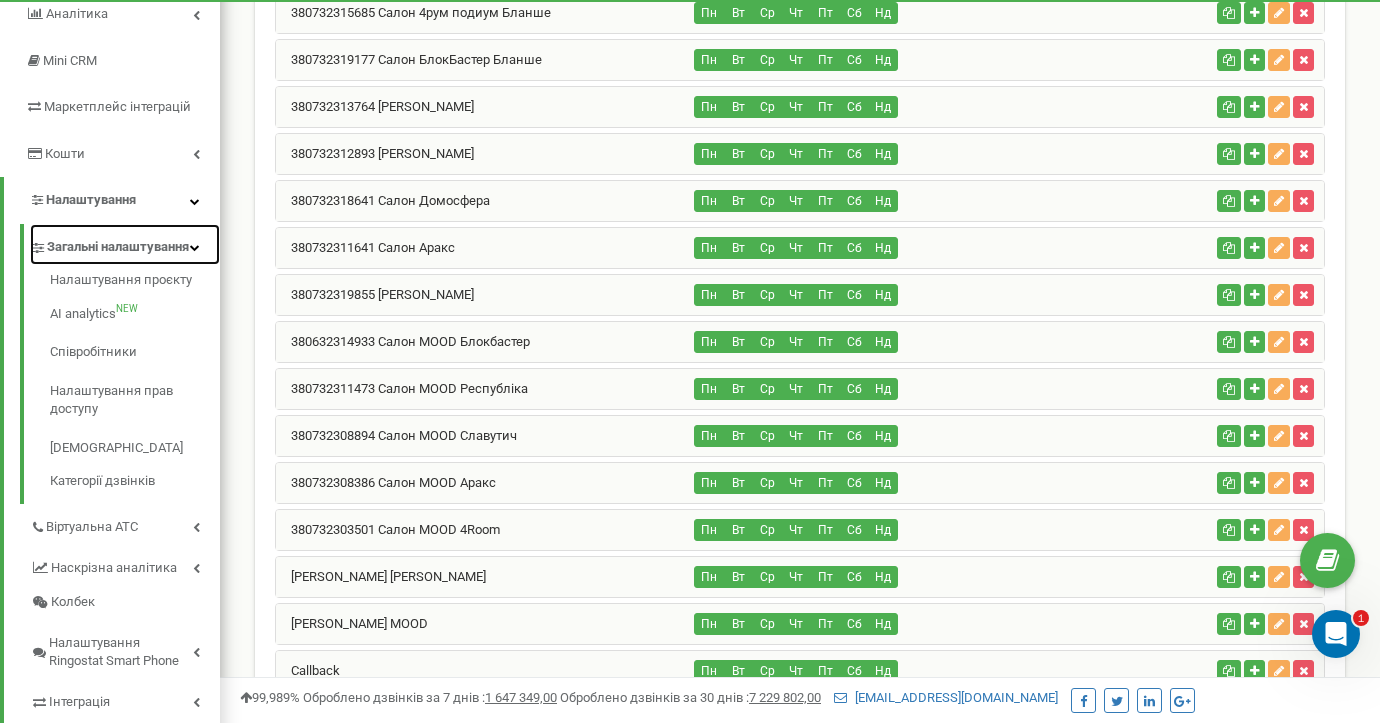 scroll, scrollTop: 300, scrollLeft: 0, axis: vertical 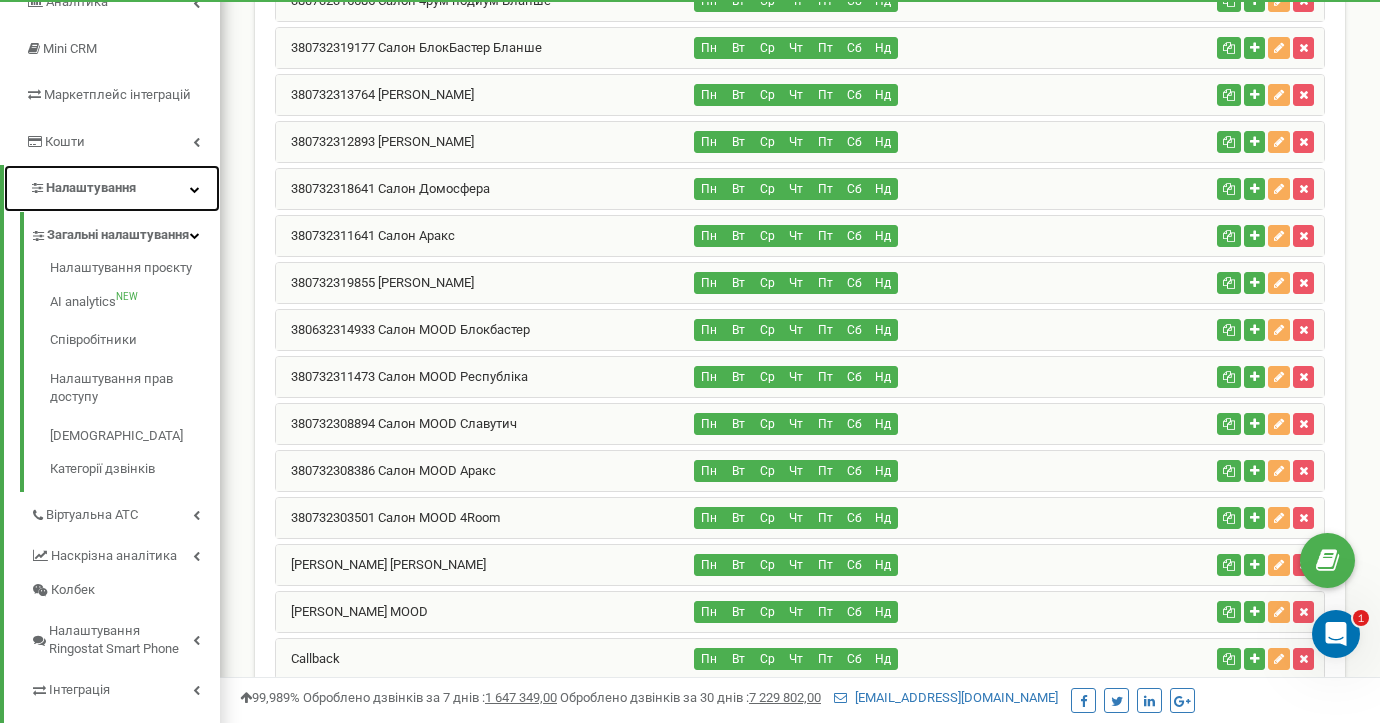 click on "Налаштування" at bounding box center (91, 187) 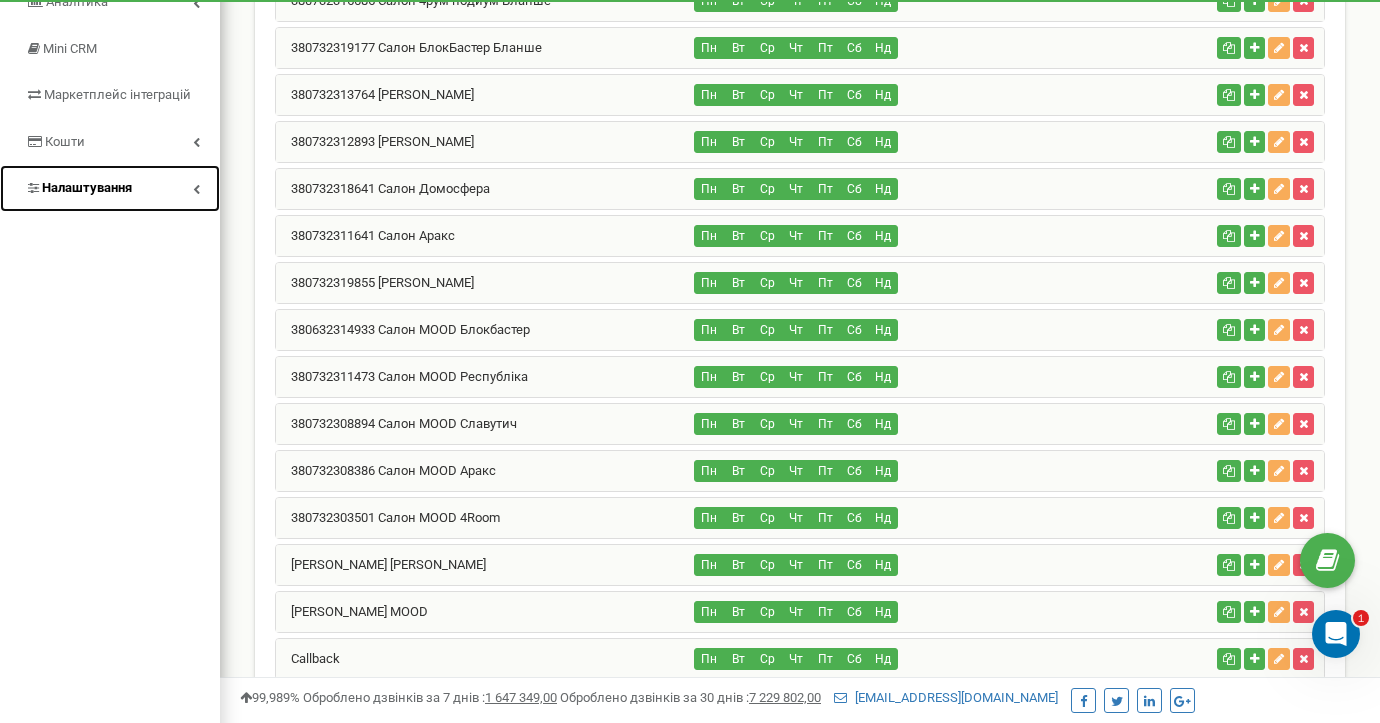 click on "Налаштування" at bounding box center (87, 187) 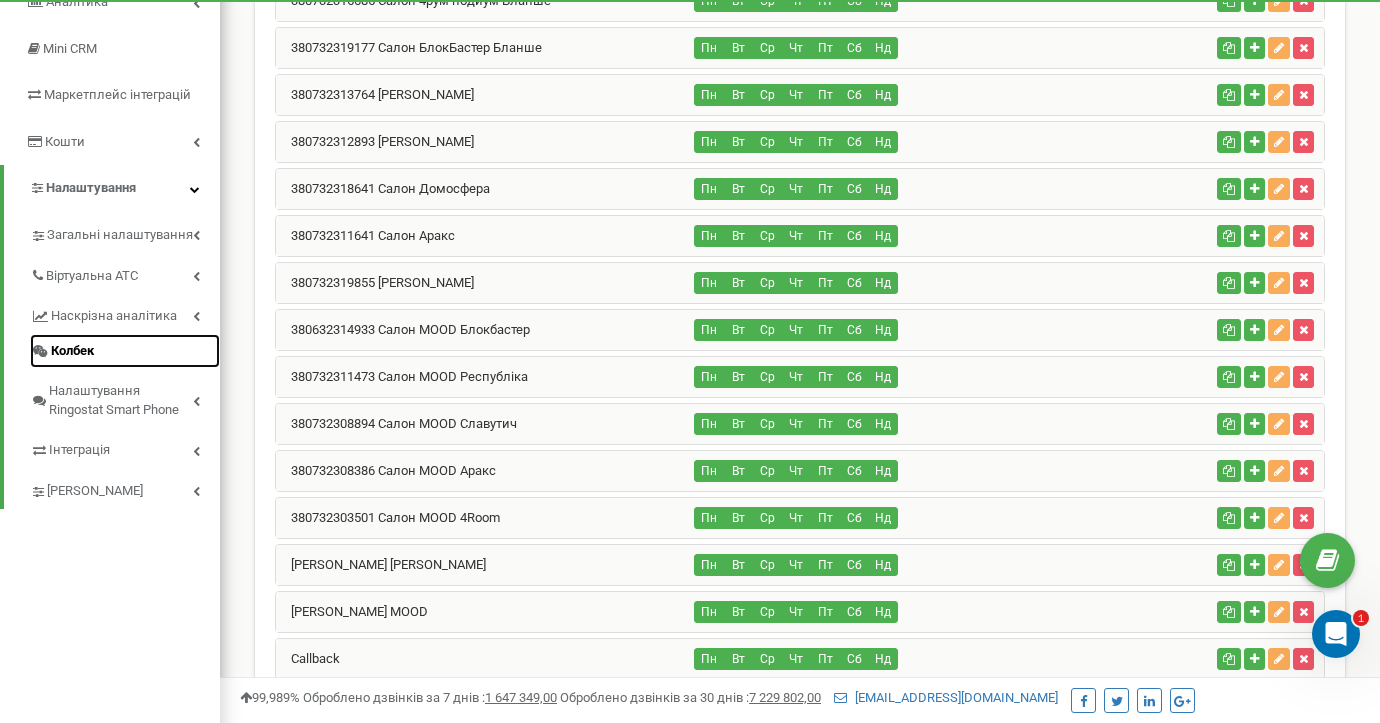 click on "Колбек" at bounding box center [72, 351] 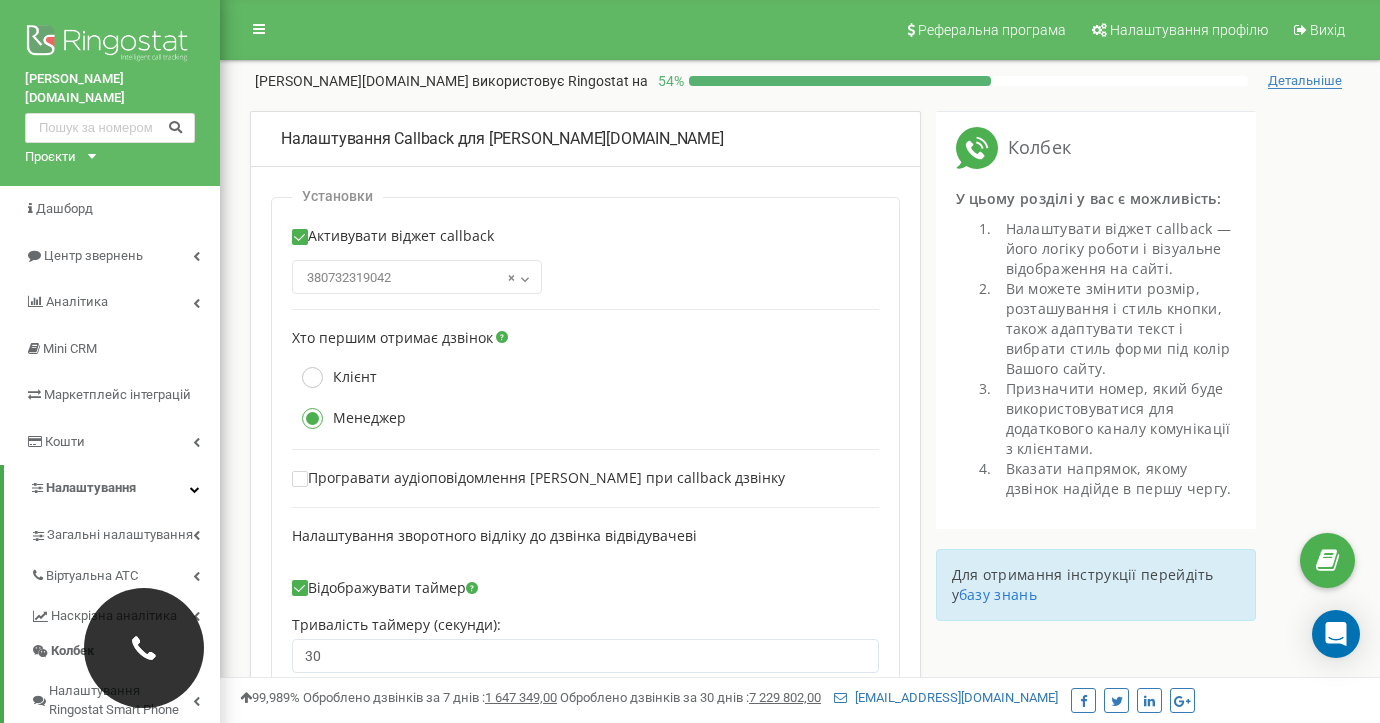 scroll, scrollTop: 900, scrollLeft: 0, axis: vertical 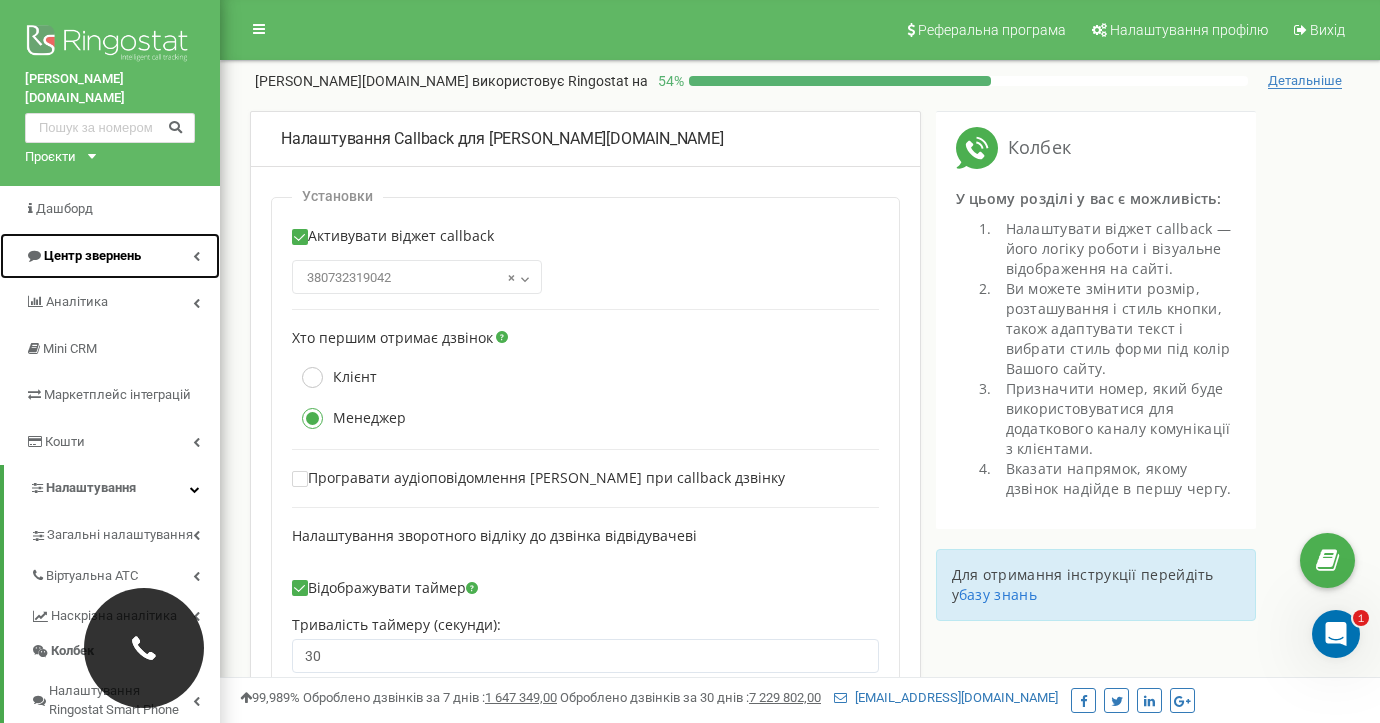 click on "Центр звернень" at bounding box center (92, 255) 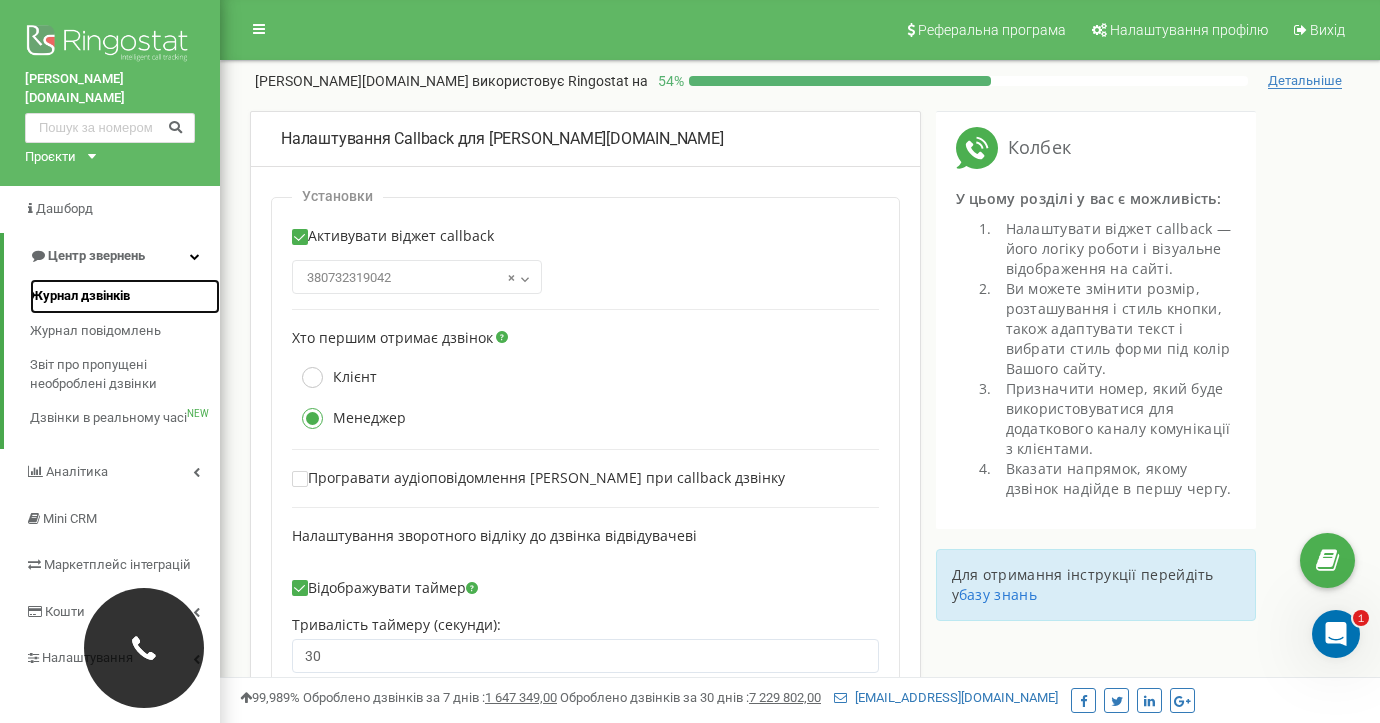 click on "Журнал дзвінків" at bounding box center [80, 296] 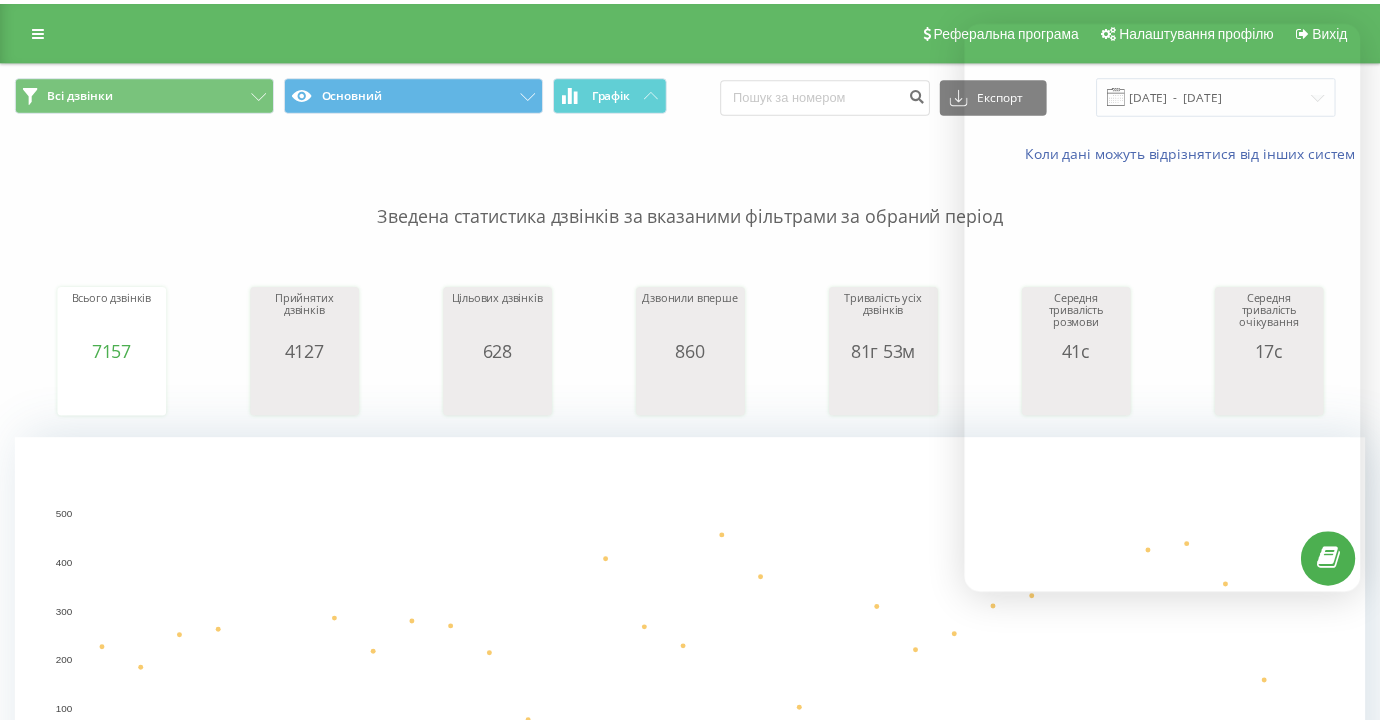 scroll, scrollTop: 0, scrollLeft: 0, axis: both 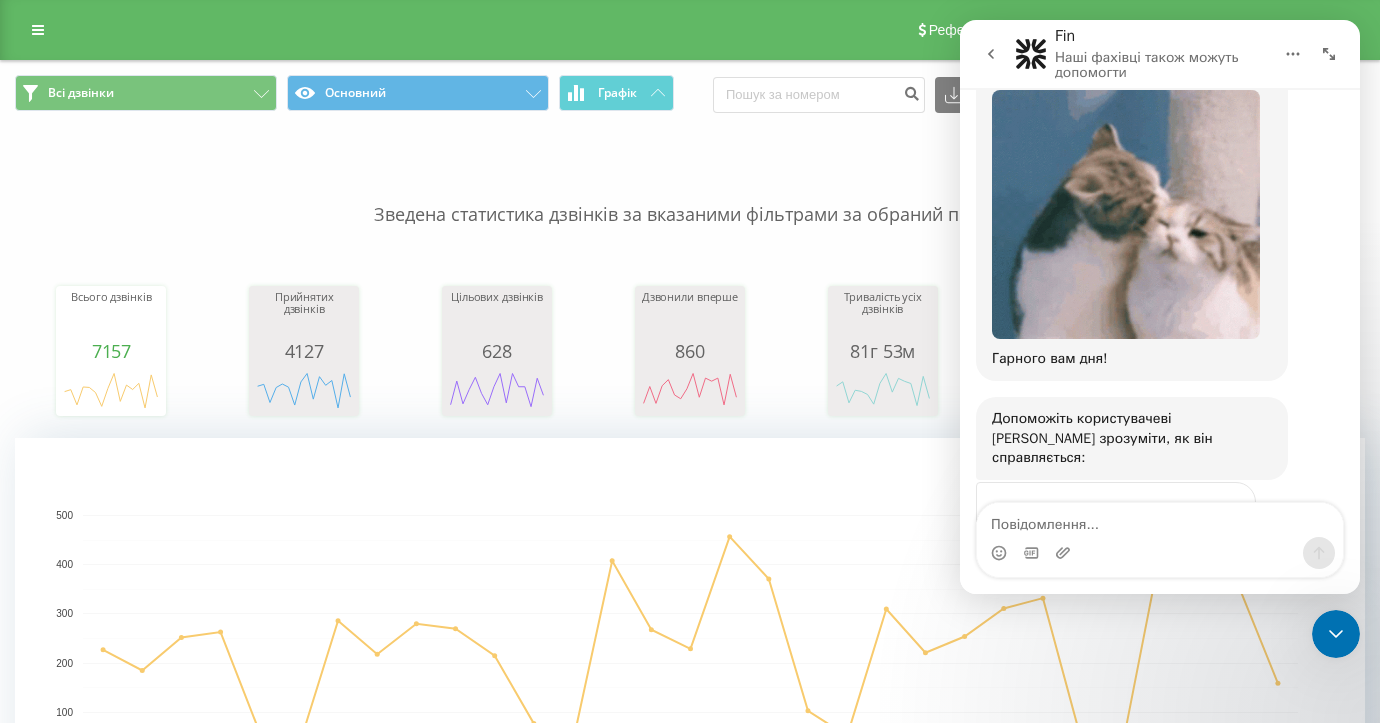 click 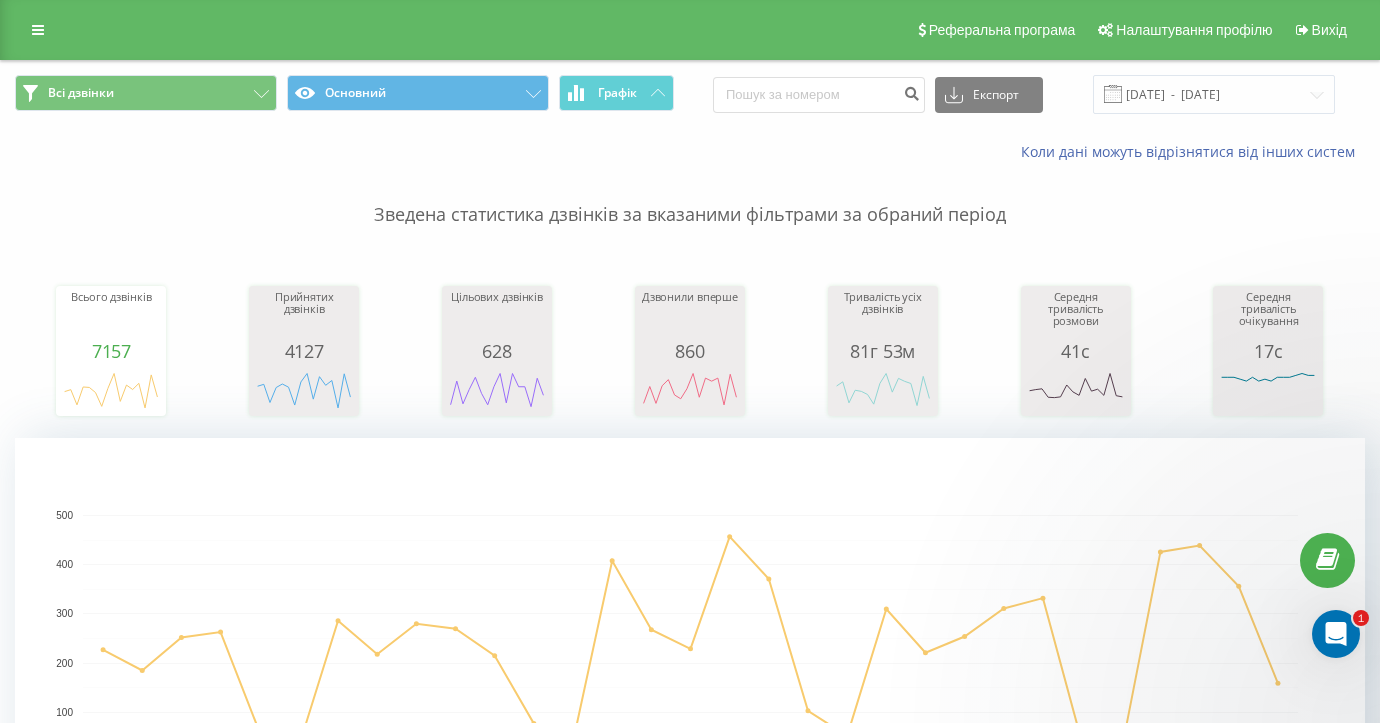 scroll, scrollTop: 0, scrollLeft: 0, axis: both 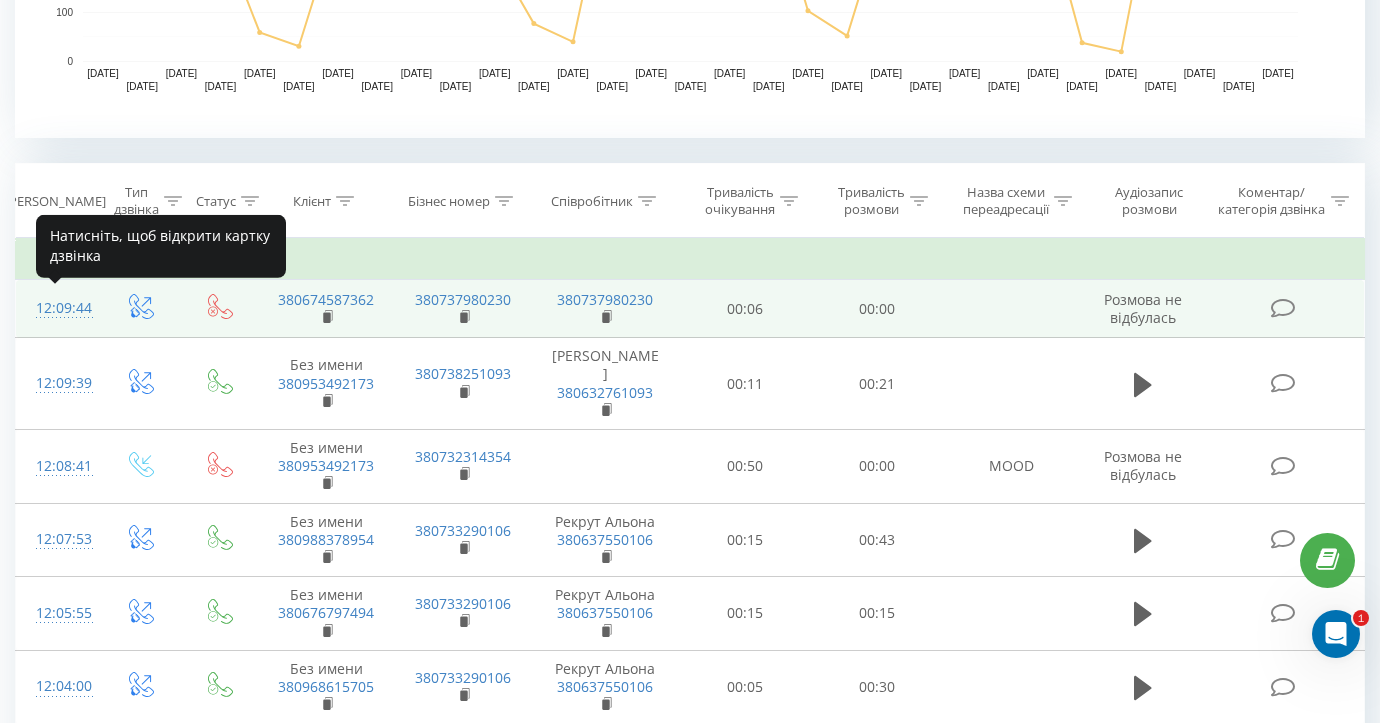 click on "12:09:44" at bounding box center (58, 308) 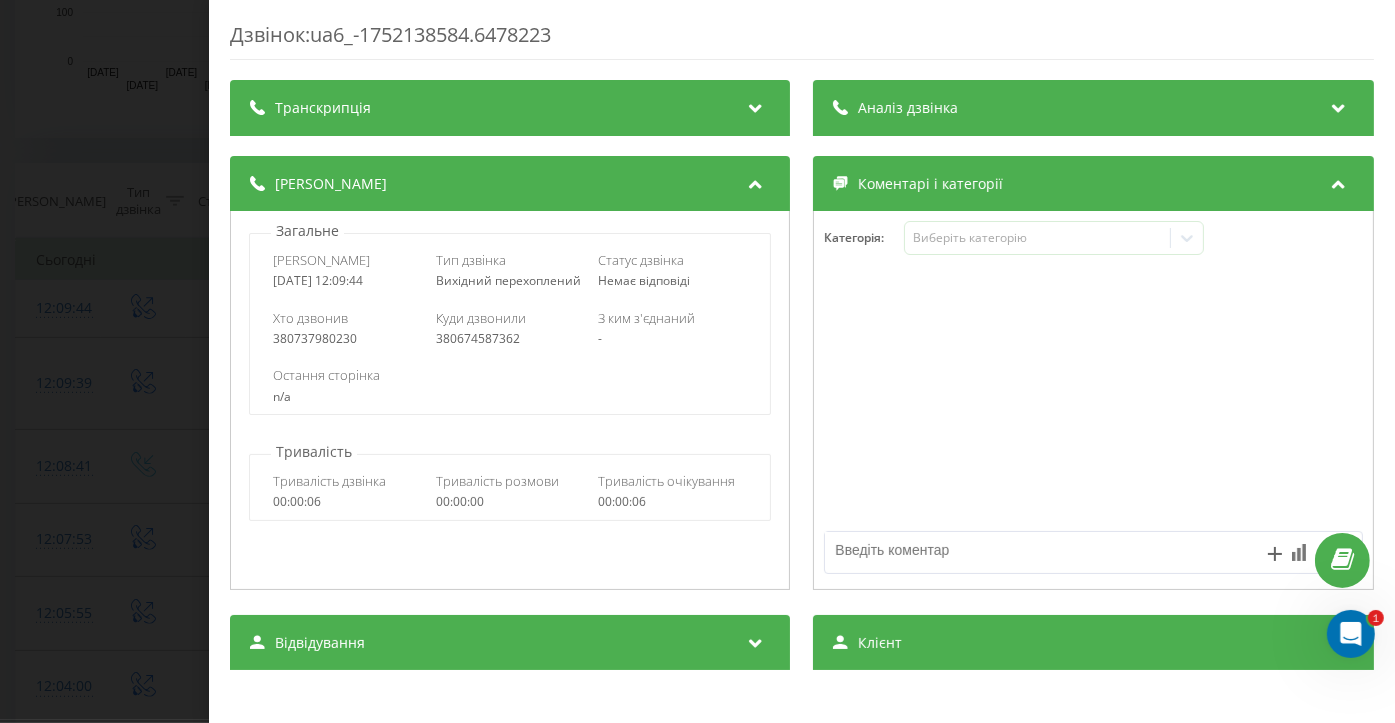 click on "Дзвінок :  ua6_-1752138584.6478223 Транскрипція Для AI-аналізу майбутніх дзвінків  налаштуйте та активуйте профіль на сторінці . Якщо профіль вже є і дзвінок відповідає його умовам, оновіть сторінку через 10 хвилин - AI аналізує поточний дзвінок. Аналіз дзвінка Для AI-аналізу майбутніх дзвінків  налаштуйте та активуйте профіль на сторінці . Якщо профіль вже є і дзвінок відповідає його умовам, оновіть сторінку через 10 хвилин - AI аналізує поточний дзвінок. Деталі дзвінка Загальне Дата дзвінка [DATE] 12:09:44 Тип дзвінка Вихідний перехоплений Статус дзвінка Немає відповіді - n/a" at bounding box center [697, 361] 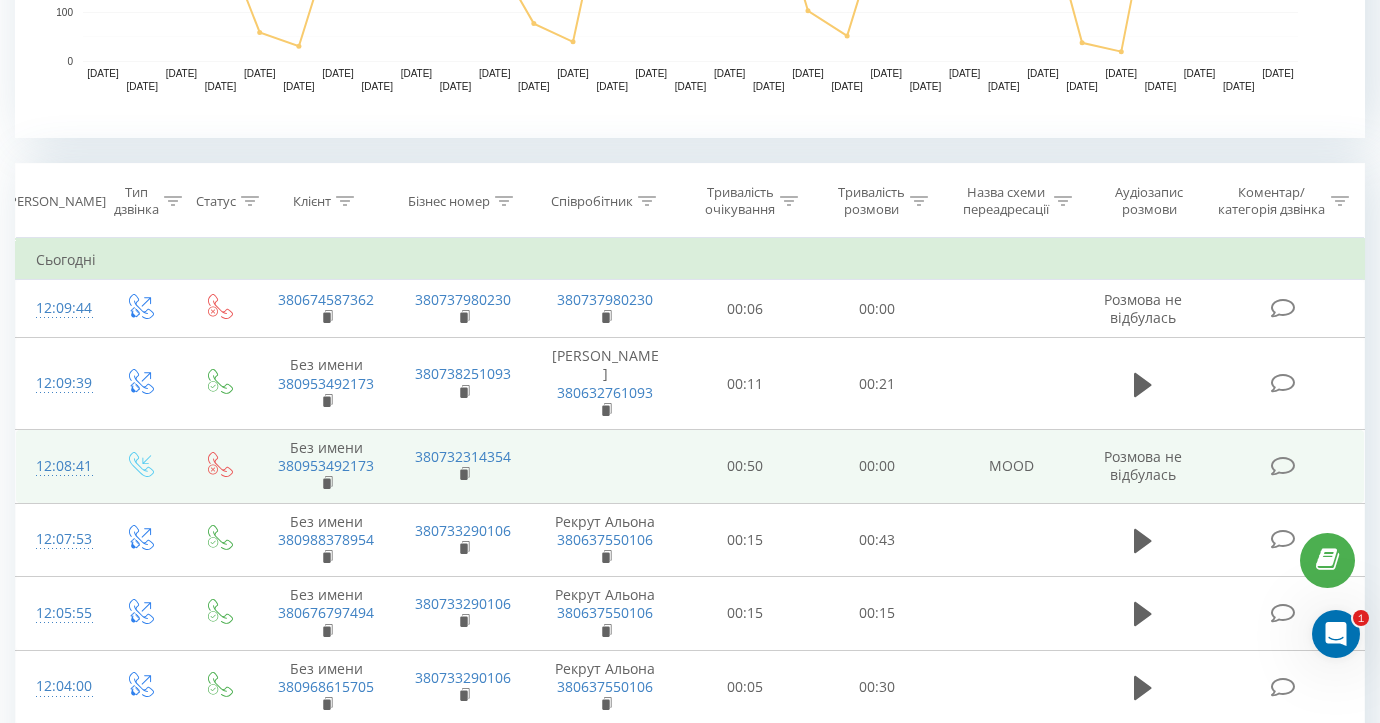click on "12:08:41" at bounding box center (58, 466) 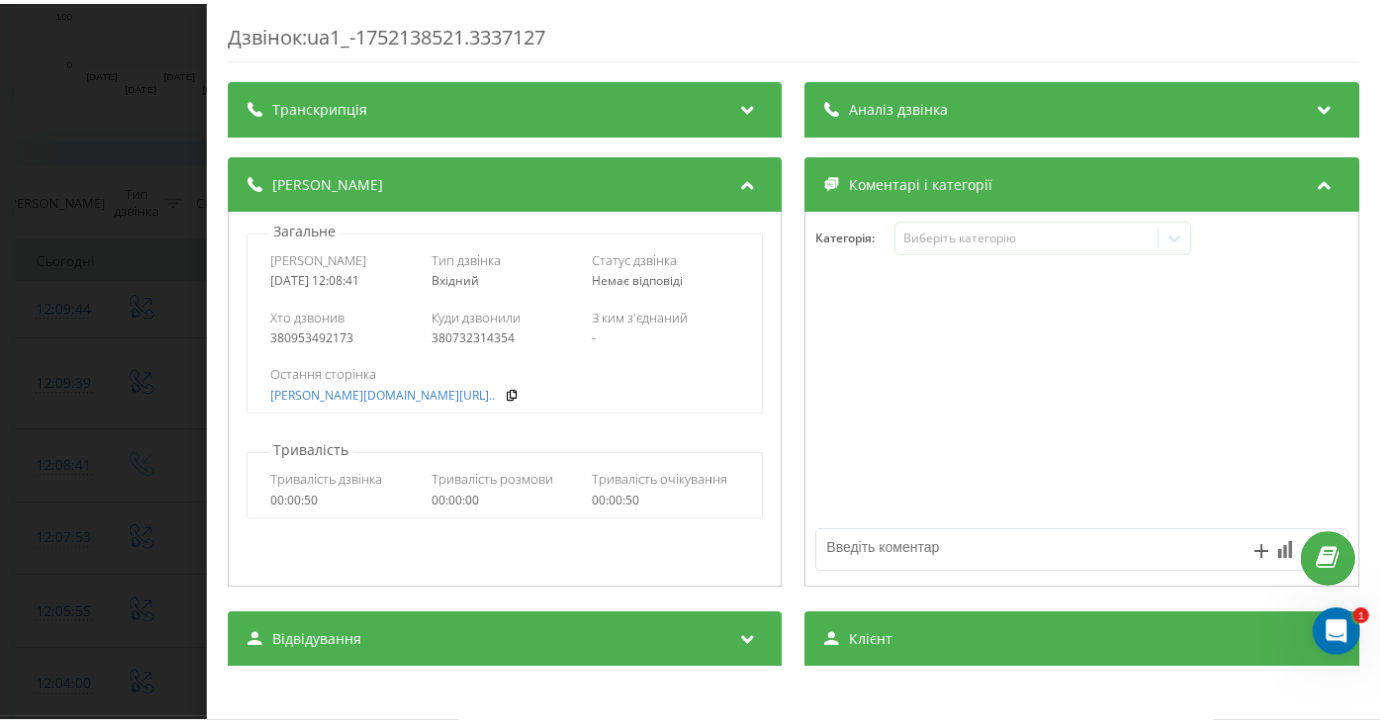 scroll, scrollTop: 0, scrollLeft: 0, axis: both 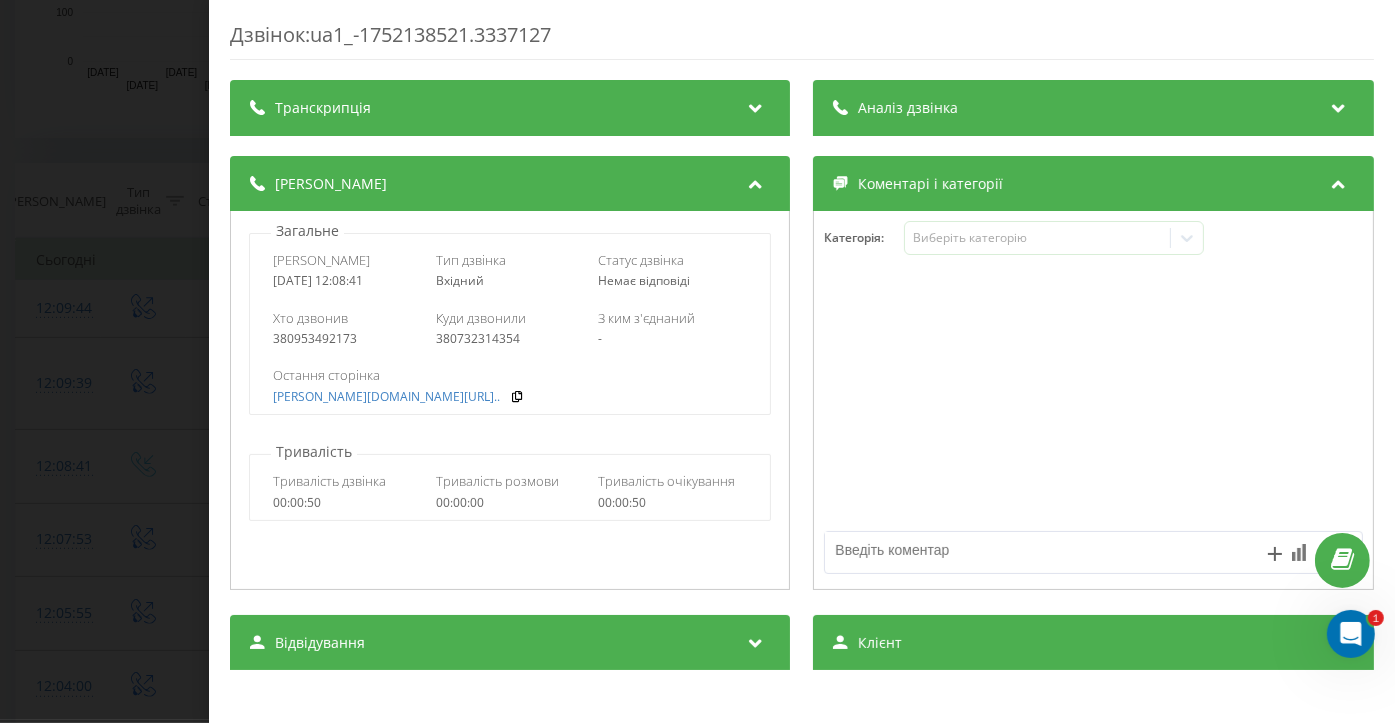 click on "Дзвінок :  ua1_-1752138521.3337127 Транскрипція Для AI-аналізу майбутніх дзвінків  налаштуйте та активуйте профіль на сторінці . Якщо профіль вже є і дзвінок відповідає його умовам, оновіть сторінку через 10 хвилин - AI аналізує поточний дзвінок. Аналіз дзвінка Для AI-аналізу майбутніх дзвінків  налаштуйте та активуйте профіль на сторінці . Якщо профіль вже є і дзвінок відповідає його умовам, оновіть сторінку через 10 хвилин - AI аналізує поточний дзвінок. Деталі дзвінка Загальне Дата дзвінка 2025-07-10 12:08:41 Тип дзвінка Вхідний Статус дзвінка Немає відповіді Хто дзвонив - 00:00:50" at bounding box center (697, 361) 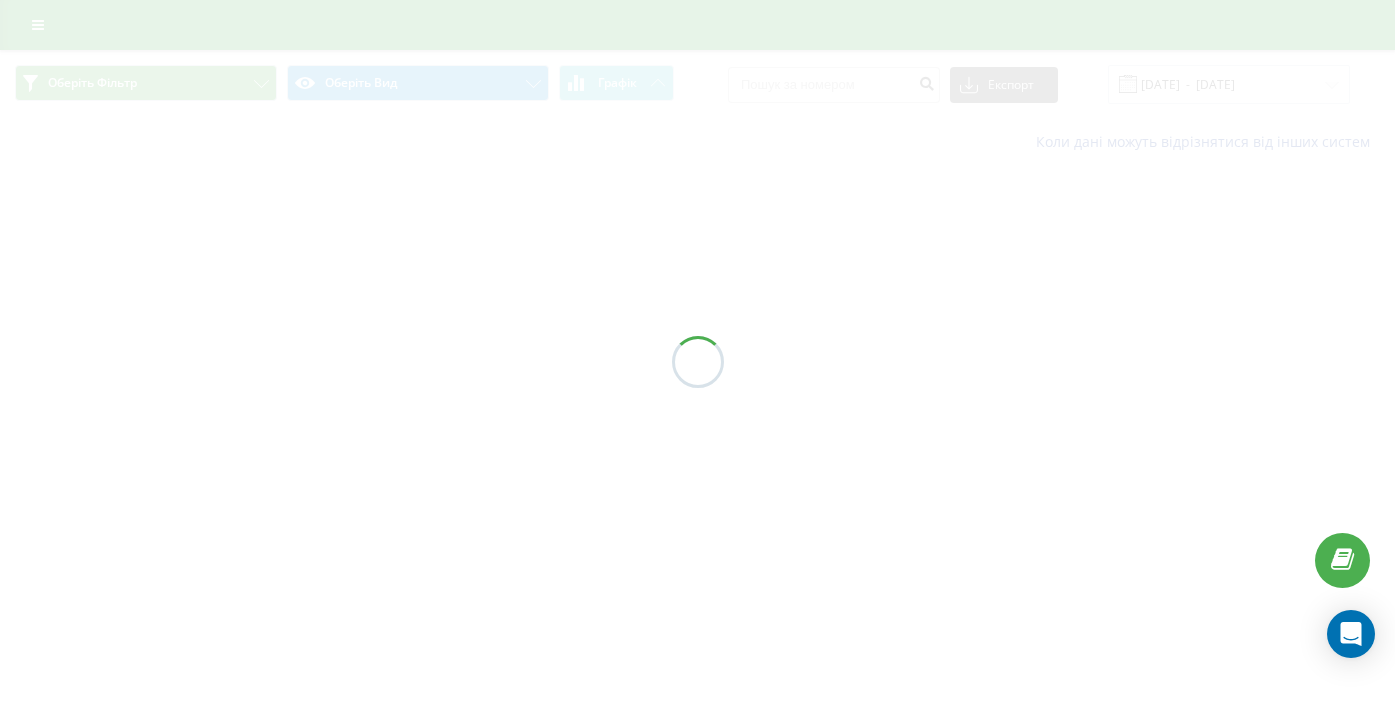 scroll, scrollTop: 0, scrollLeft: 0, axis: both 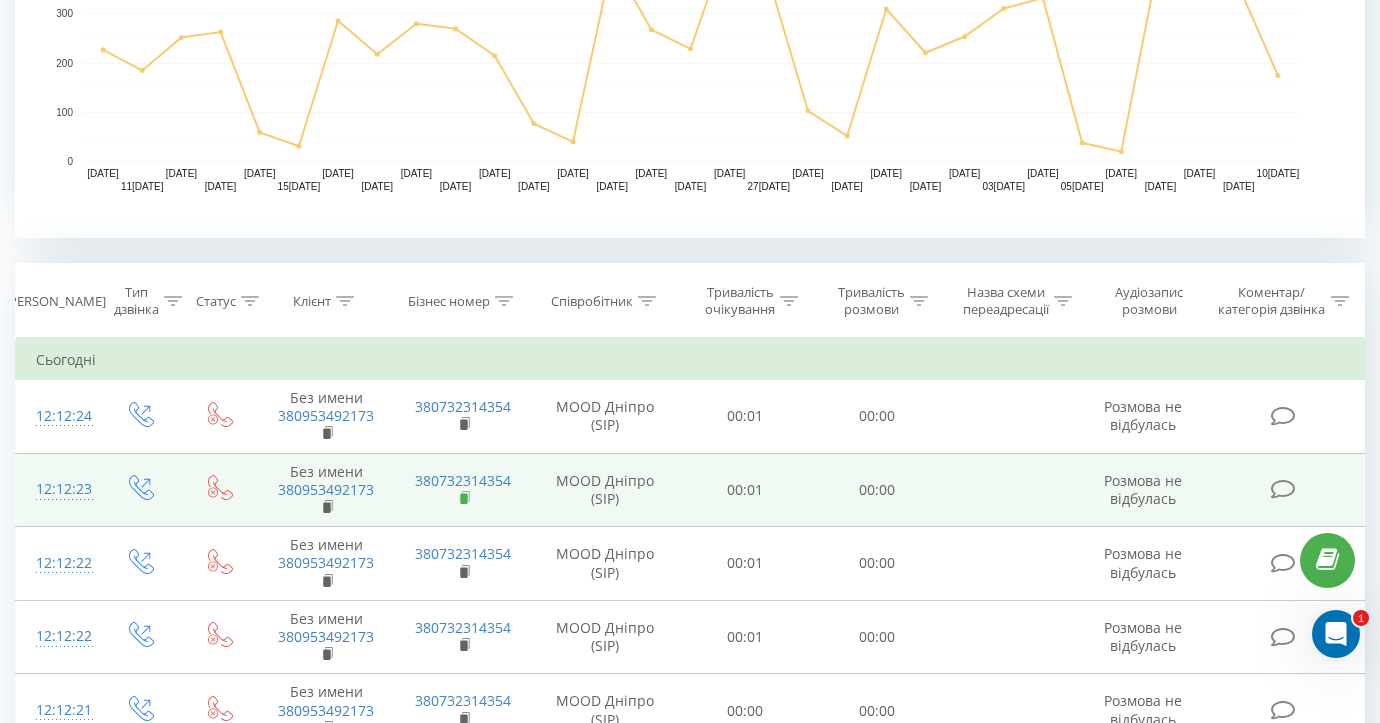click 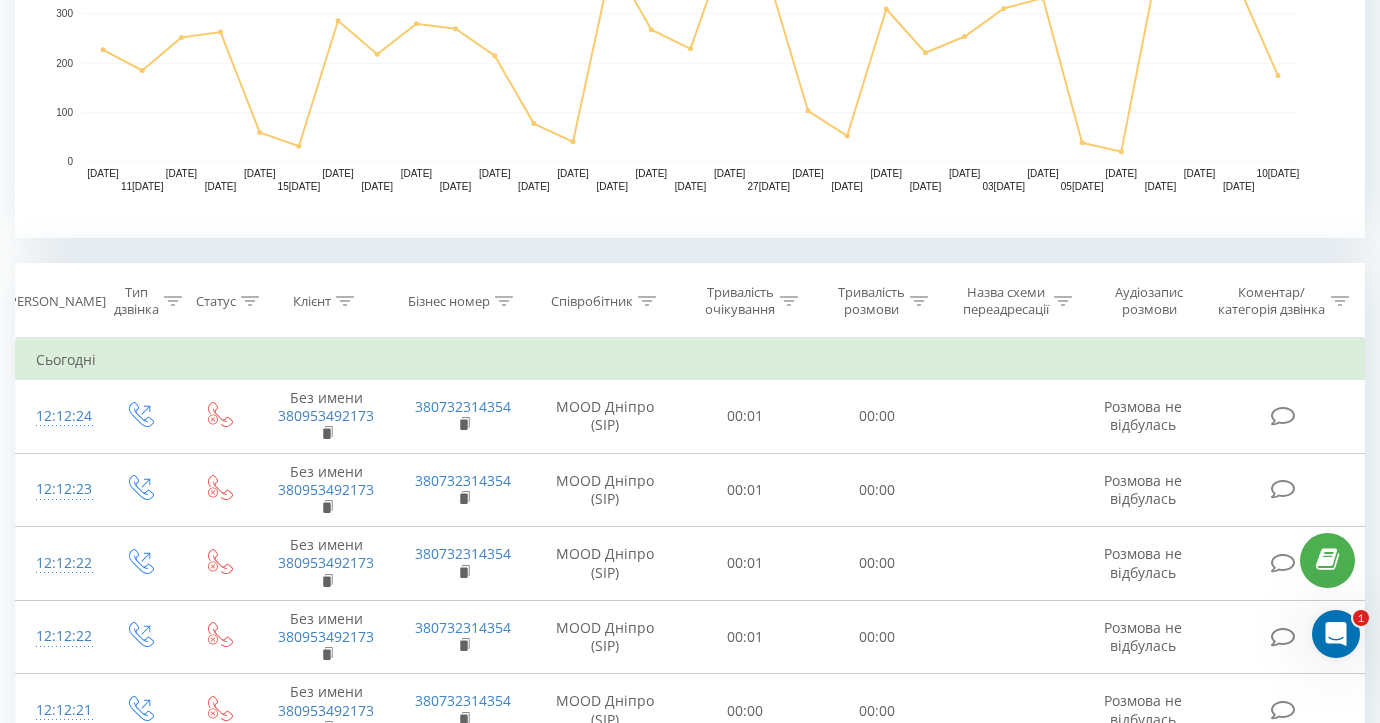 click 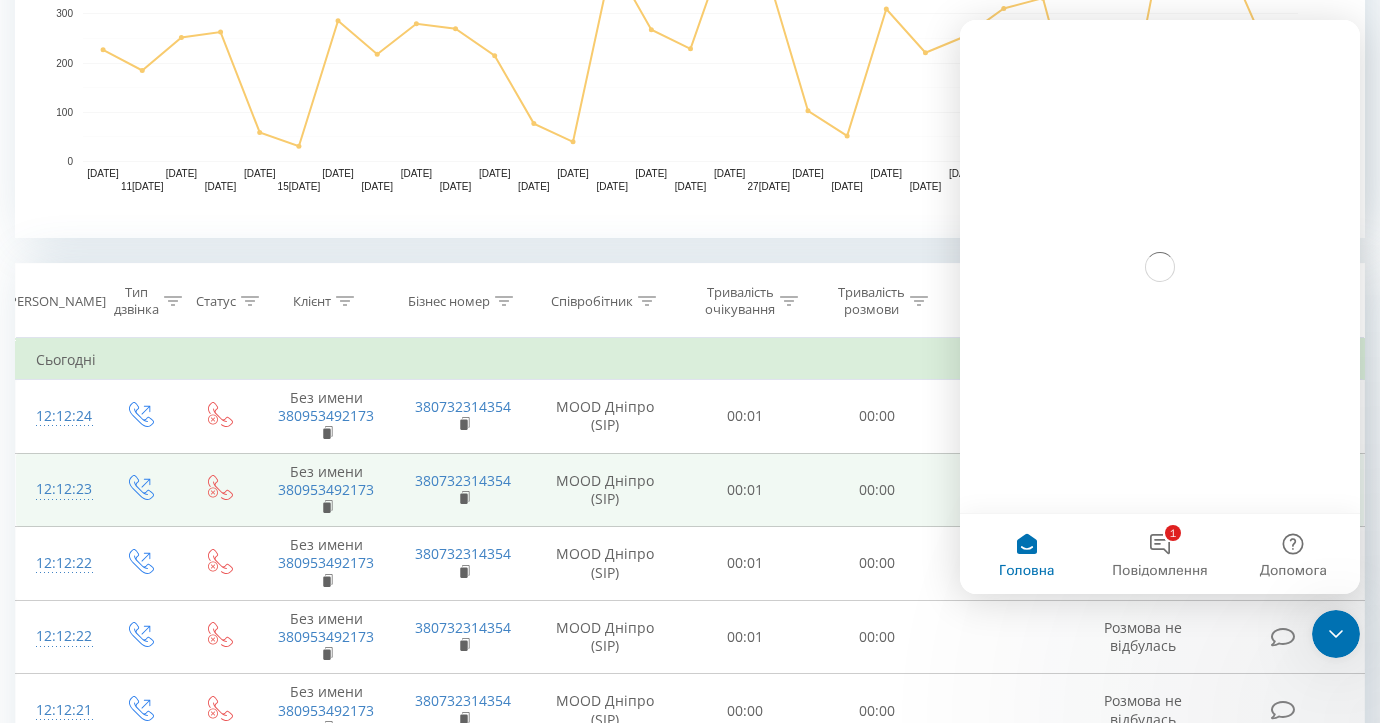 scroll, scrollTop: 0, scrollLeft: 0, axis: both 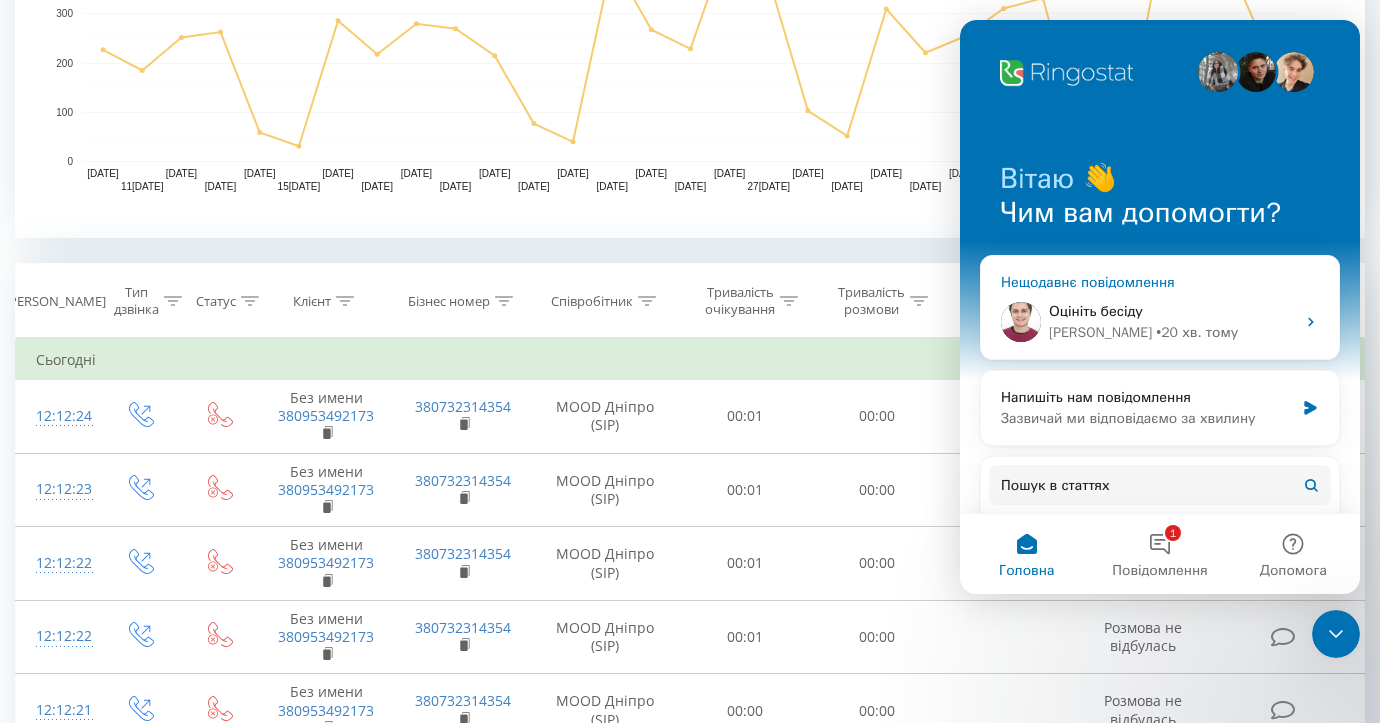 click on "Оцініть бесіду" at bounding box center [1172, 311] 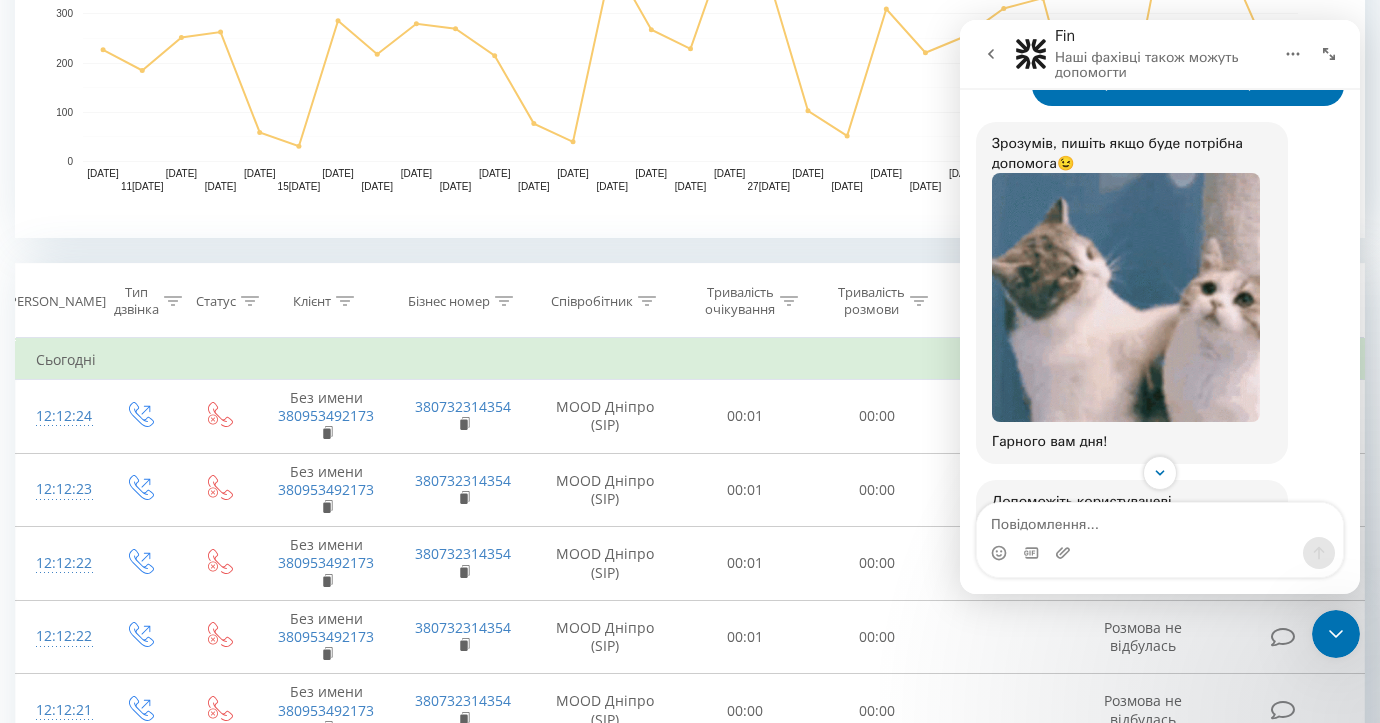 scroll, scrollTop: 2699, scrollLeft: 0, axis: vertical 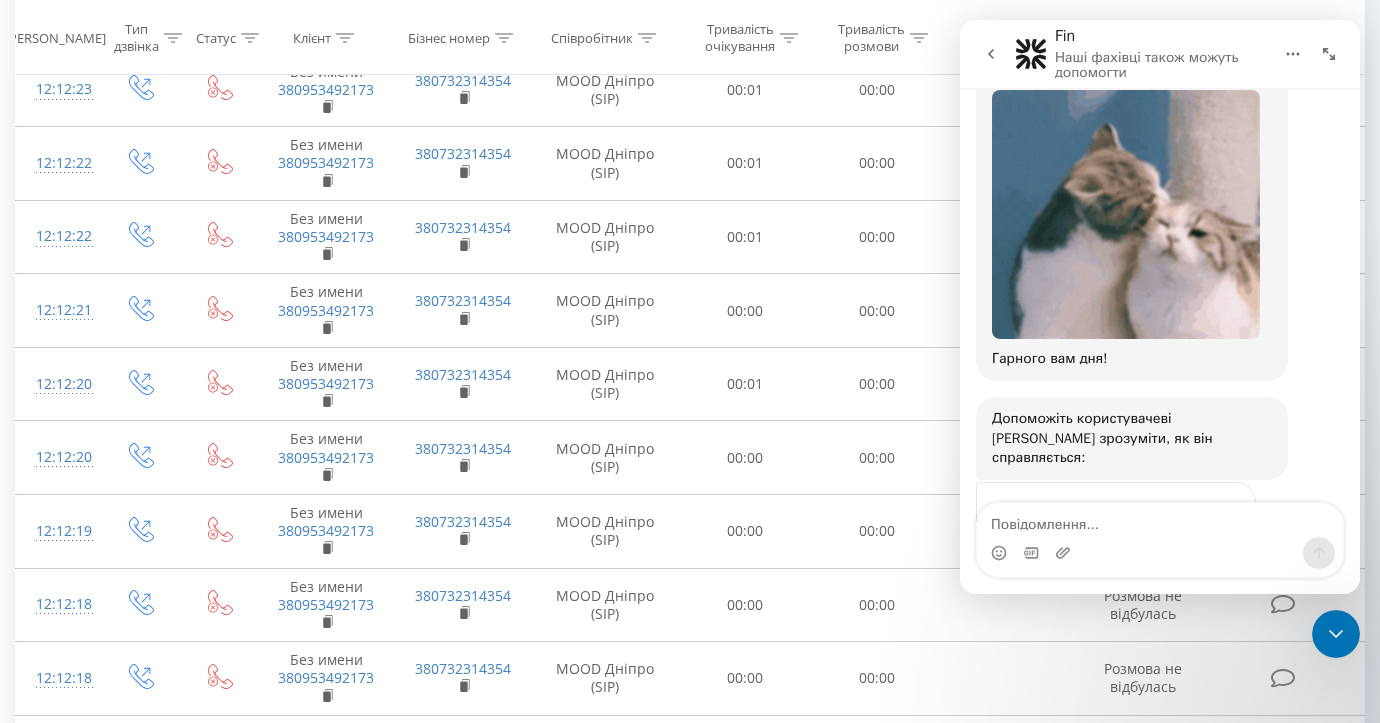 click at bounding box center (1160, 553) 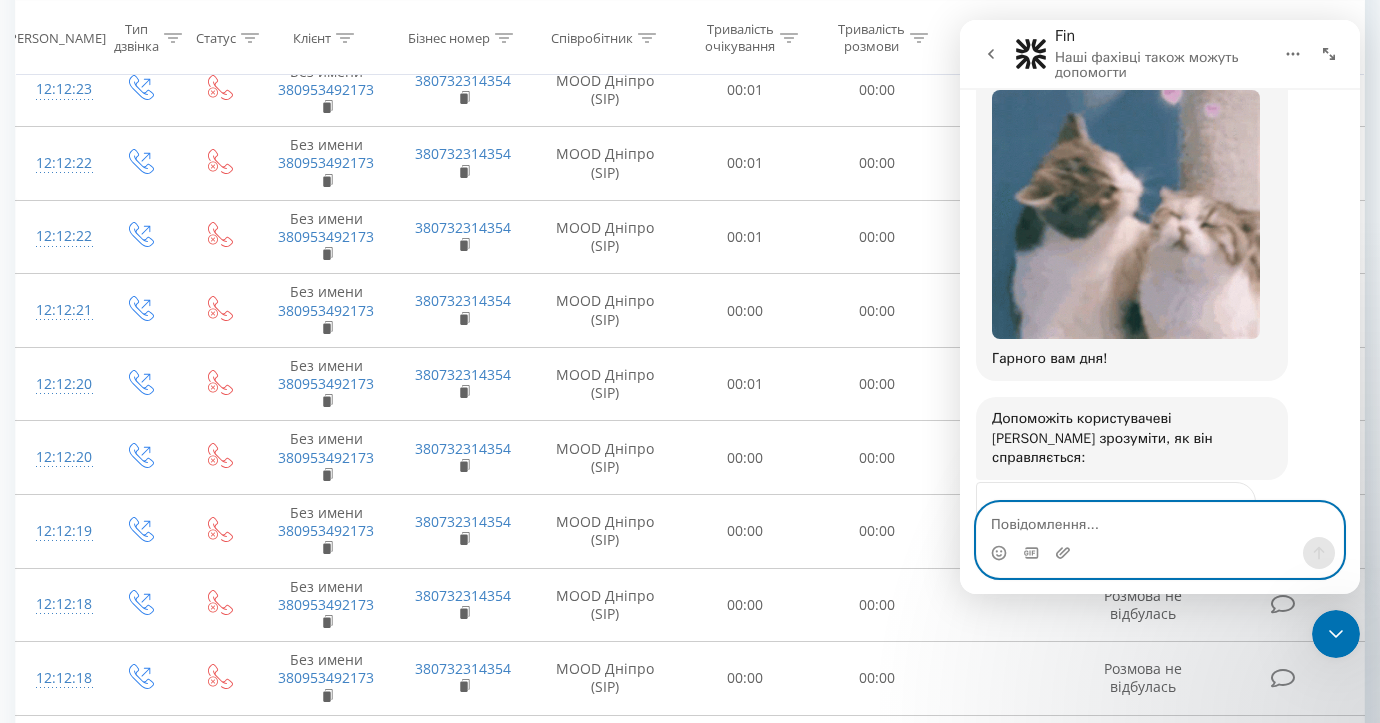 click at bounding box center (1160, 520) 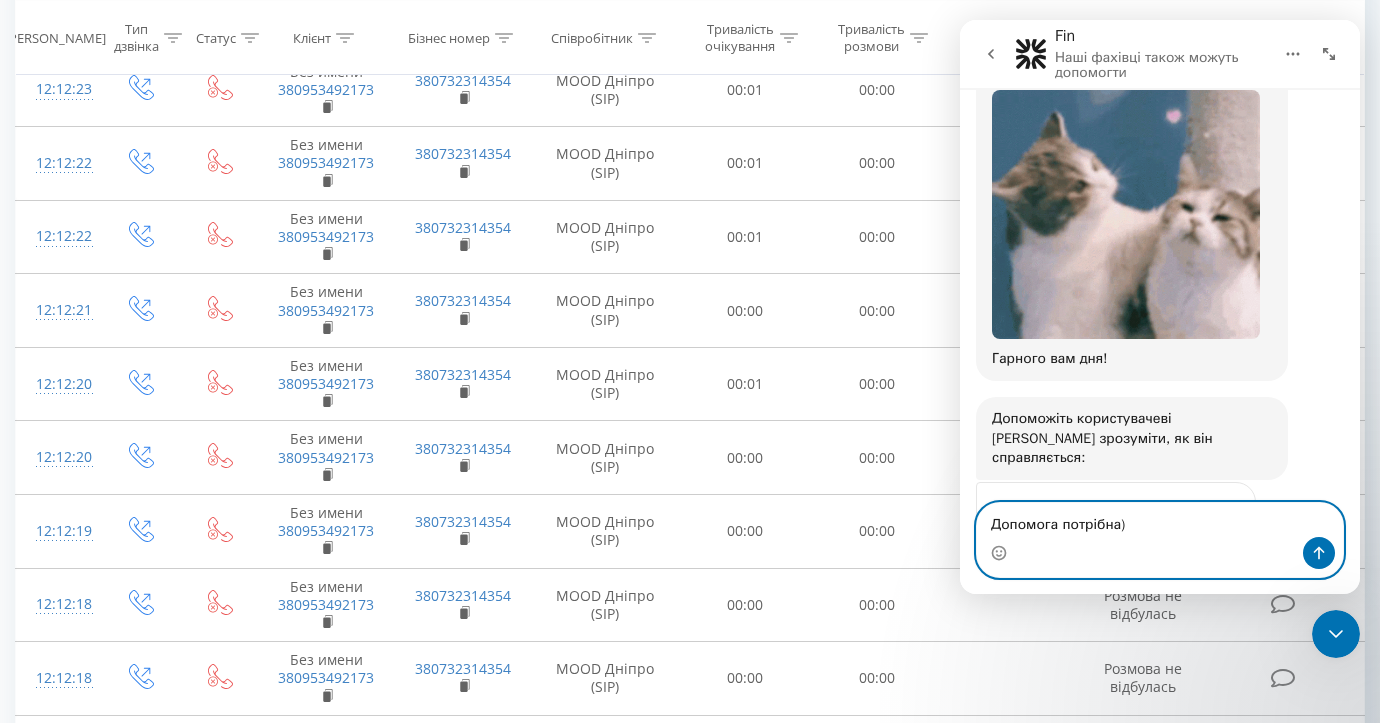 scroll, scrollTop: 2719, scrollLeft: 0, axis: vertical 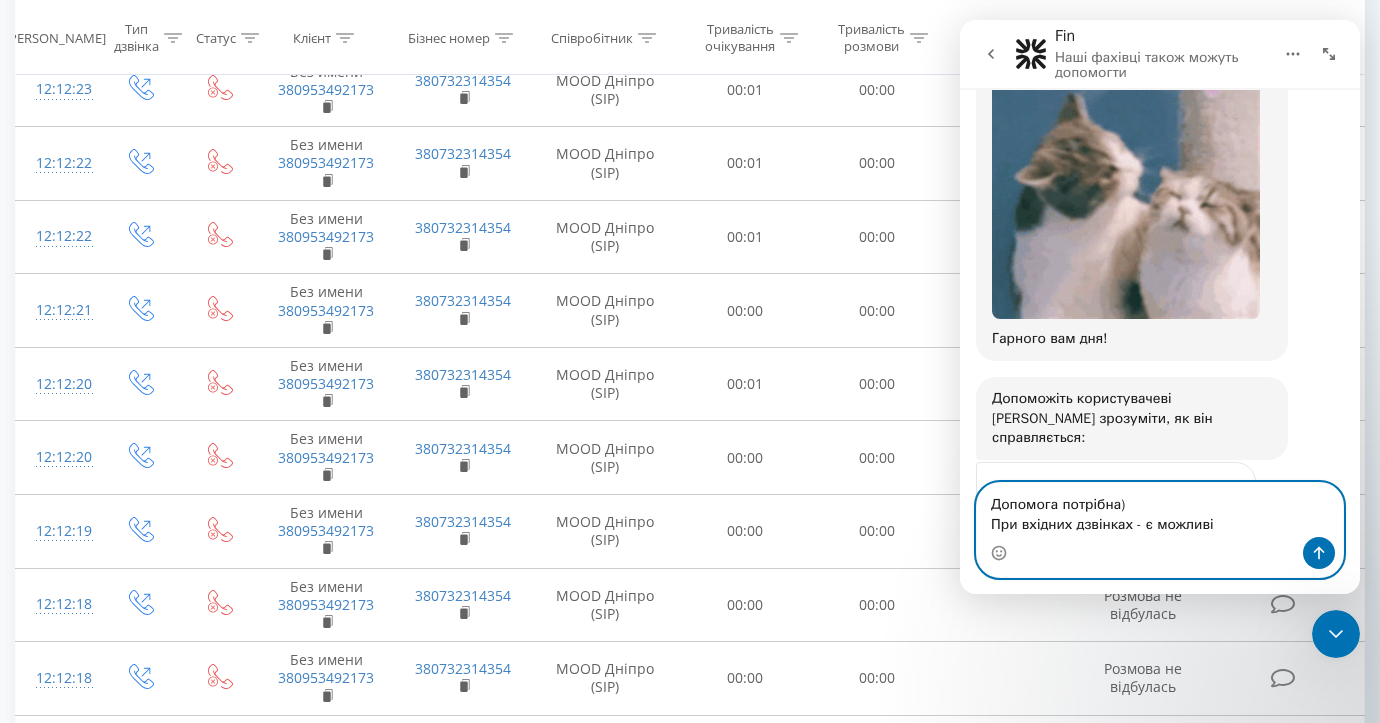 click on "Допомога потрібна)
При вхідних дзвінках - є можливі" at bounding box center (1160, 510) 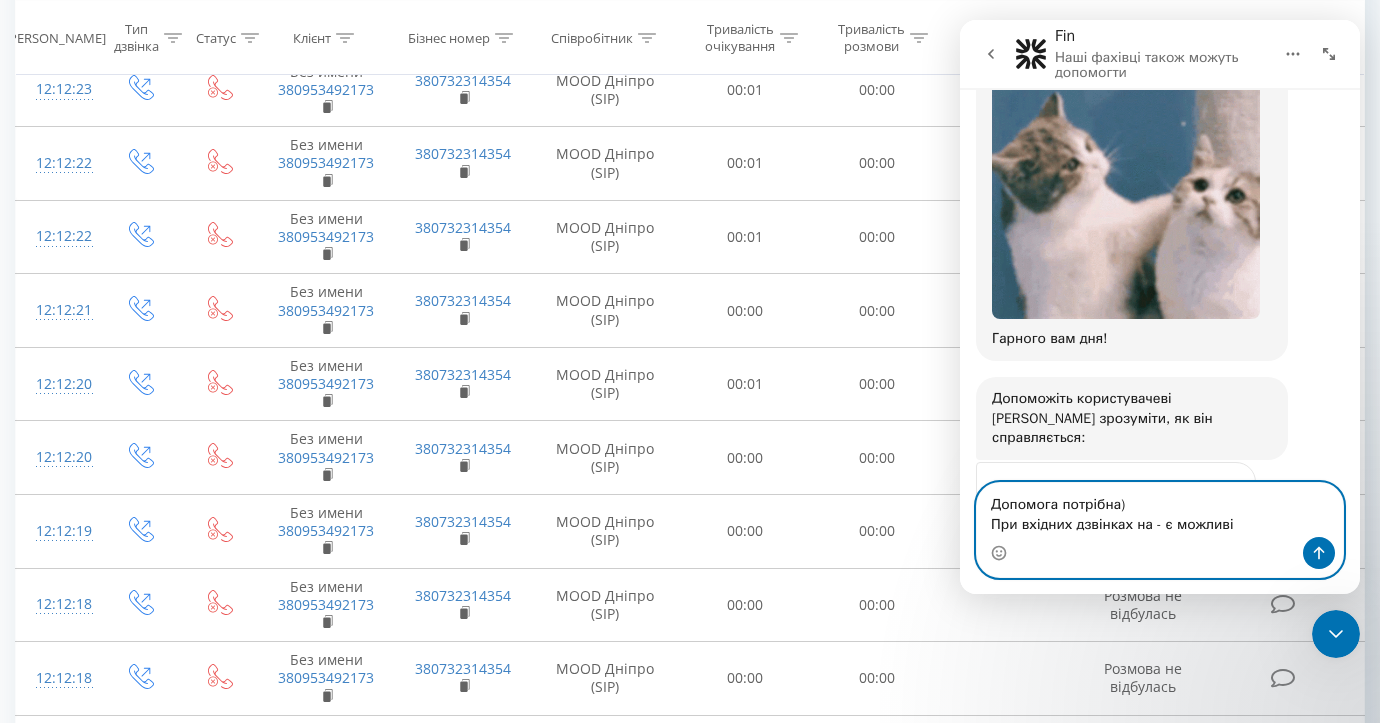 paste on "380732314354" 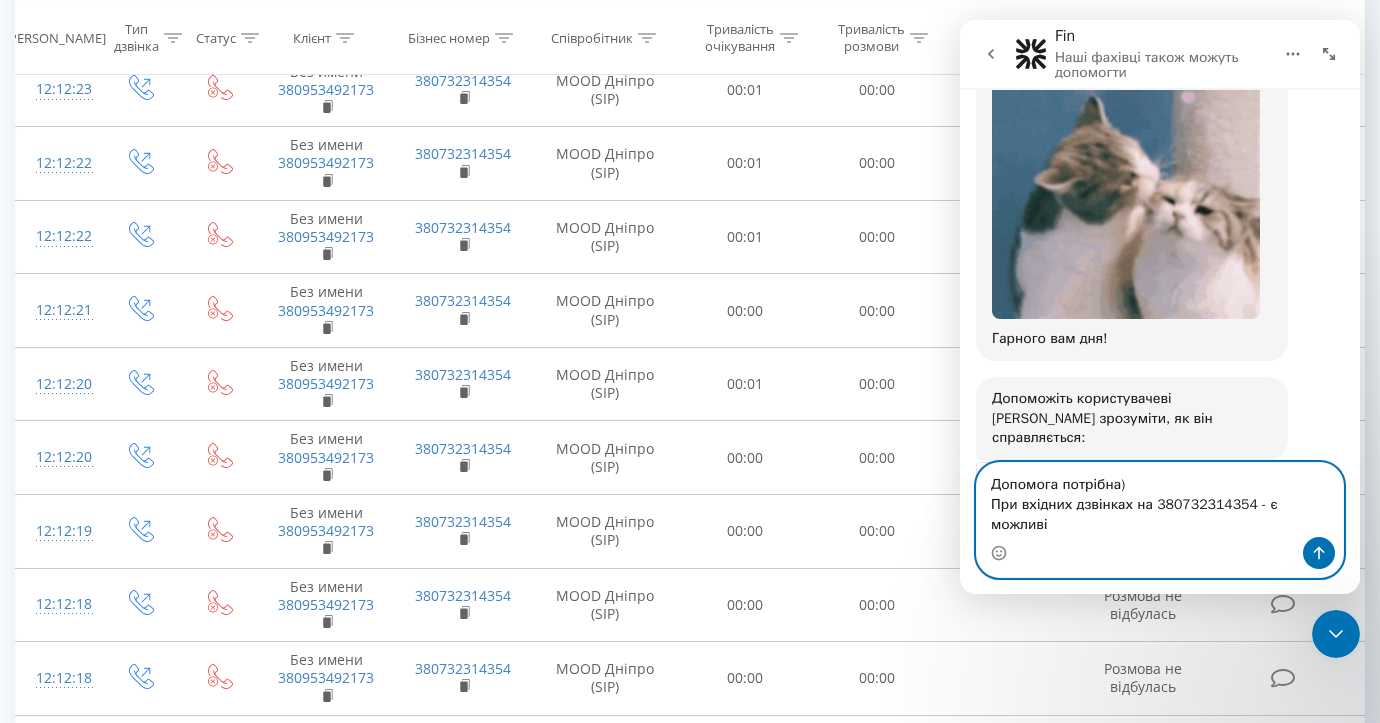 drag, startPoint x: 1255, startPoint y: 525, endPoint x: 1330, endPoint y: 524, distance: 75.00667 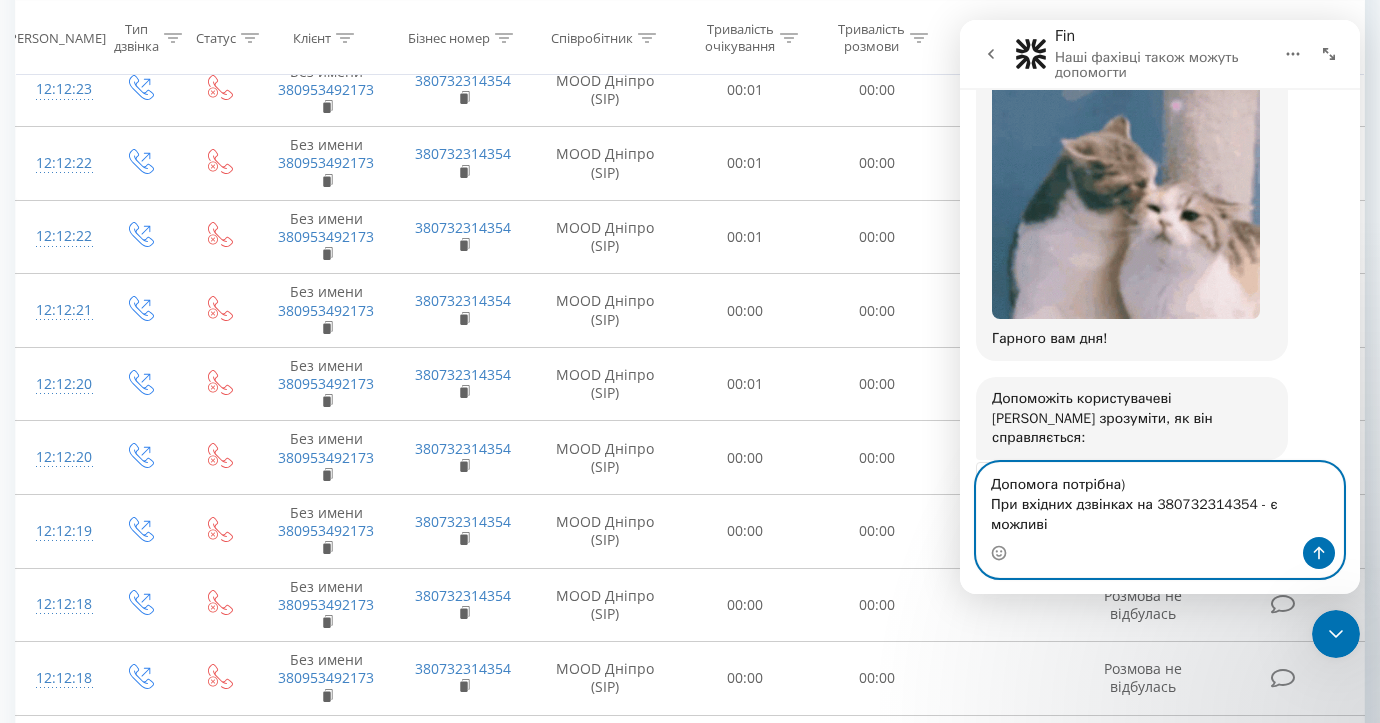 click on "Допомога потрібна)
При вхідних дзвінках на 380732314354 - є можливі" at bounding box center (1160, 500) 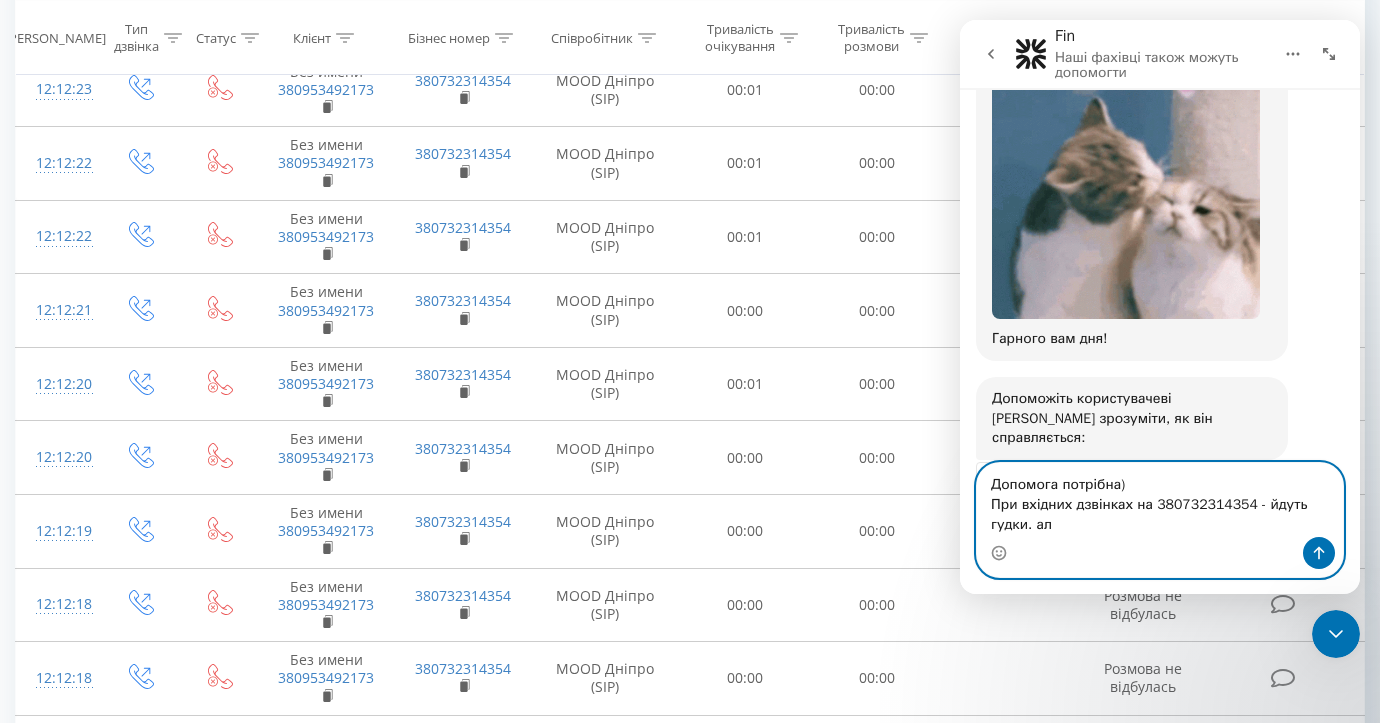 scroll, scrollTop: 2739, scrollLeft: 0, axis: vertical 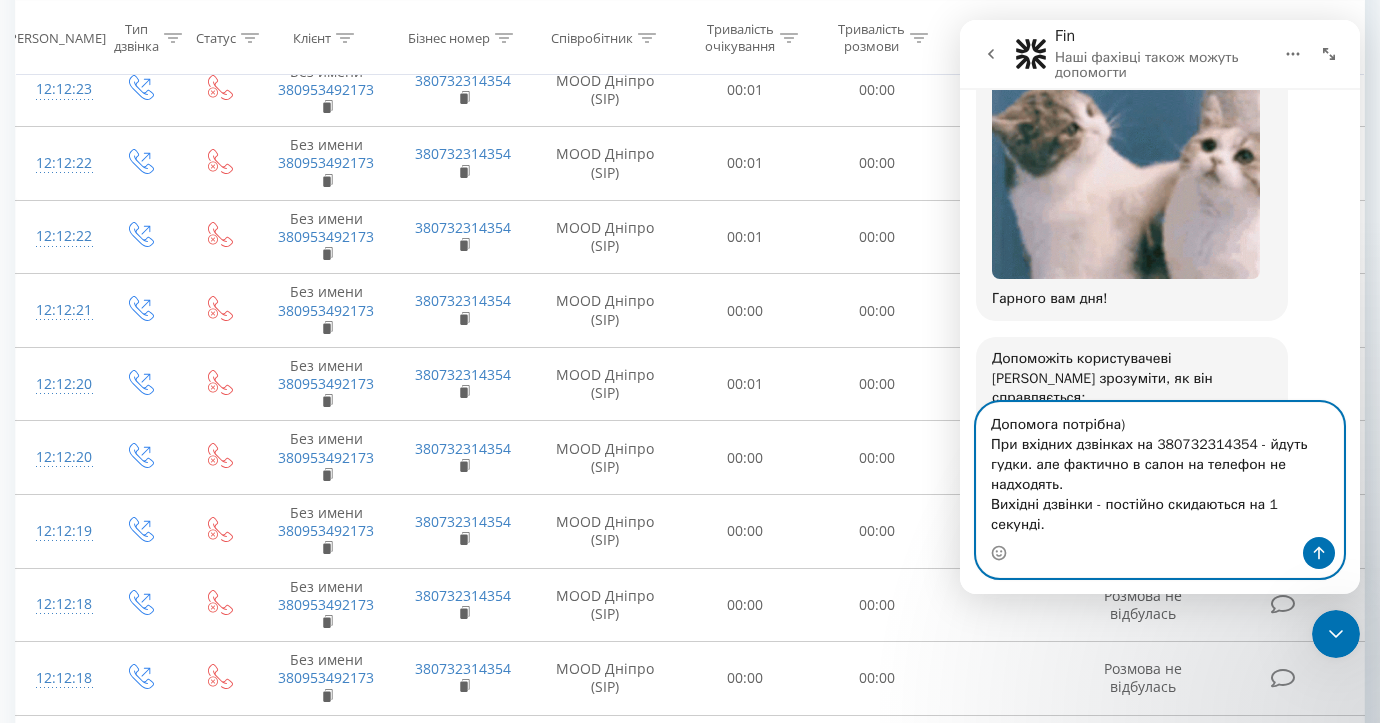 click on "Допомога потрібна)
При вхідних дзвінках на 380732314354 - йдуть гудки. але фактично в салон на телефон не надходять.
Вихідні дзвінки - постійно скидаються на 1 секунді." at bounding box center [1160, 470] 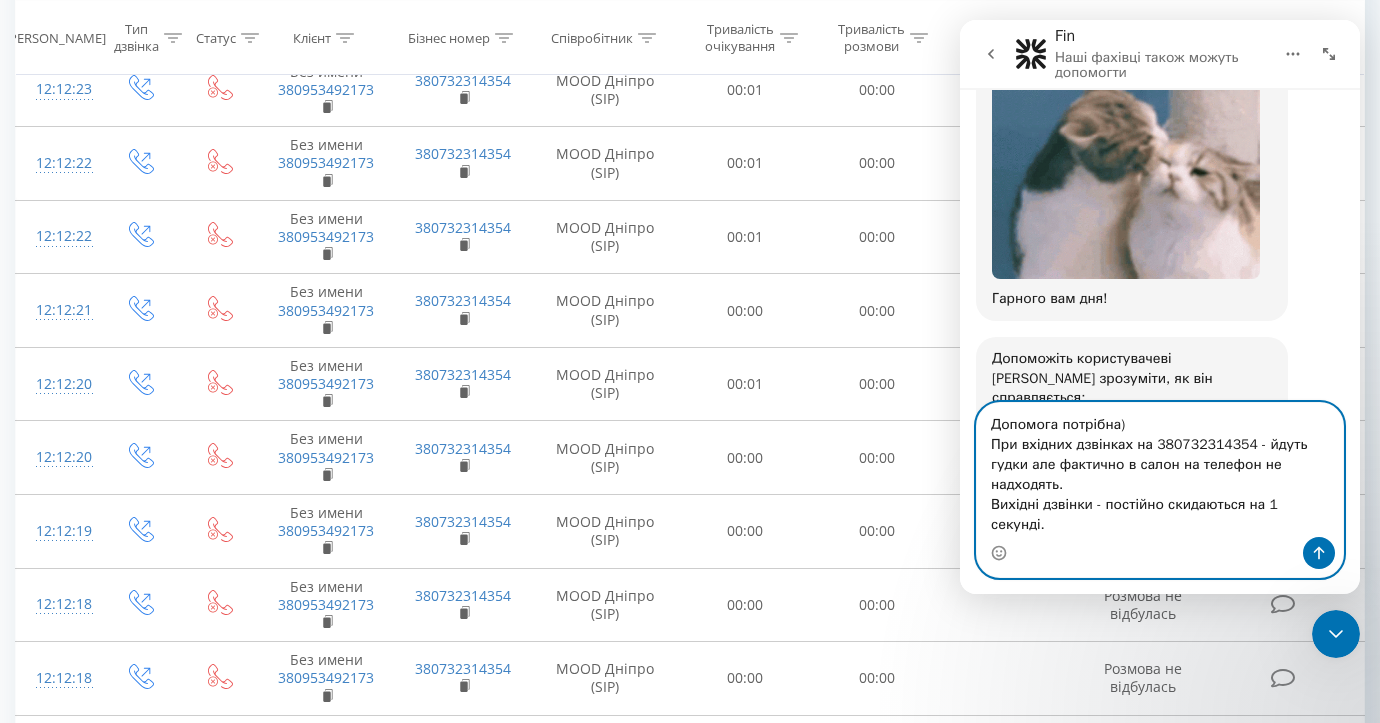 type on "Допомога потрібна)
При вхідних дзвінках на 380732314354 - йдуть гудки, але фактично в салон на телефон не надходять.
Вихідні дзвінки - постійно скидаються на 1 секунді." 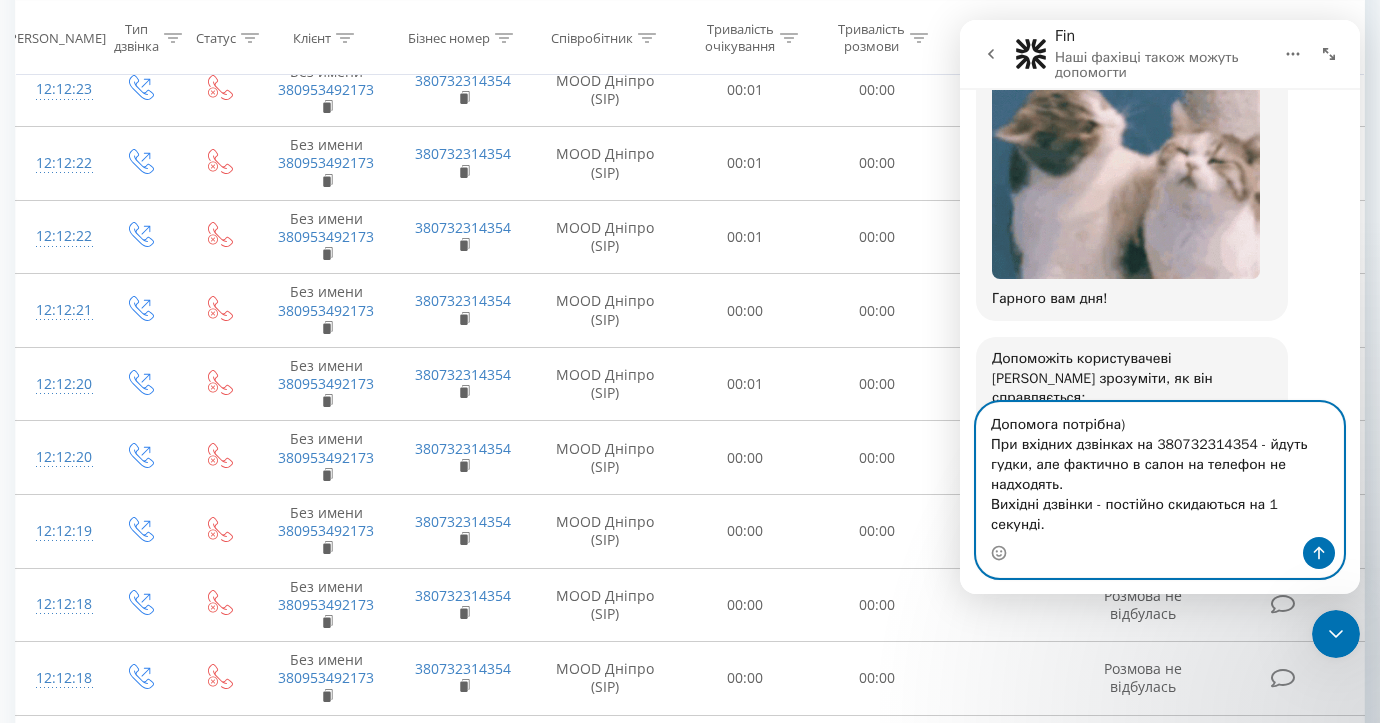 type 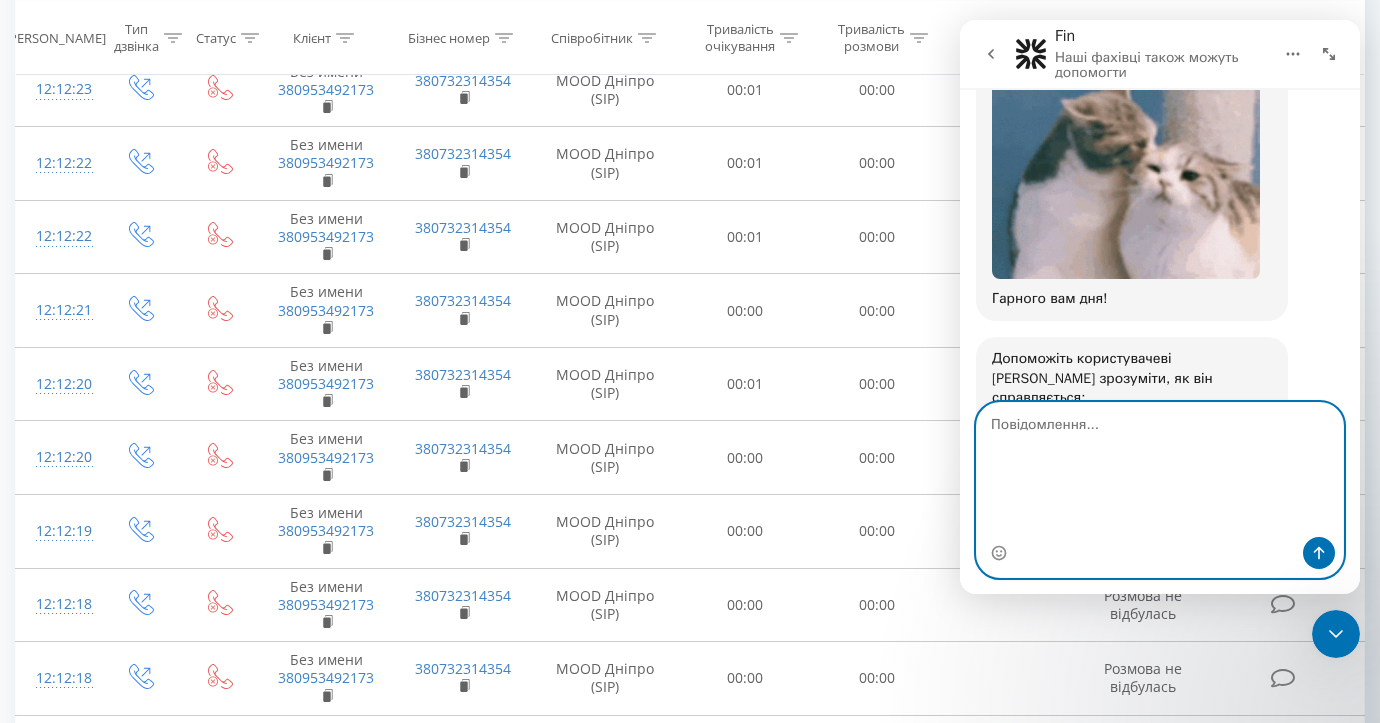scroll, scrollTop: 0, scrollLeft: 0, axis: both 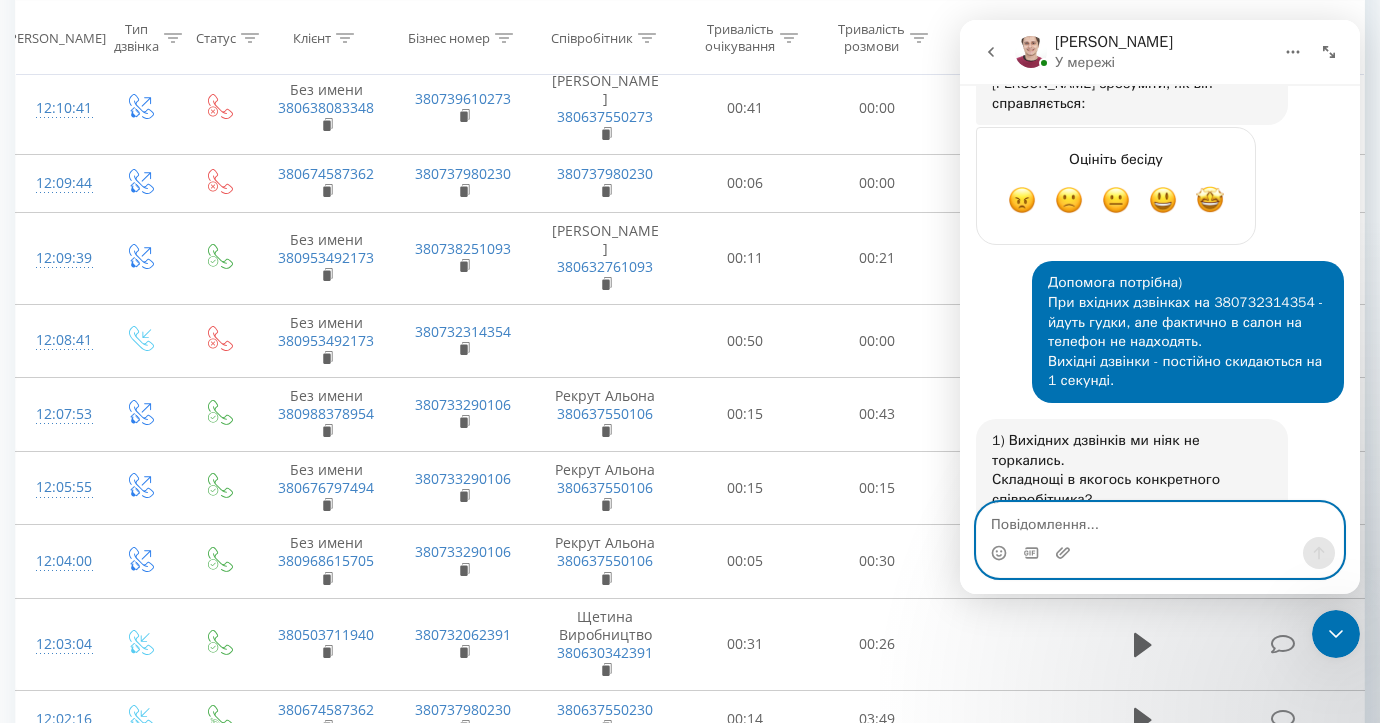 click at bounding box center (1160, 520) 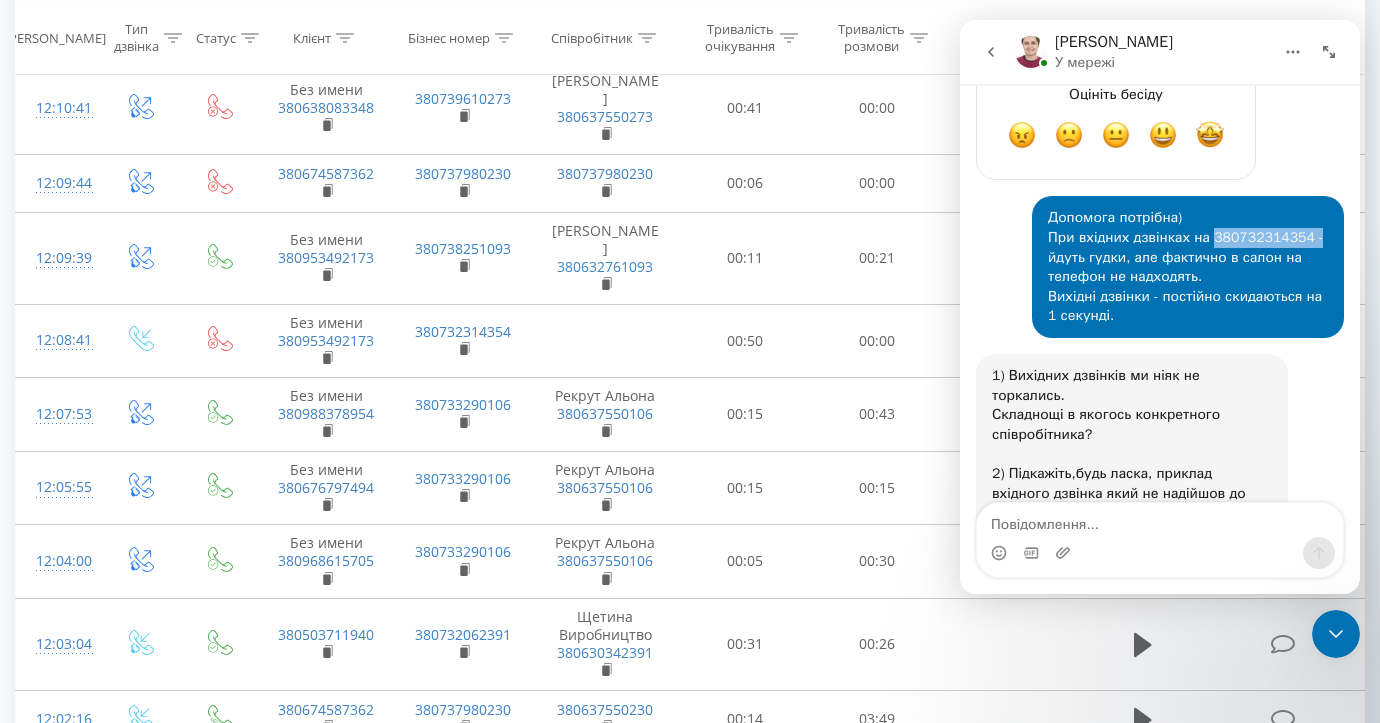 scroll, scrollTop: 3191, scrollLeft: 0, axis: vertical 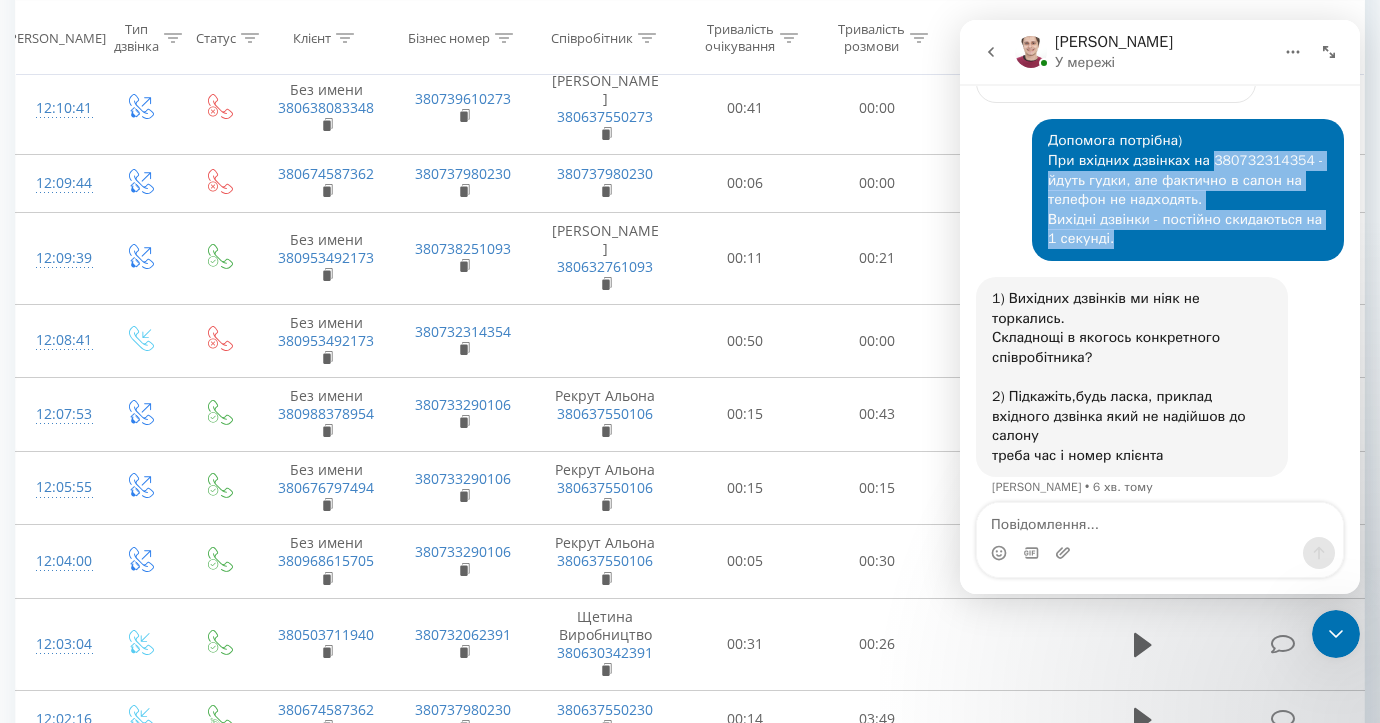 drag, startPoint x: 1196, startPoint y: 120, endPoint x: 1296, endPoint y: 120, distance: 100 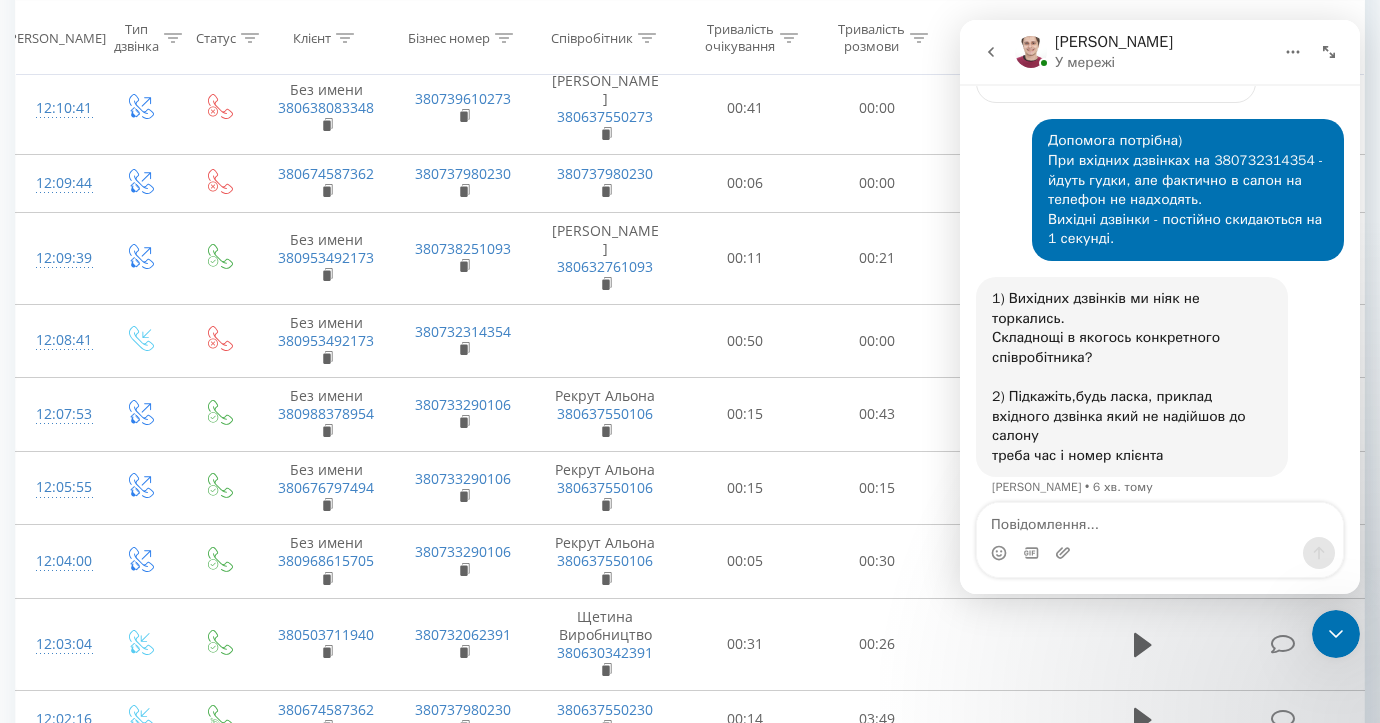 click on "1) Вихідних дзвінків ми ніяк не торкались.  Складнощі в якогось конкретного співробітника? 2) Підкажіть,будь ласка, приклад вхідного дзвінка який не надійшов до салону треба час і номер клієнта Artur    •   6 хв. тому" at bounding box center (1160, 395) 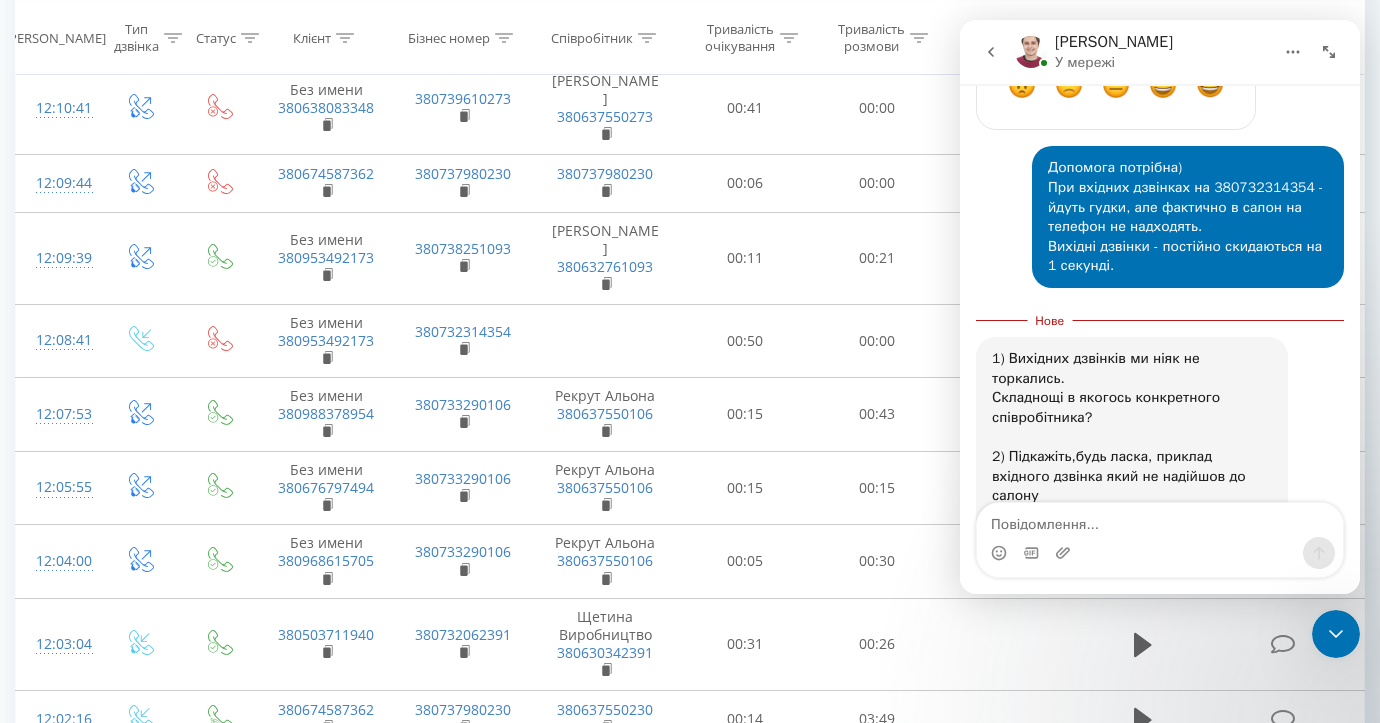 scroll, scrollTop: 3207, scrollLeft: 0, axis: vertical 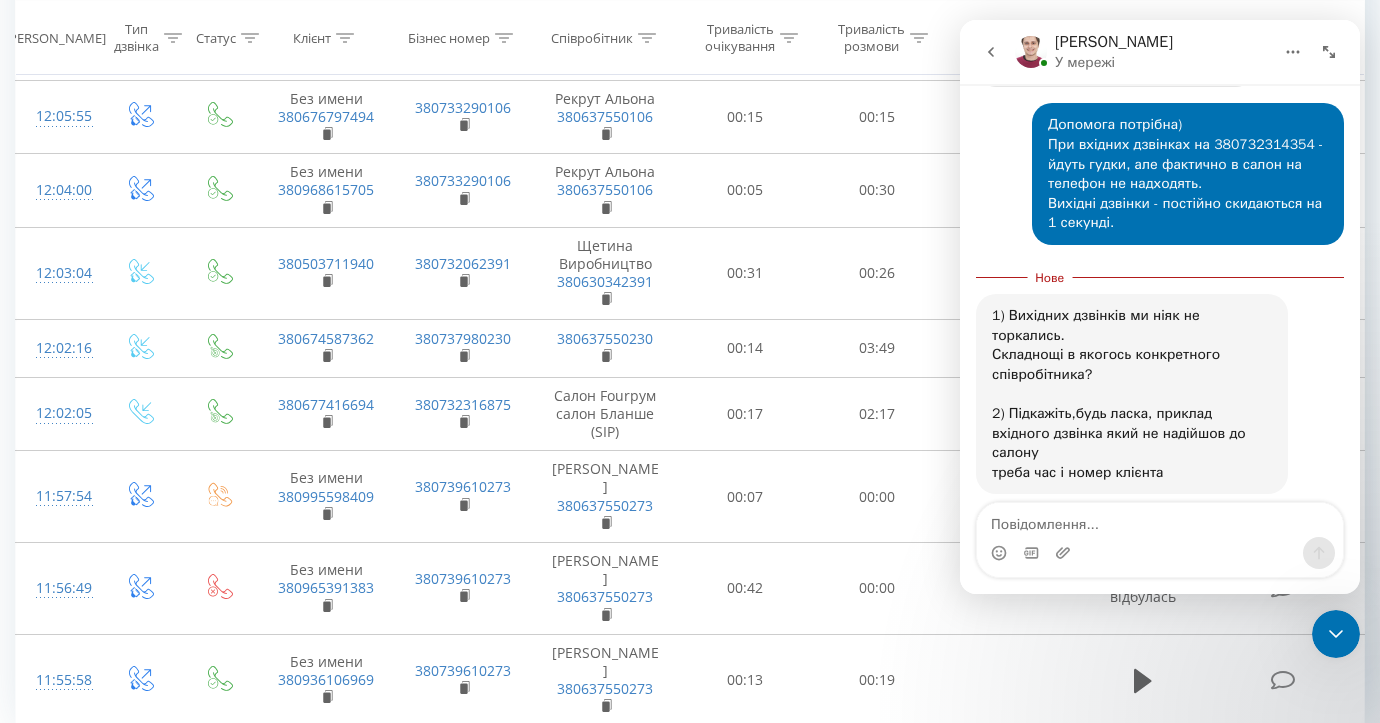 click 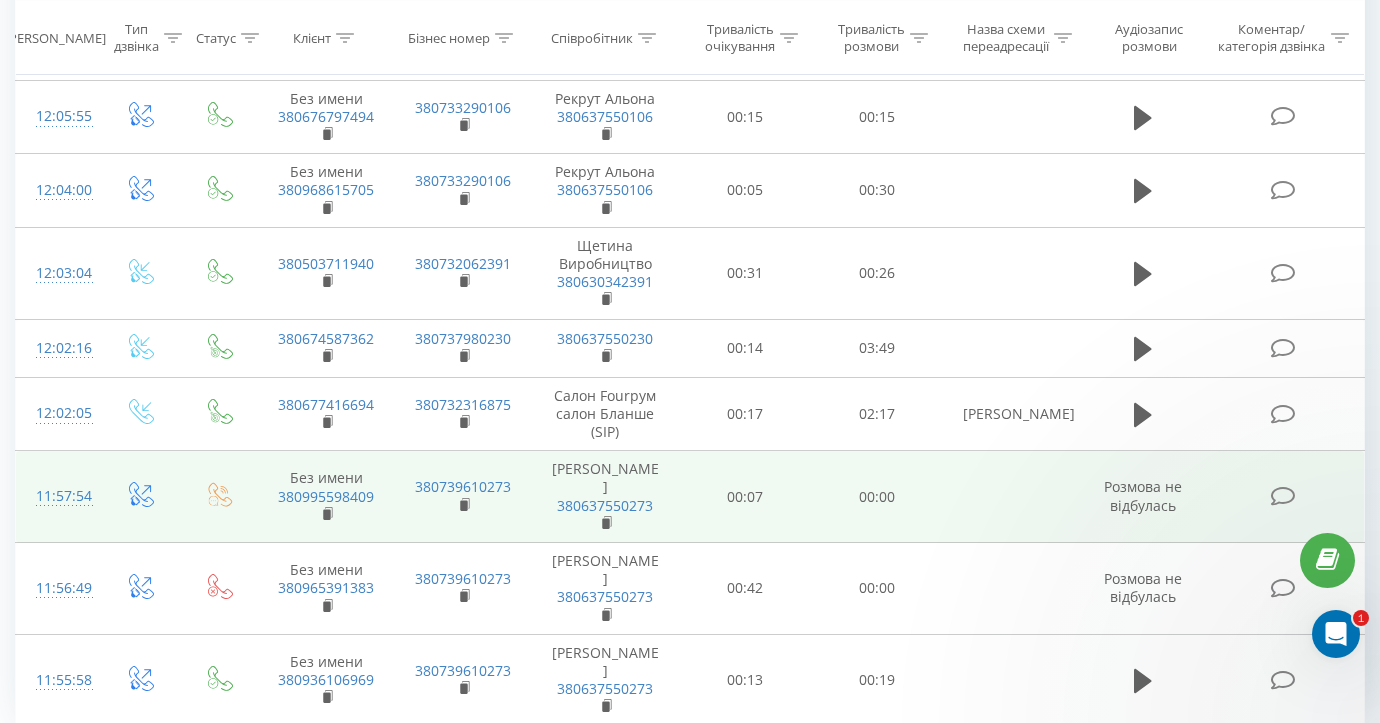 scroll, scrollTop: 0, scrollLeft: 0, axis: both 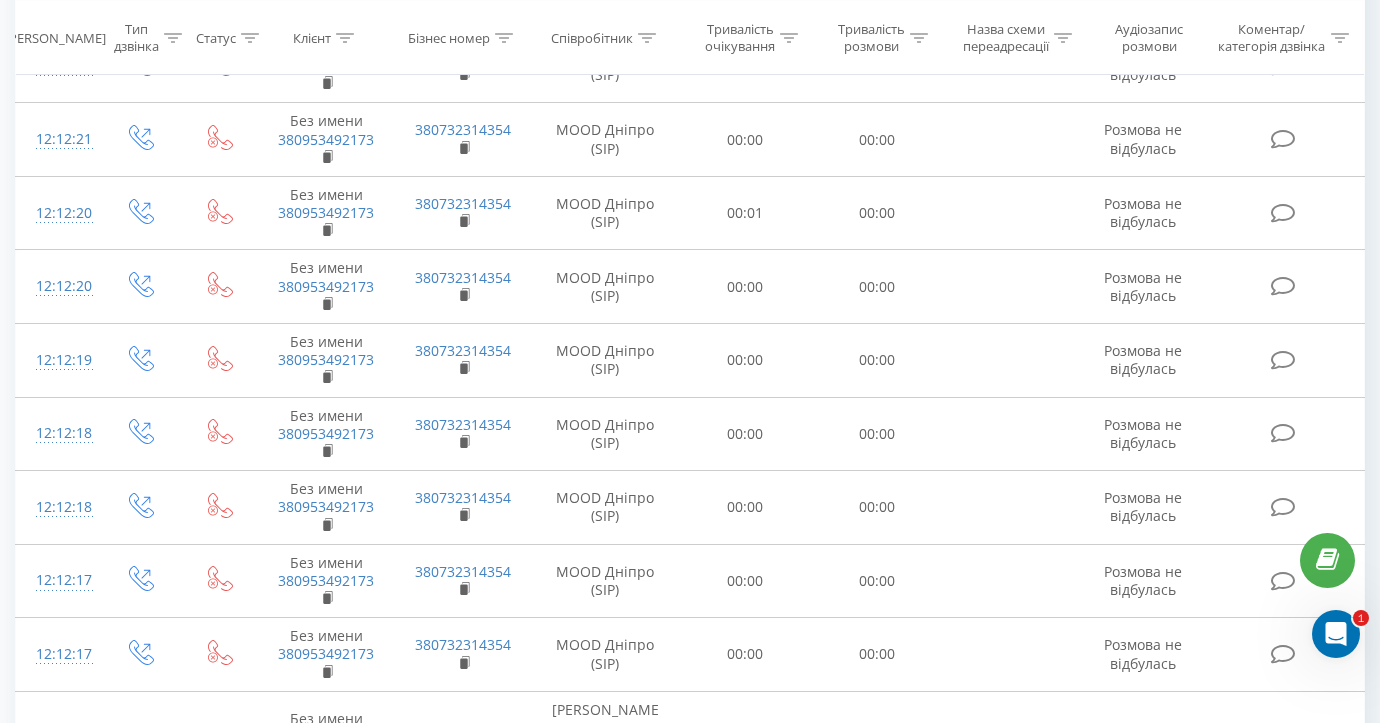 click 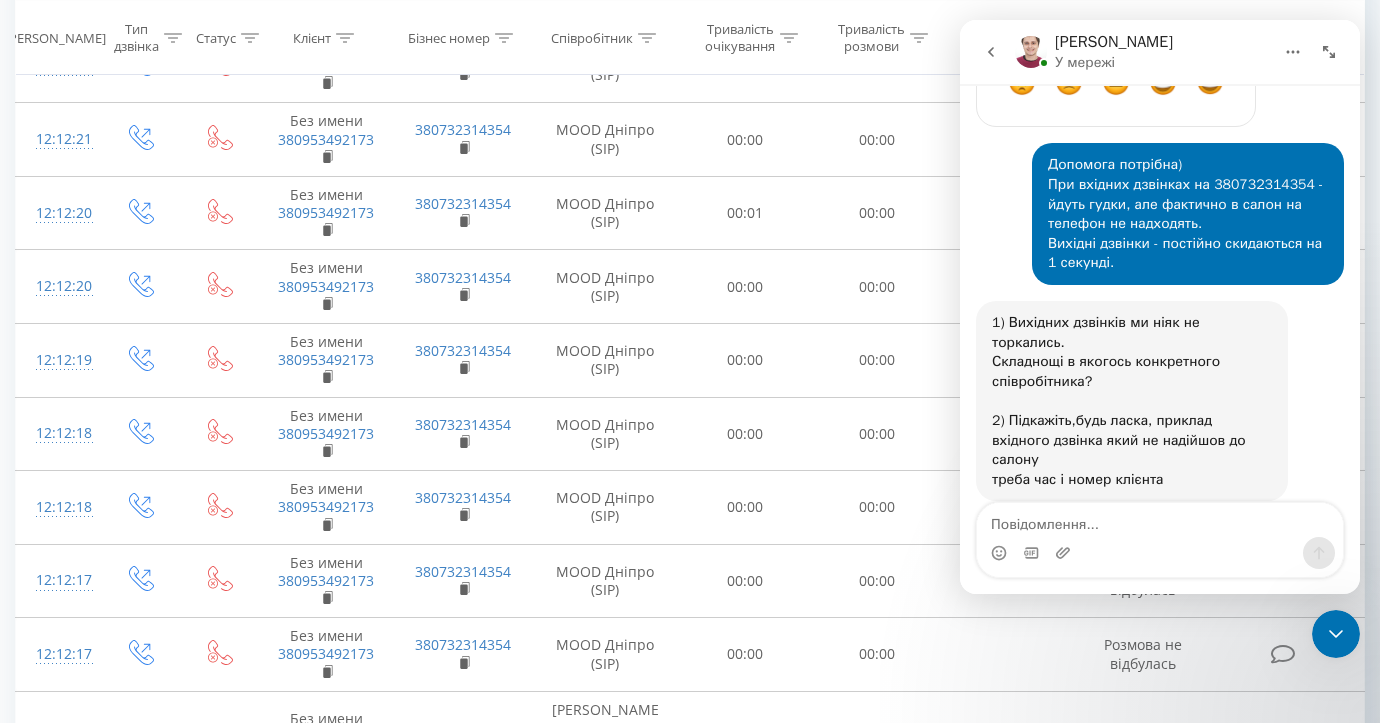 scroll, scrollTop: 3173, scrollLeft: 0, axis: vertical 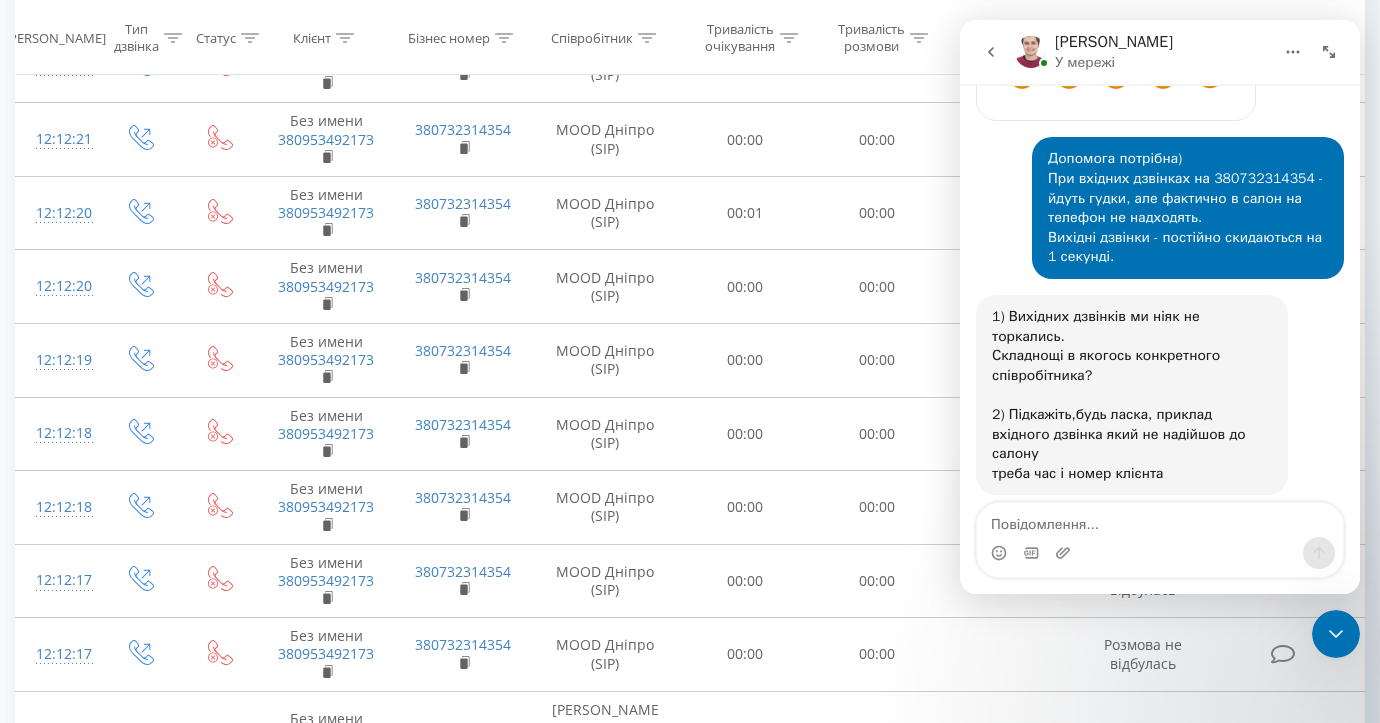 click at bounding box center [1336, 634] 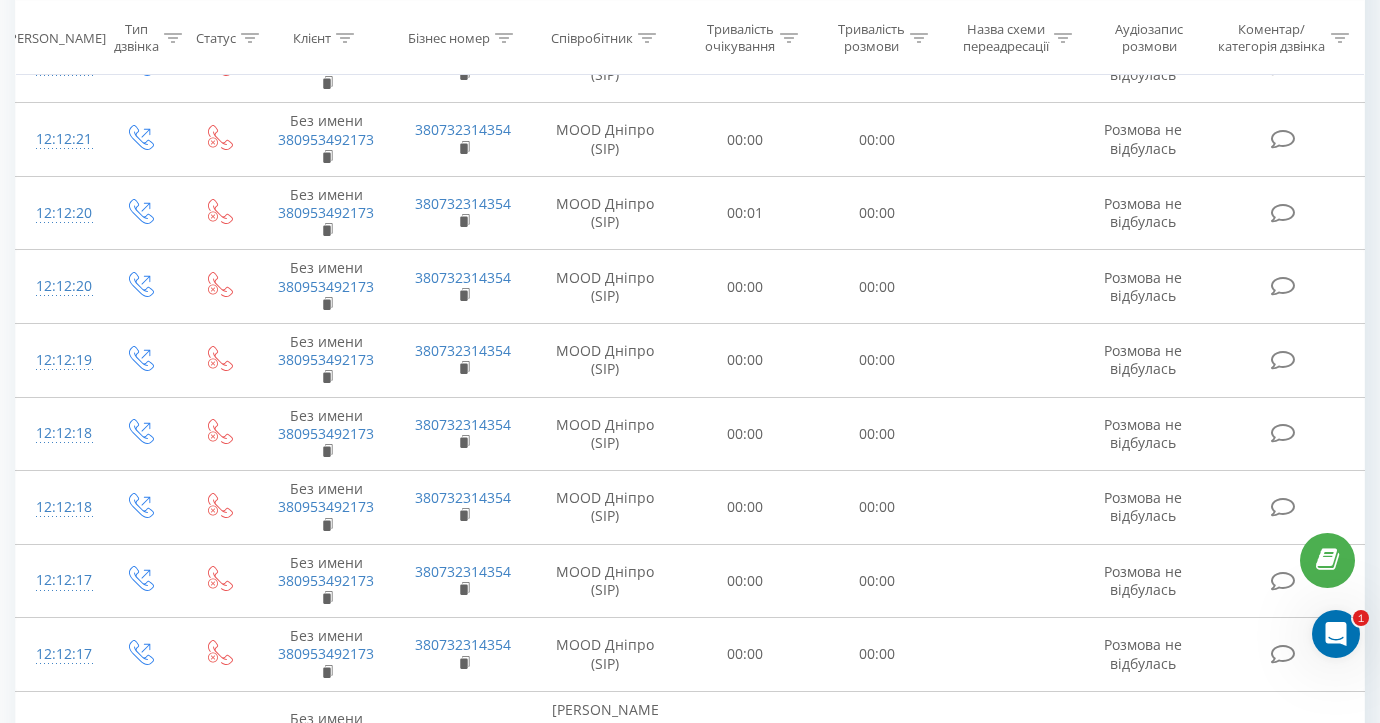 click 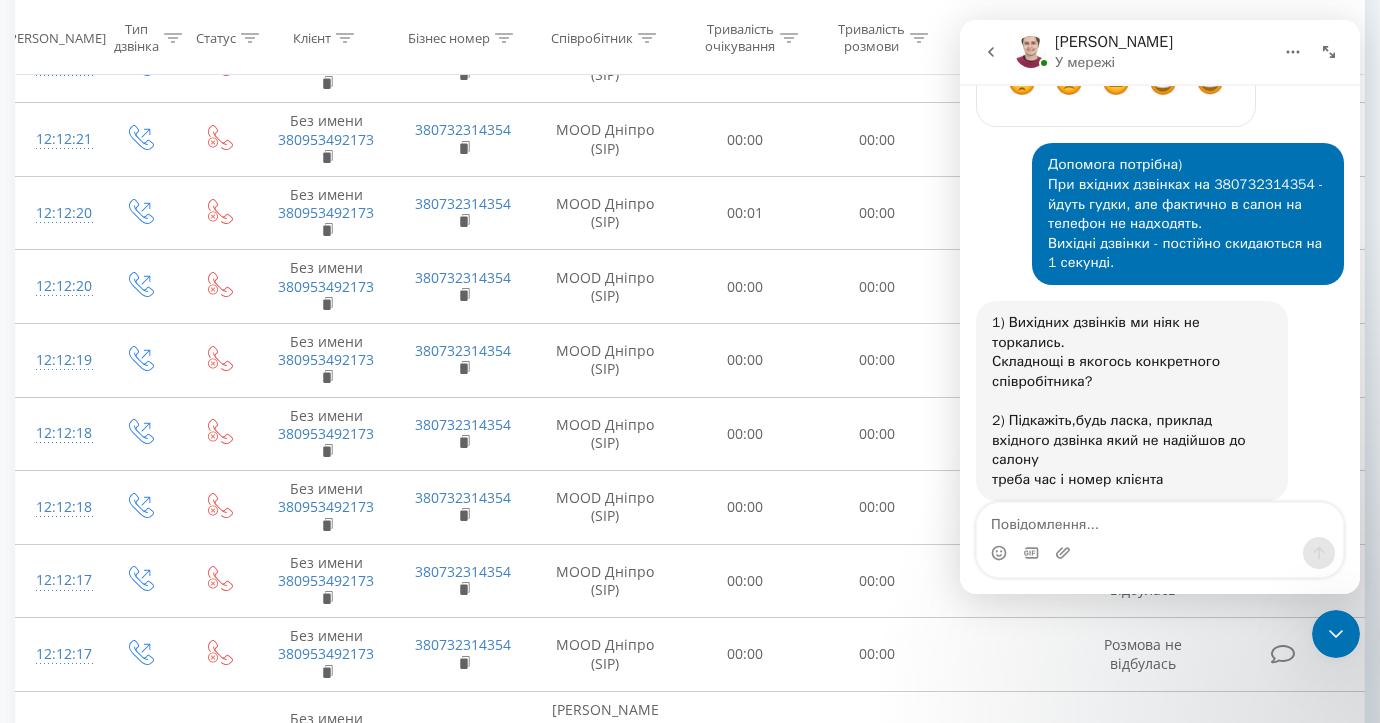 scroll, scrollTop: 3173, scrollLeft: 0, axis: vertical 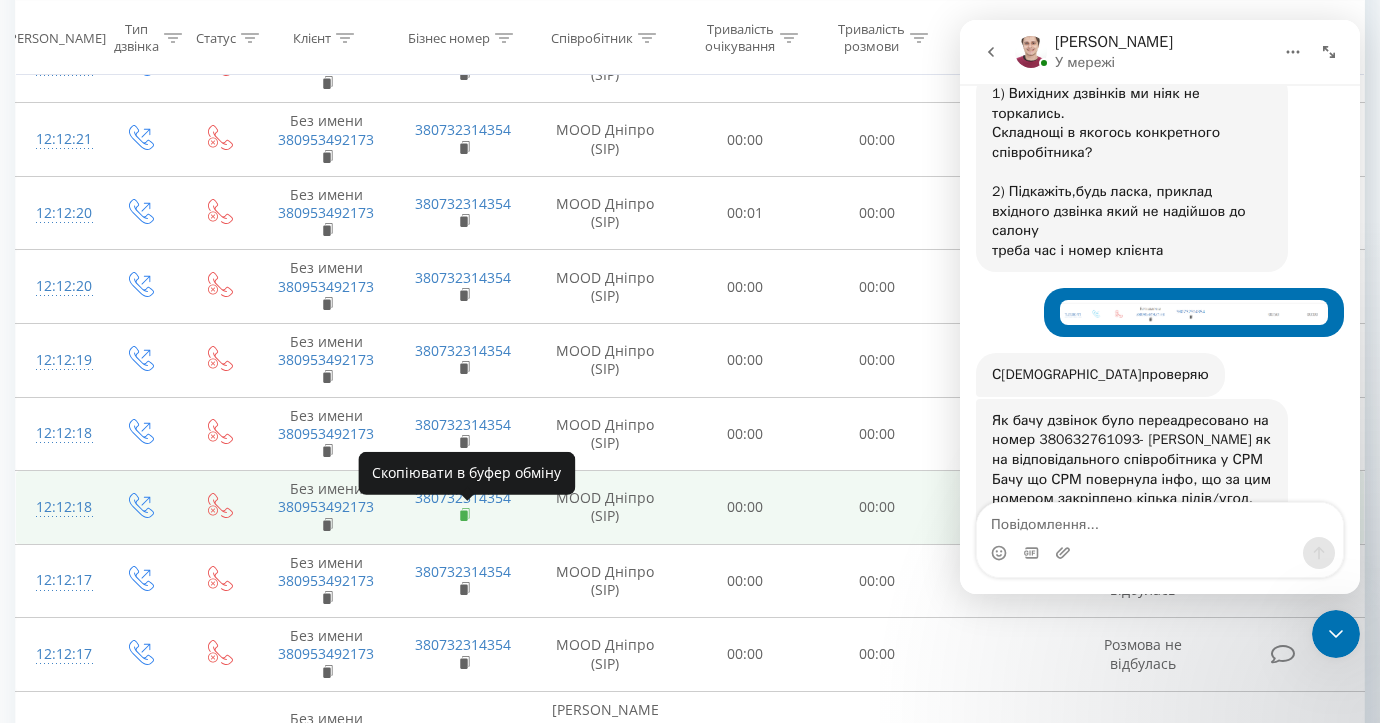 click 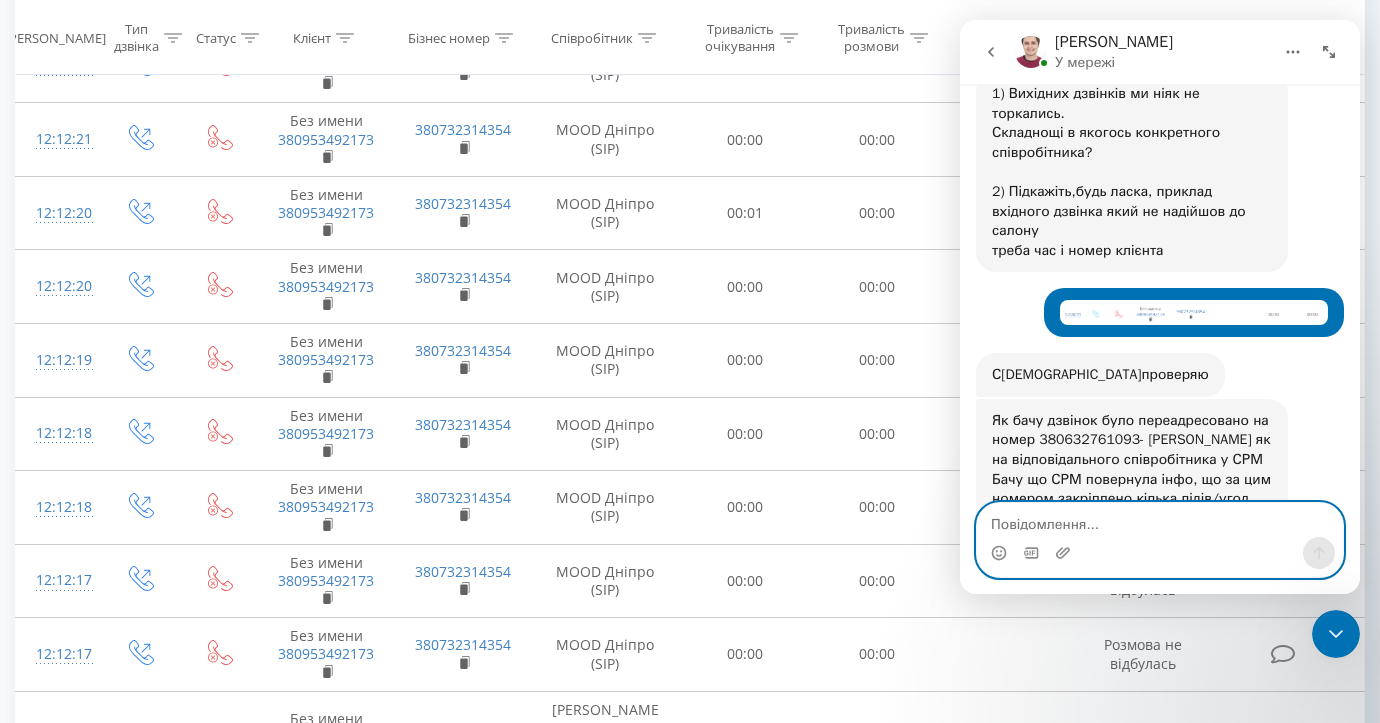 click at bounding box center [1160, 520] 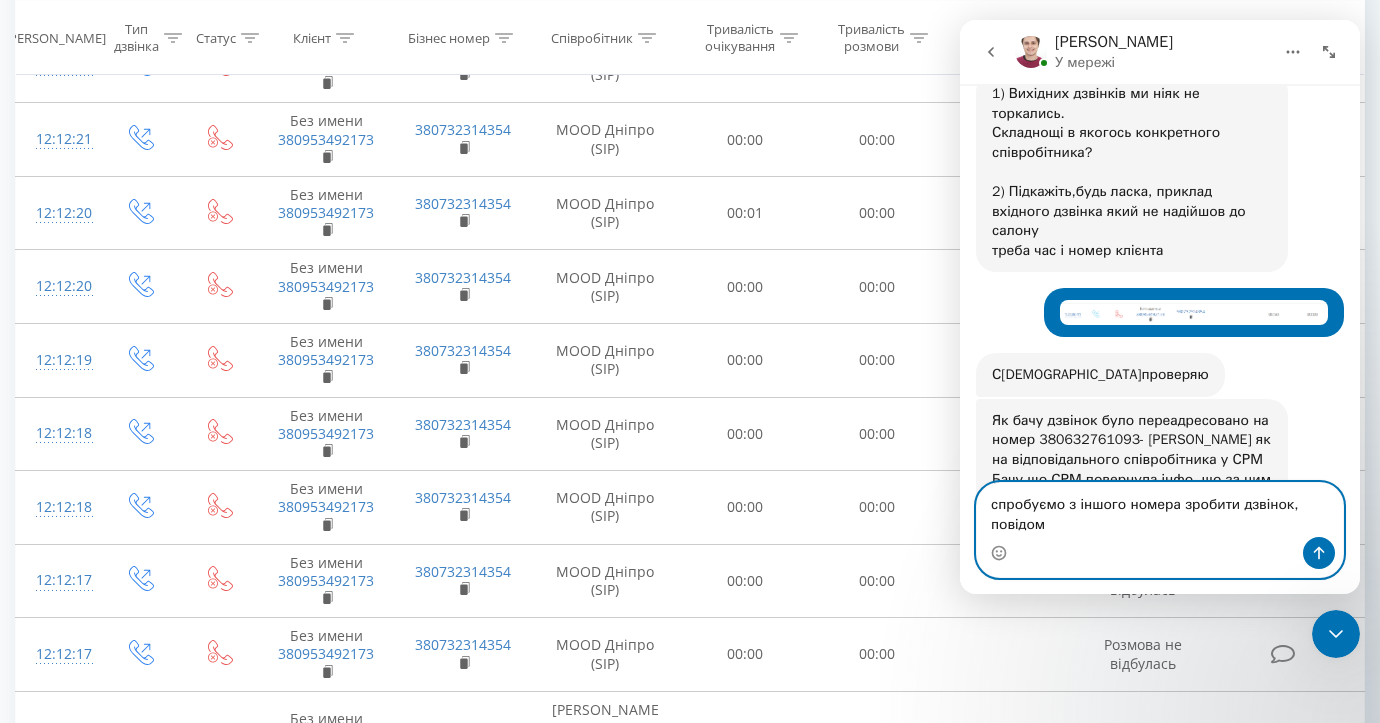 scroll, scrollTop: 3416, scrollLeft: 0, axis: vertical 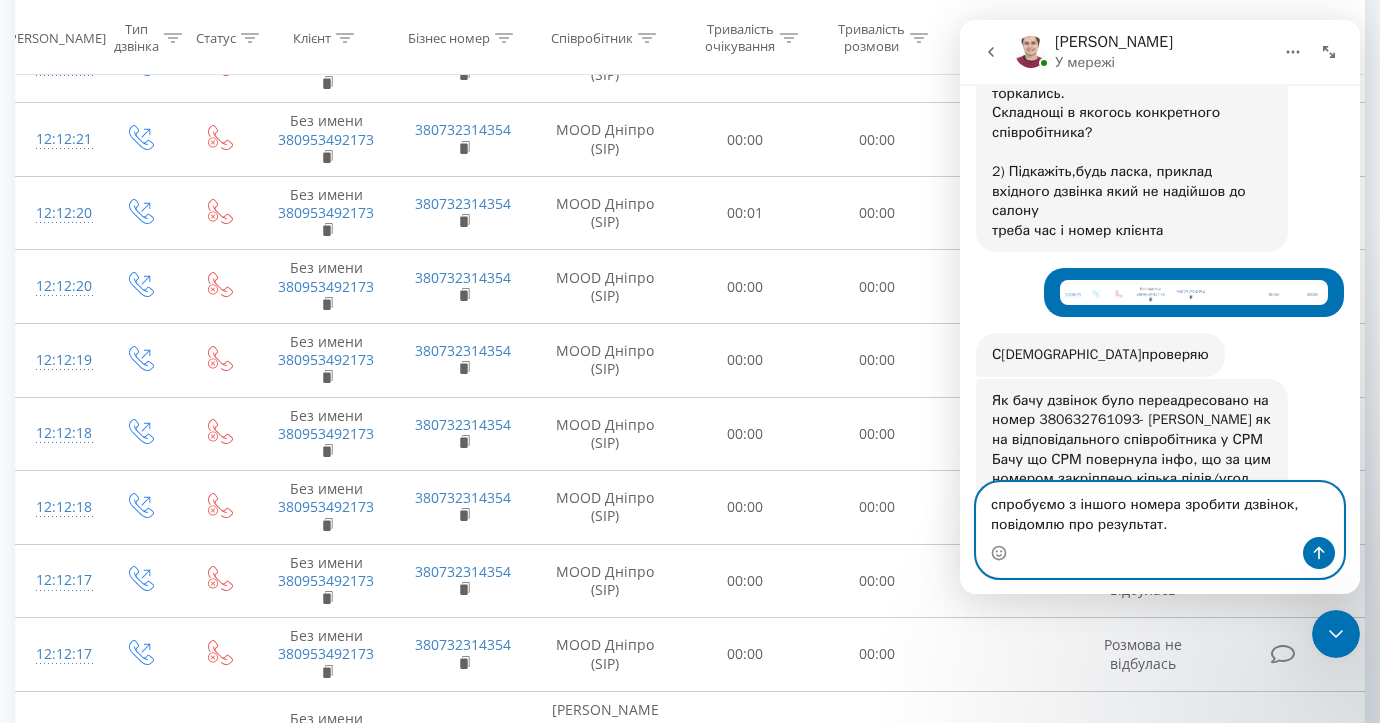 click on "спробуємо з іншого номера зробити дзвінок, повідомлю про результат." at bounding box center [1160, 510] 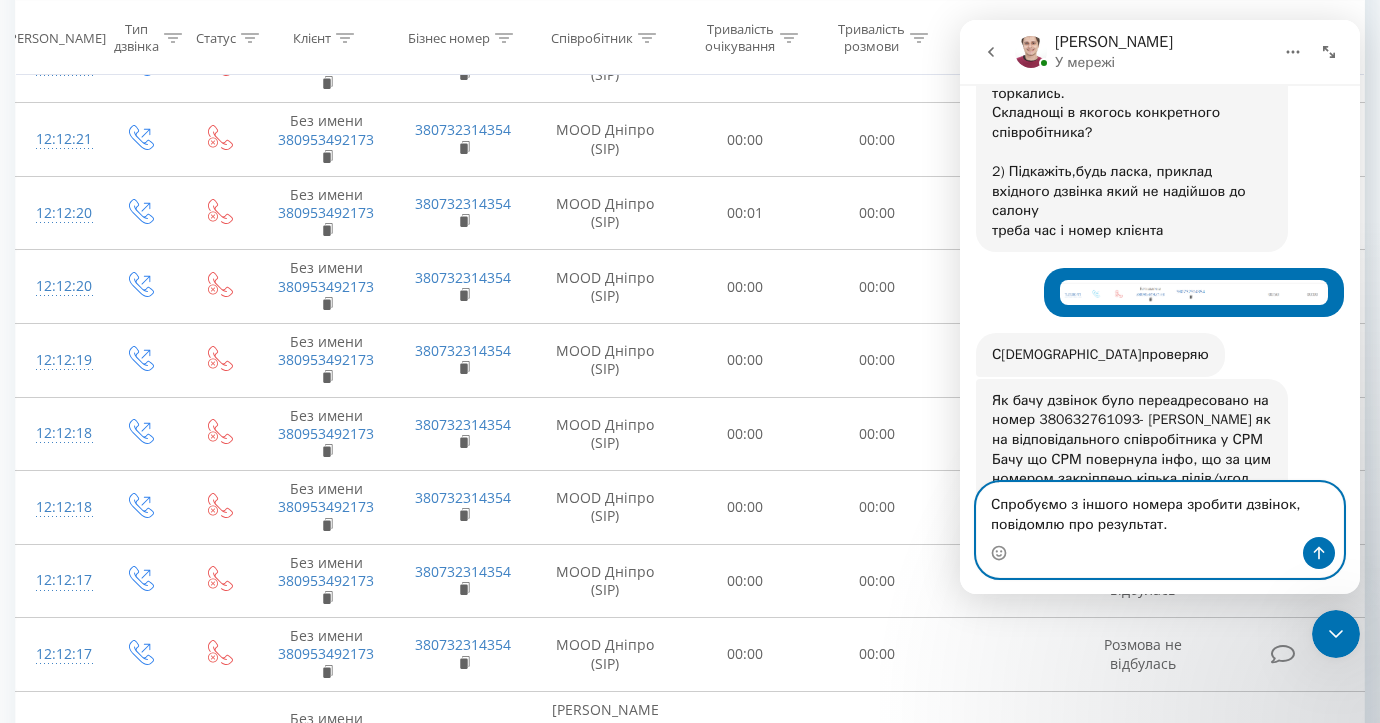 type on "Спробуємо з іншого номера зробити дзвінок, повідомлю про результат." 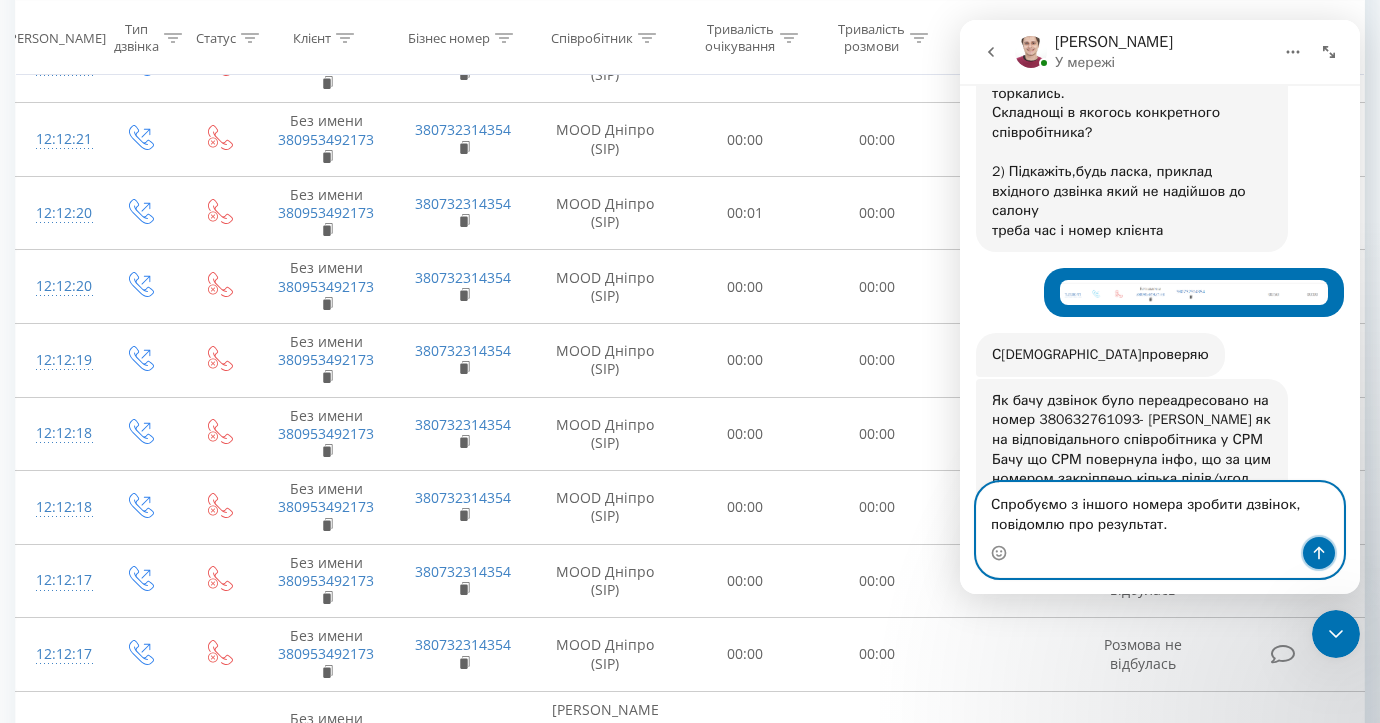 click 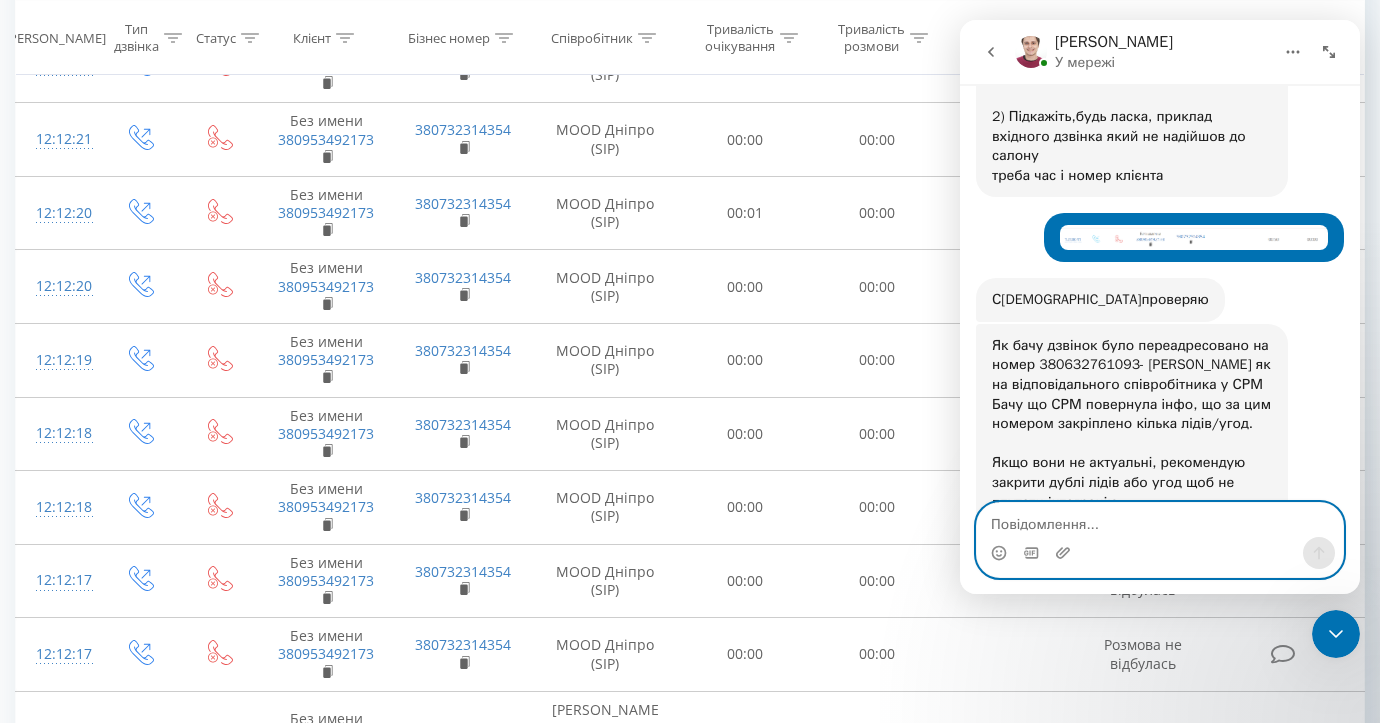 scroll, scrollTop: 3475, scrollLeft: 0, axis: vertical 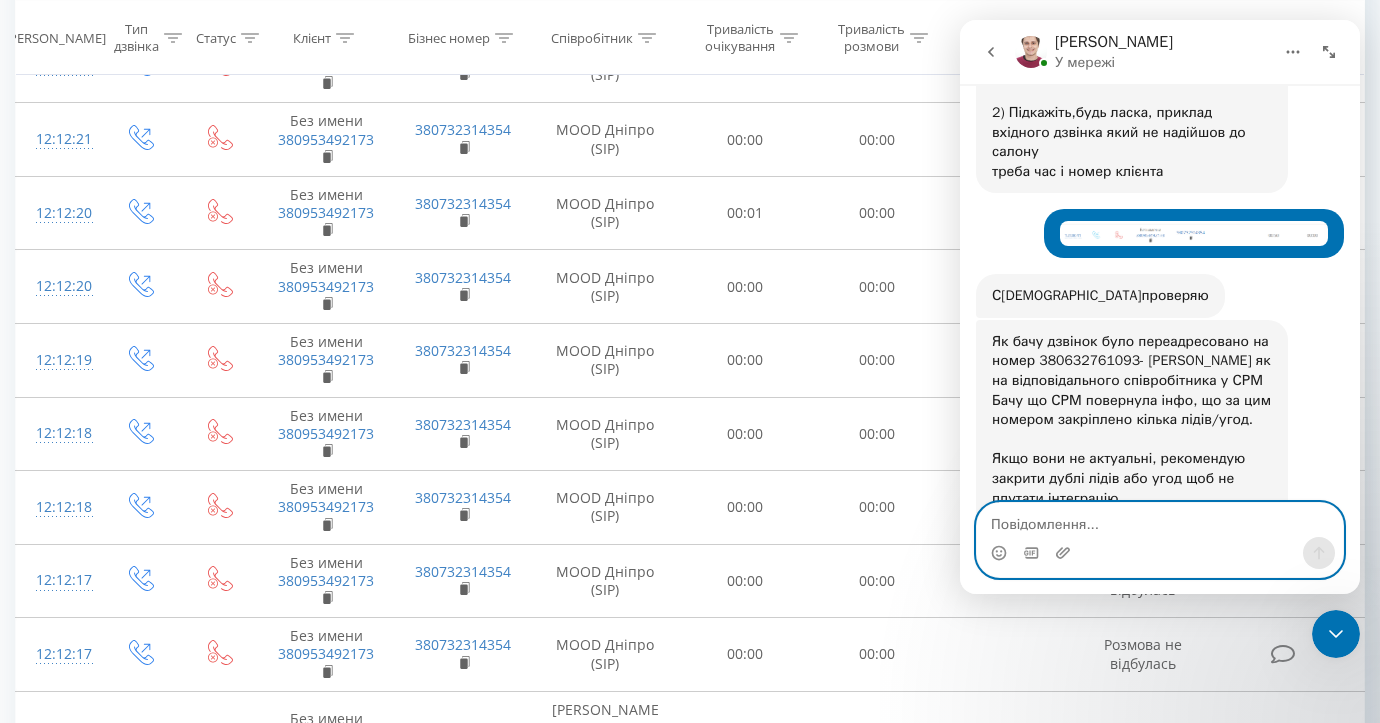 click at bounding box center (1160, 520) 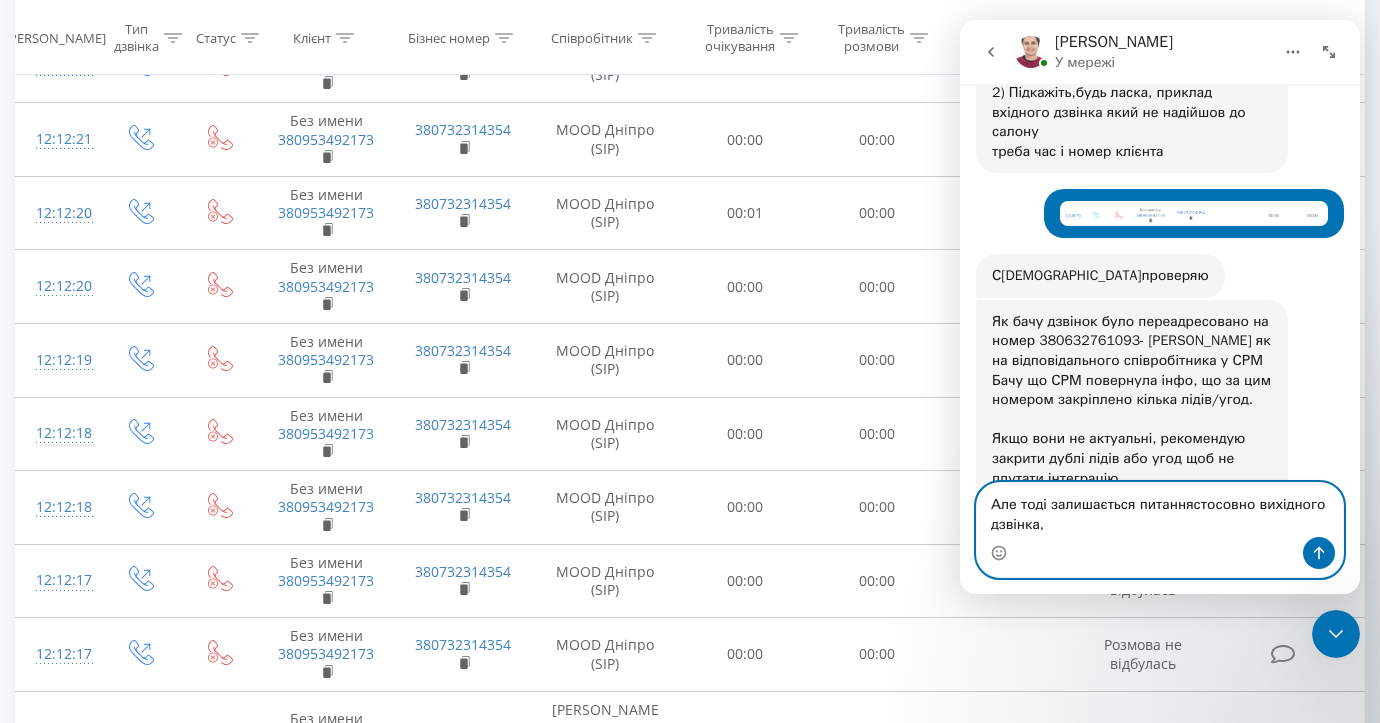 scroll, scrollTop: 3572, scrollLeft: 0, axis: vertical 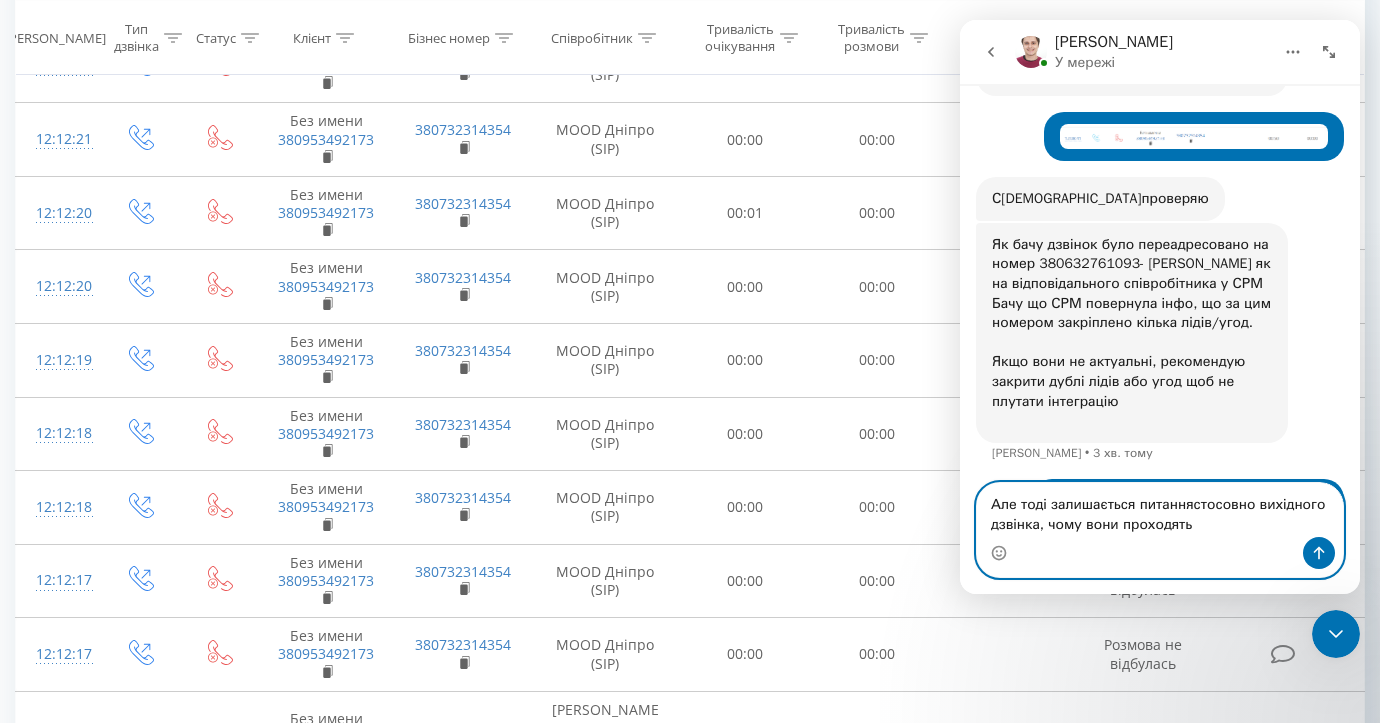 type on "Але тоді залишається питаннястосовно вихідного дзвінка, чому вони проходять?" 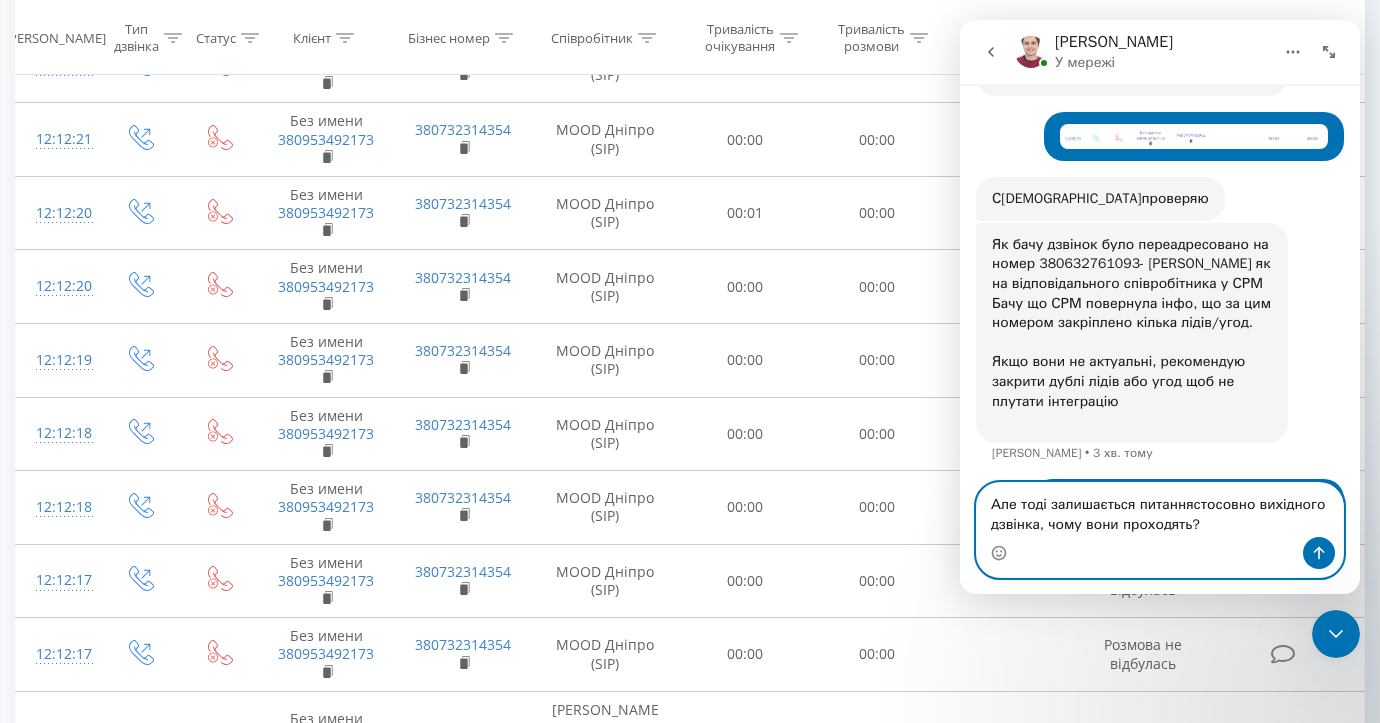 type 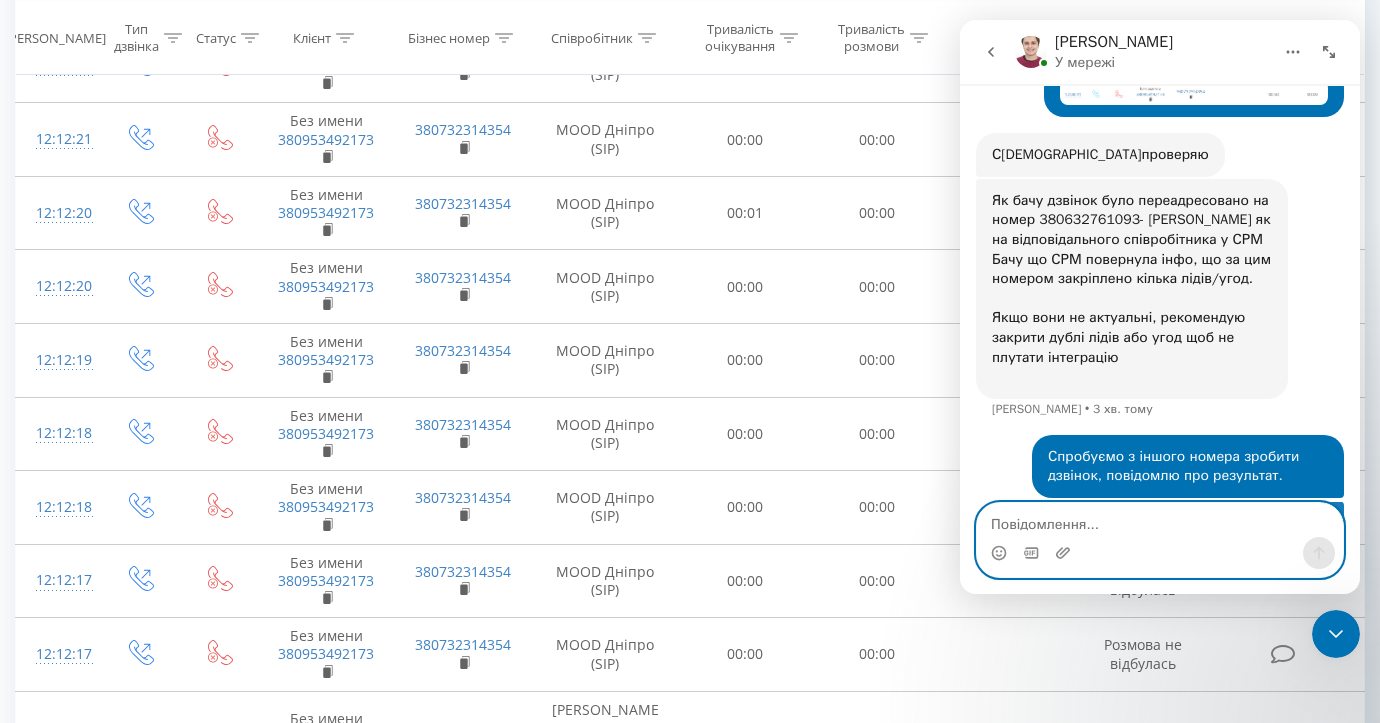 scroll, scrollTop: 3617, scrollLeft: 0, axis: vertical 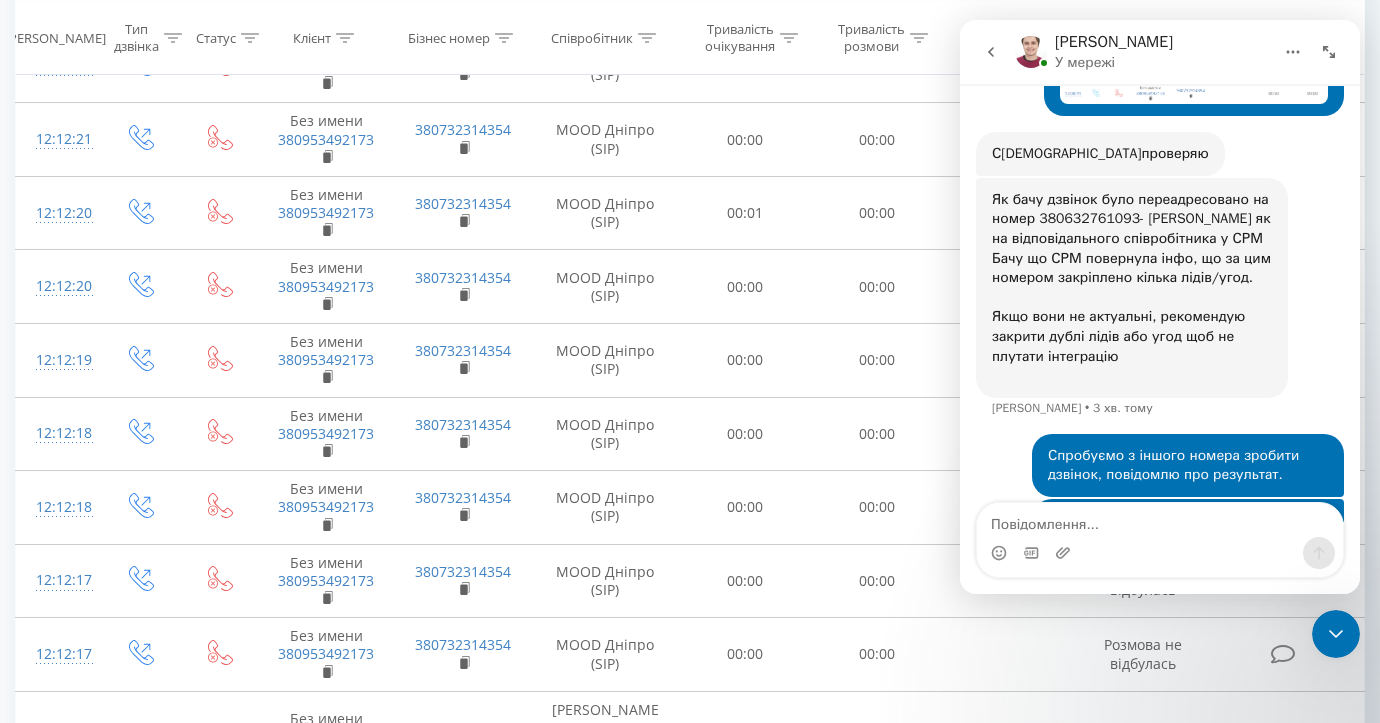 click 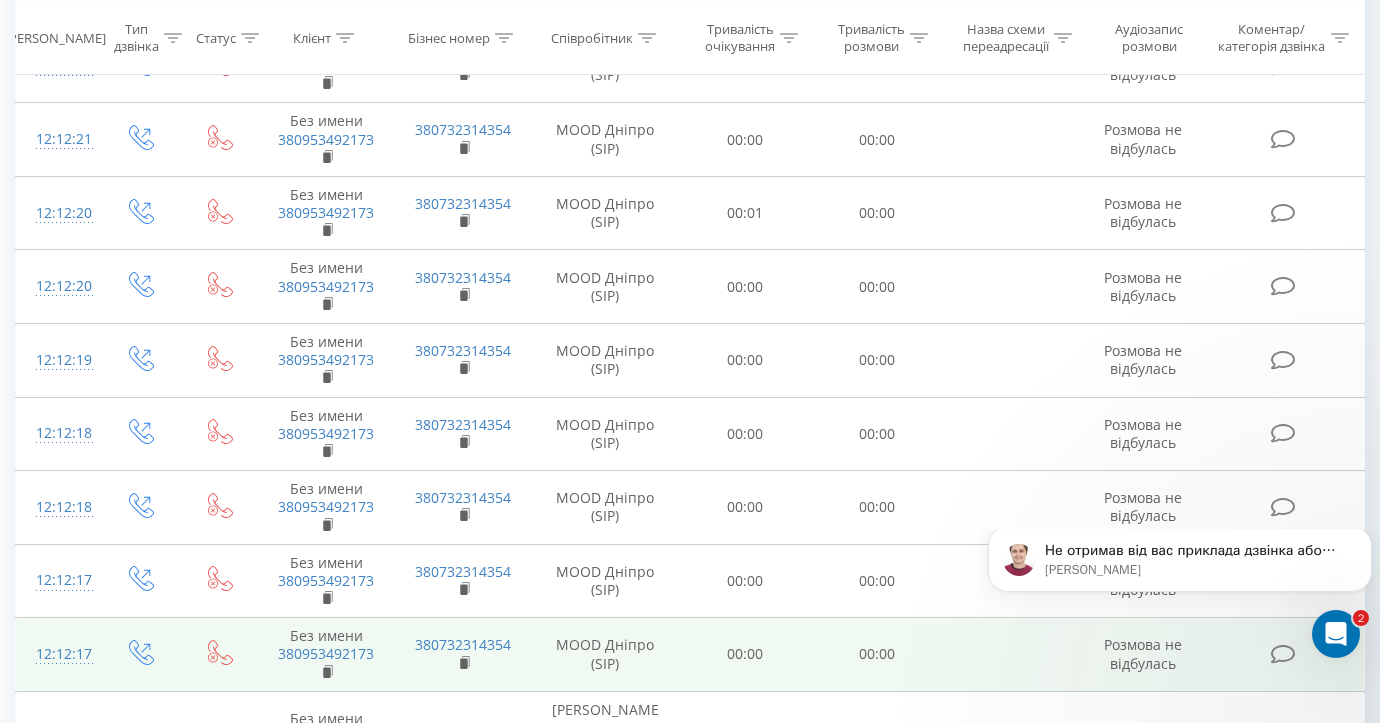 scroll, scrollTop: 0, scrollLeft: 0, axis: both 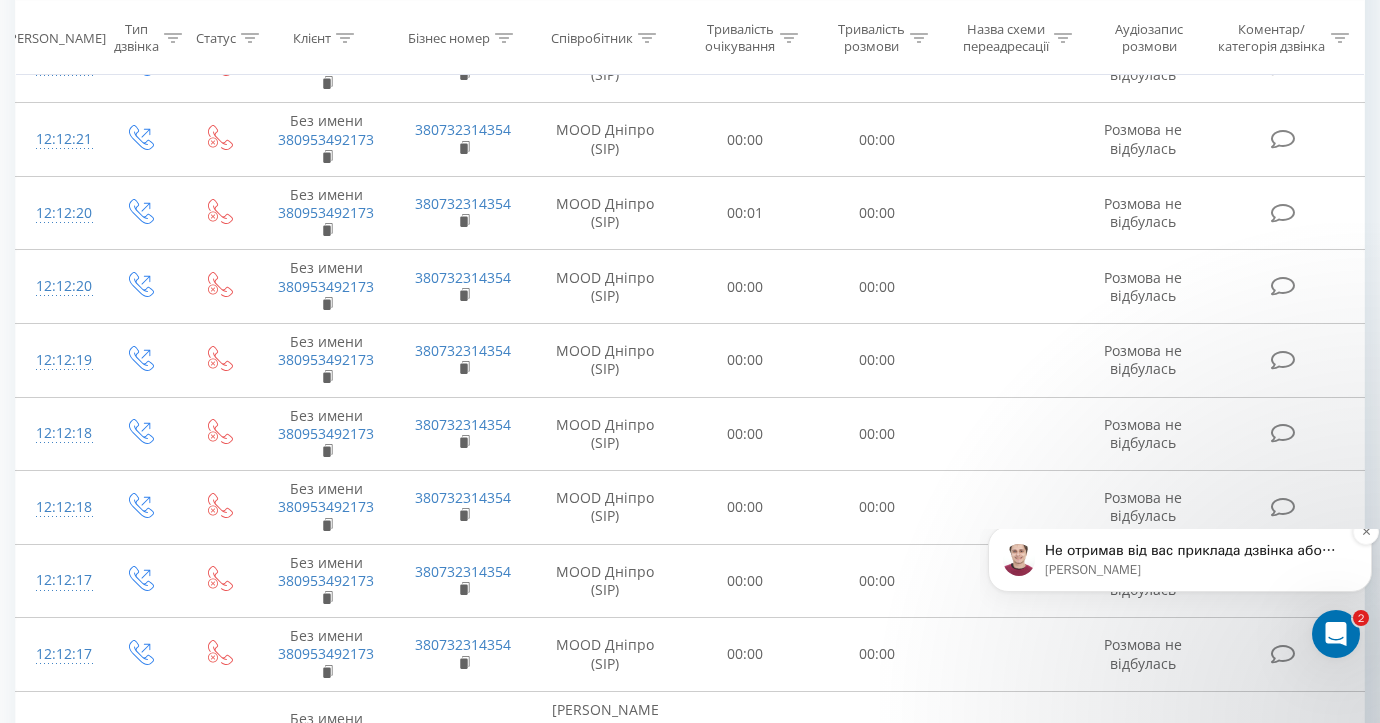 click on "Не отримав від вас приклада дзвінка або деталей за цим питанням( 1) Надайте приклад вихідного який був невдалим. 2) Складнощі виникають в когось одного, чи в усіх співробітників салону? 3) Дзвонять з ФМС сімок, чи з додатків на комп'ютері/телефоні?" at bounding box center [1196, 551] 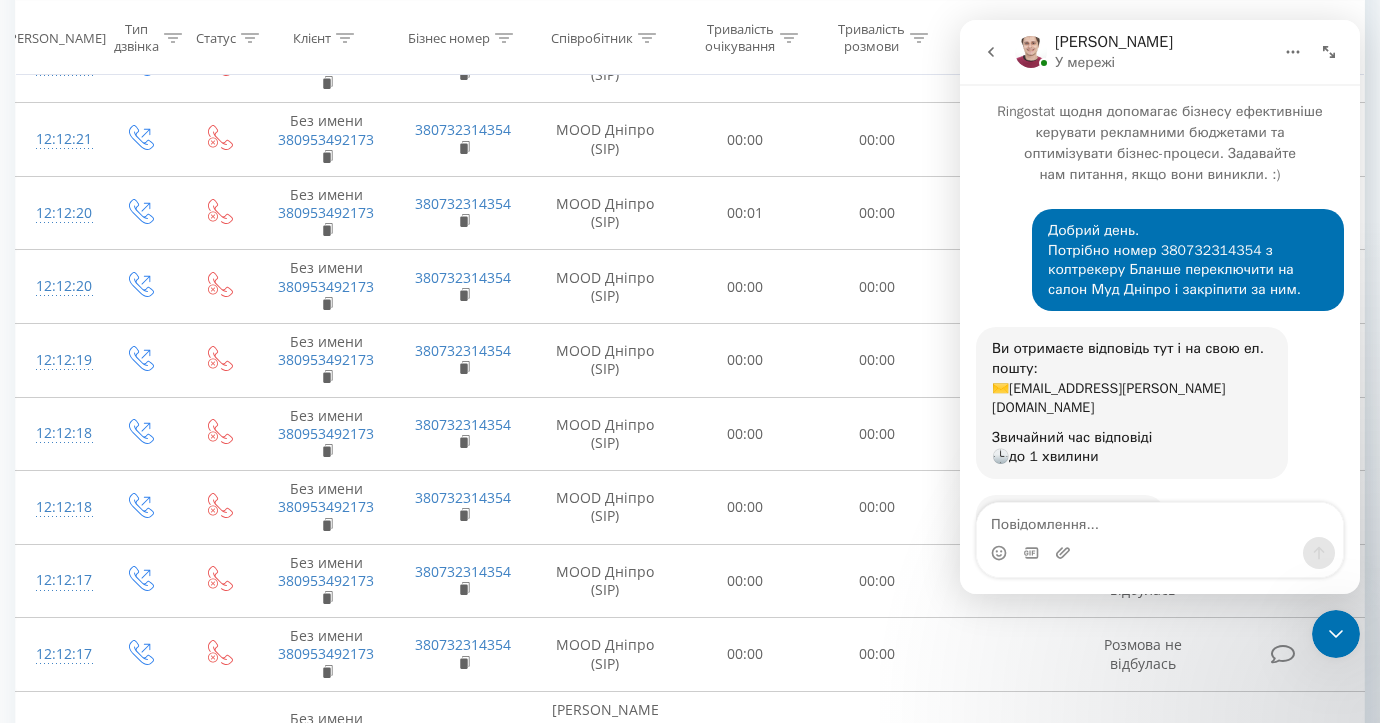 scroll, scrollTop: 2, scrollLeft: 0, axis: vertical 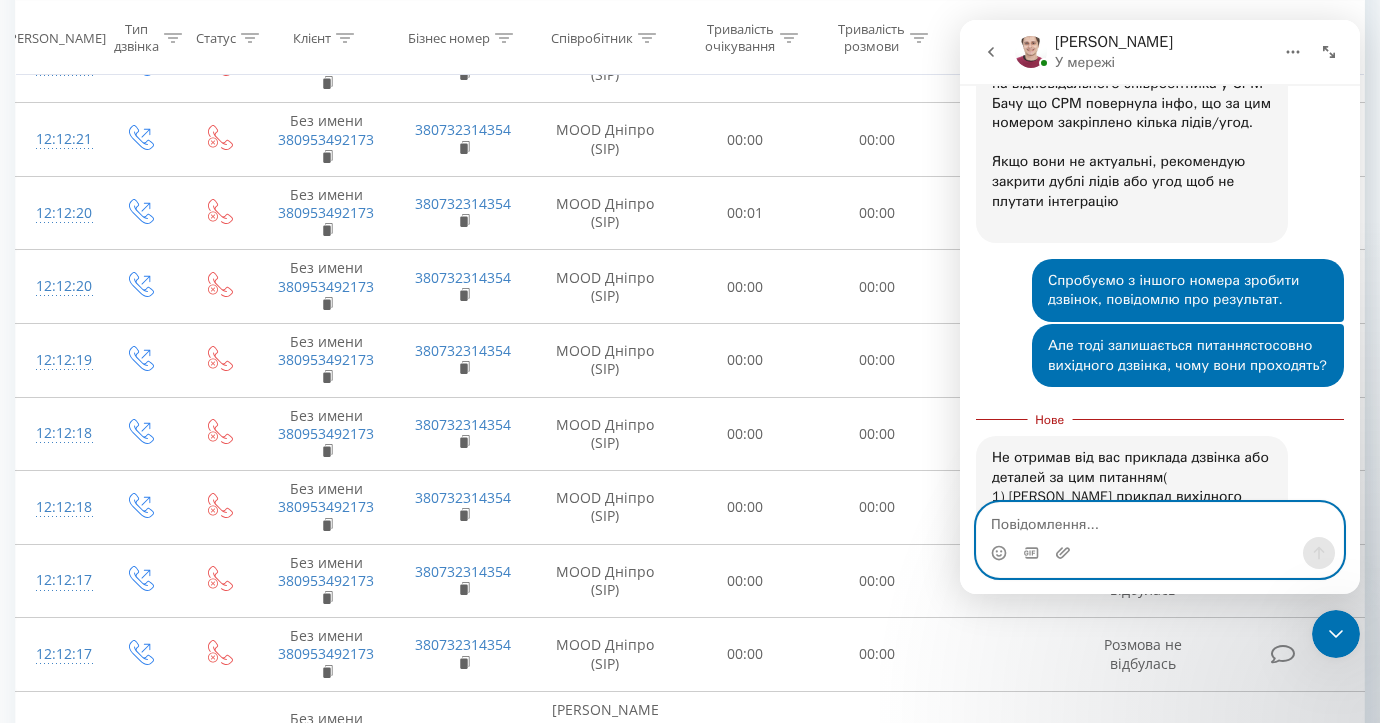click at bounding box center (1160, 520) 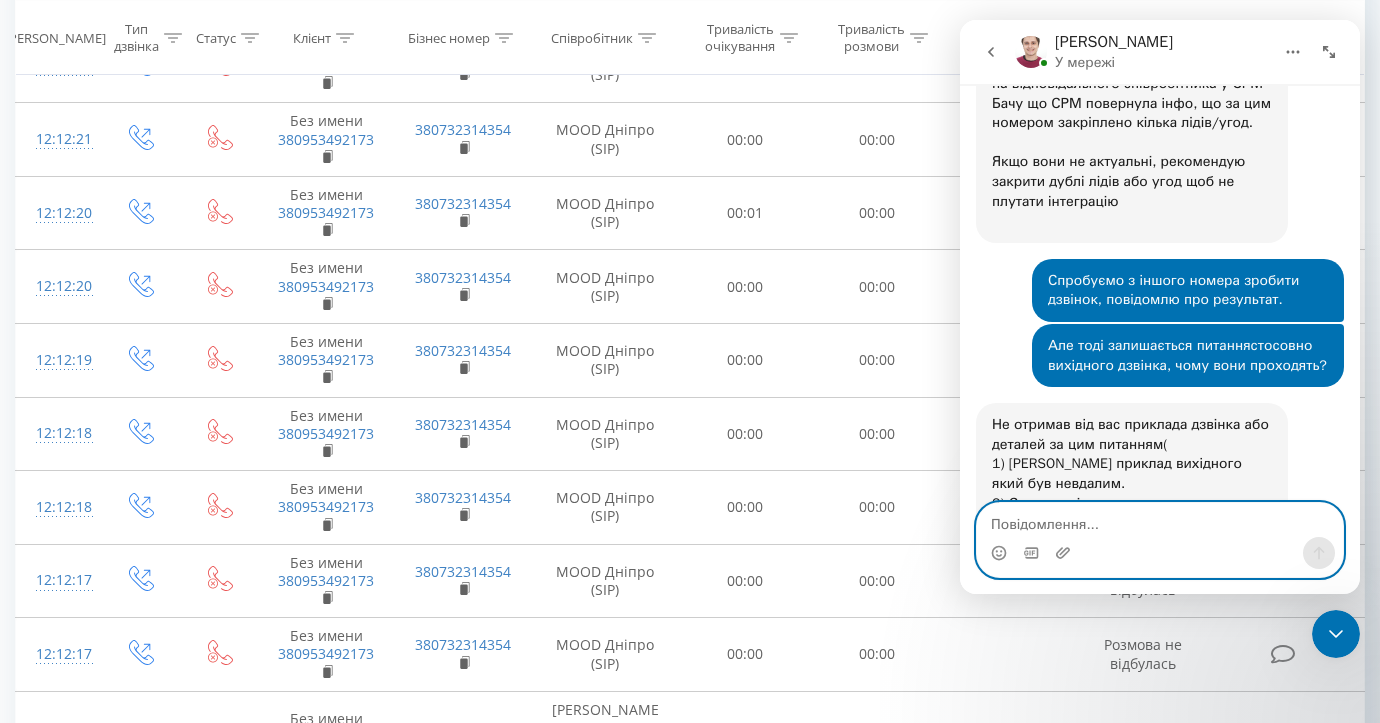 scroll, scrollTop: 3865, scrollLeft: 0, axis: vertical 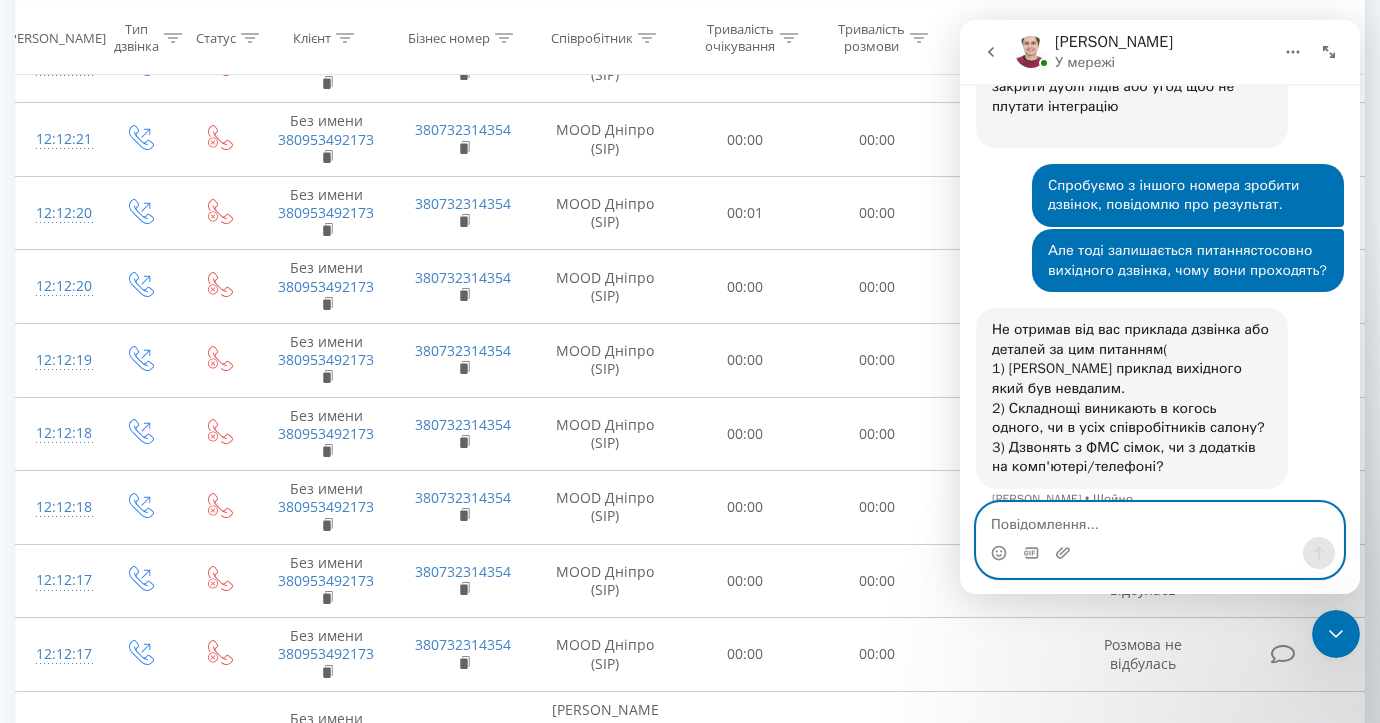 click at bounding box center (1160, 520) 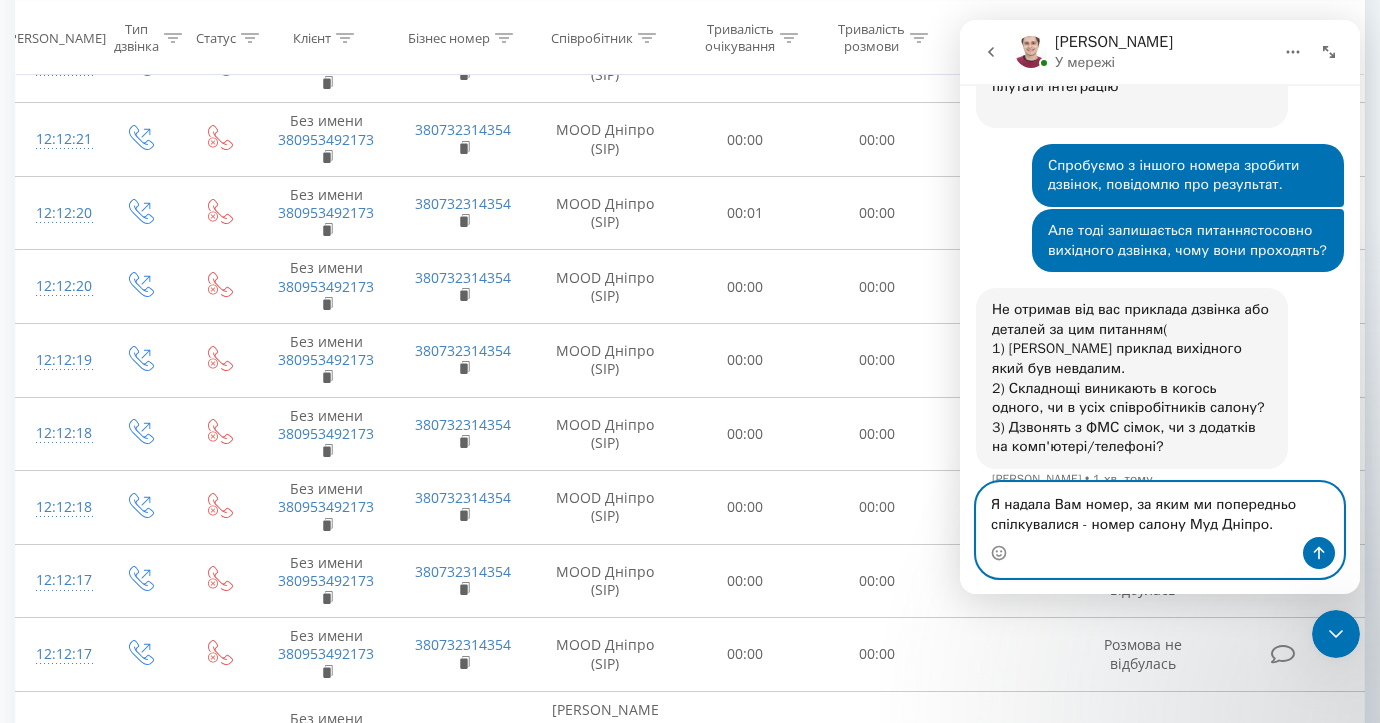 scroll, scrollTop: 3905, scrollLeft: 0, axis: vertical 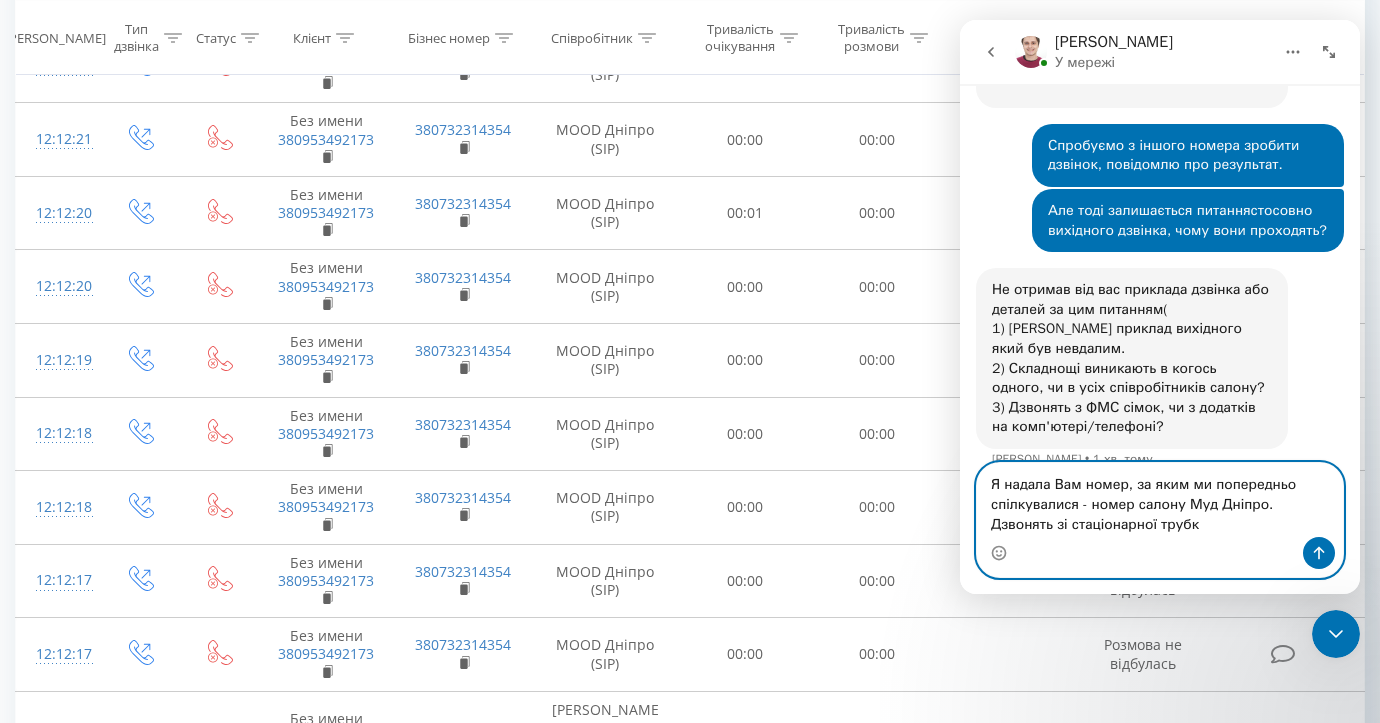 type on "Я надала Вам номер, за яким ми попередньо спілкувалися - номер салону Муд Дніпро.
Дзвонять зі стаціонарної трубки" 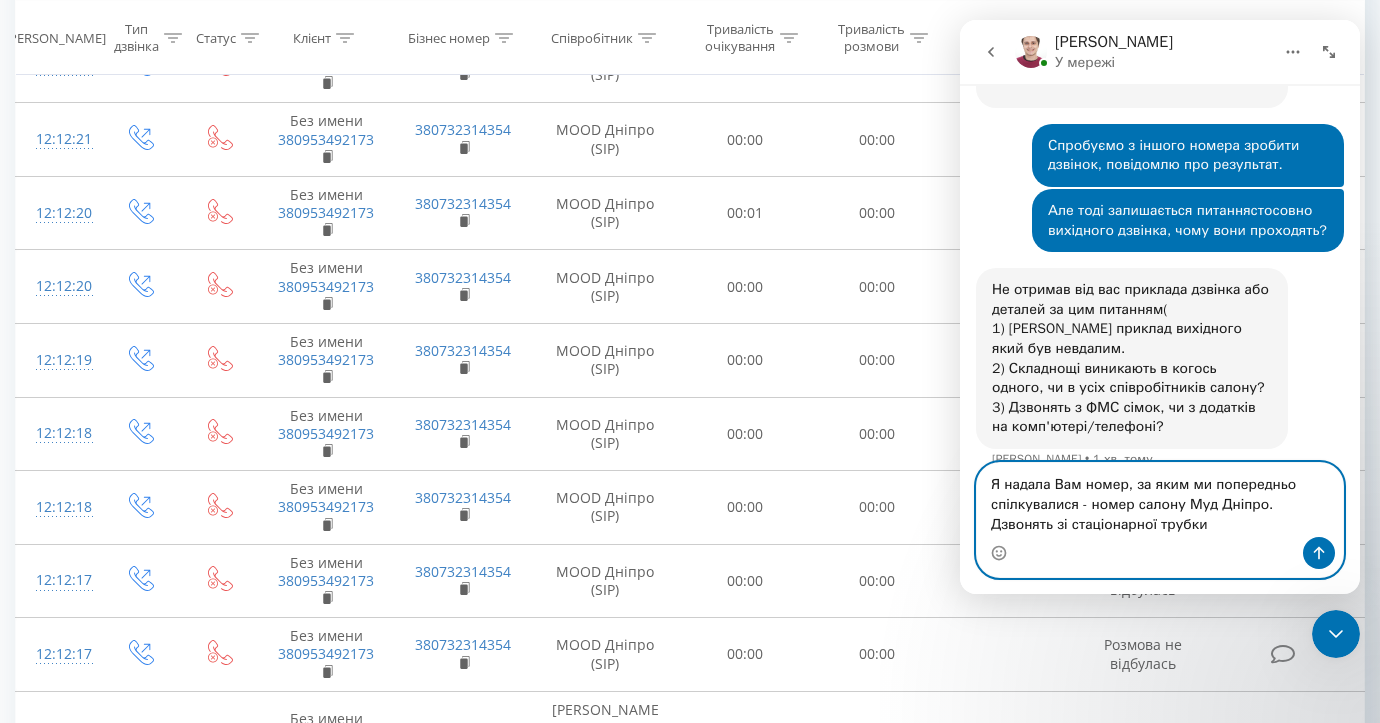 type 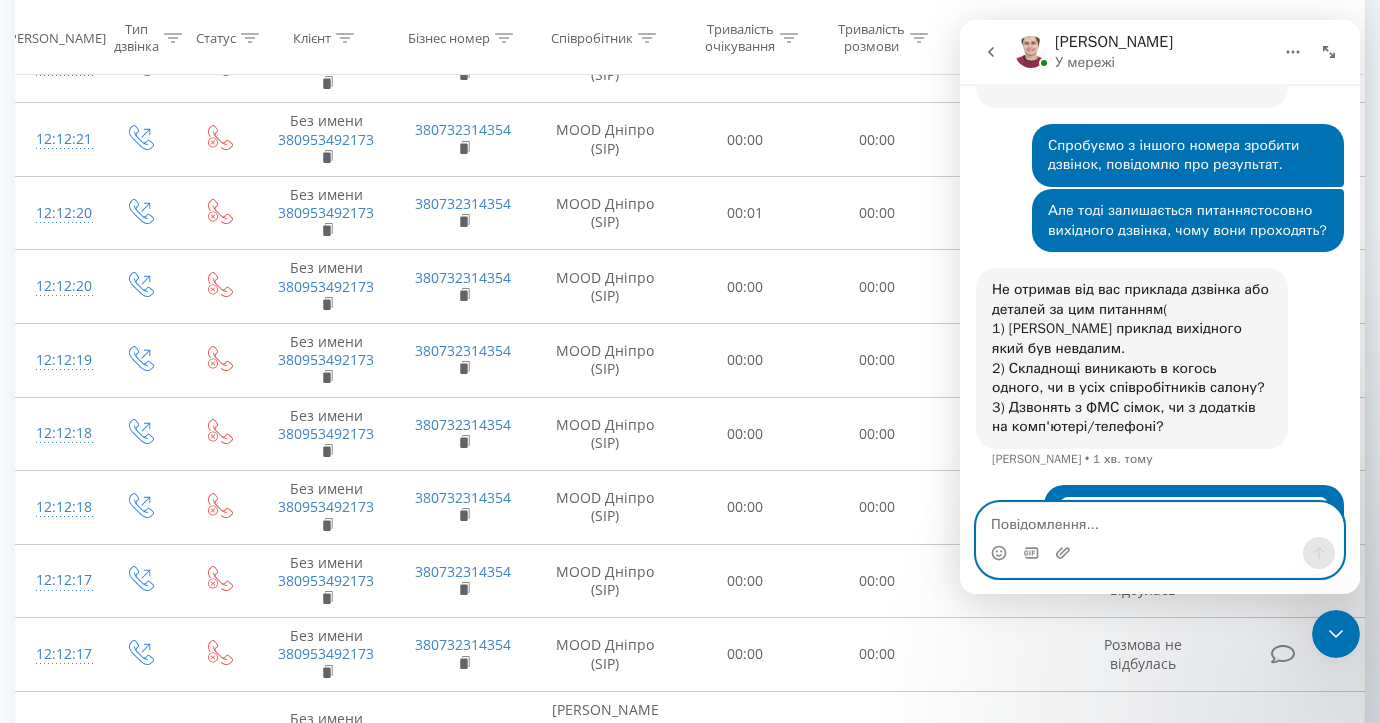 scroll, scrollTop: 3970, scrollLeft: 0, axis: vertical 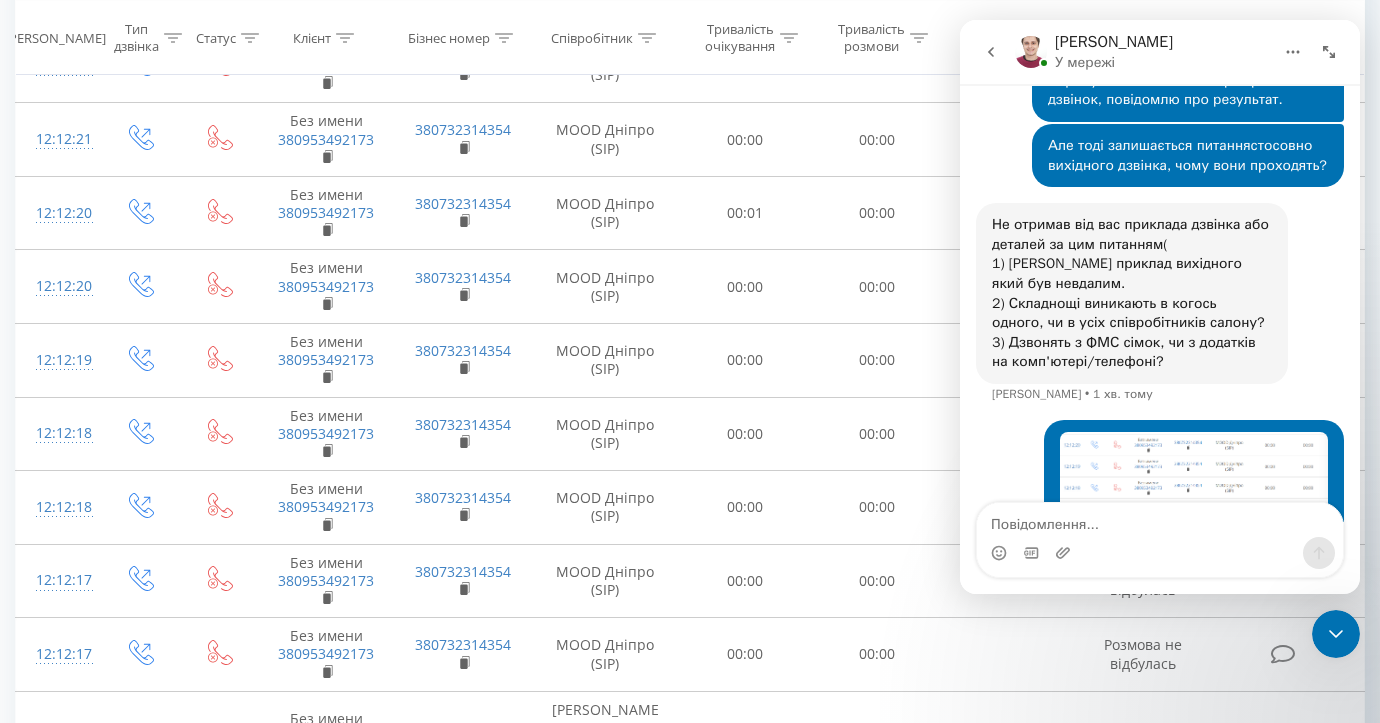 click 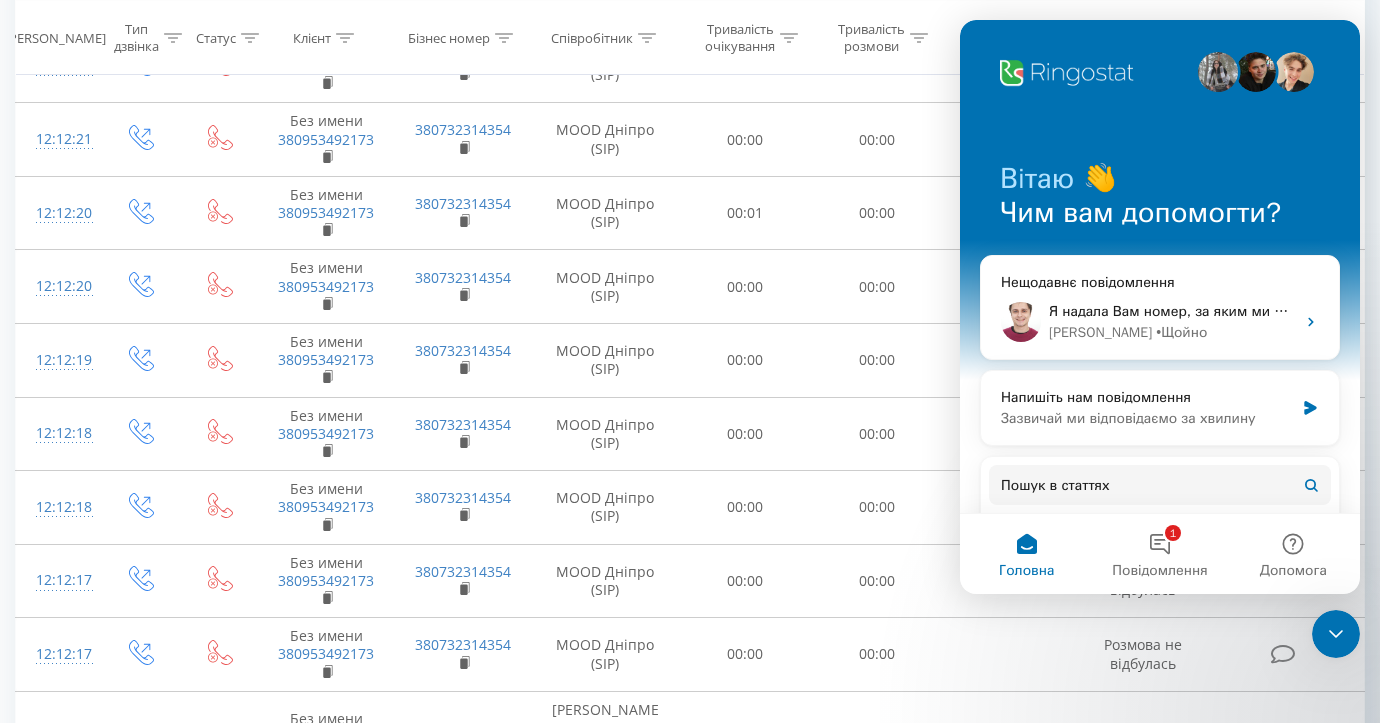 scroll, scrollTop: 0, scrollLeft: 0, axis: both 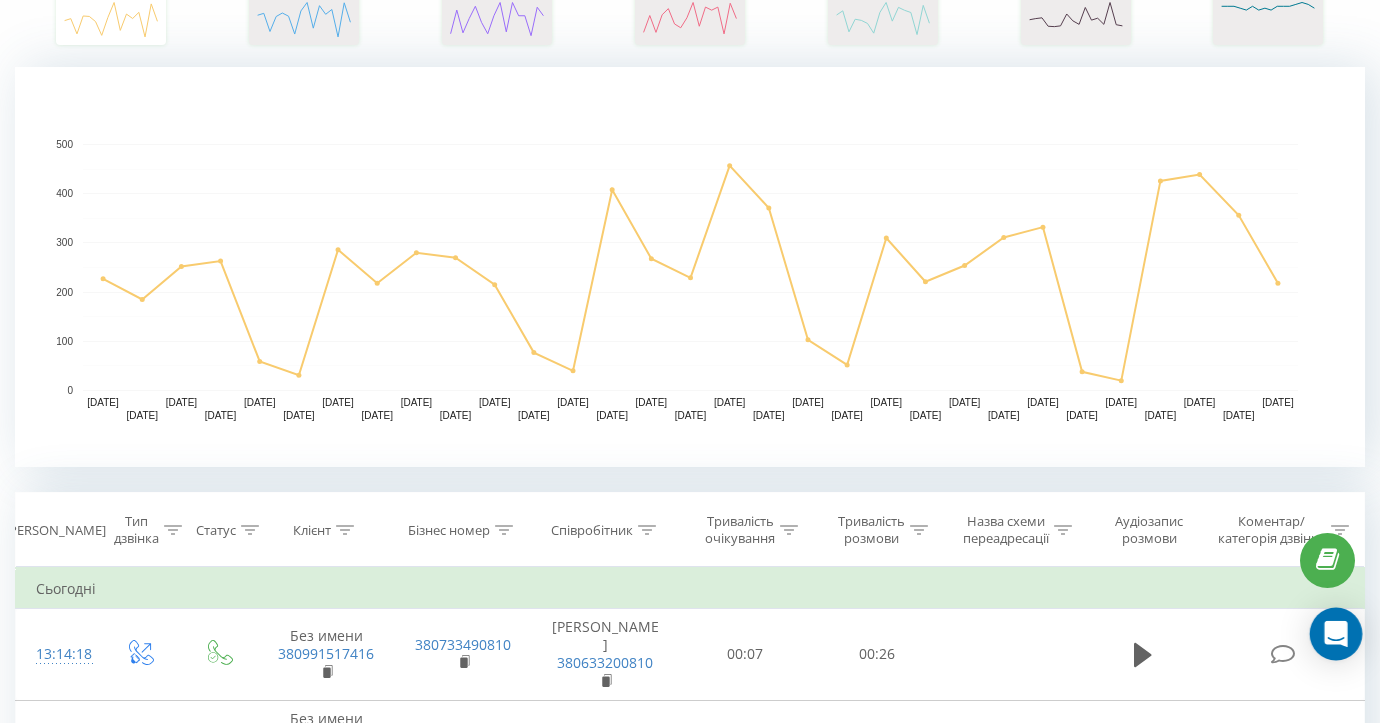 click 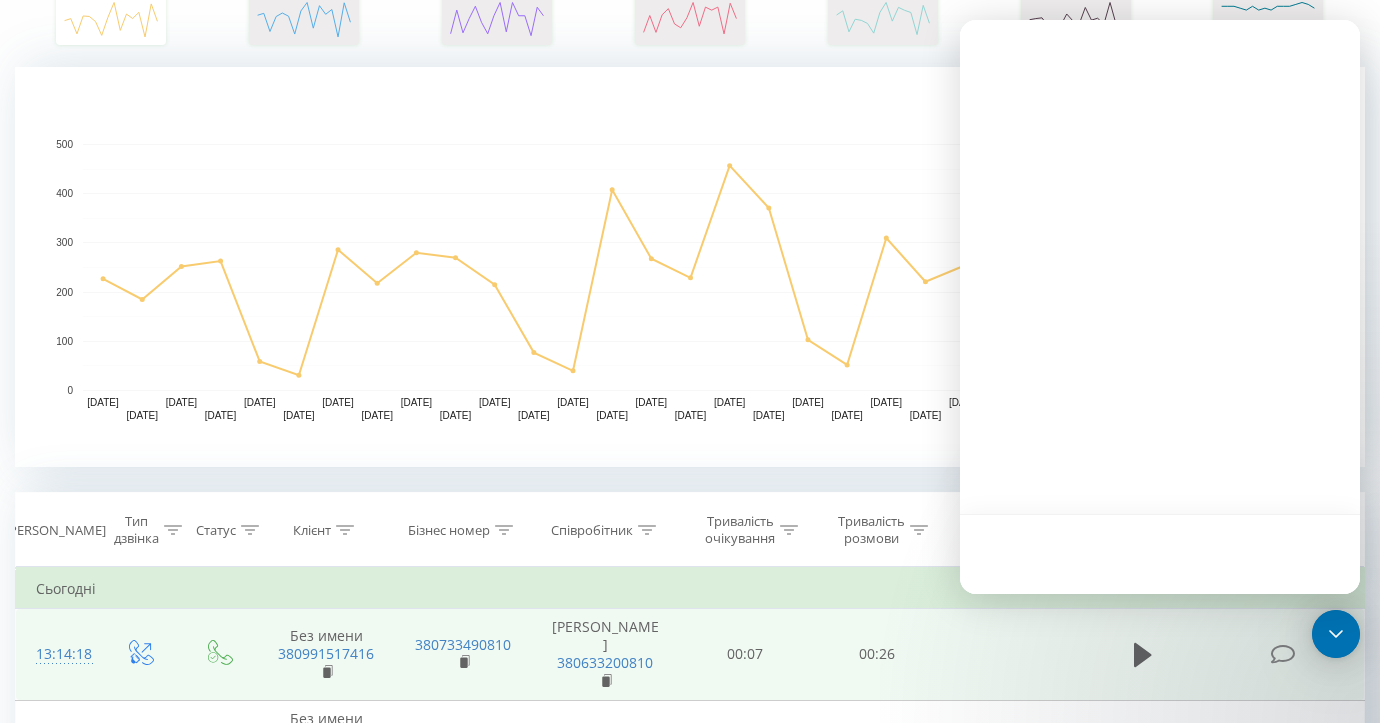 scroll, scrollTop: 0, scrollLeft: 0, axis: both 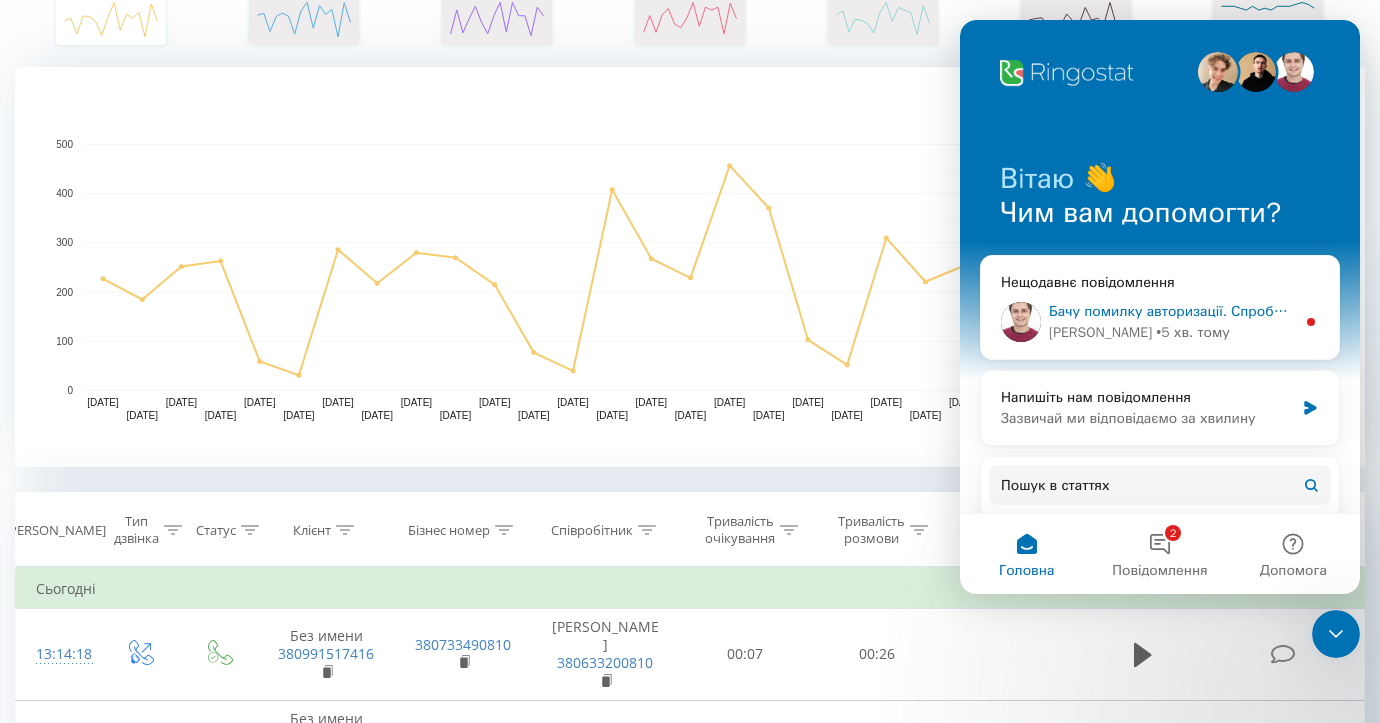 click on "Бачу помилку авторизації. Спробуйте, будь ласка, перезавантажити трубку. Вимкнути її та увімкнути" at bounding box center [1391, 311] 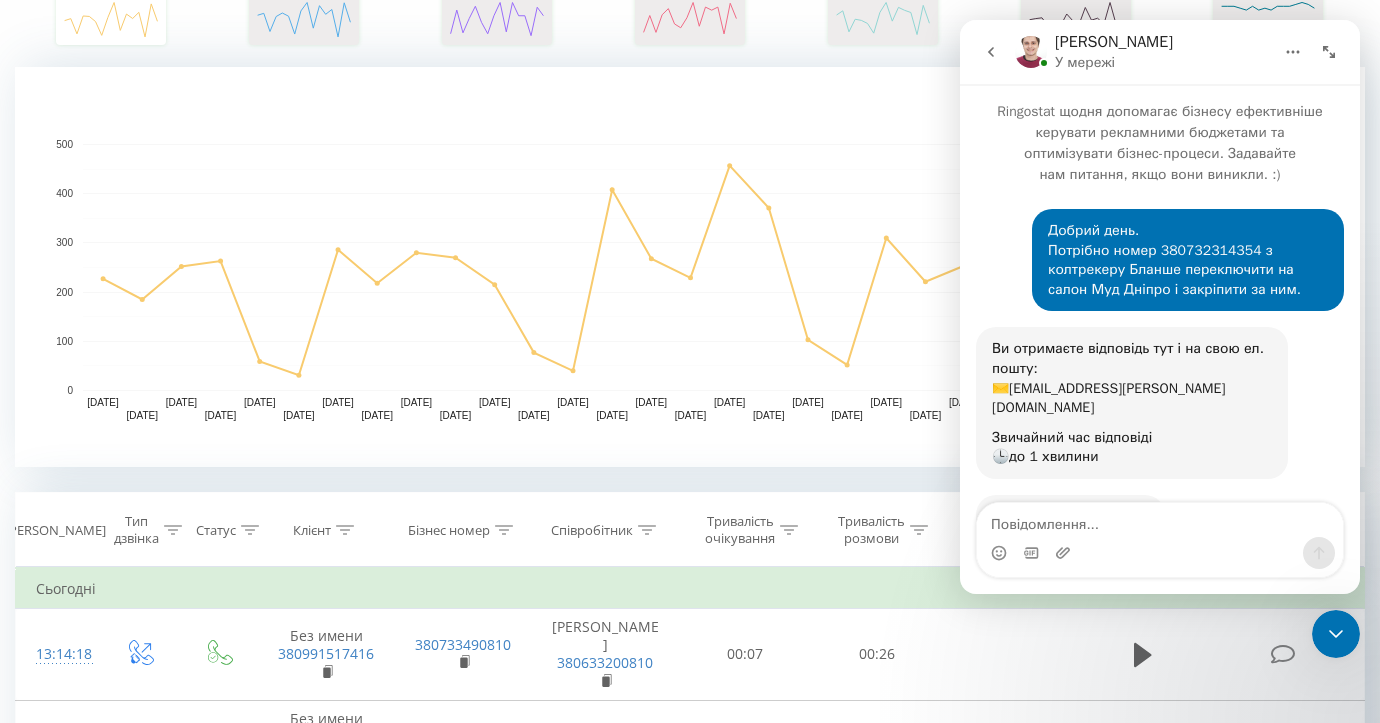 scroll, scrollTop: 3, scrollLeft: 0, axis: vertical 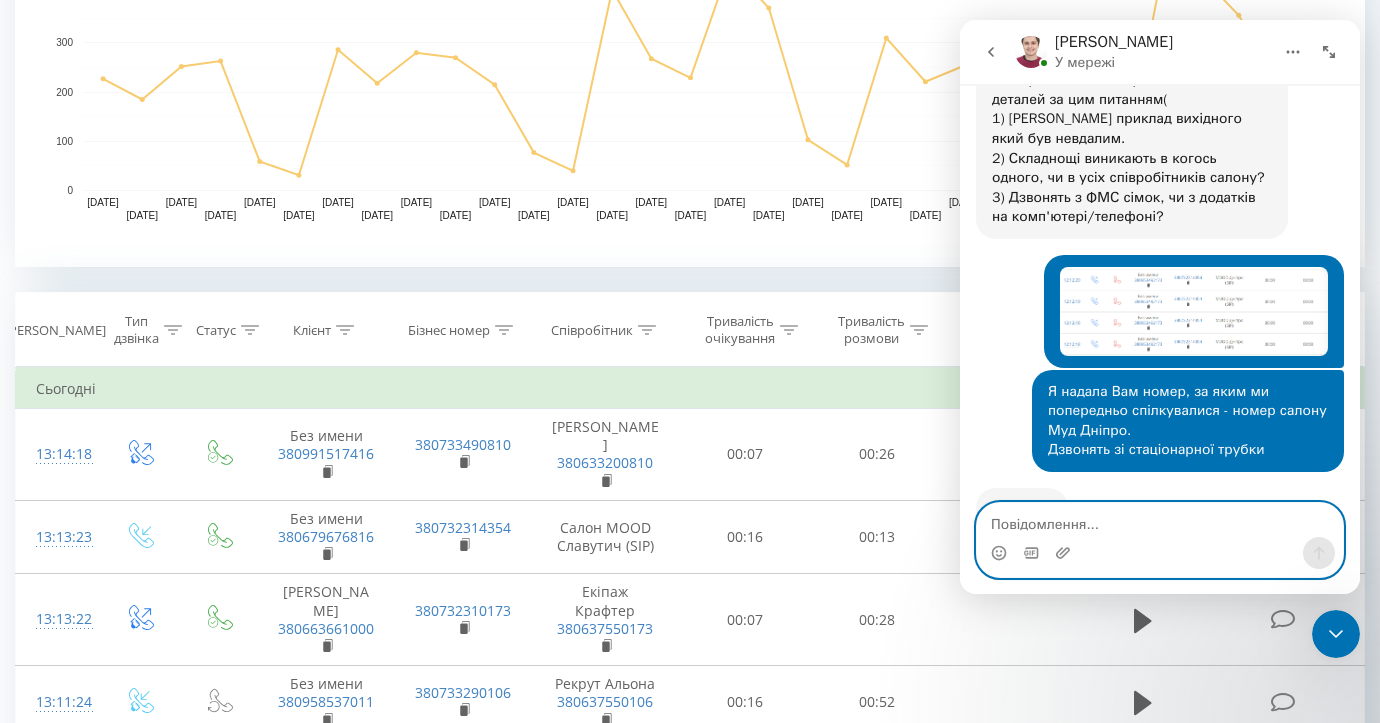 click at bounding box center (1160, 520) 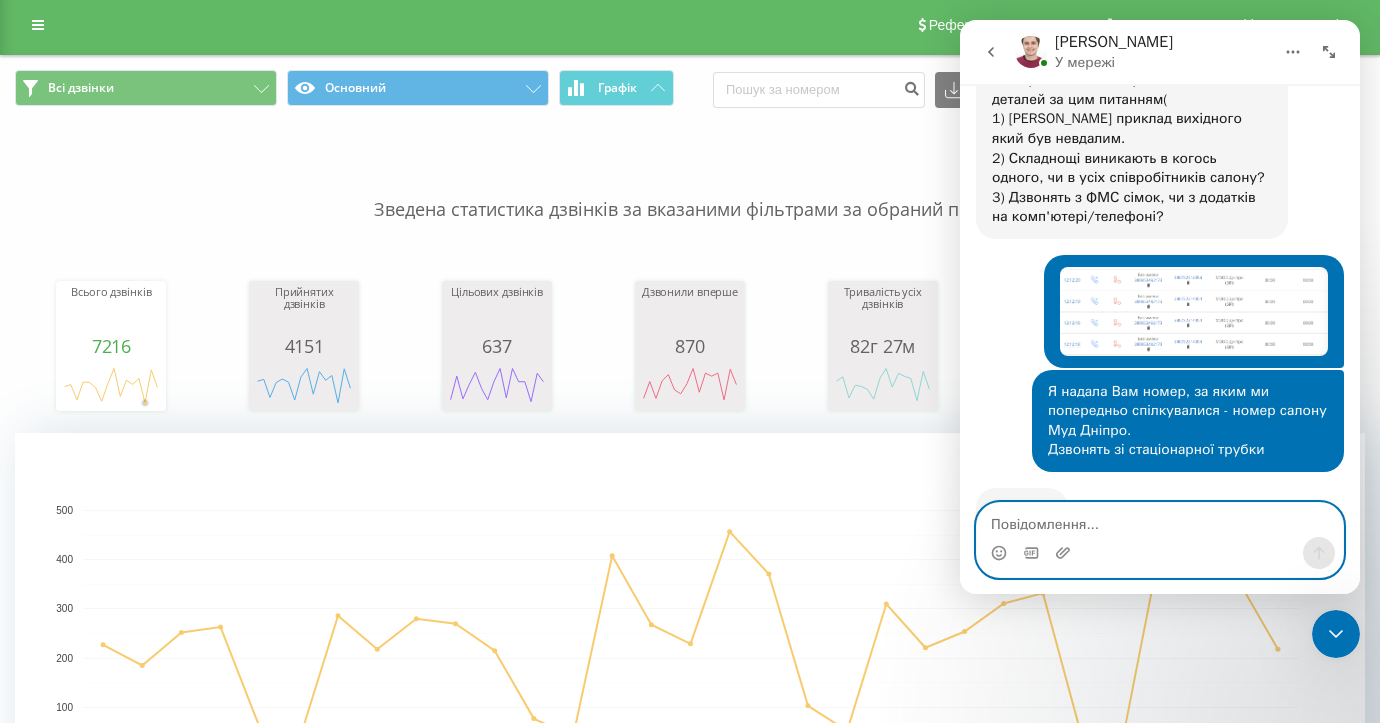 scroll, scrollTop: 0, scrollLeft: 0, axis: both 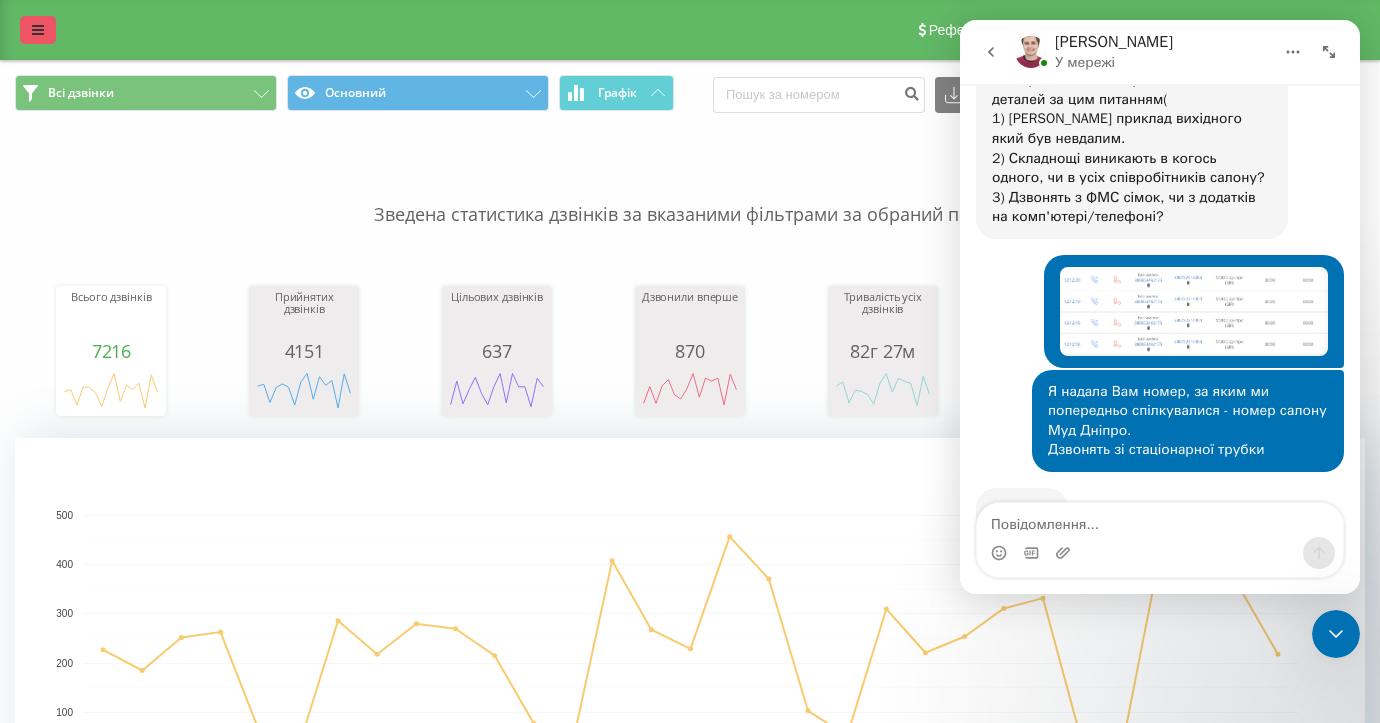 click at bounding box center (38, 30) 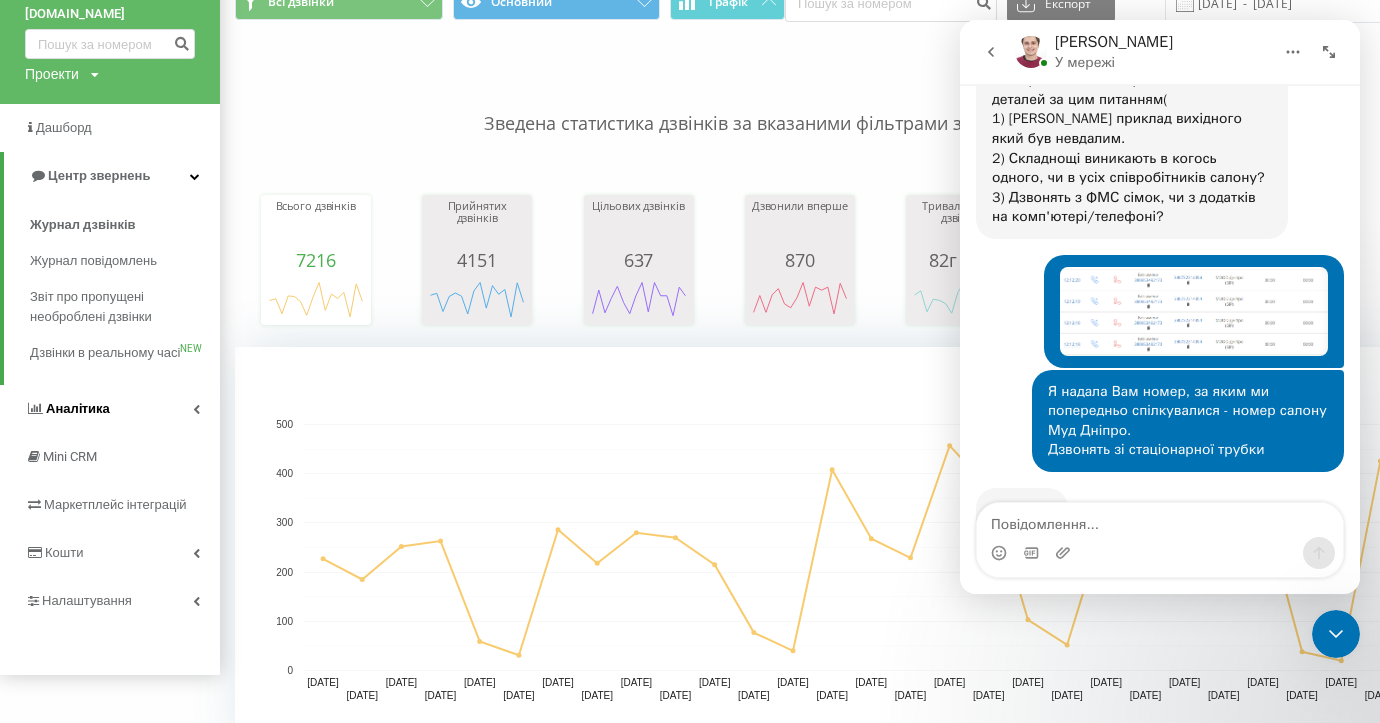 scroll, scrollTop: 200, scrollLeft: 0, axis: vertical 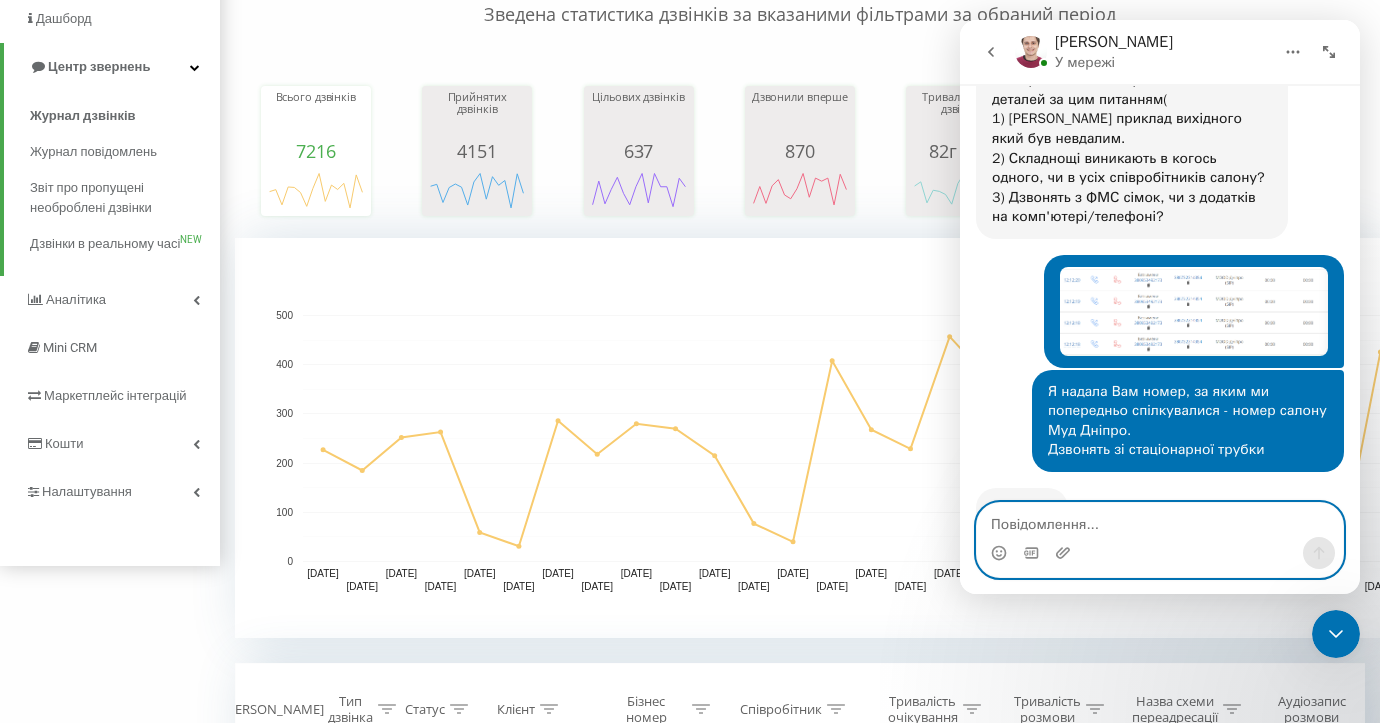 click at bounding box center [1160, 520] 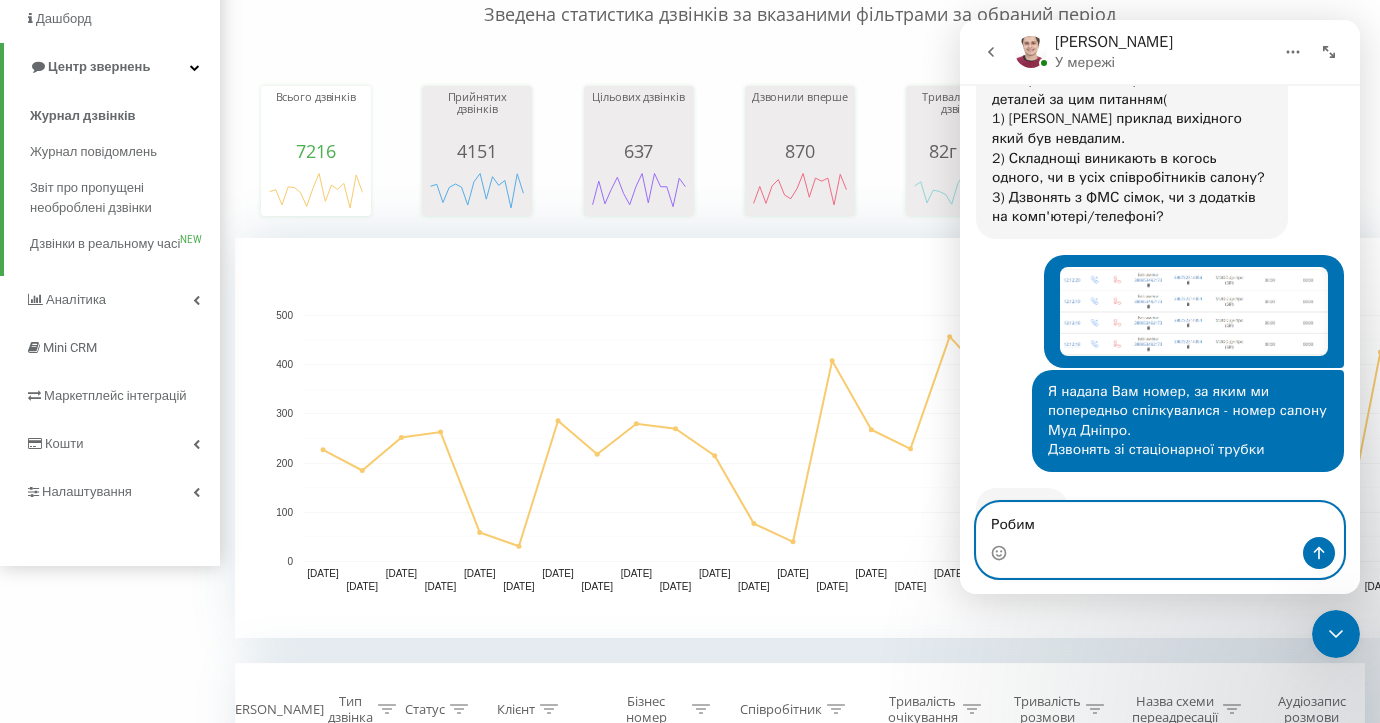 type on "Робимо" 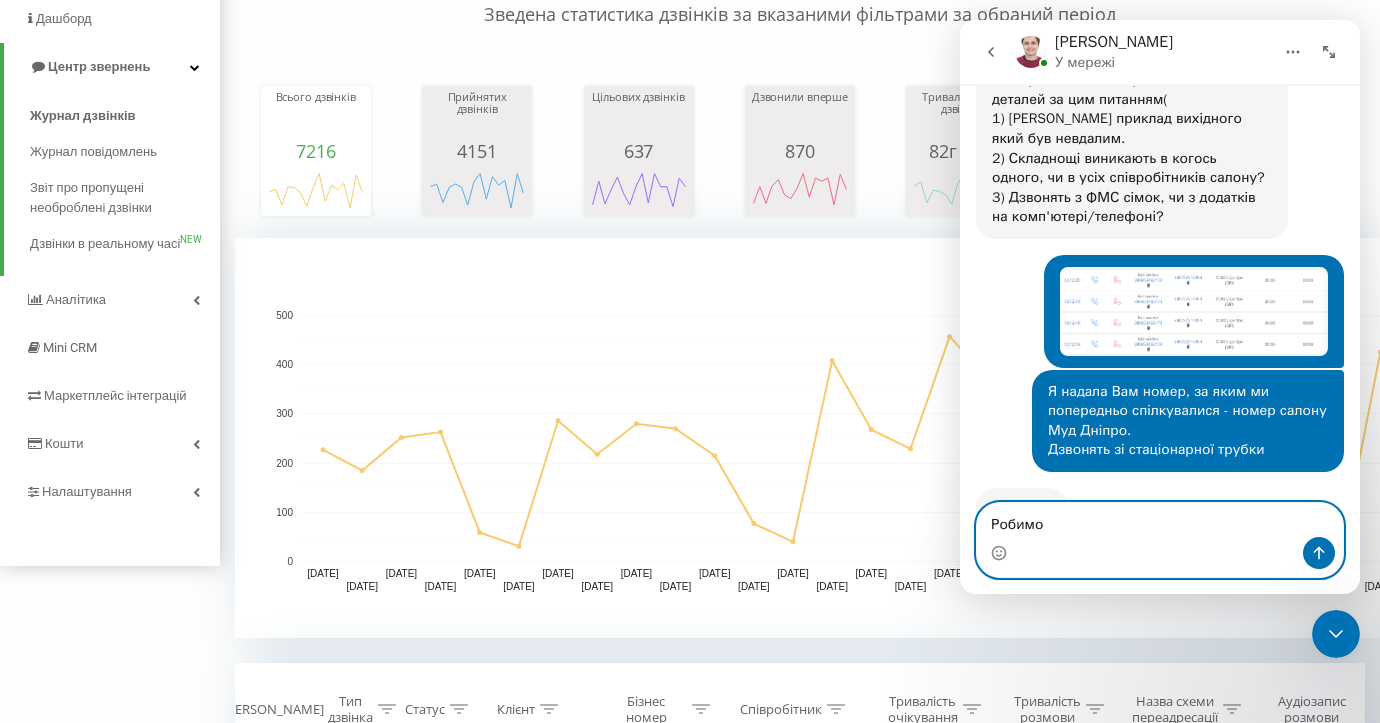 type 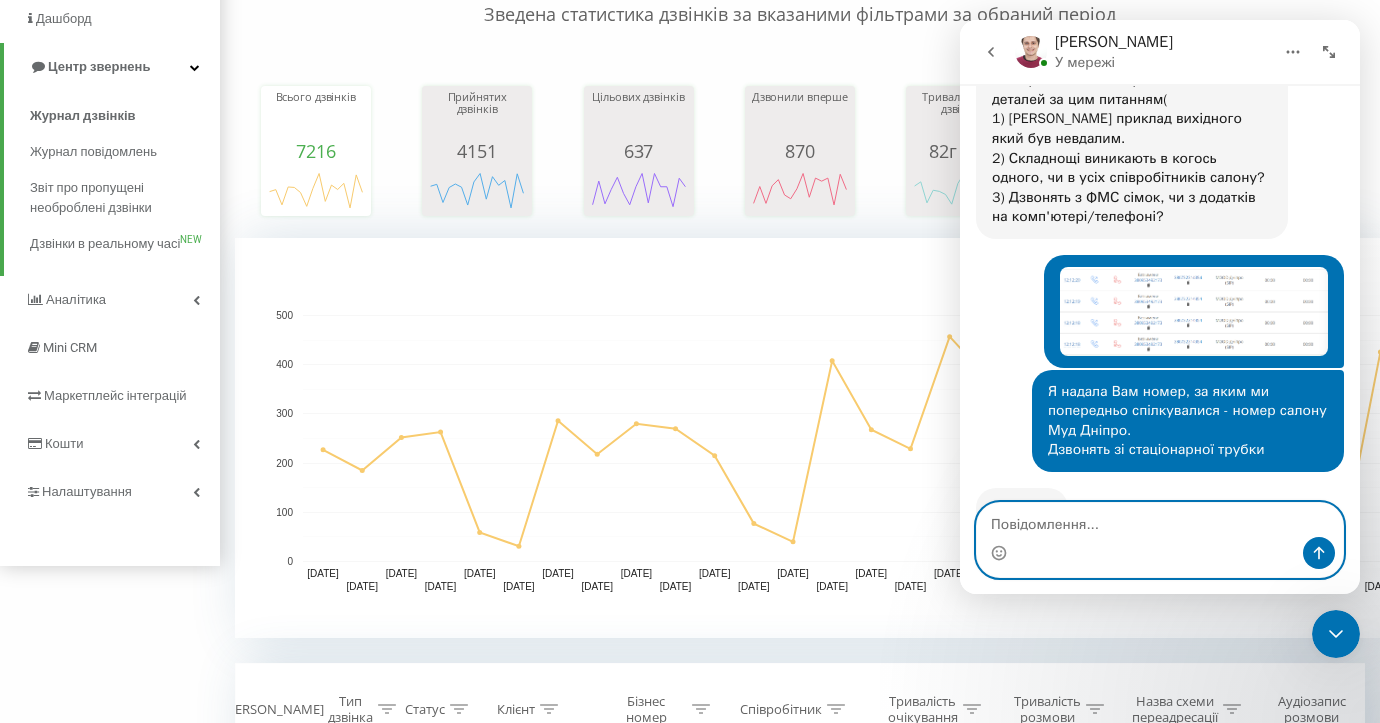 scroll, scrollTop: 2, scrollLeft: 0, axis: vertical 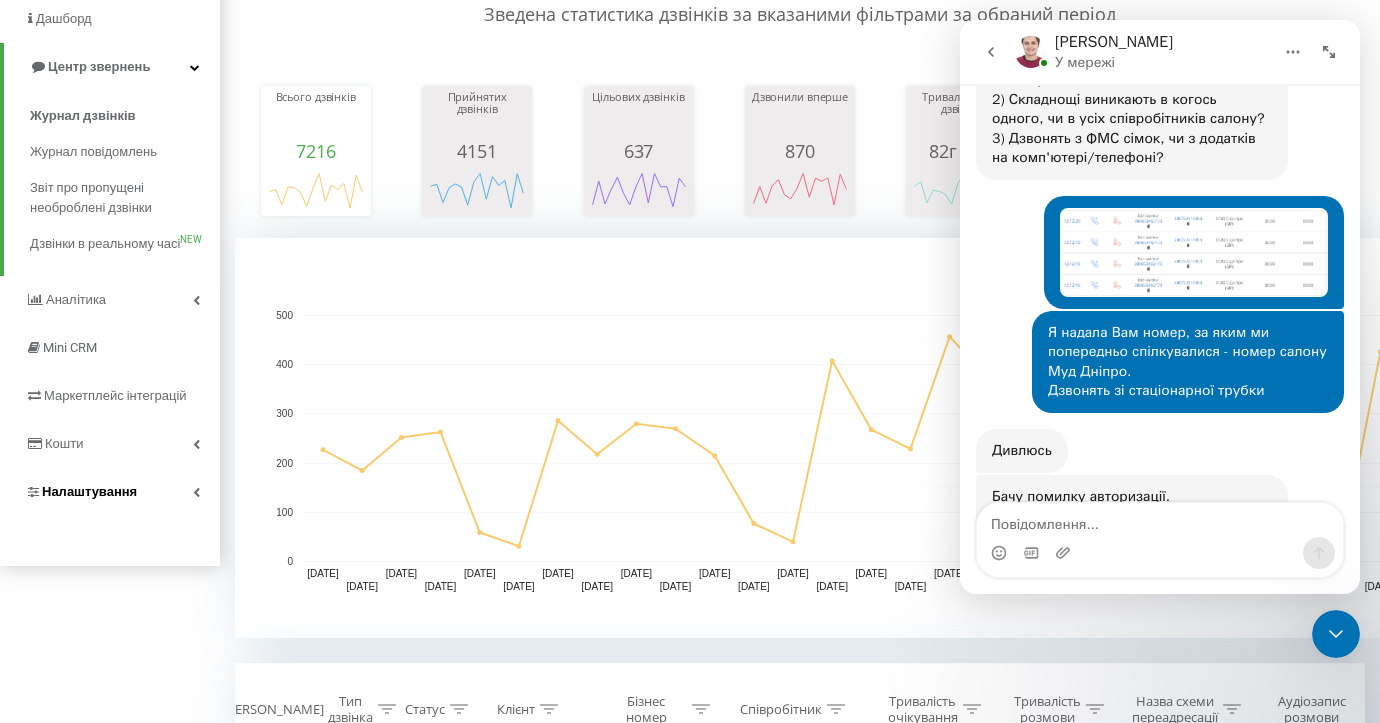 click on "Налаштування" at bounding box center [89, 491] 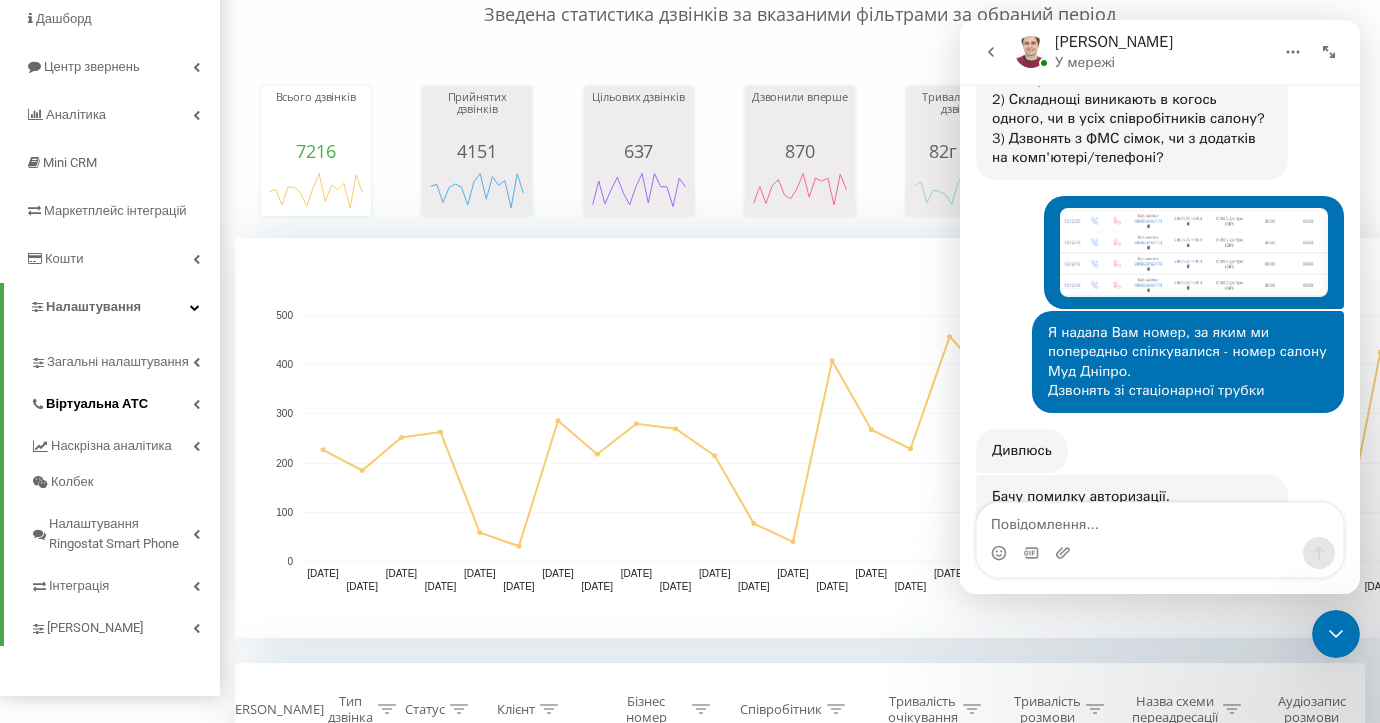 click on "Віртуальна АТС" at bounding box center (97, 404) 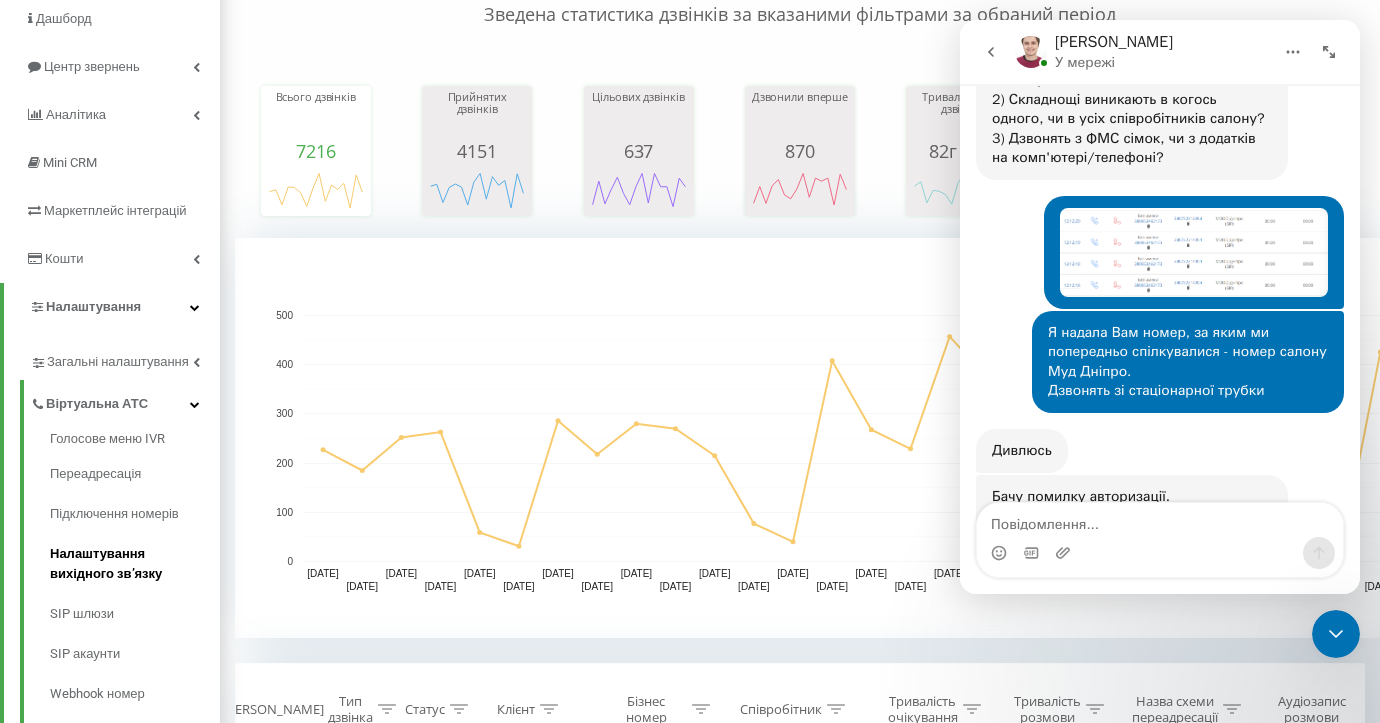 scroll, scrollTop: 300, scrollLeft: 0, axis: vertical 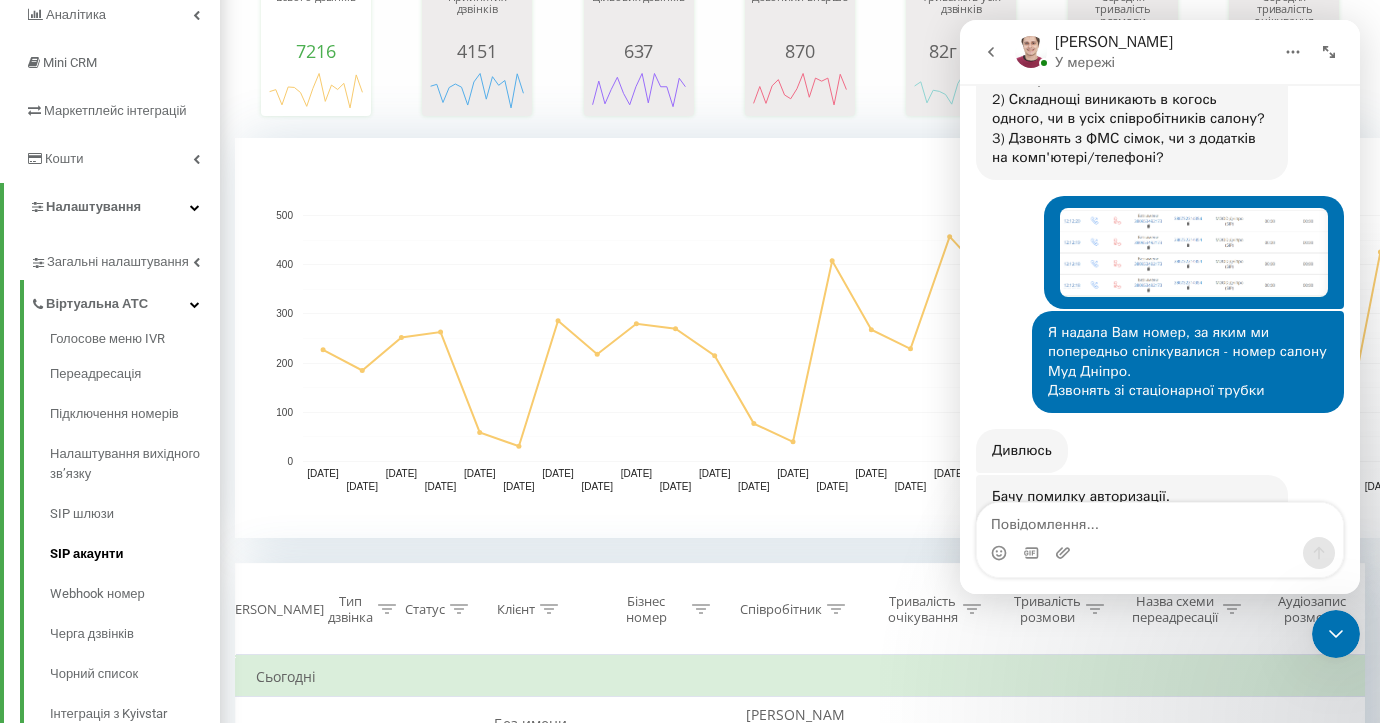 click on "SIP акаунти" at bounding box center [135, 554] 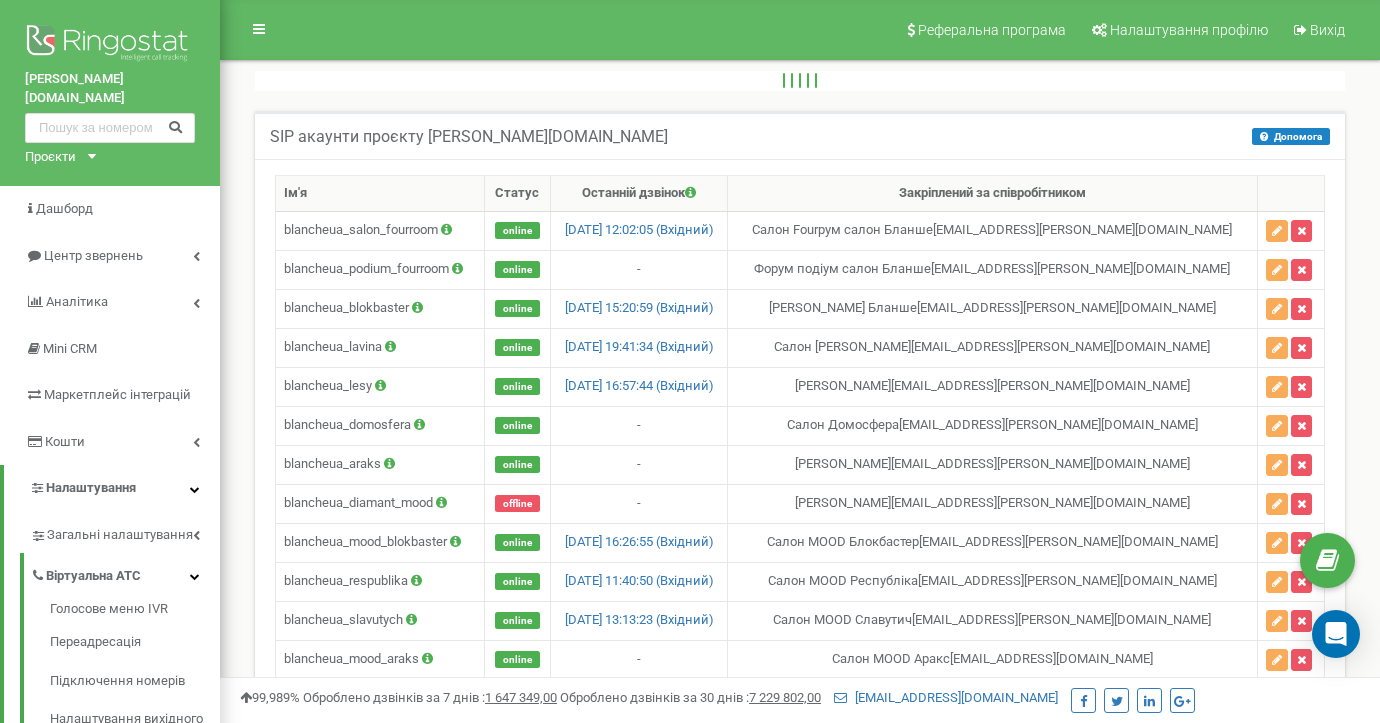 scroll, scrollTop: 476, scrollLeft: 0, axis: vertical 